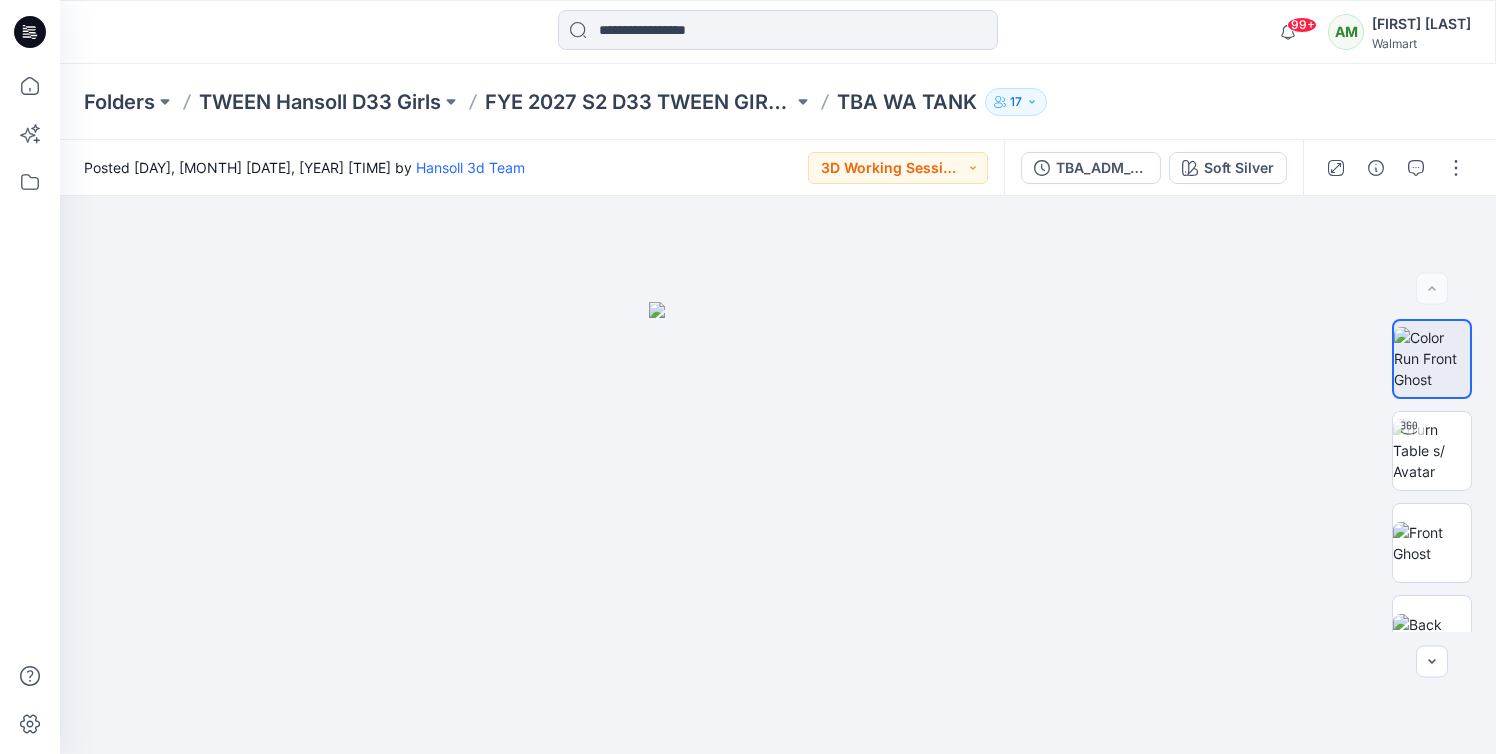 scroll, scrollTop: 0, scrollLeft: 0, axis: both 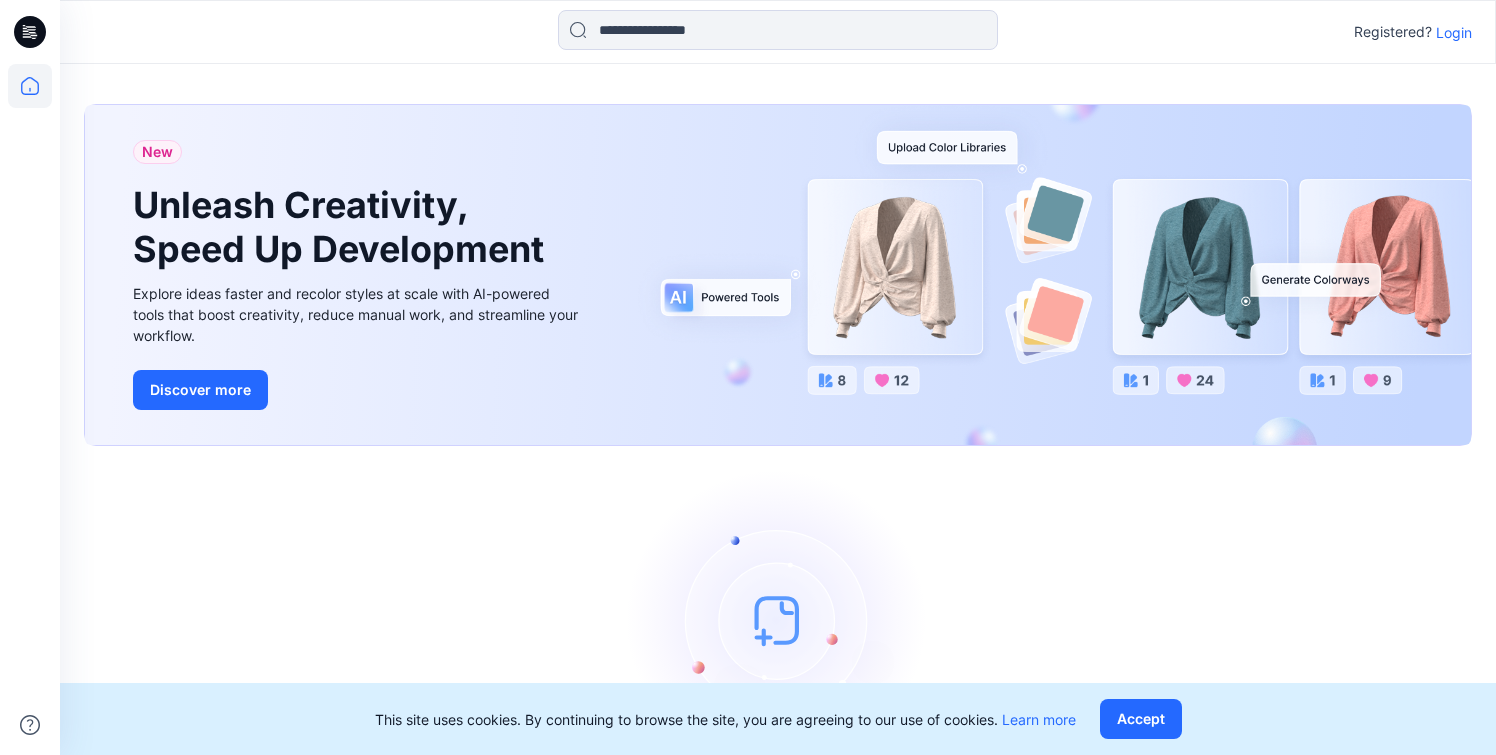 click on "Login" at bounding box center [1454, 32] 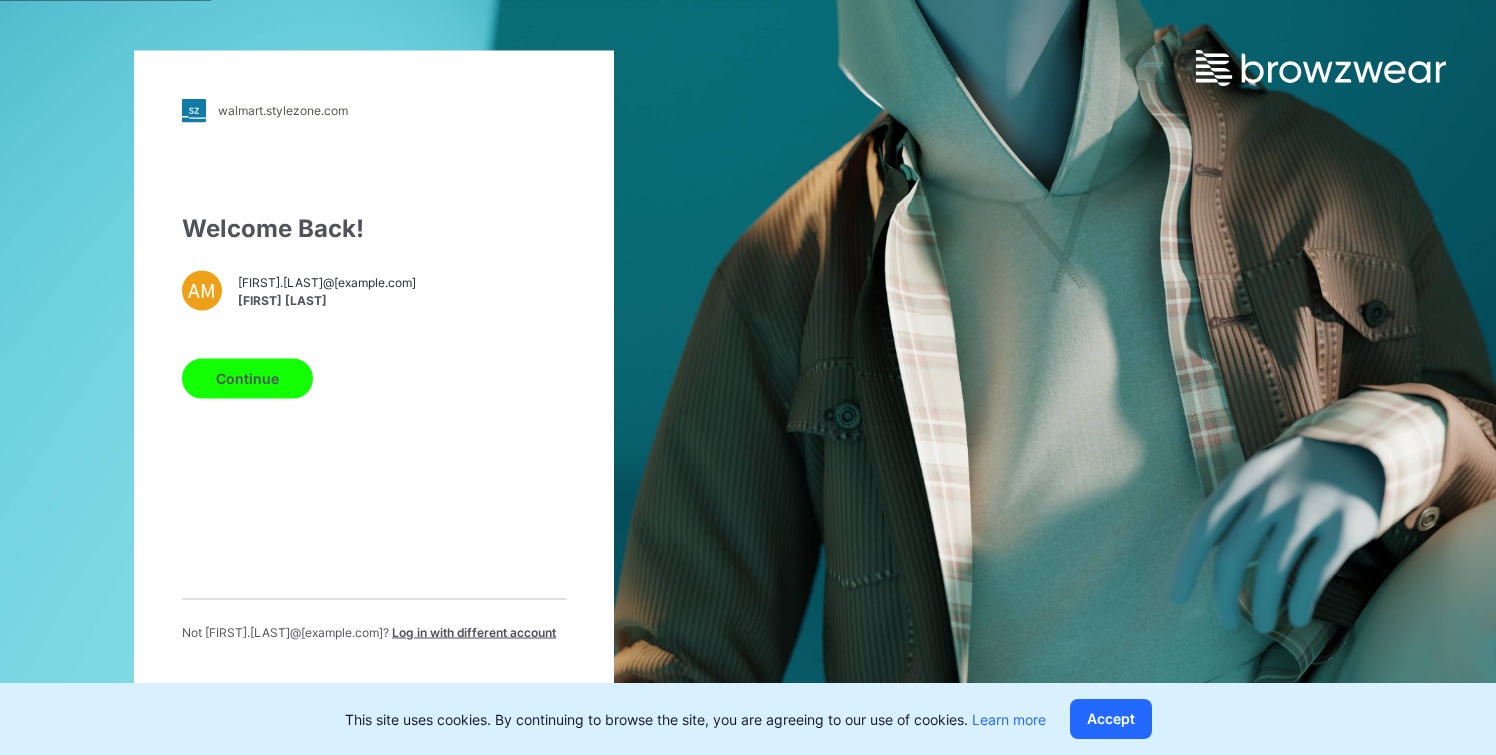 click on "Continue" at bounding box center [247, 378] 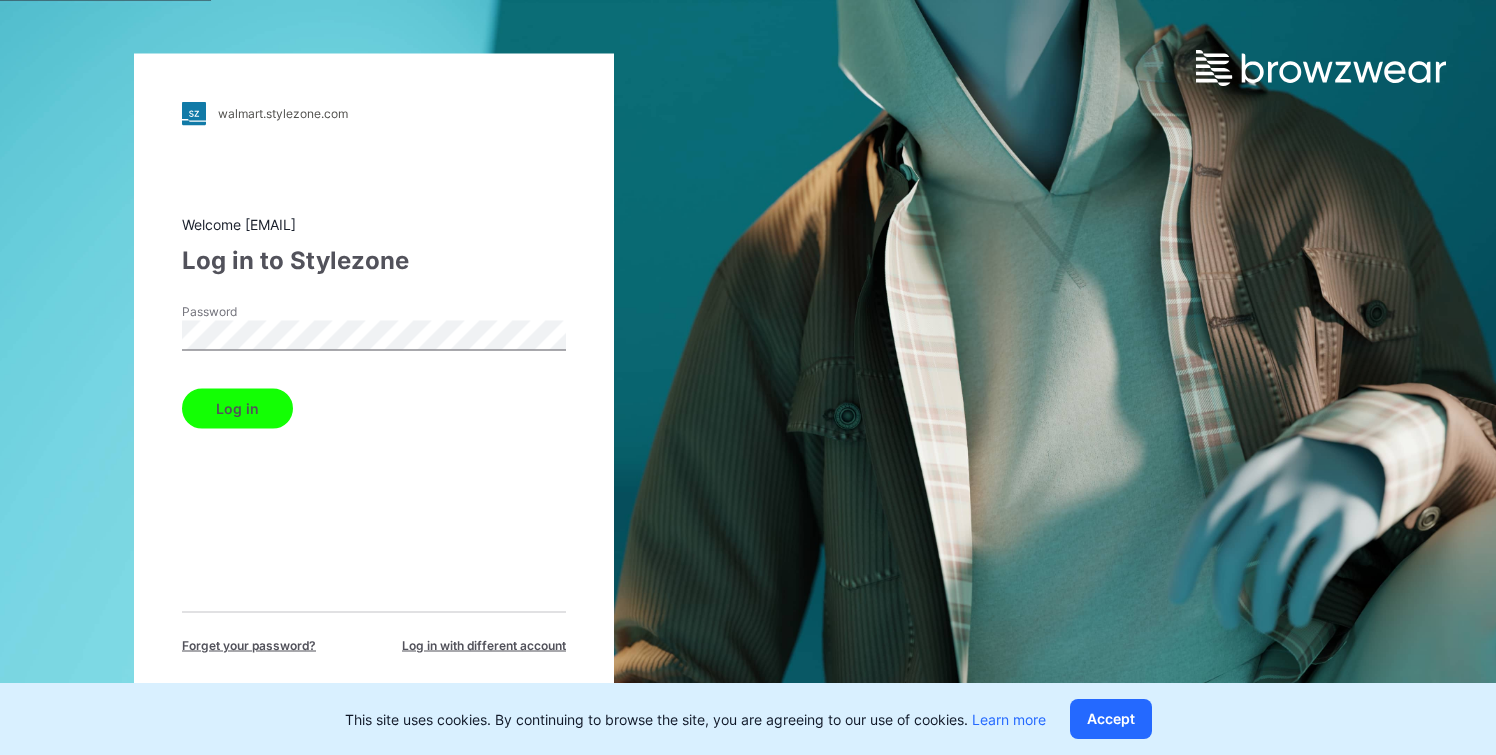 click on "Log in" at bounding box center (237, 408) 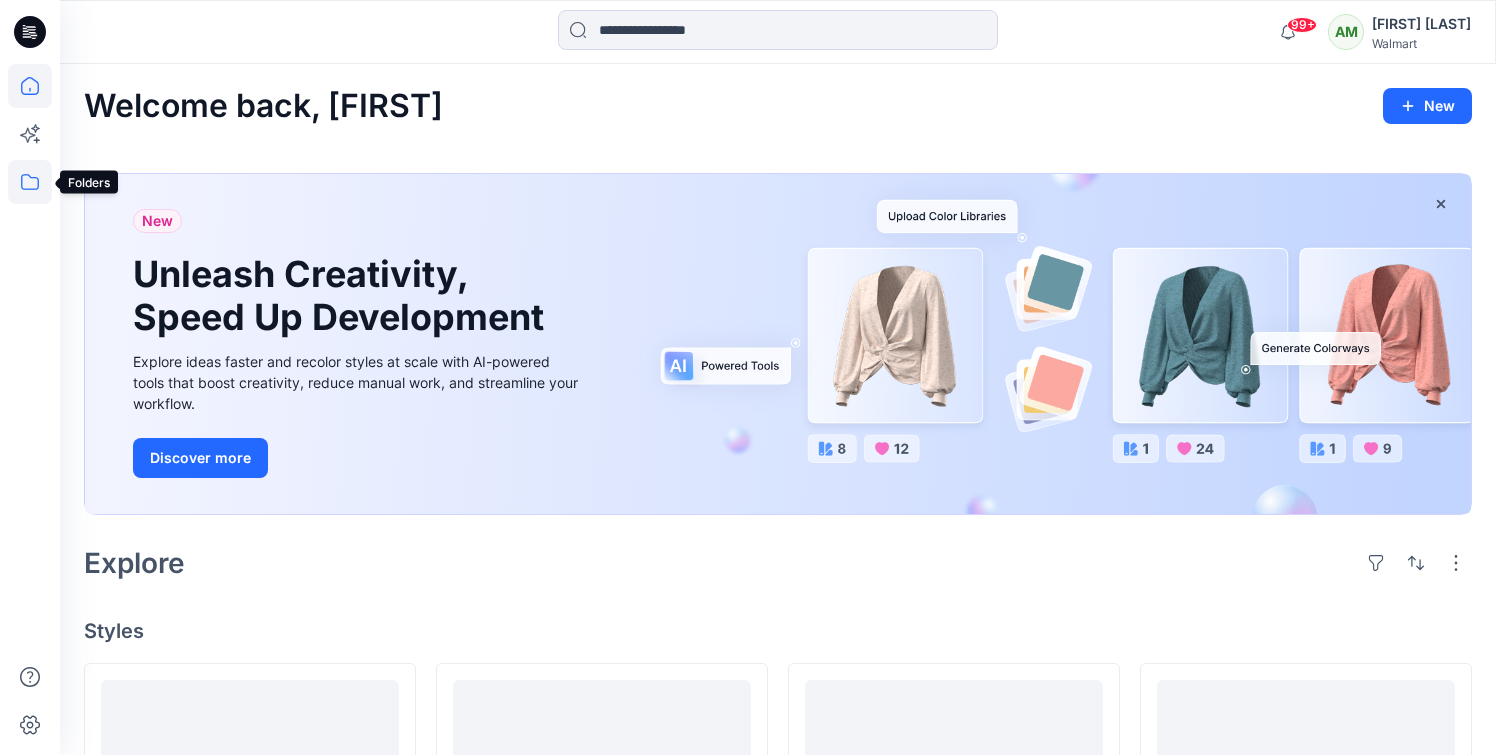 click 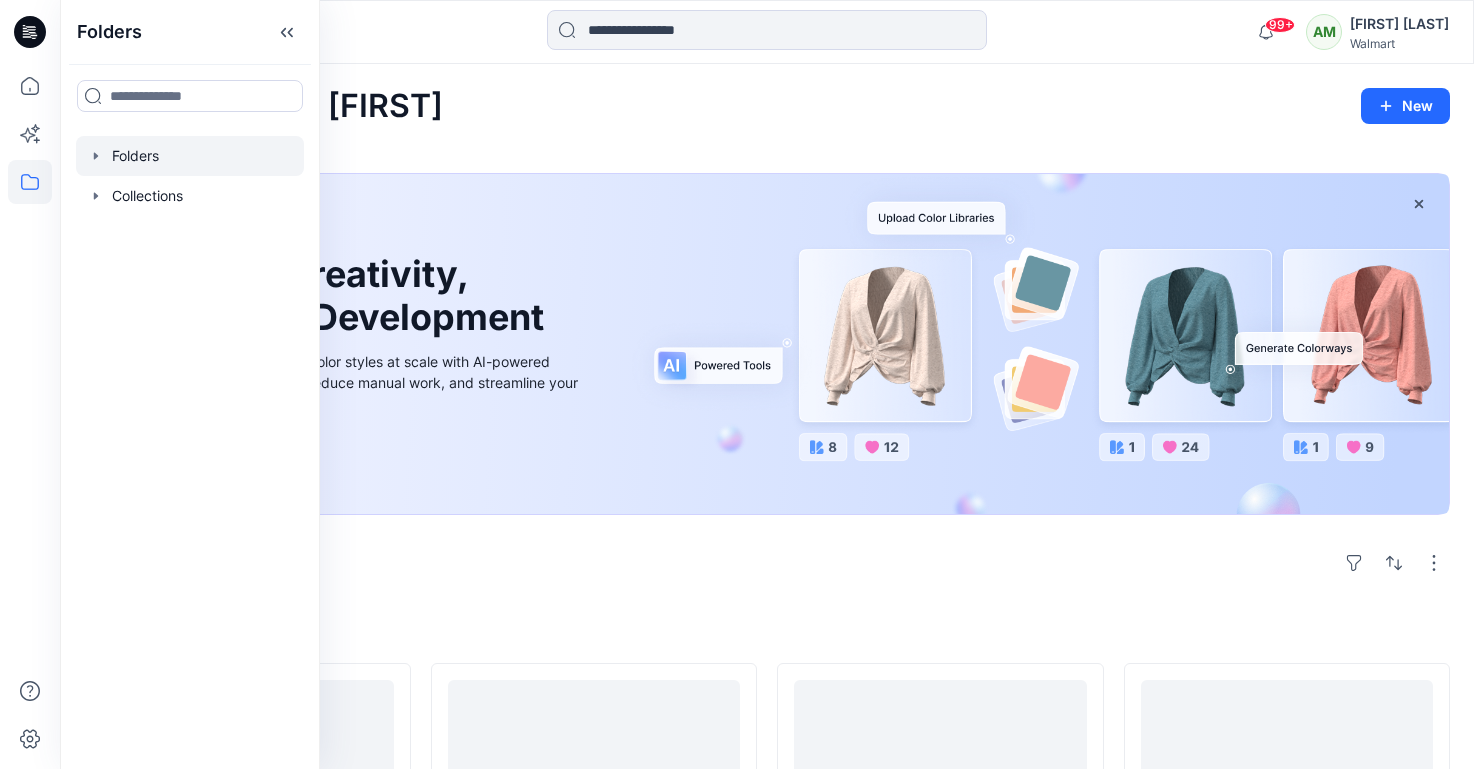click 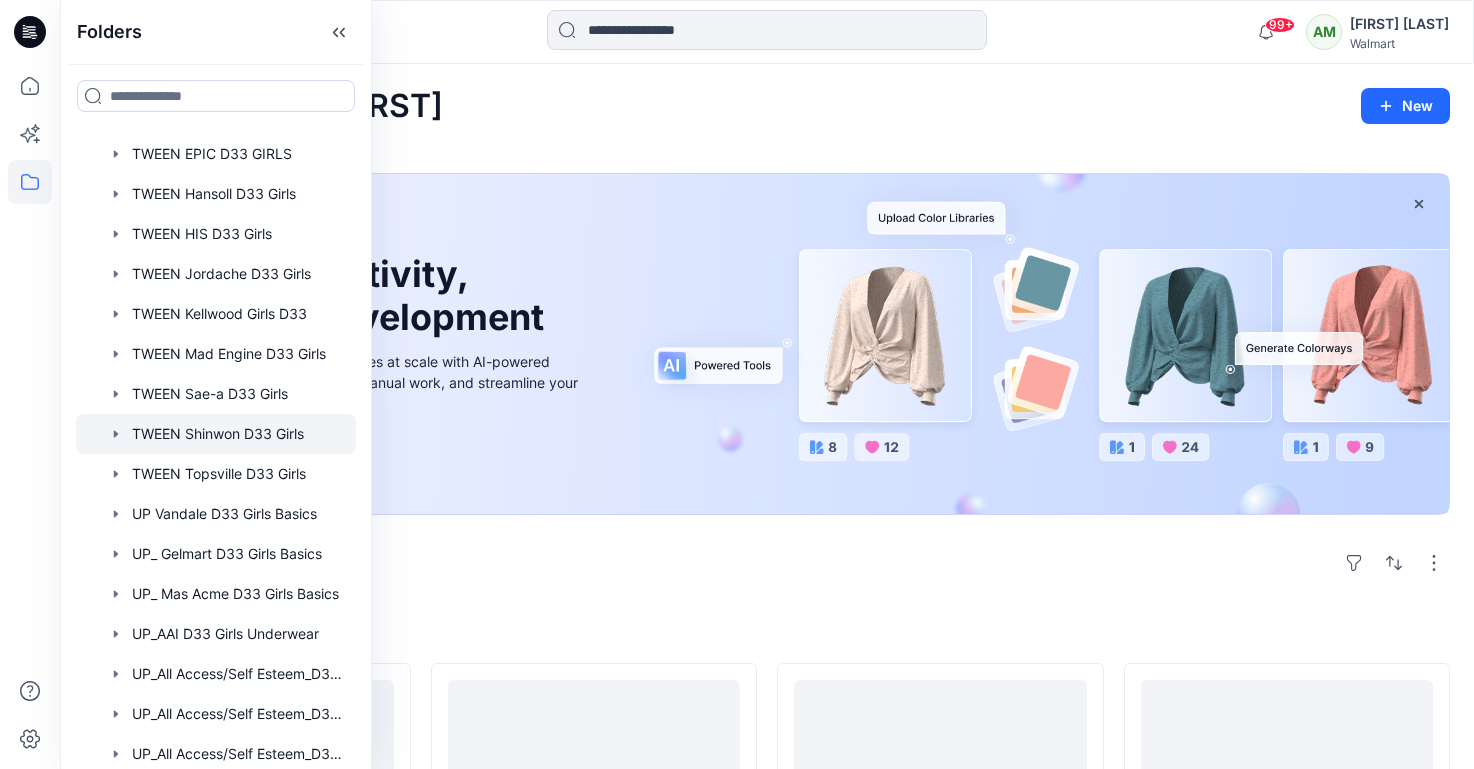 scroll, scrollTop: 368, scrollLeft: 0, axis: vertical 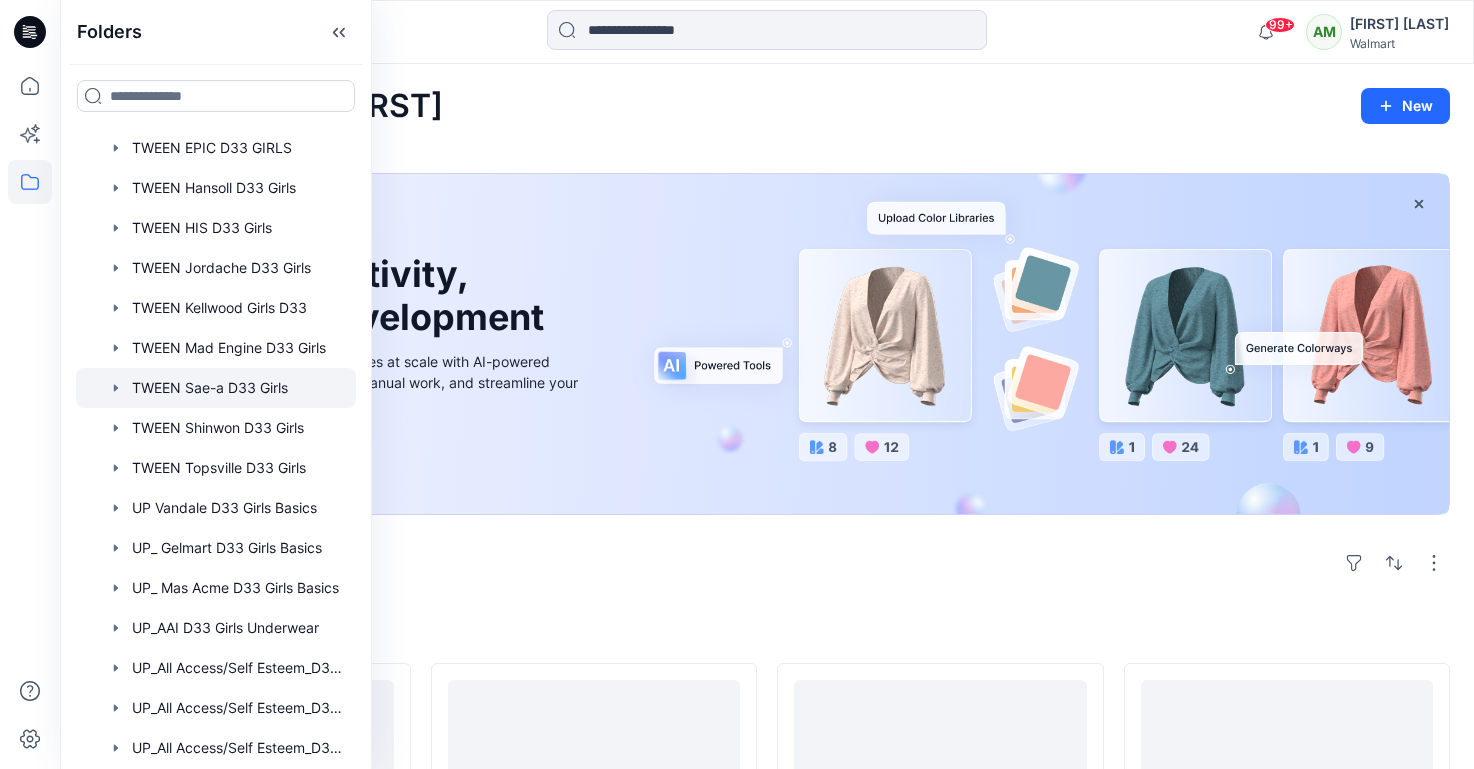 click at bounding box center (216, 388) 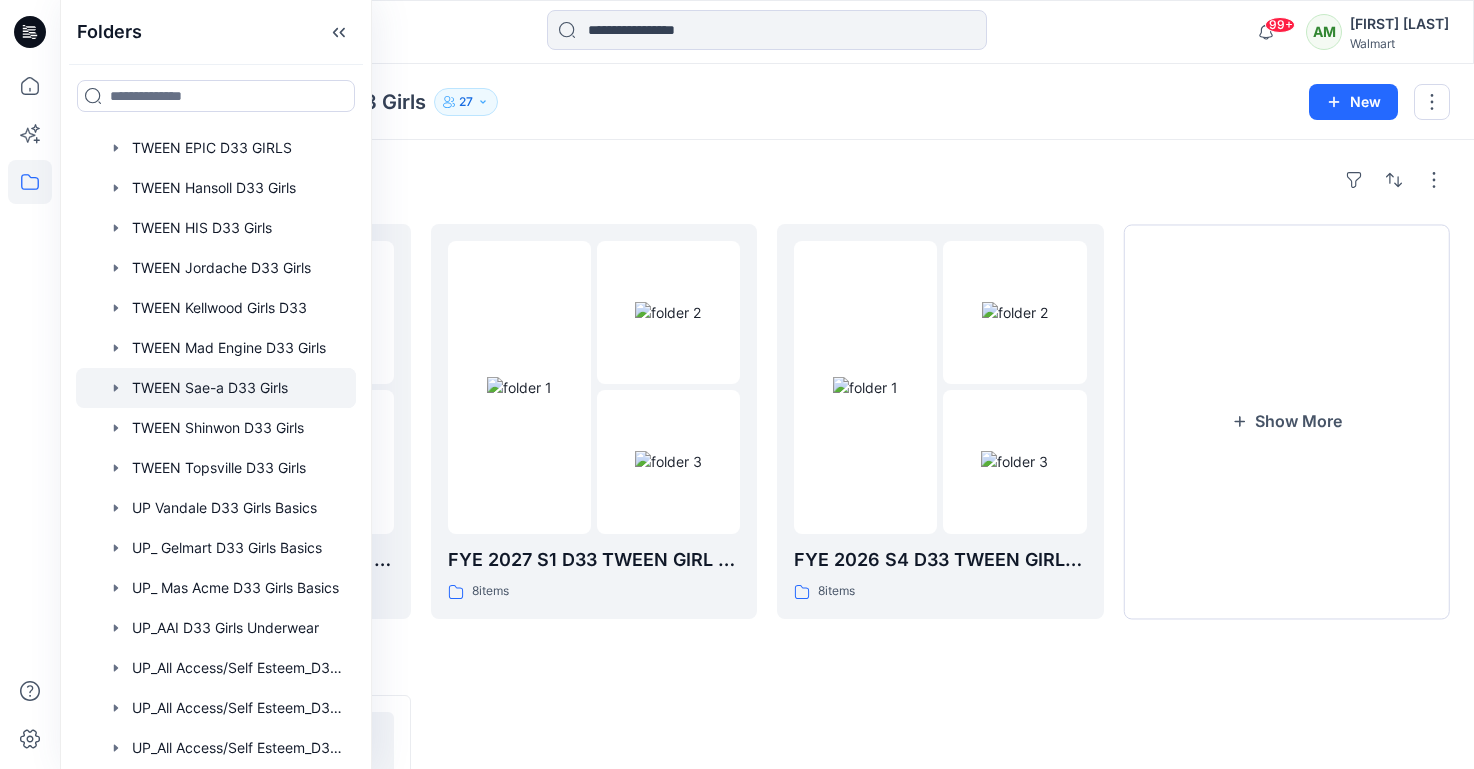 click on "Folders" at bounding box center [767, 180] 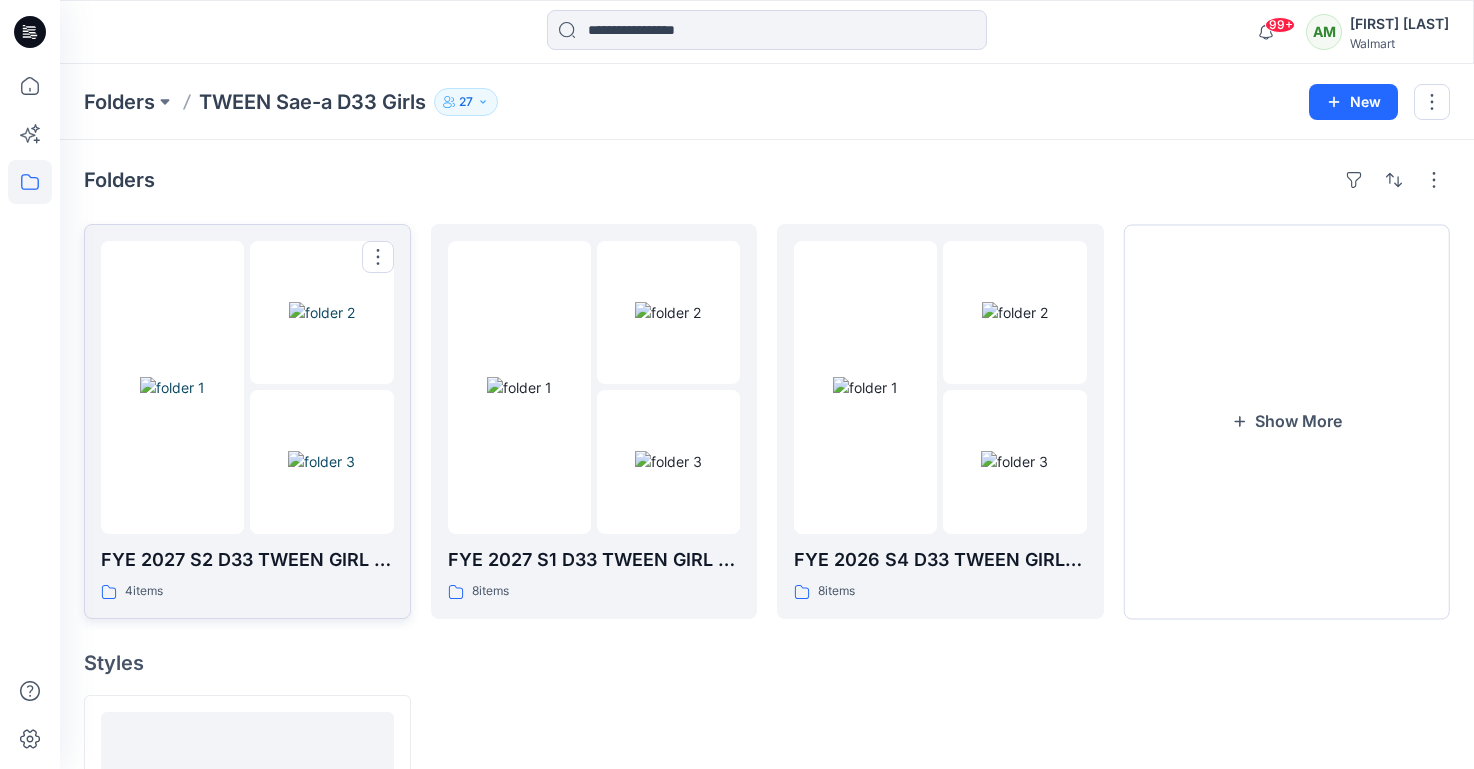 click at bounding box center [247, 387] 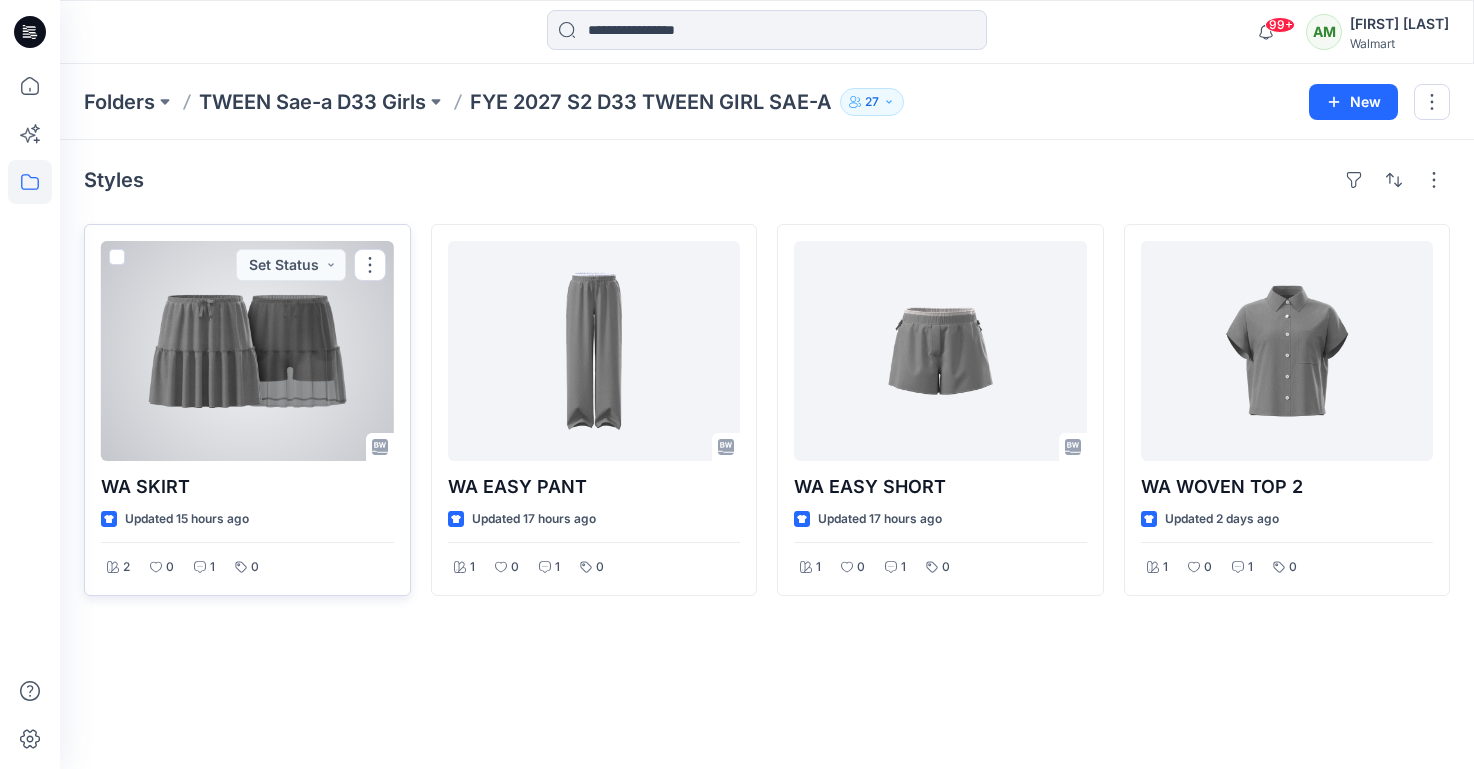 click at bounding box center [247, 351] 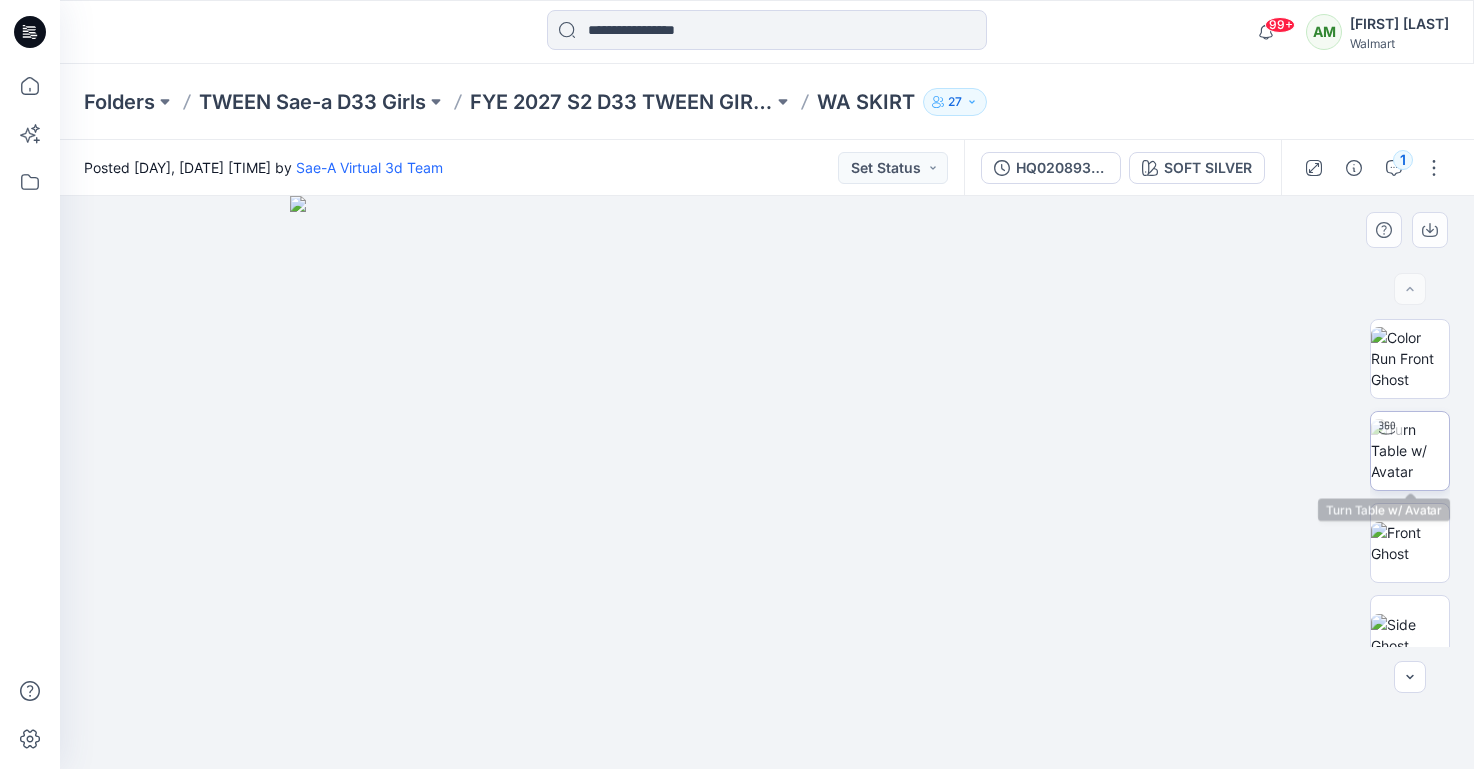 click at bounding box center [1410, 450] 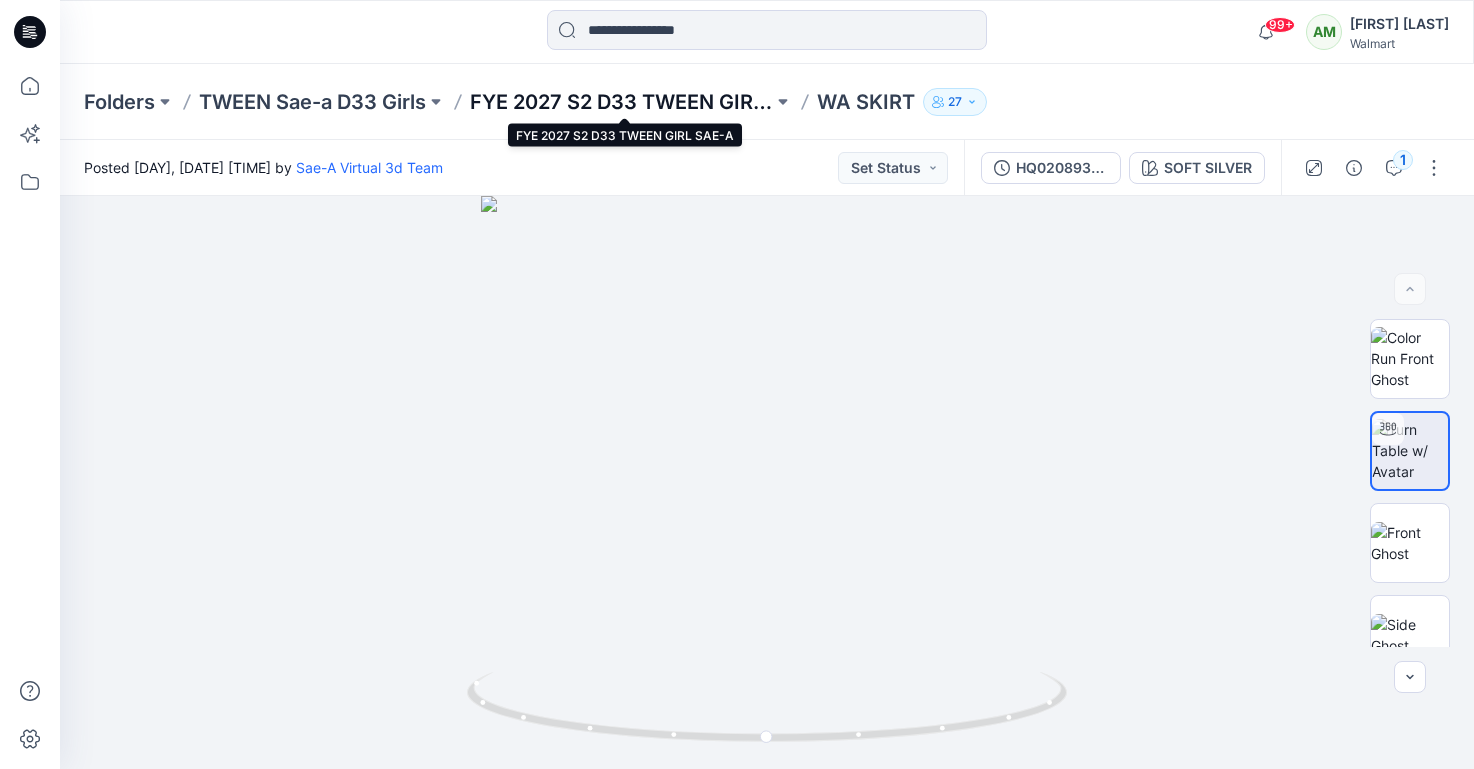 click on "FYE 2027 S2 D33 TWEEN GIRL SAE-A" at bounding box center (621, 102) 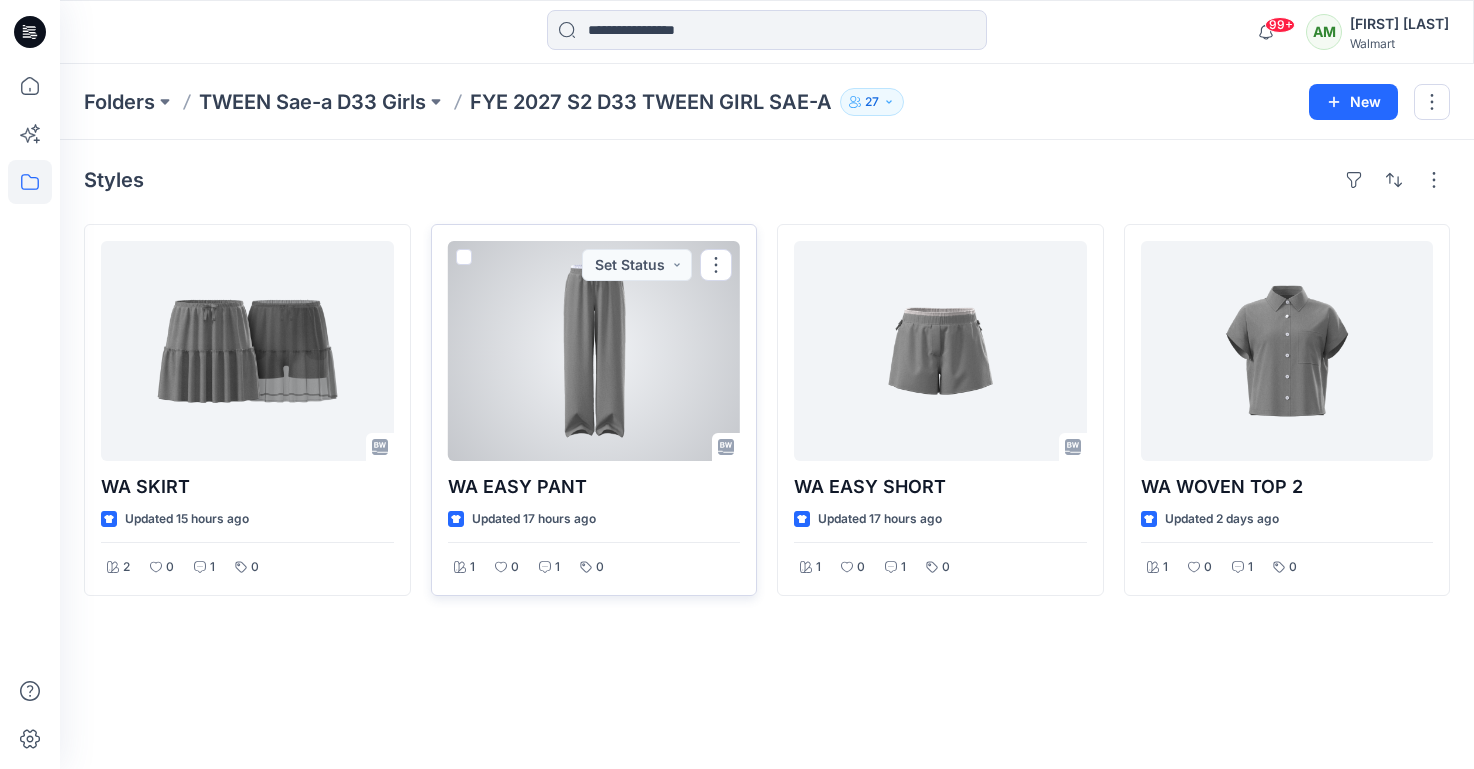 click at bounding box center [594, 351] 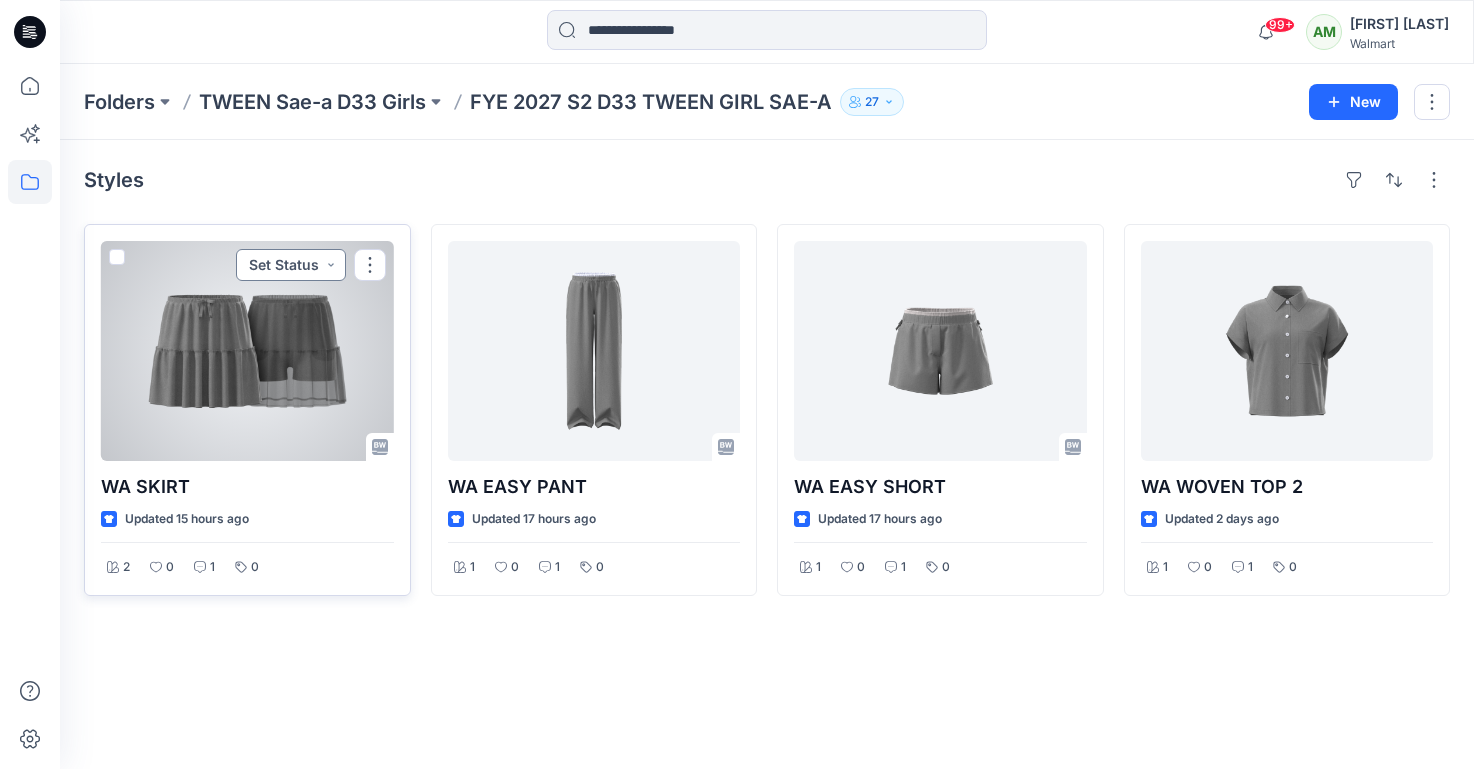 click on "Set Status" at bounding box center (291, 265) 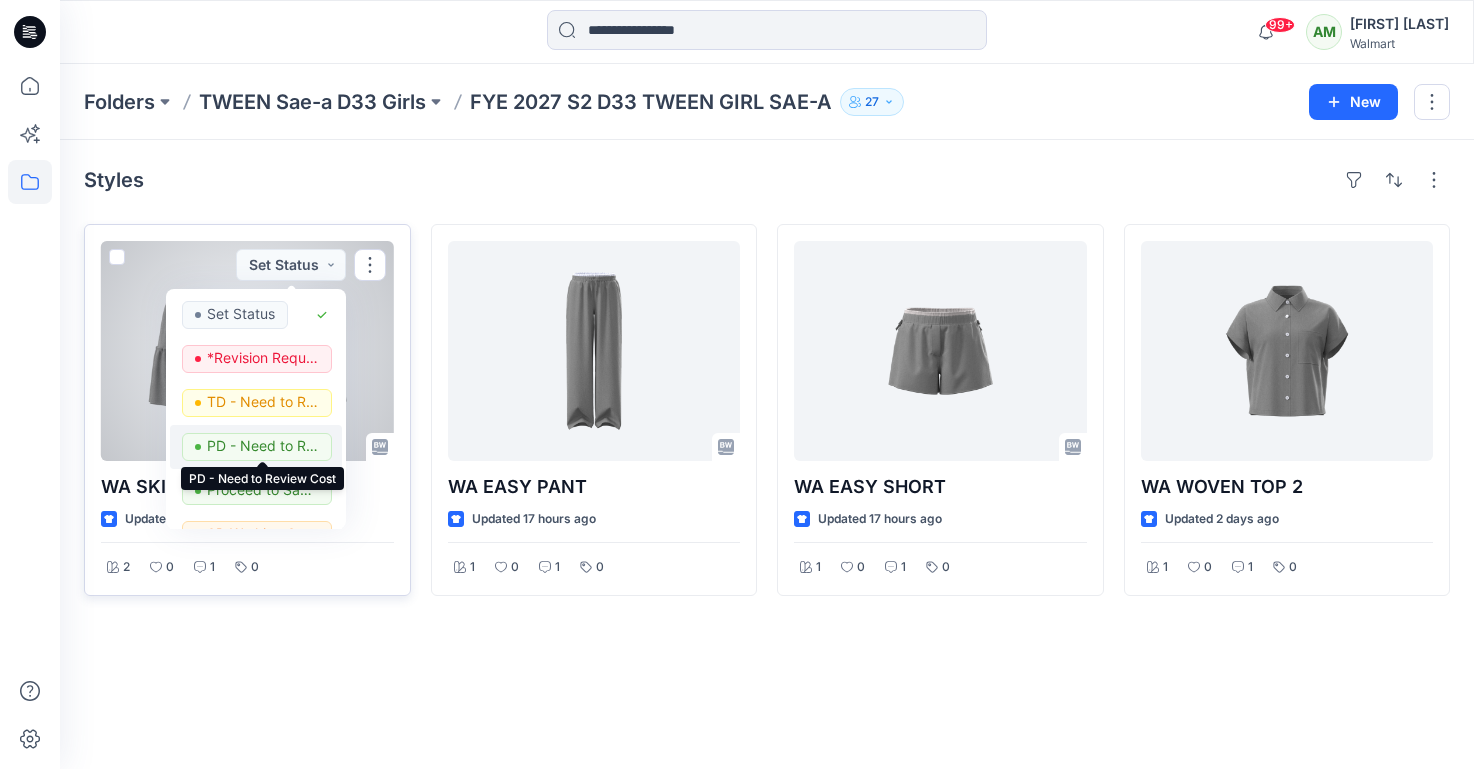 click on "PD - Need to Review Cost" at bounding box center [263, 446] 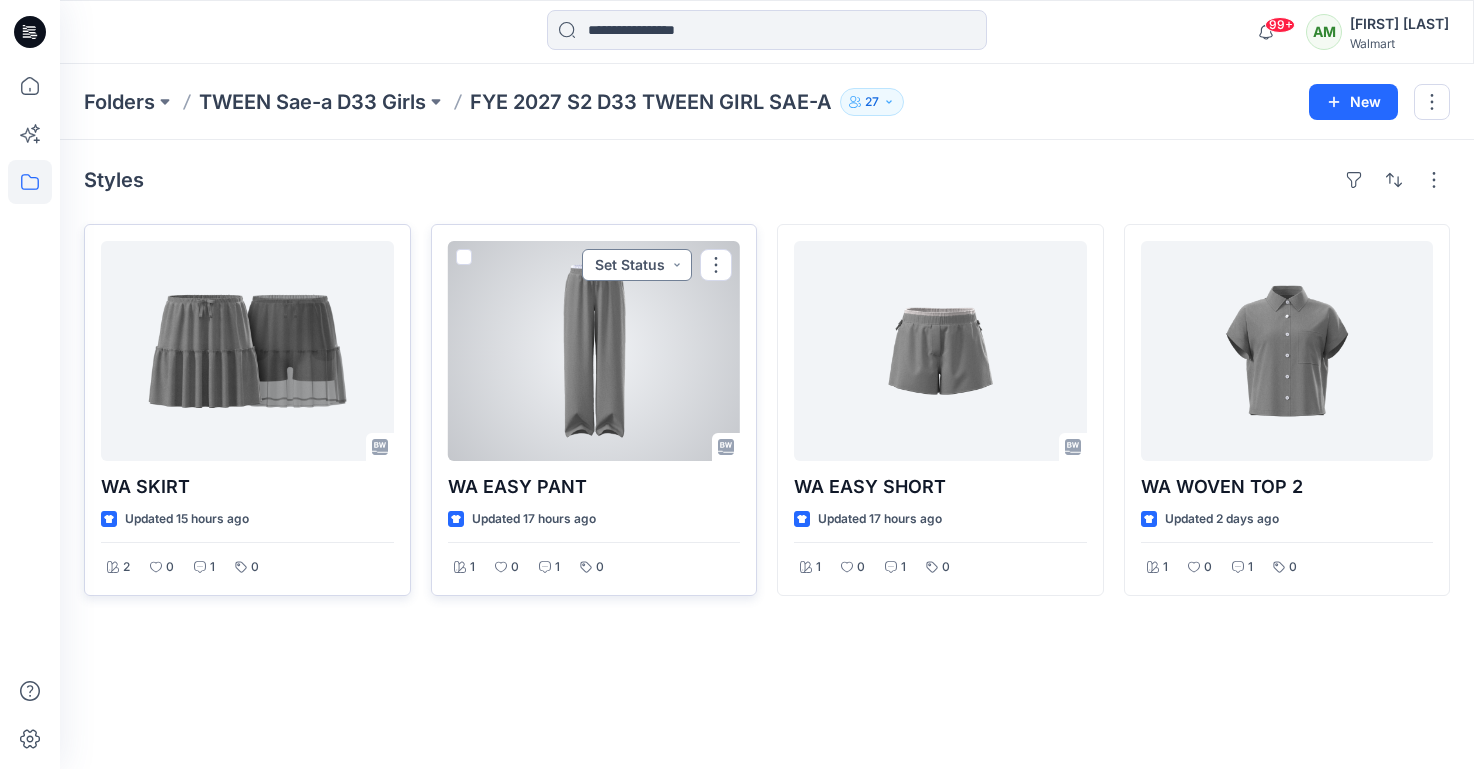 click on "Set Status" at bounding box center (637, 265) 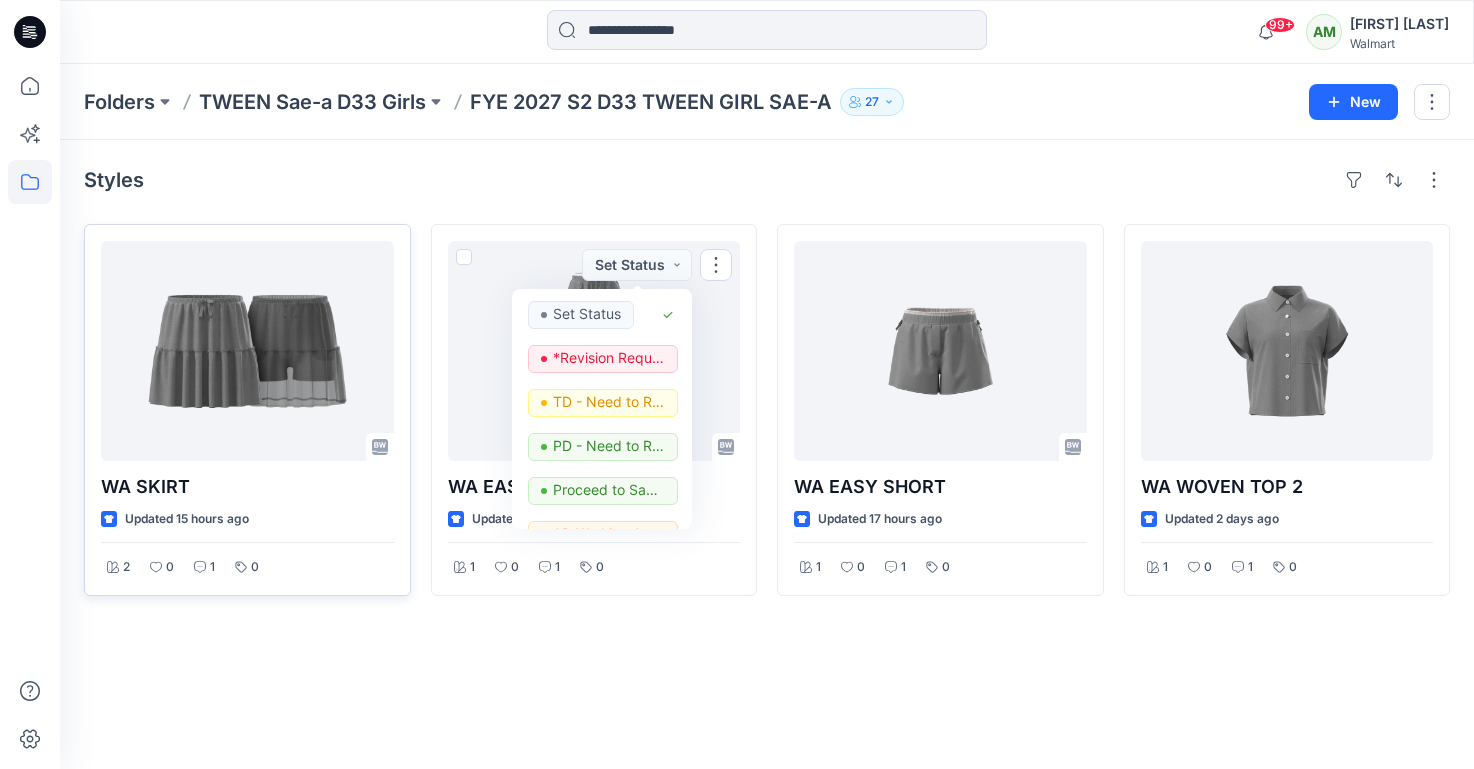 click on "Styles WA SKIRT Updated 15 hours ago 2 0 1 0 WA EASY PANT Updated 17 hours ago 1 0 1 0 Set Status Set Status *Revision Requested TD -  Need to Review PD - Need to Review Cost Proceed to Sample 3D Working Session - Need to Review Pre-Production Approved Need To Review - Design/PD/Tech Missing Information On Hold Not Proceeding / Dropped WA EASY SHORT Updated 17 hours ago 1 0 1 0 WA WOVEN TOP 2 Updated 2 days ago 1 0 1 0" at bounding box center [767, 454] 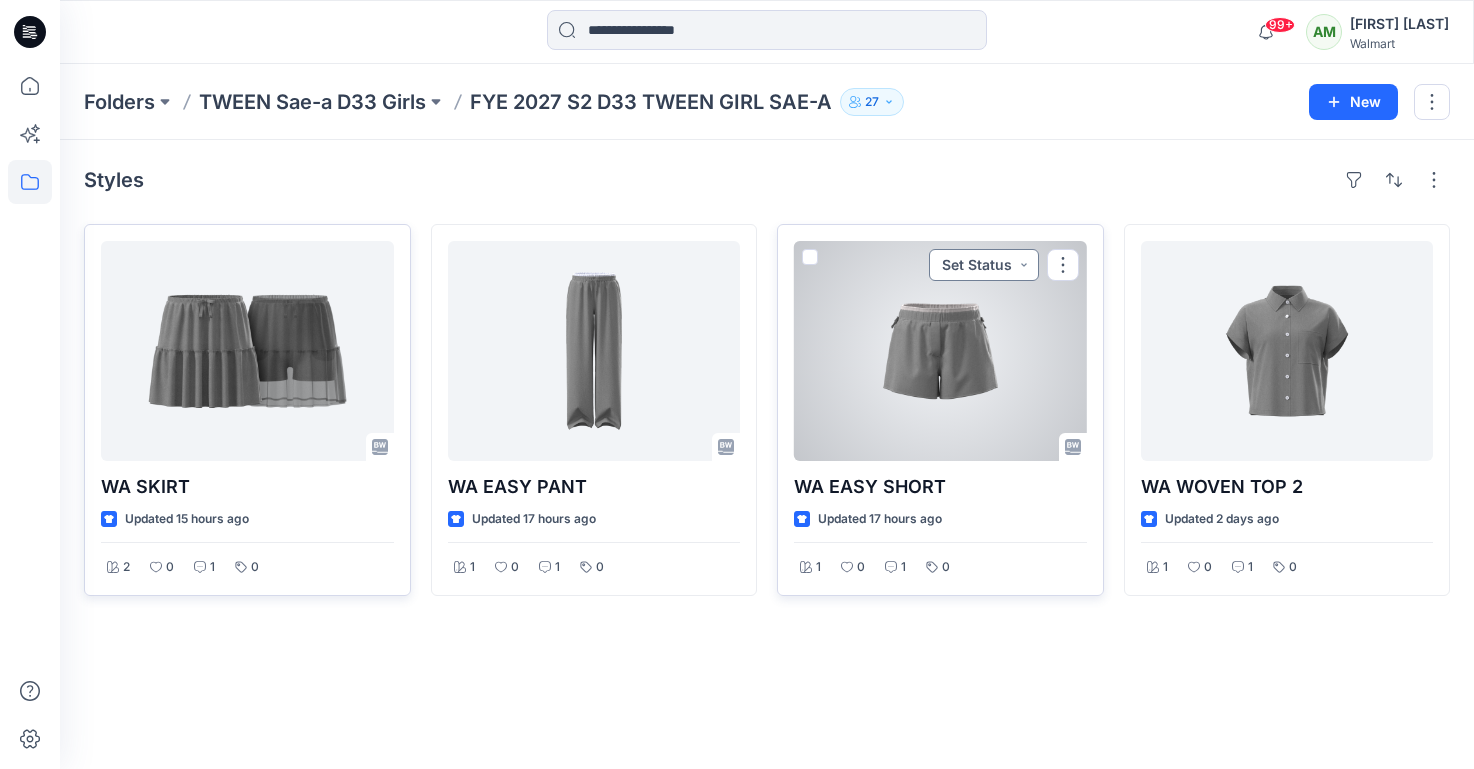 click on "Set Status" at bounding box center [984, 265] 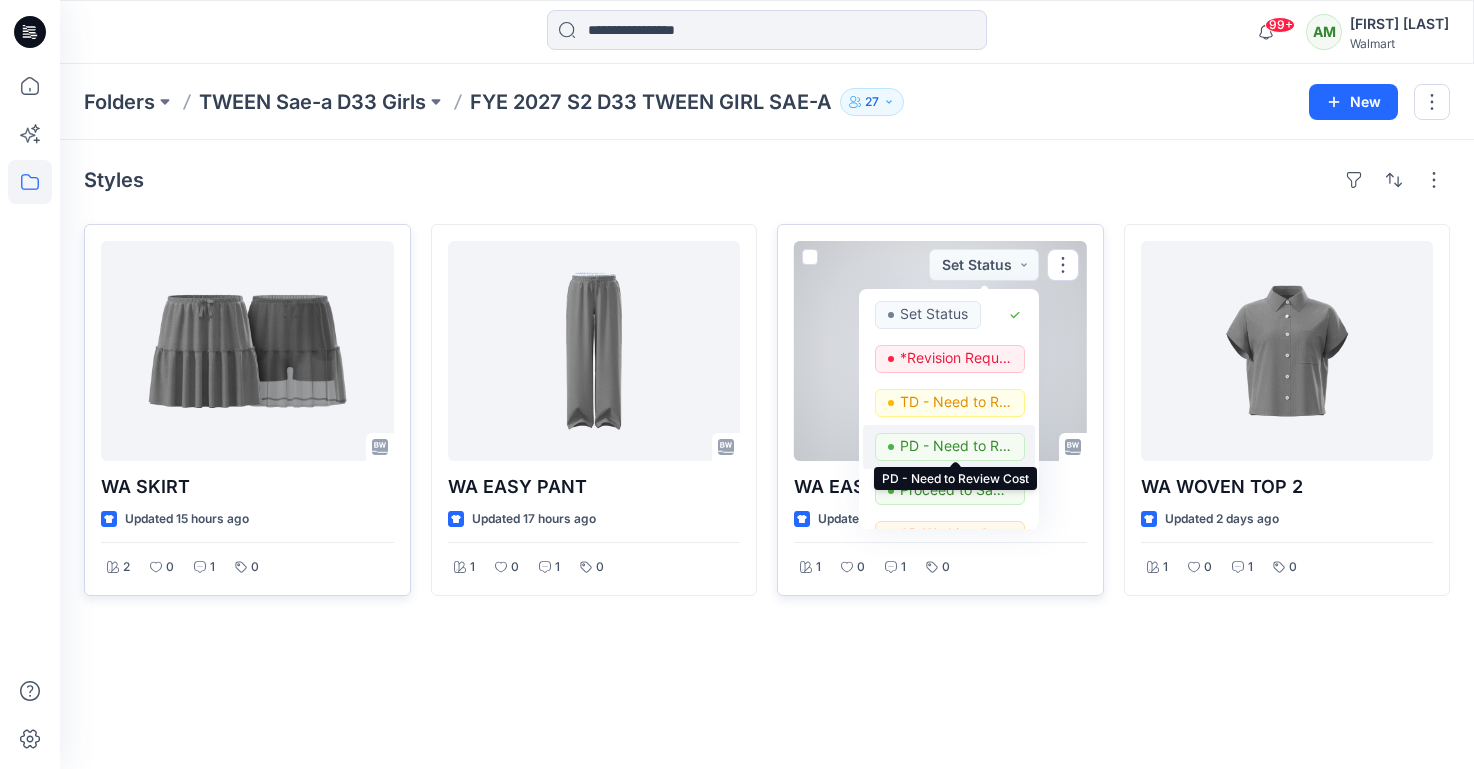 click on "PD - Need to Review Cost" at bounding box center (956, 446) 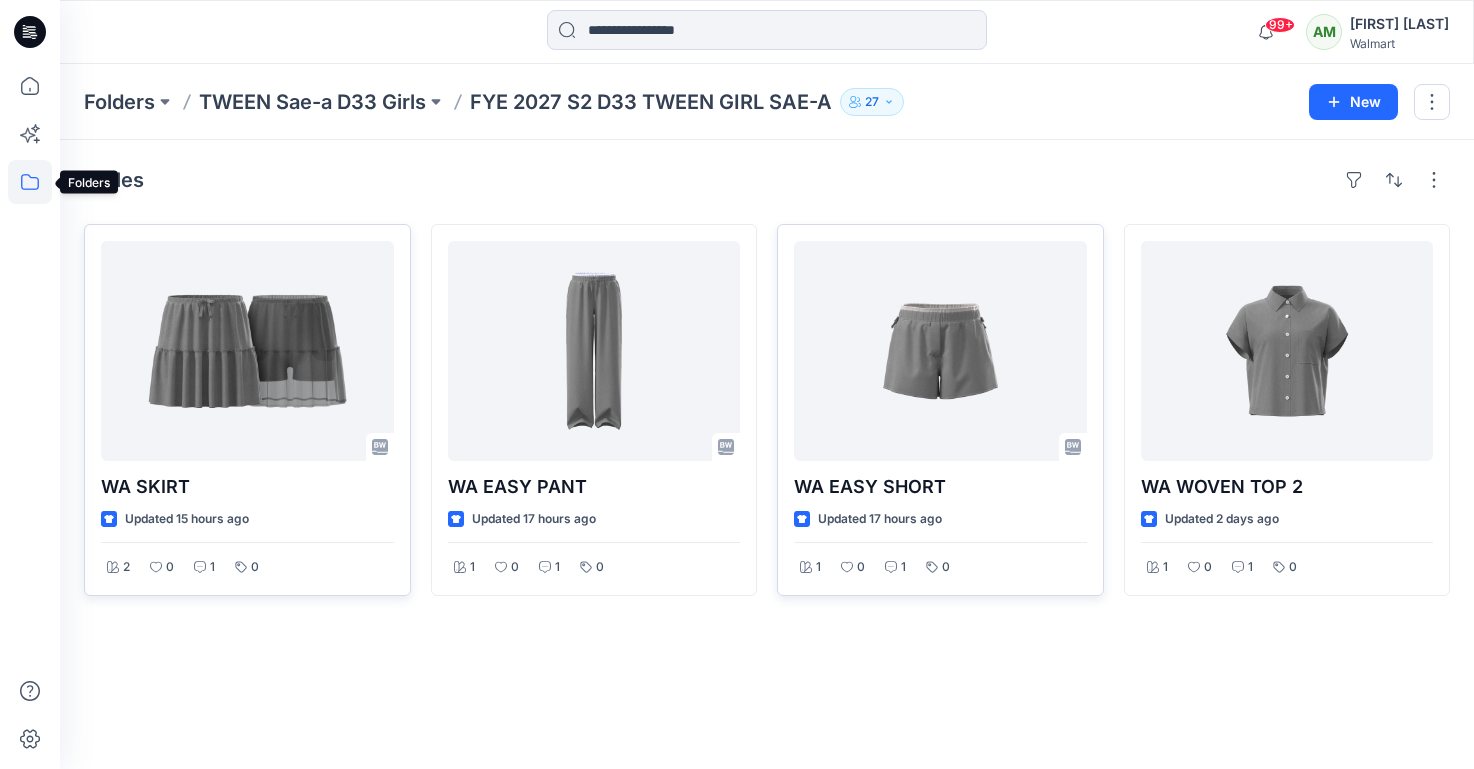click 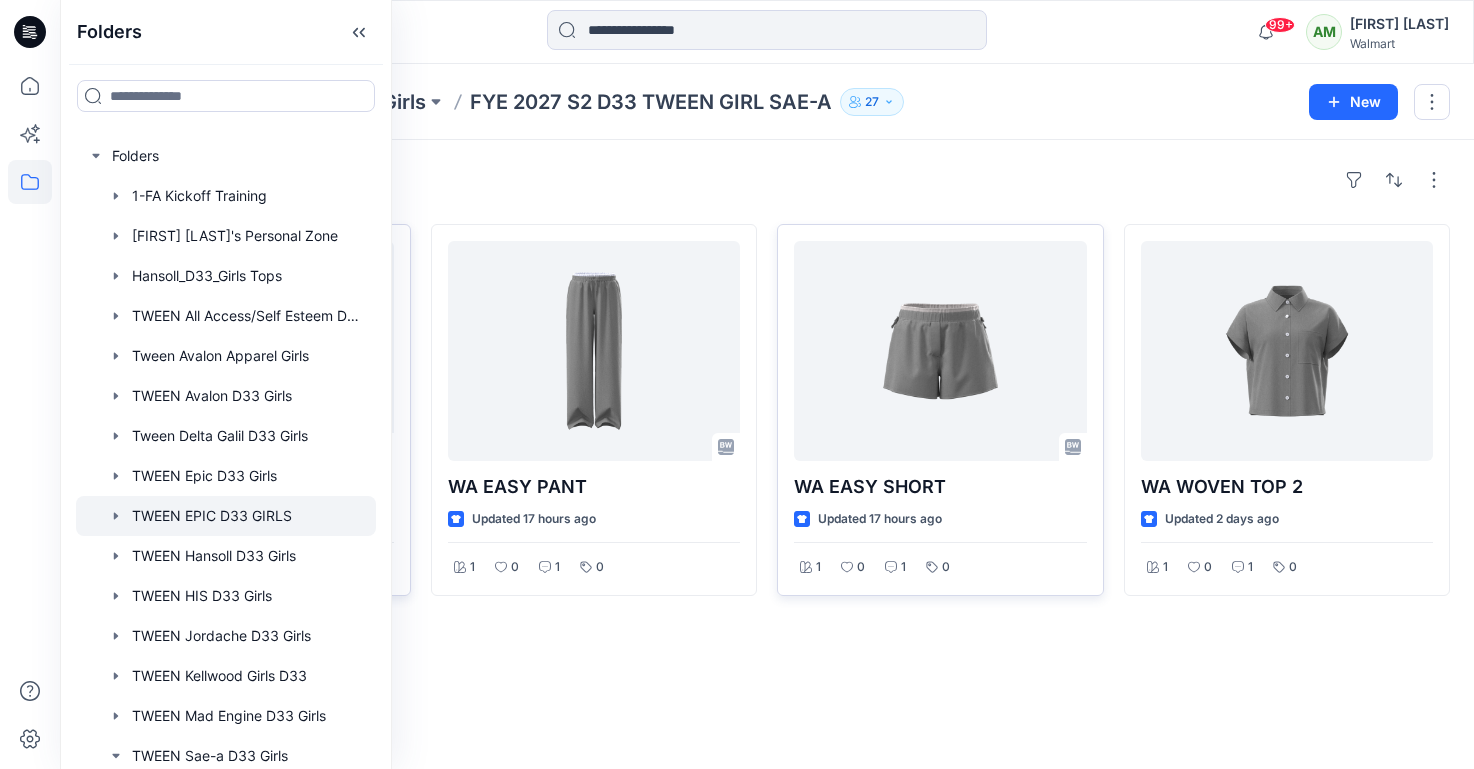 scroll, scrollTop: 125, scrollLeft: 0, axis: vertical 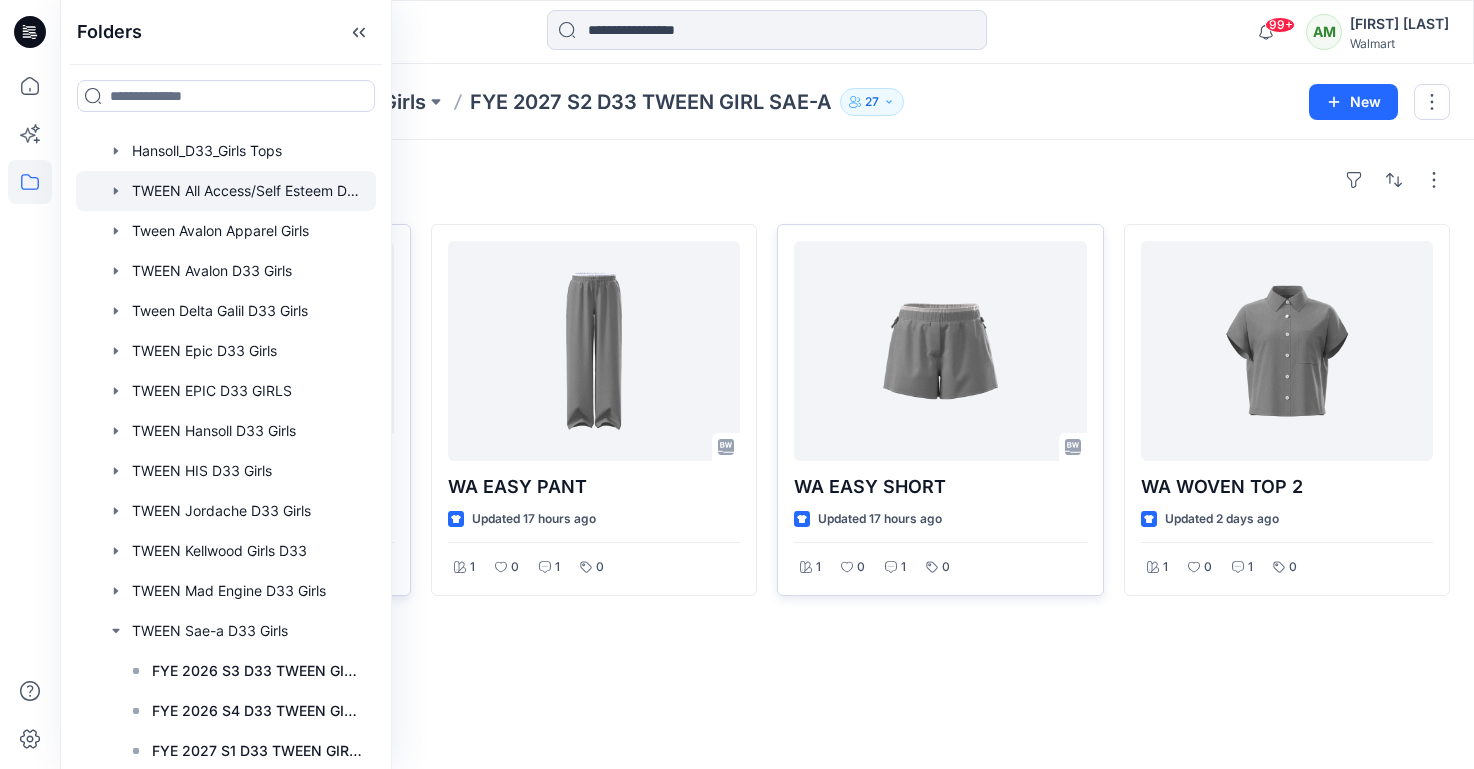 click at bounding box center [226, 191] 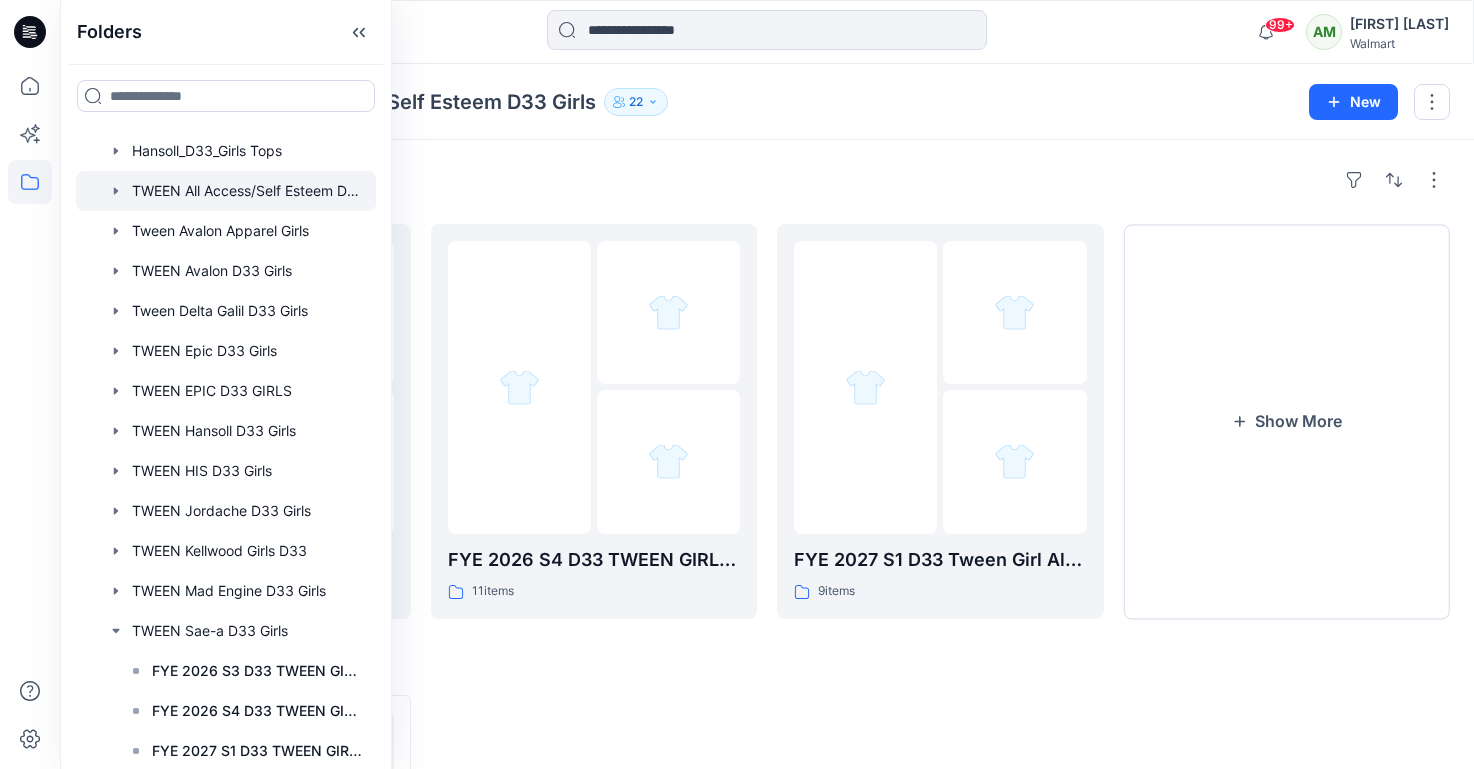 click on "Folders FYE 2027 S2 D33 Tween Girl All Access/Self Esteem 8  items FYE 2026 S4 D33 TWEEN GIRL All Access/Self Esteem 11  items FYE 2027 S1 D33 Tween Girl All Access/Self Esteem 9  items Show More Styles Loading... ASTM D33 Reg Alpha size run Updated 4 months ago 1 0 0 0" at bounding box center [767, 615] 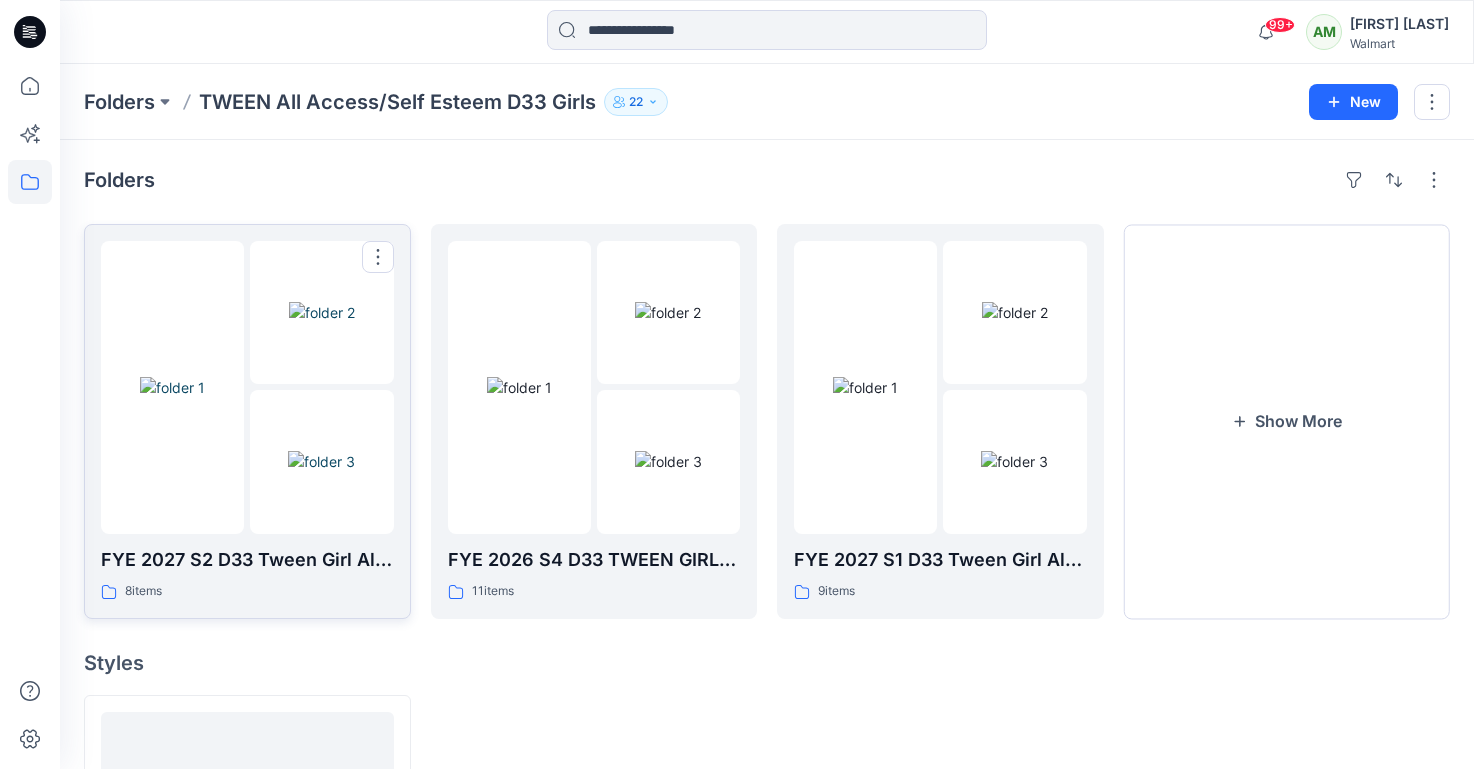 click at bounding box center (321, 461) 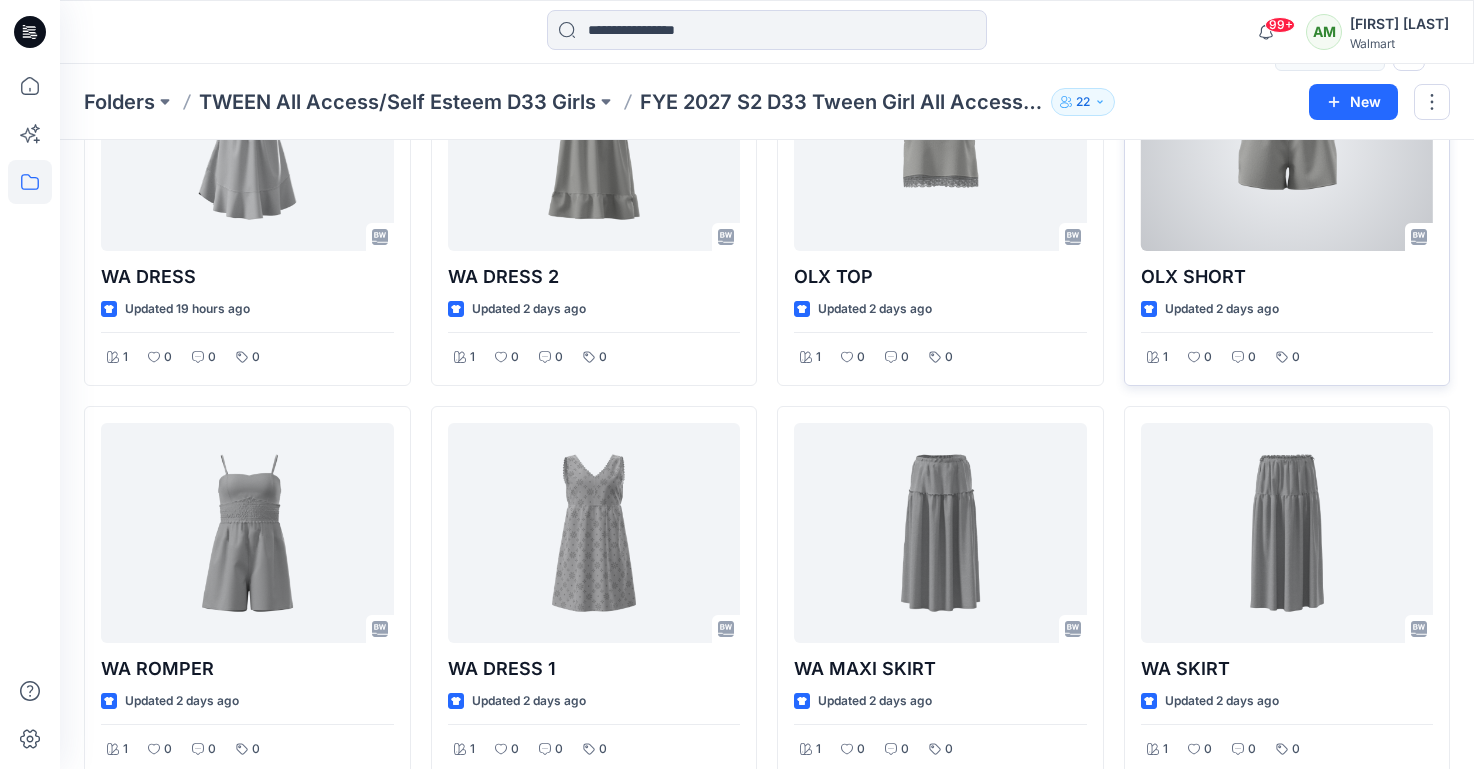 scroll, scrollTop: 243, scrollLeft: 0, axis: vertical 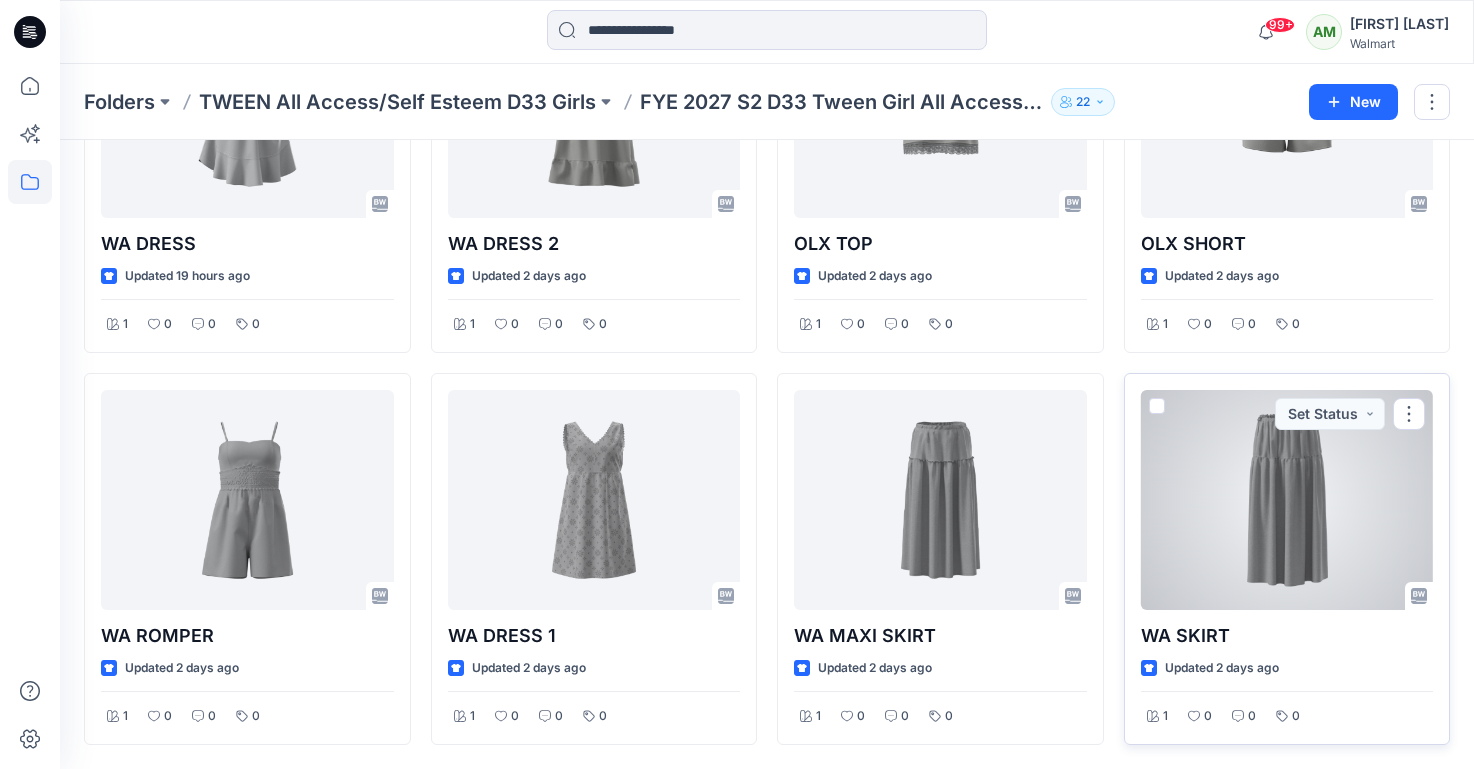 click at bounding box center [1287, 500] 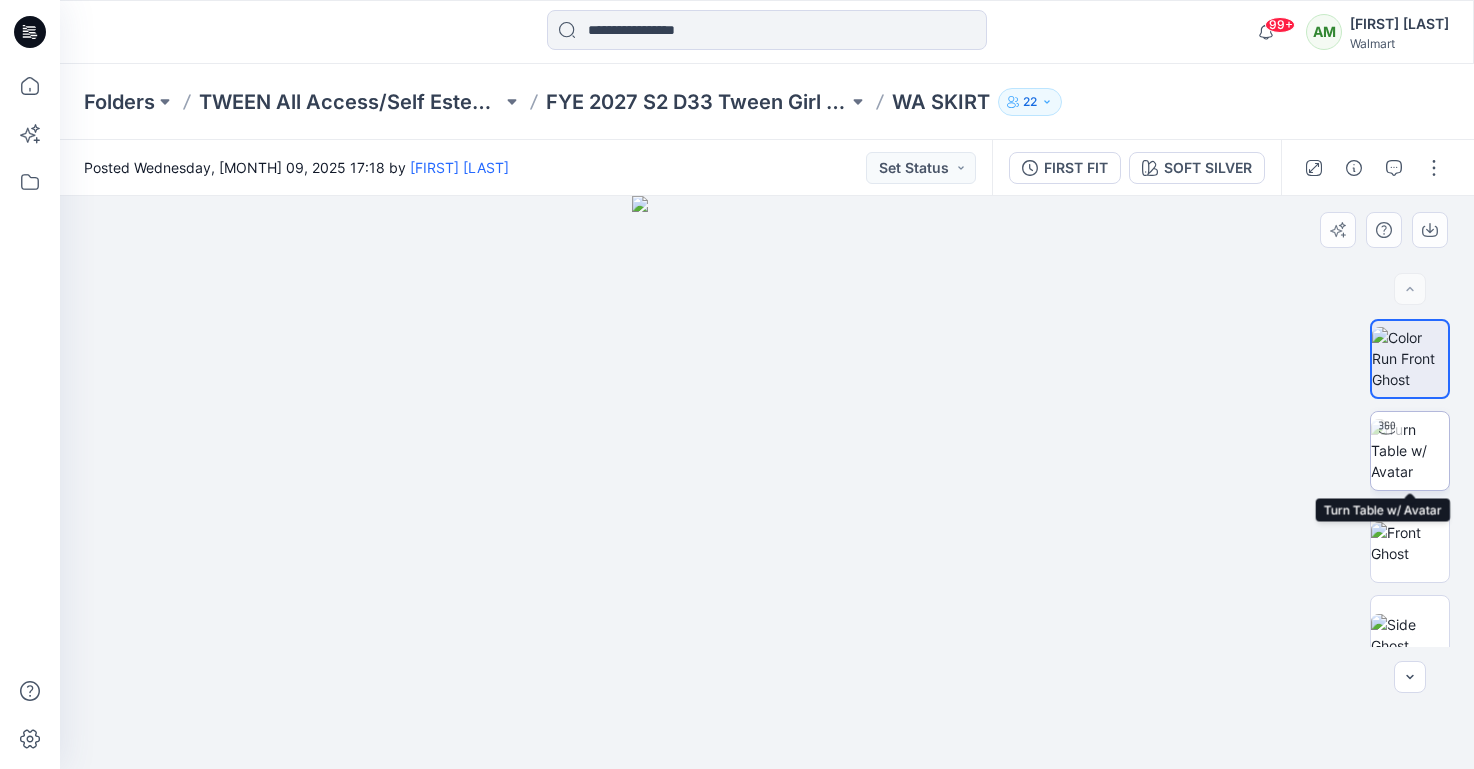 click at bounding box center (1410, 450) 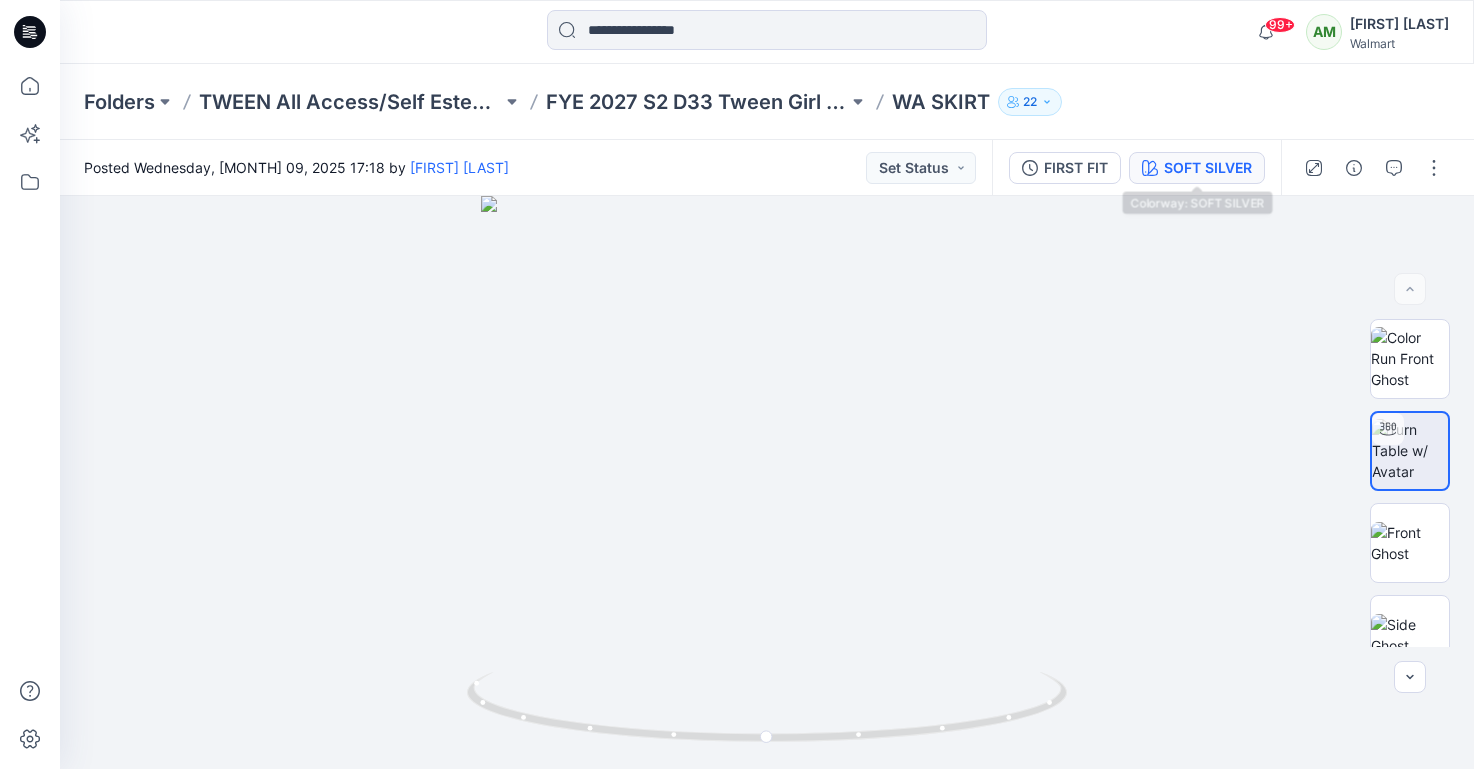 click on "SOFT SILVER" at bounding box center (1208, 168) 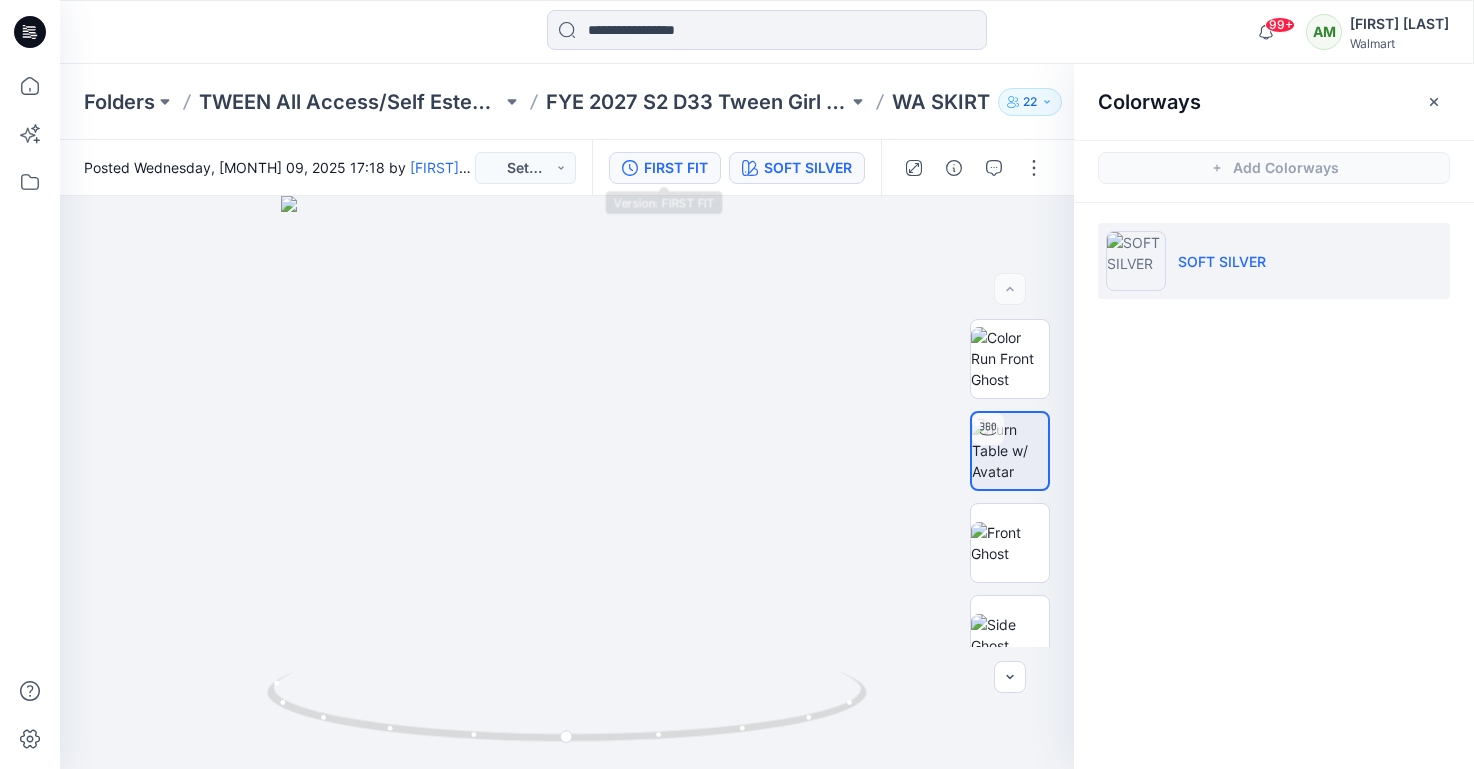 click on "FIRST FIT" at bounding box center [676, 168] 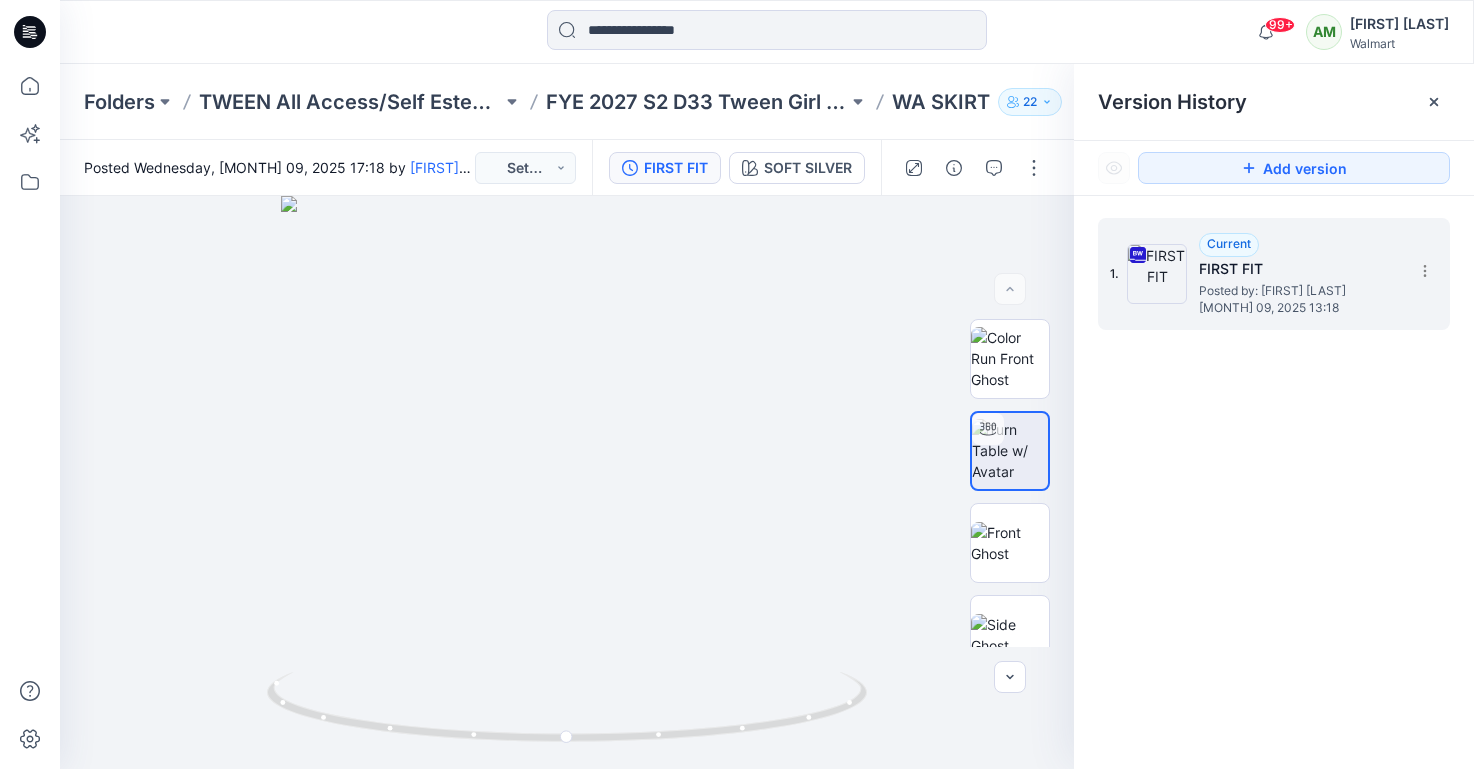 click on "1.   Current FIRST FIT Posted by: Brianna Glick July 09, 2025 13:18" at bounding box center [1260, 274] 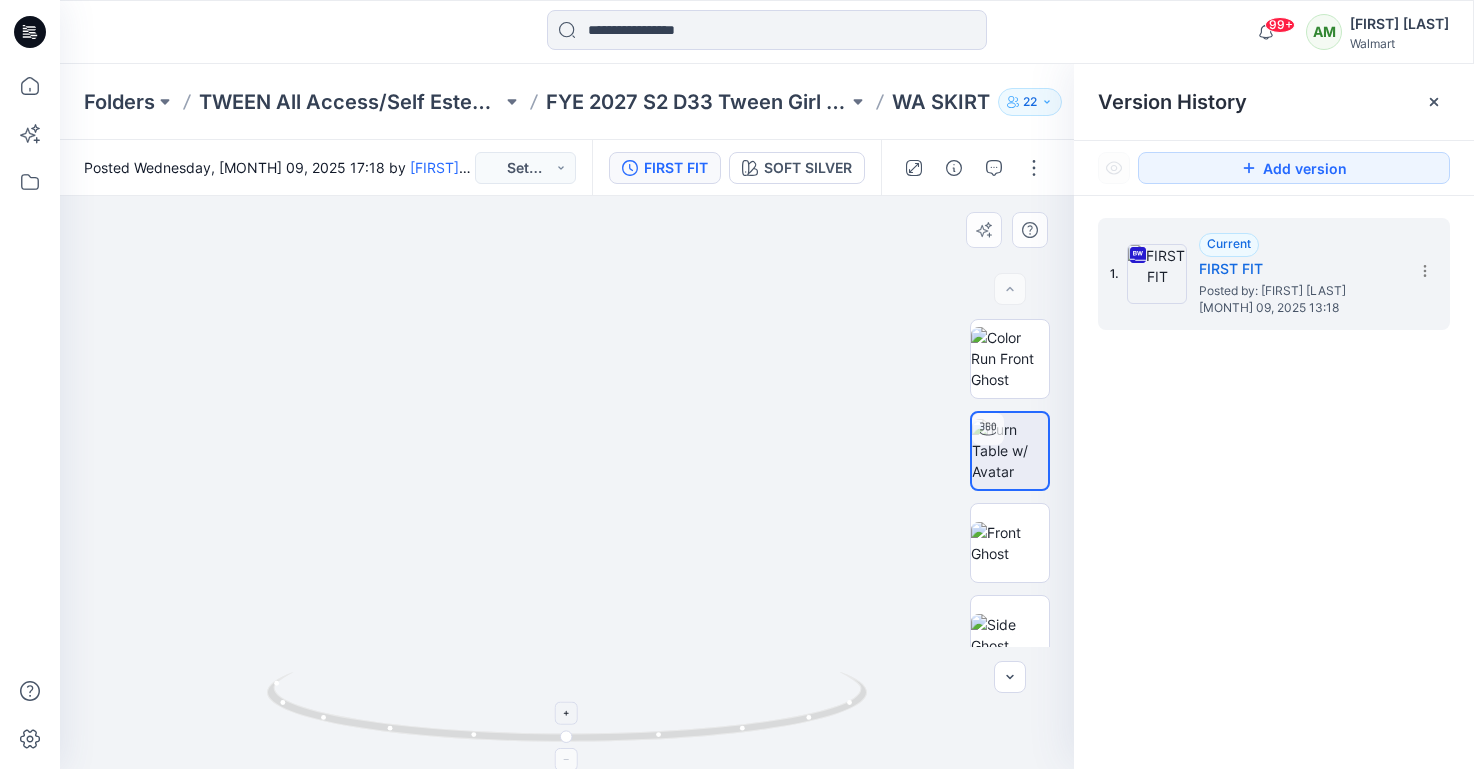 click 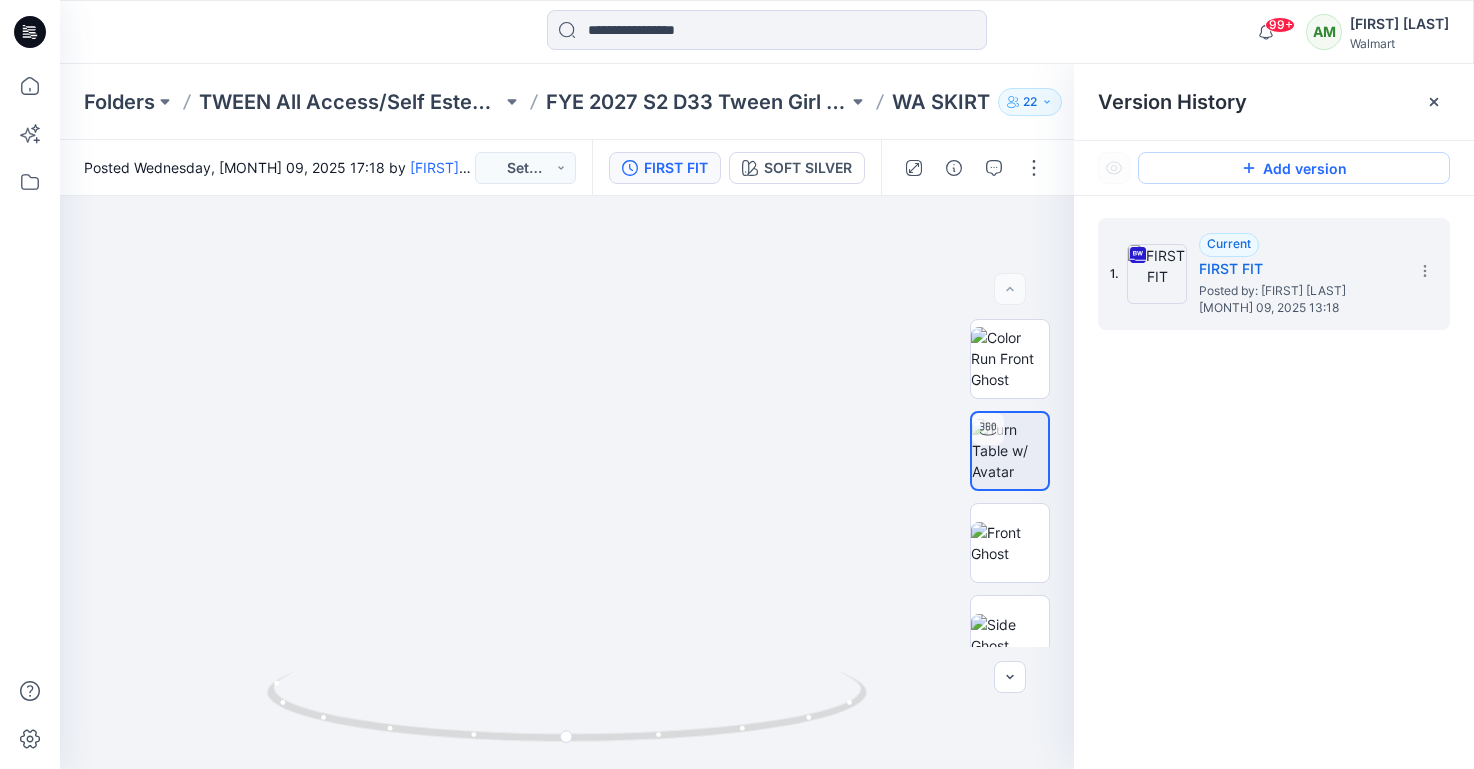click on "Add version" at bounding box center (1294, 168) 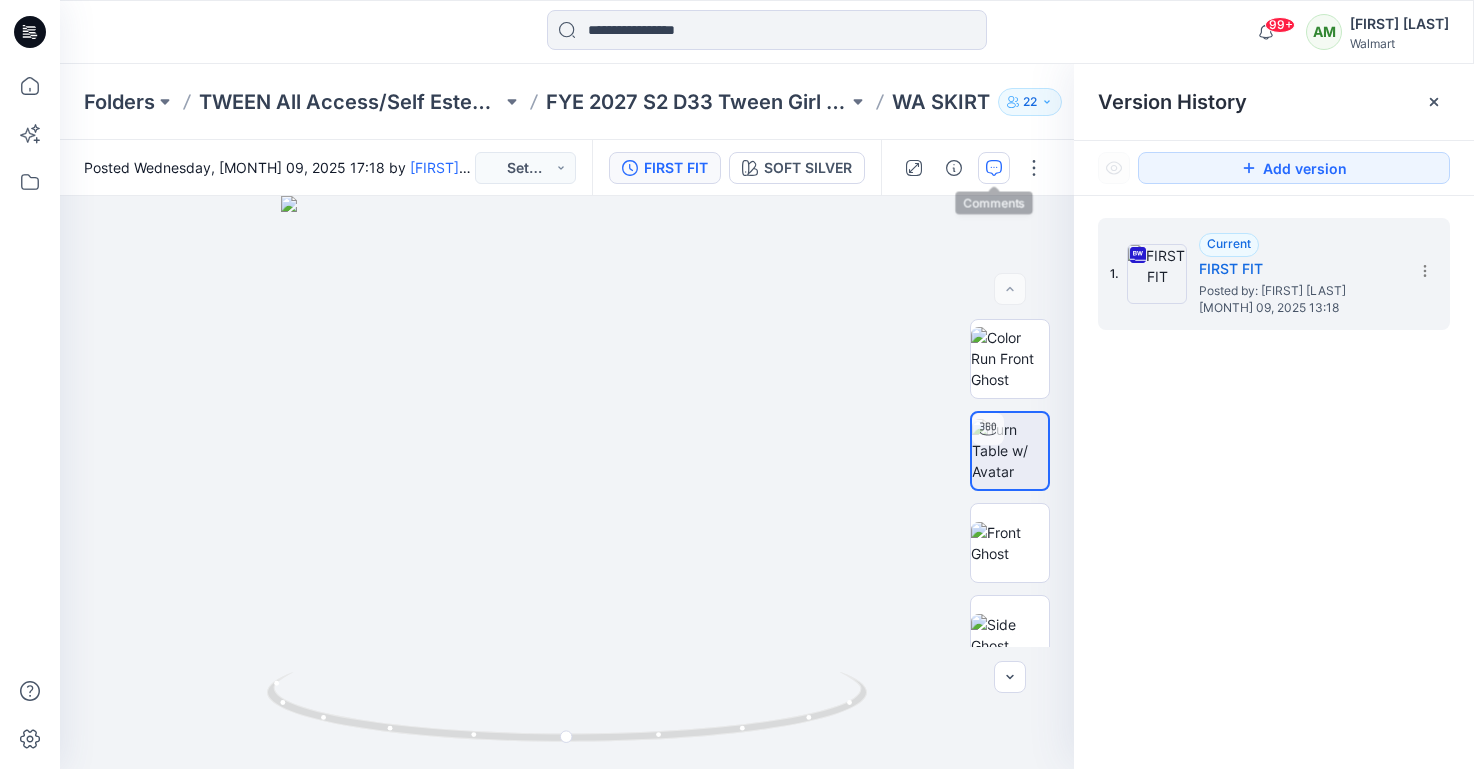 click 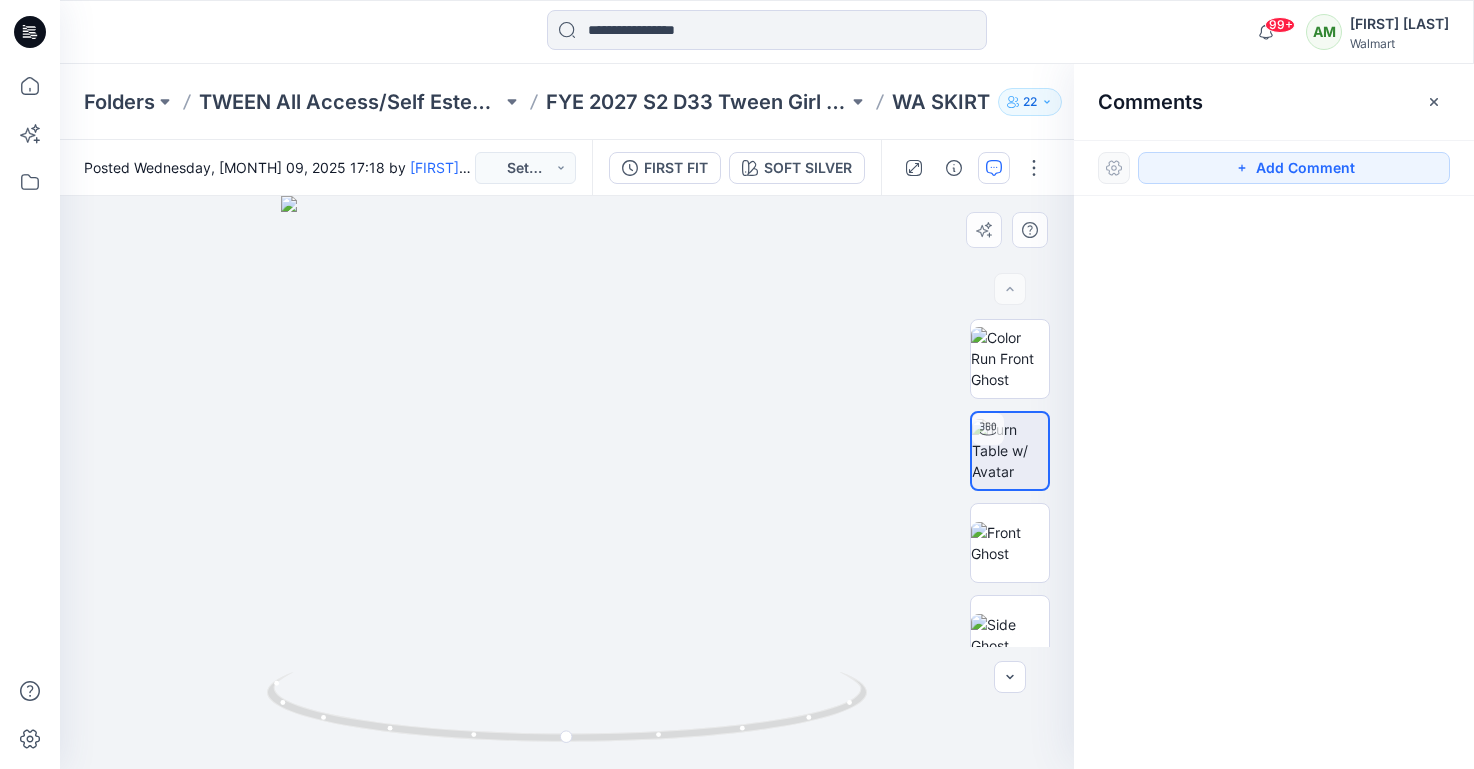 click at bounding box center [567, 482] 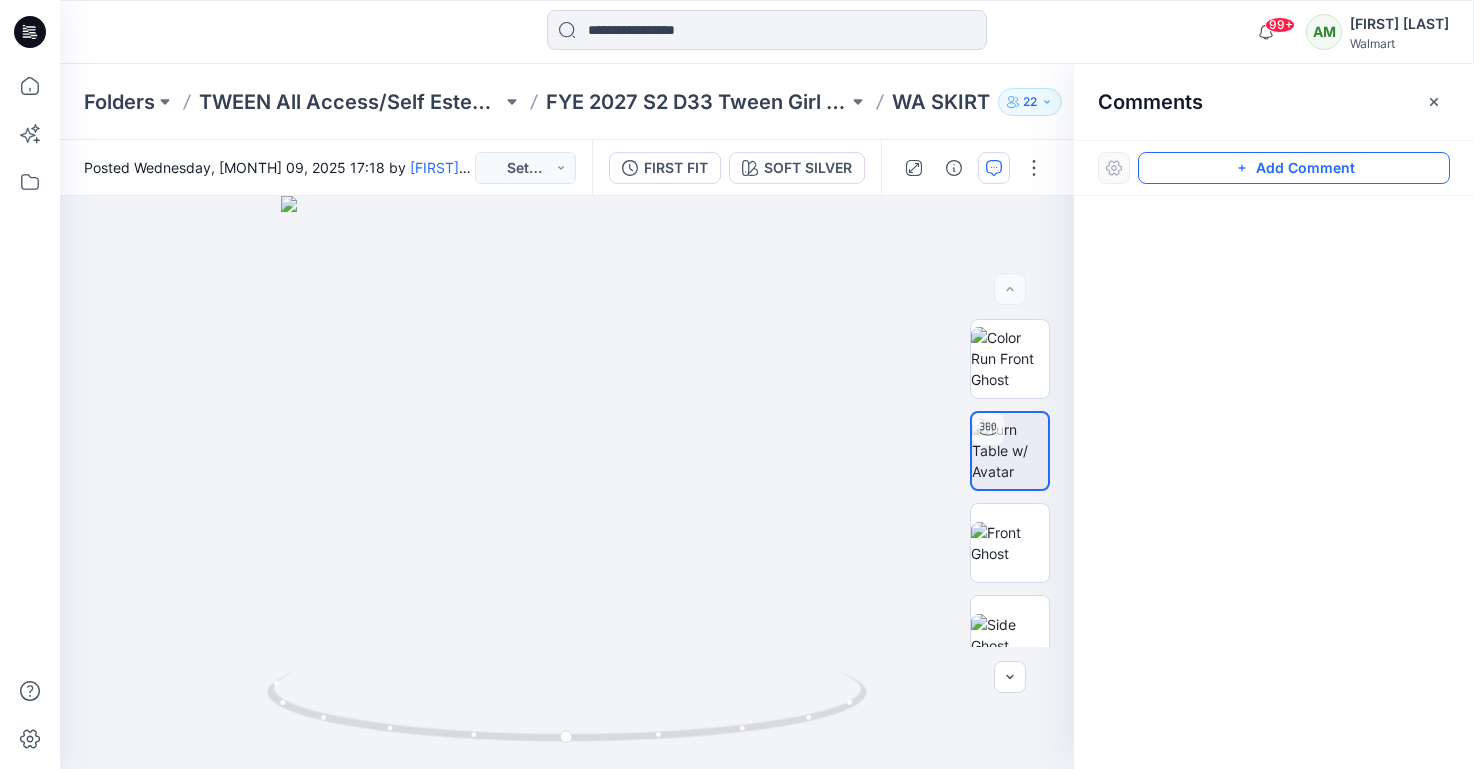 click on "Add Comment" at bounding box center [1294, 168] 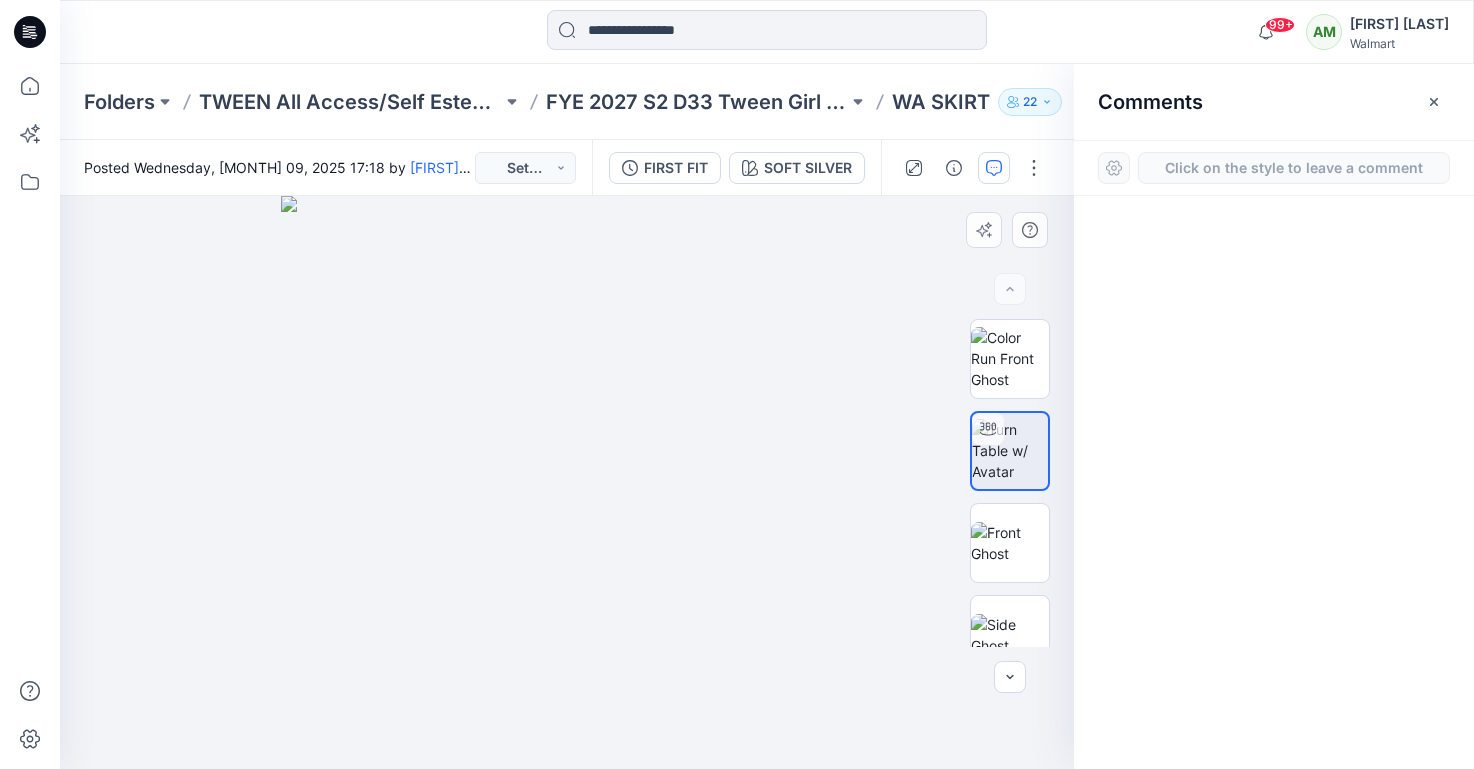 click on "1" at bounding box center (567, 482) 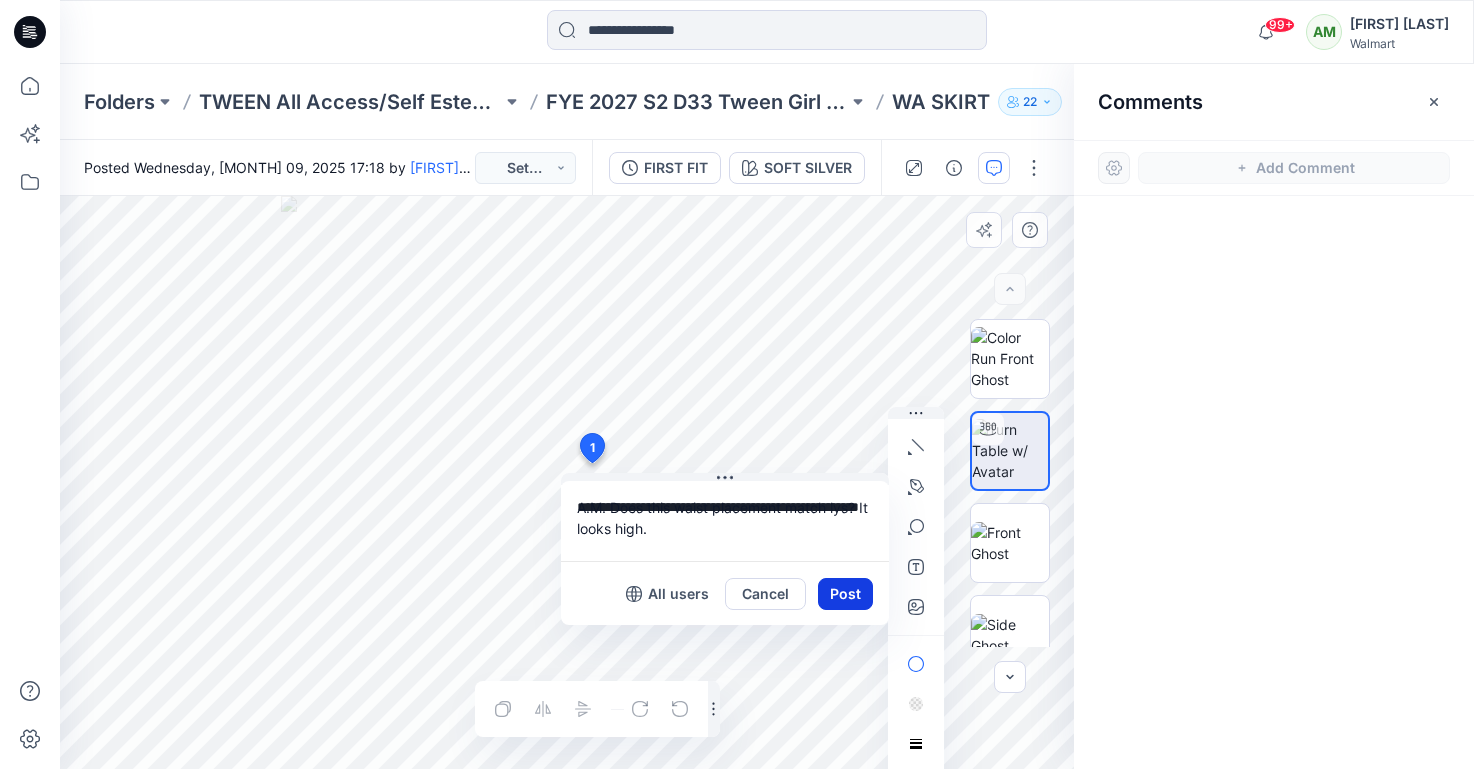 type on "**********" 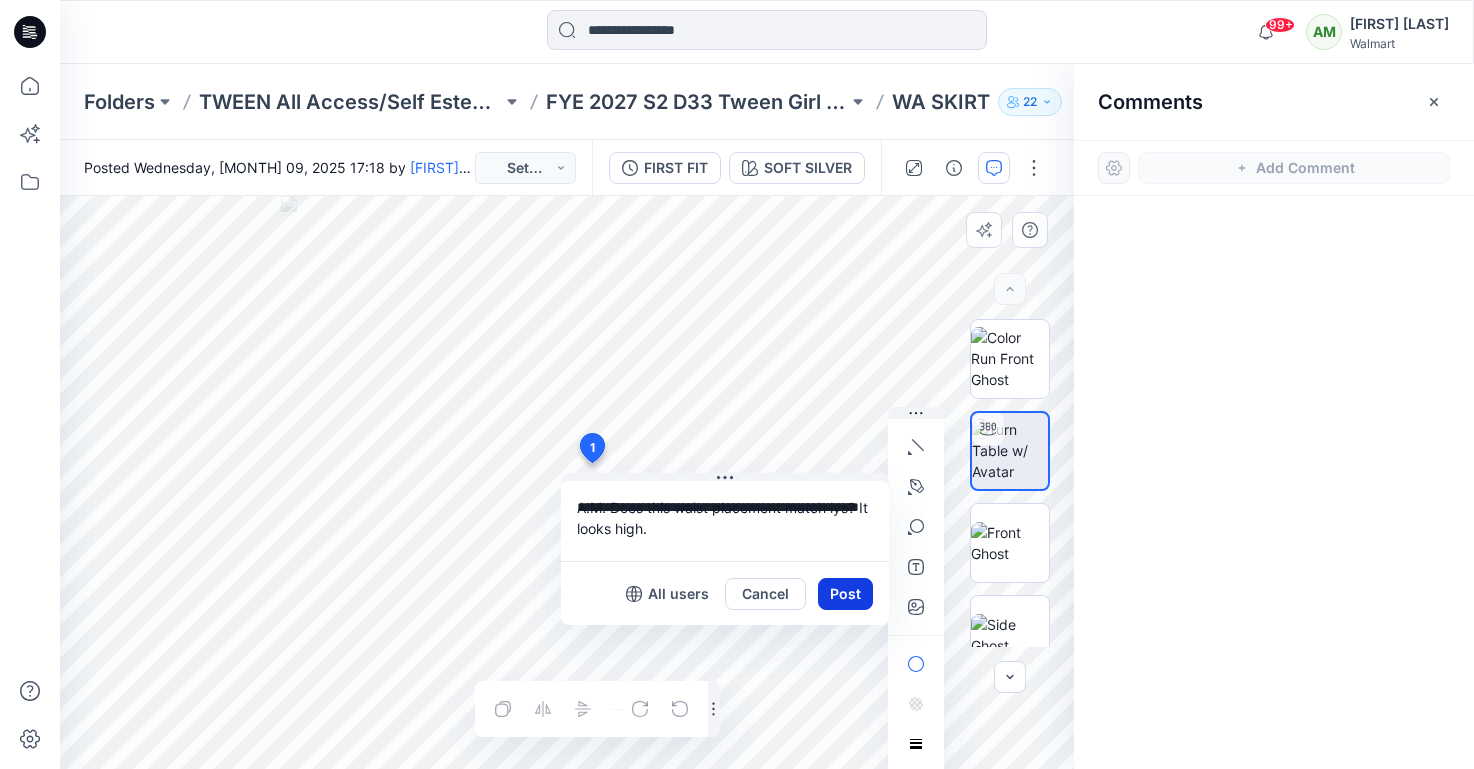 click on "Post" at bounding box center (845, 594) 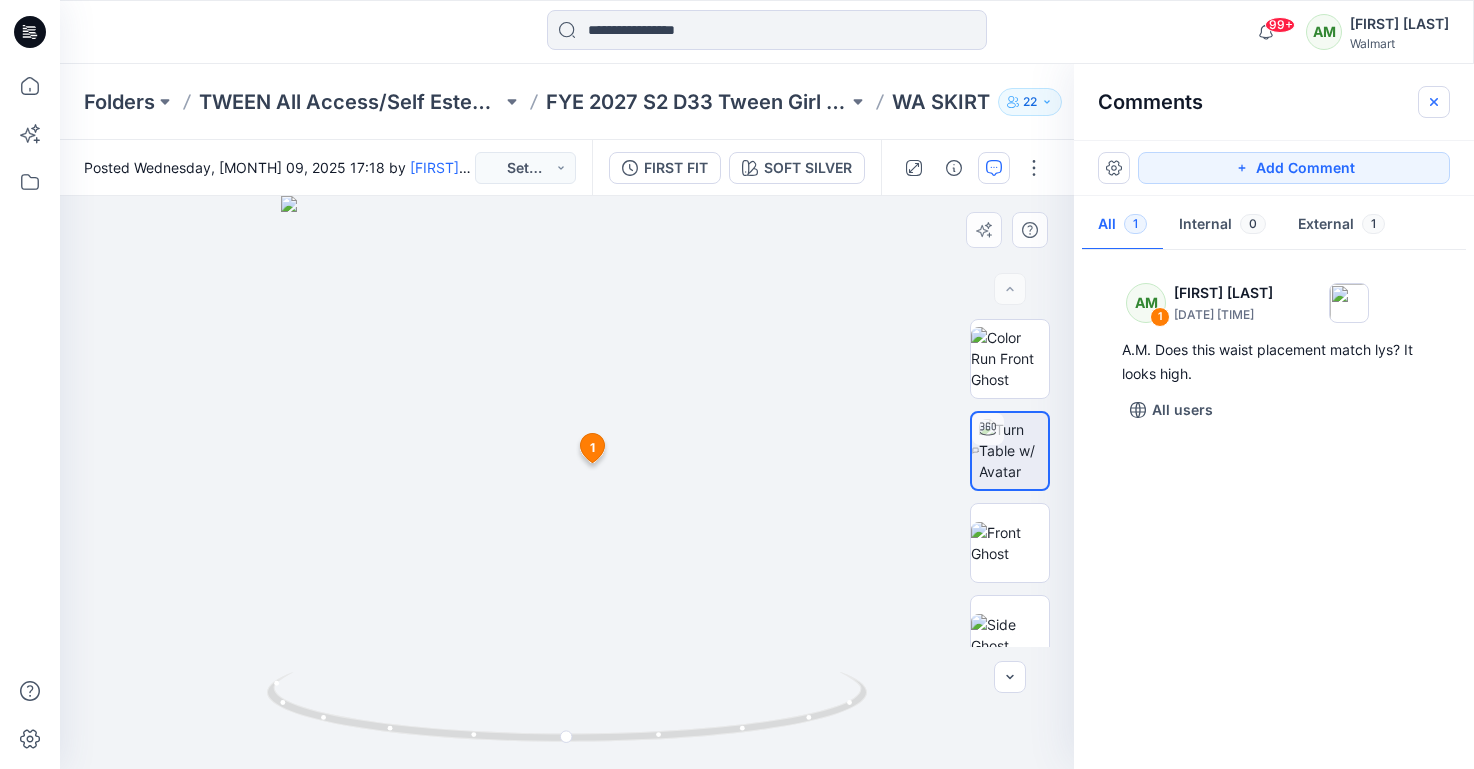 click 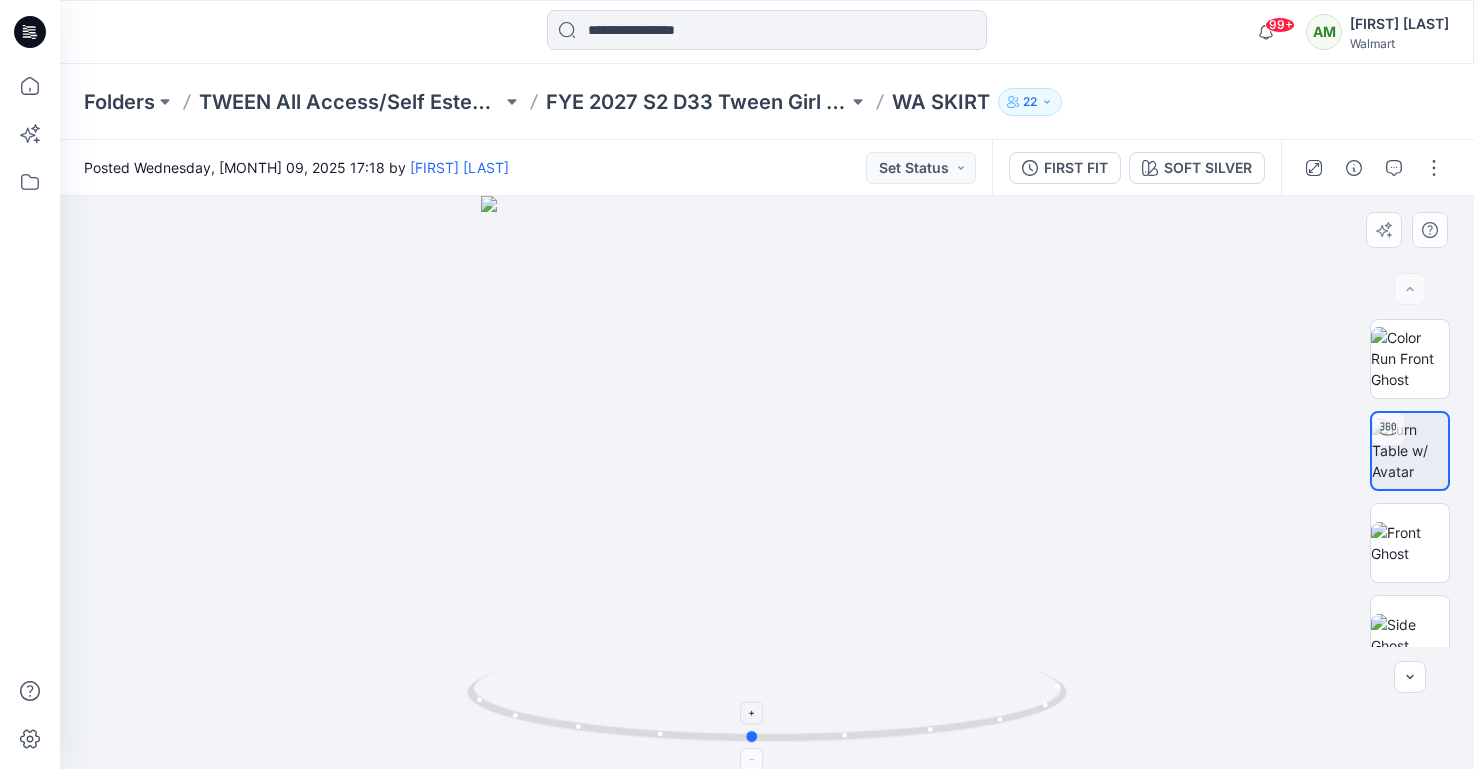 drag, startPoint x: 767, startPoint y: 733, endPoint x: 752, endPoint y: 728, distance: 15.811388 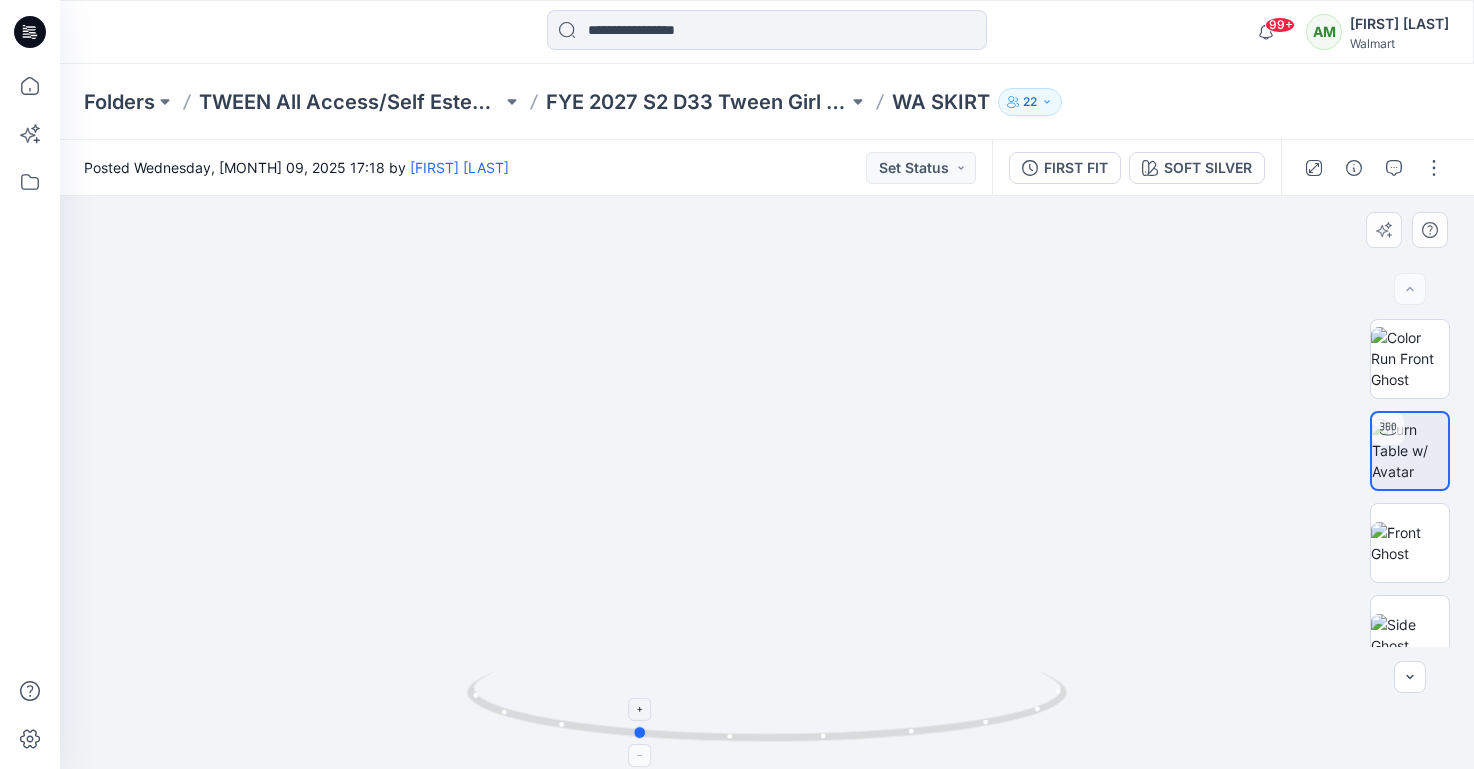 drag, startPoint x: 752, startPoint y: 736, endPoint x: 636, endPoint y: 701, distance: 121.16518 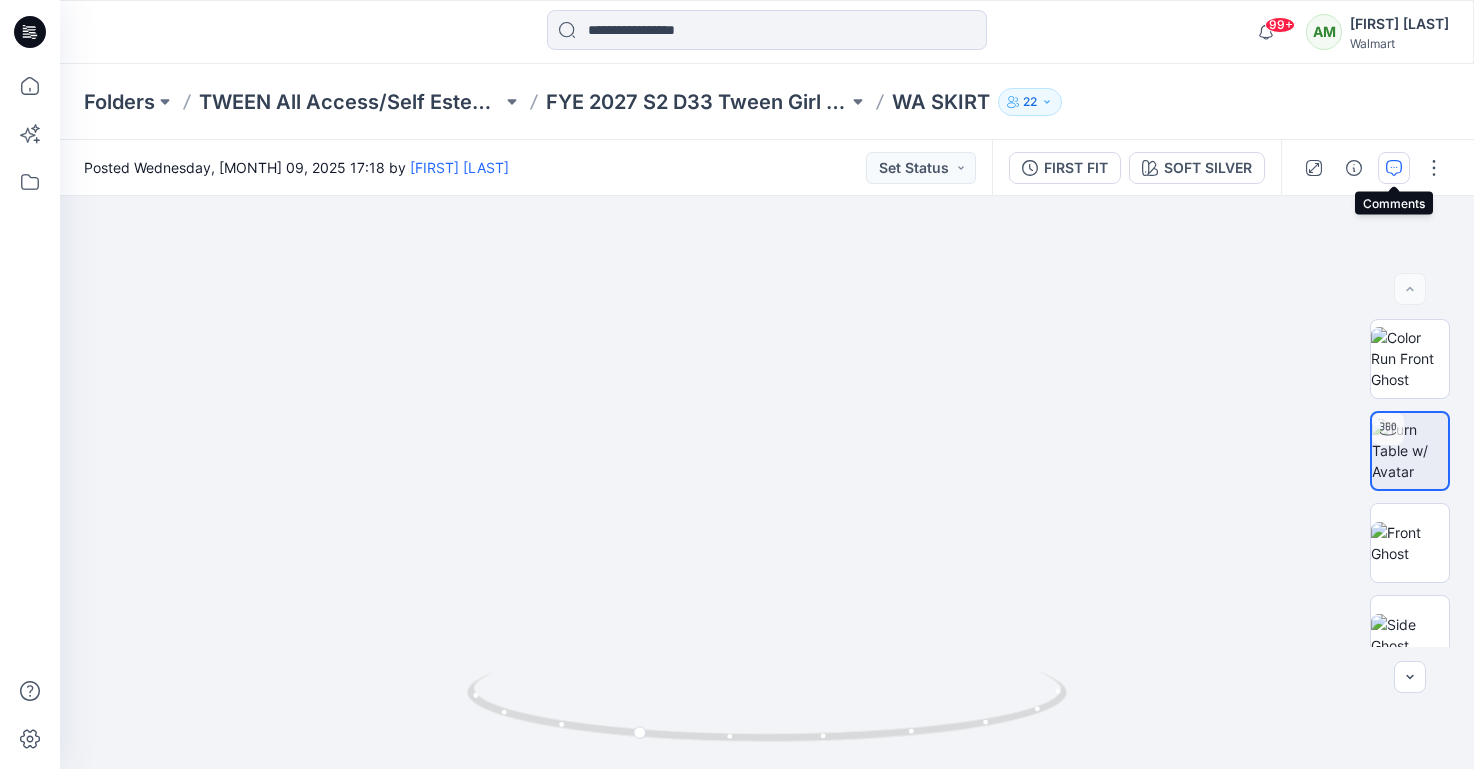 click at bounding box center (1394, 168) 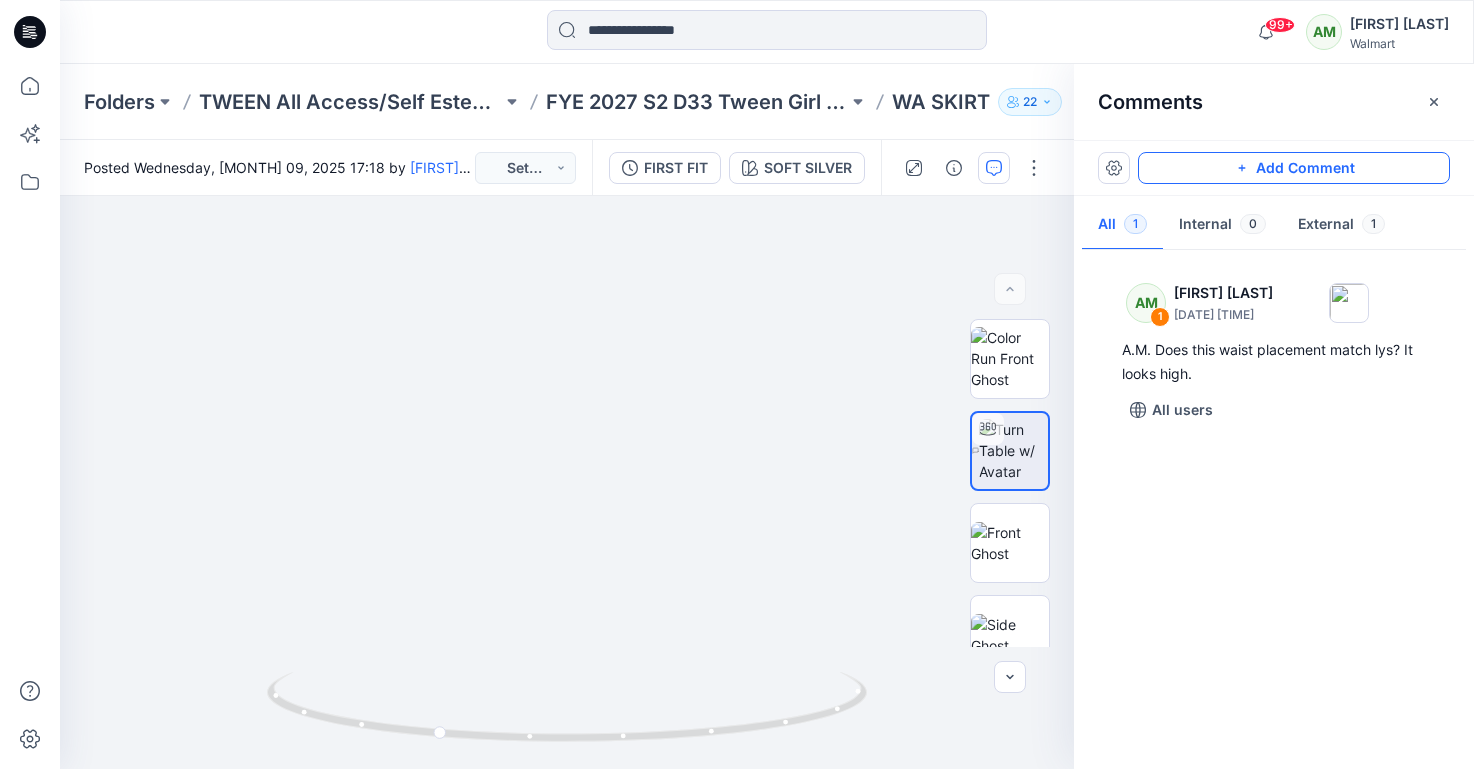 click on "Add Comment" at bounding box center (1294, 168) 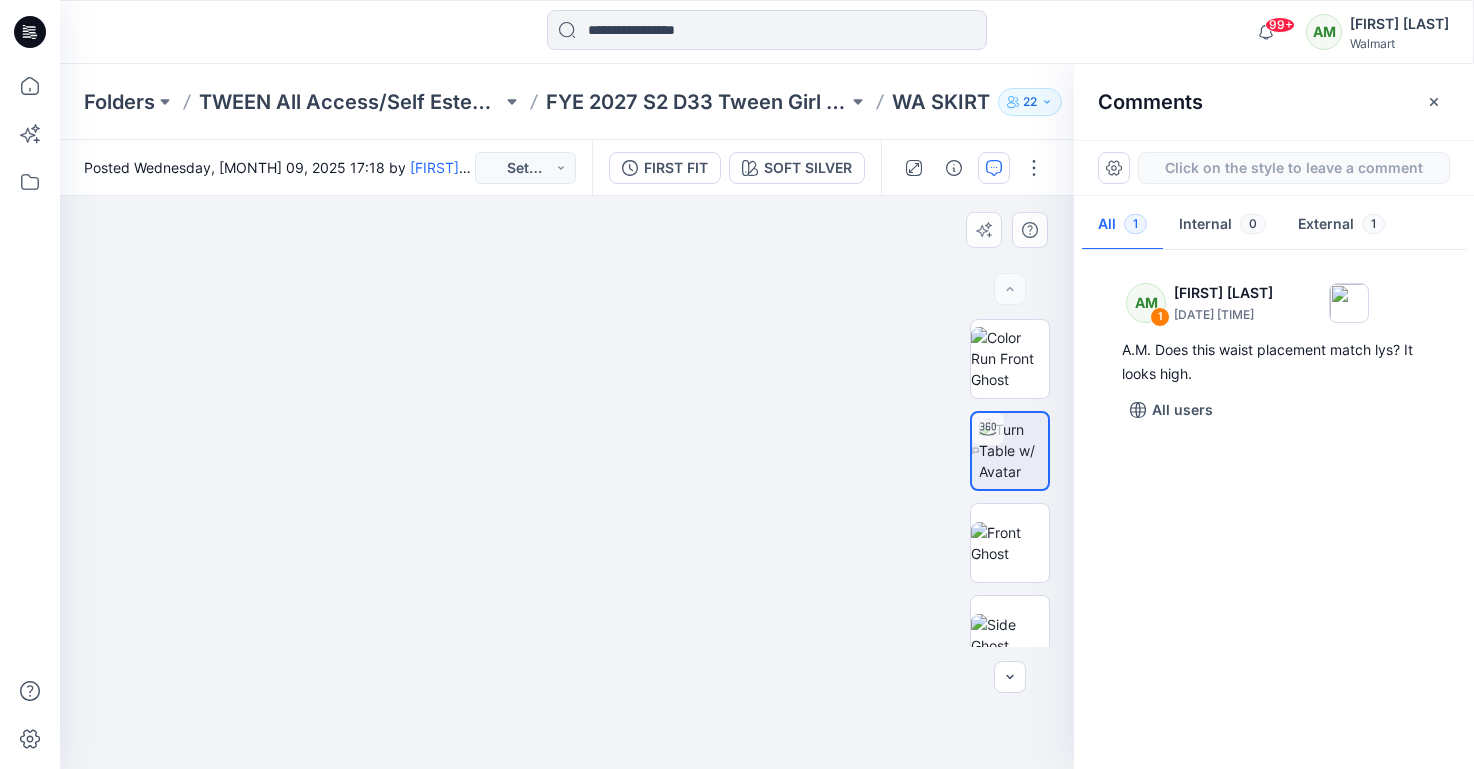 click on "2" at bounding box center [567, 482] 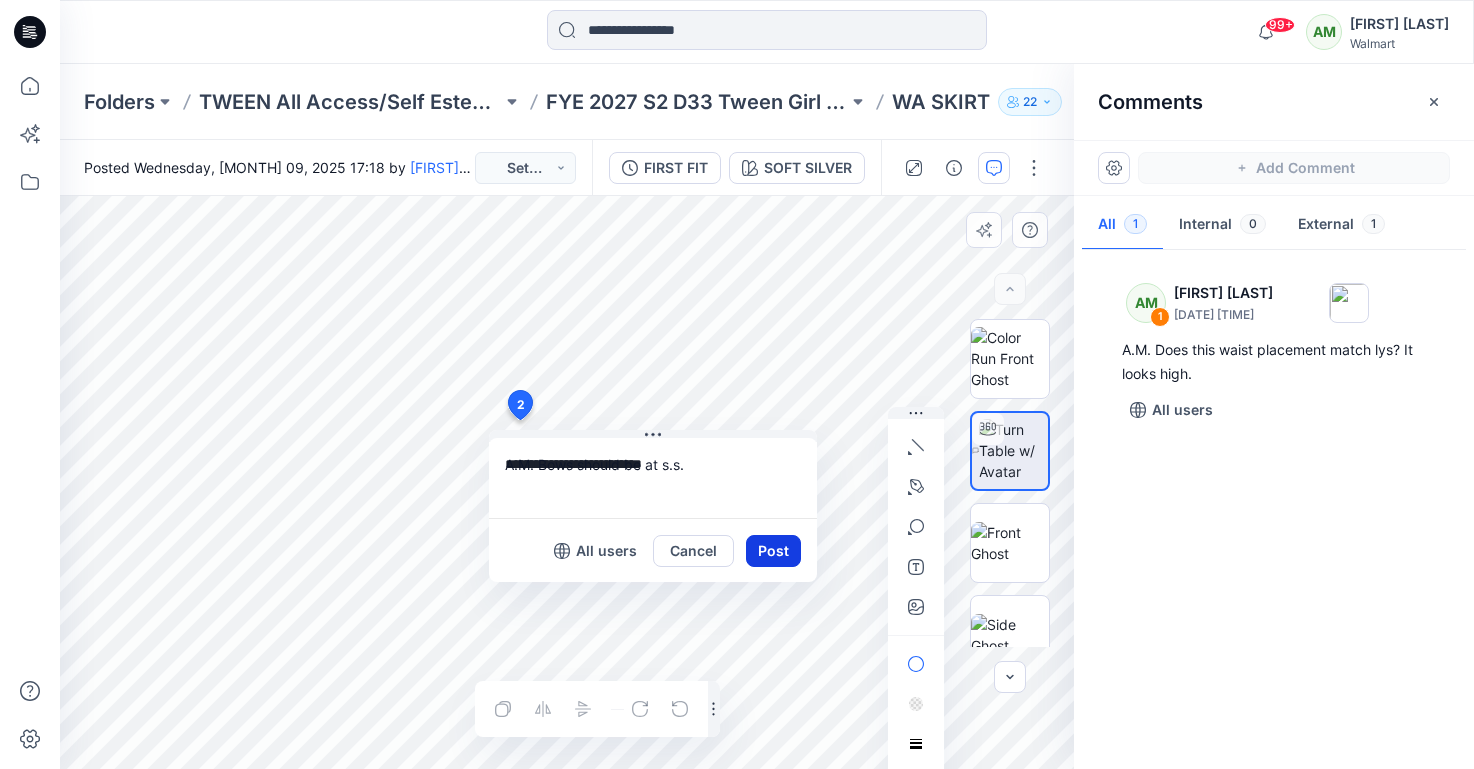 type on "**********" 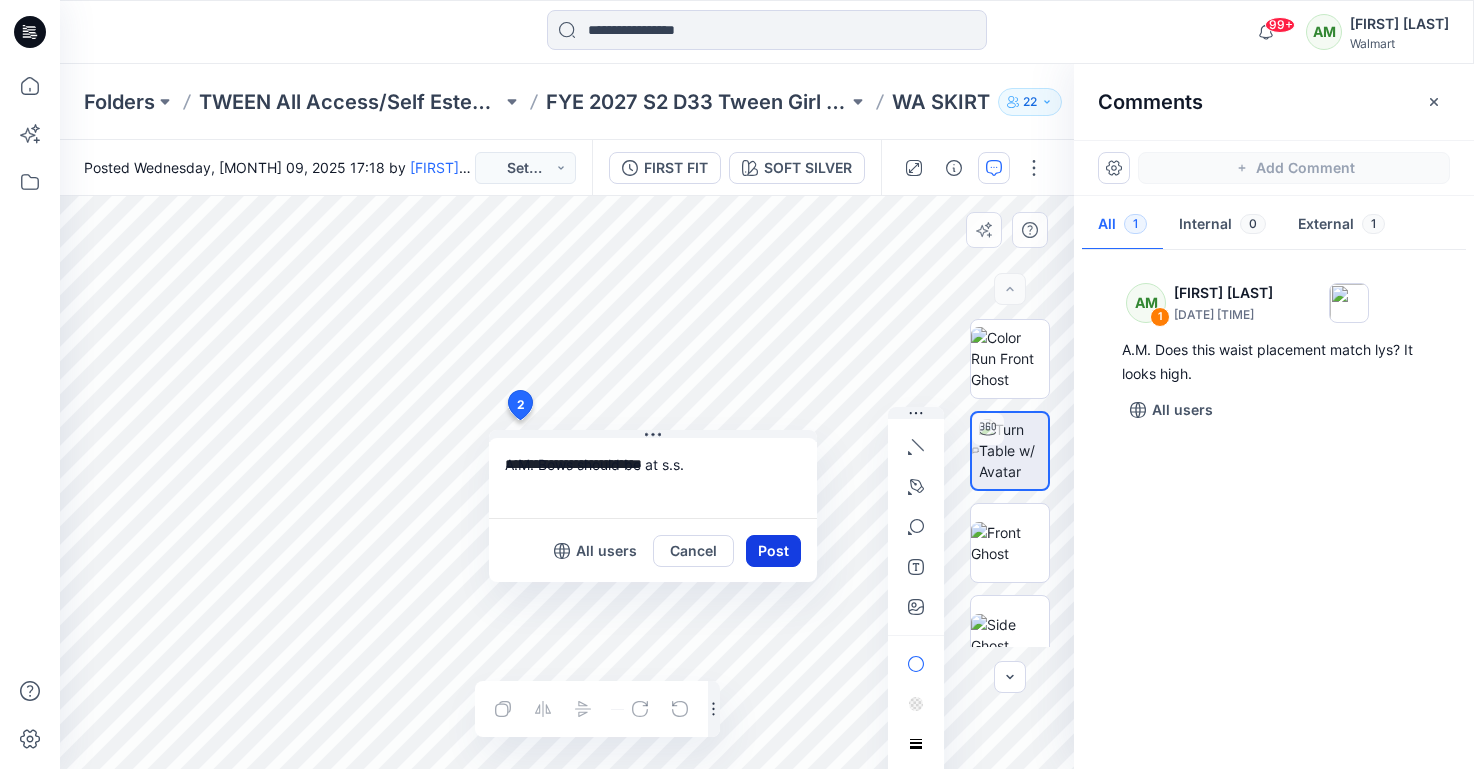 click on "Post" at bounding box center [773, 551] 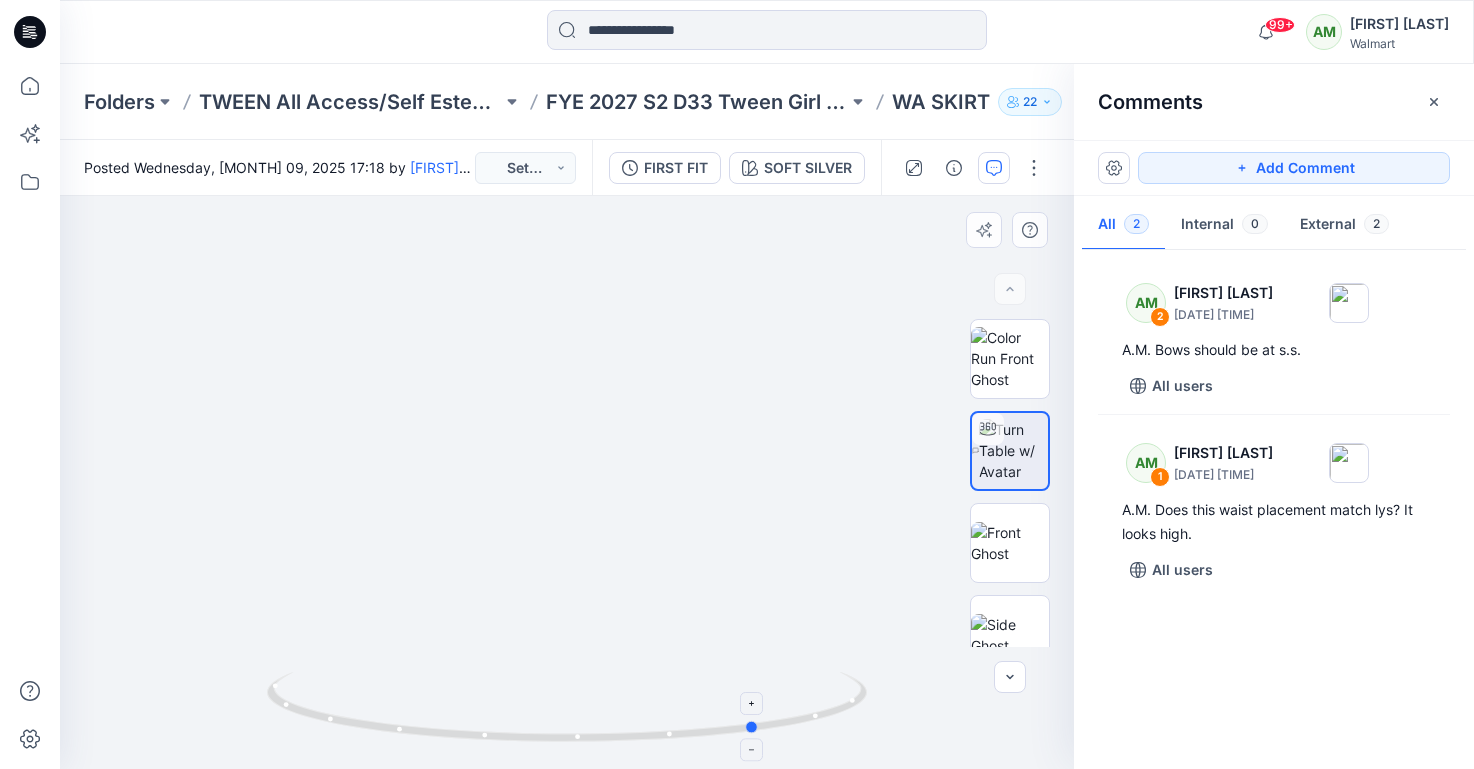 drag, startPoint x: 571, startPoint y: 739, endPoint x: 758, endPoint y: 718, distance: 188.17545 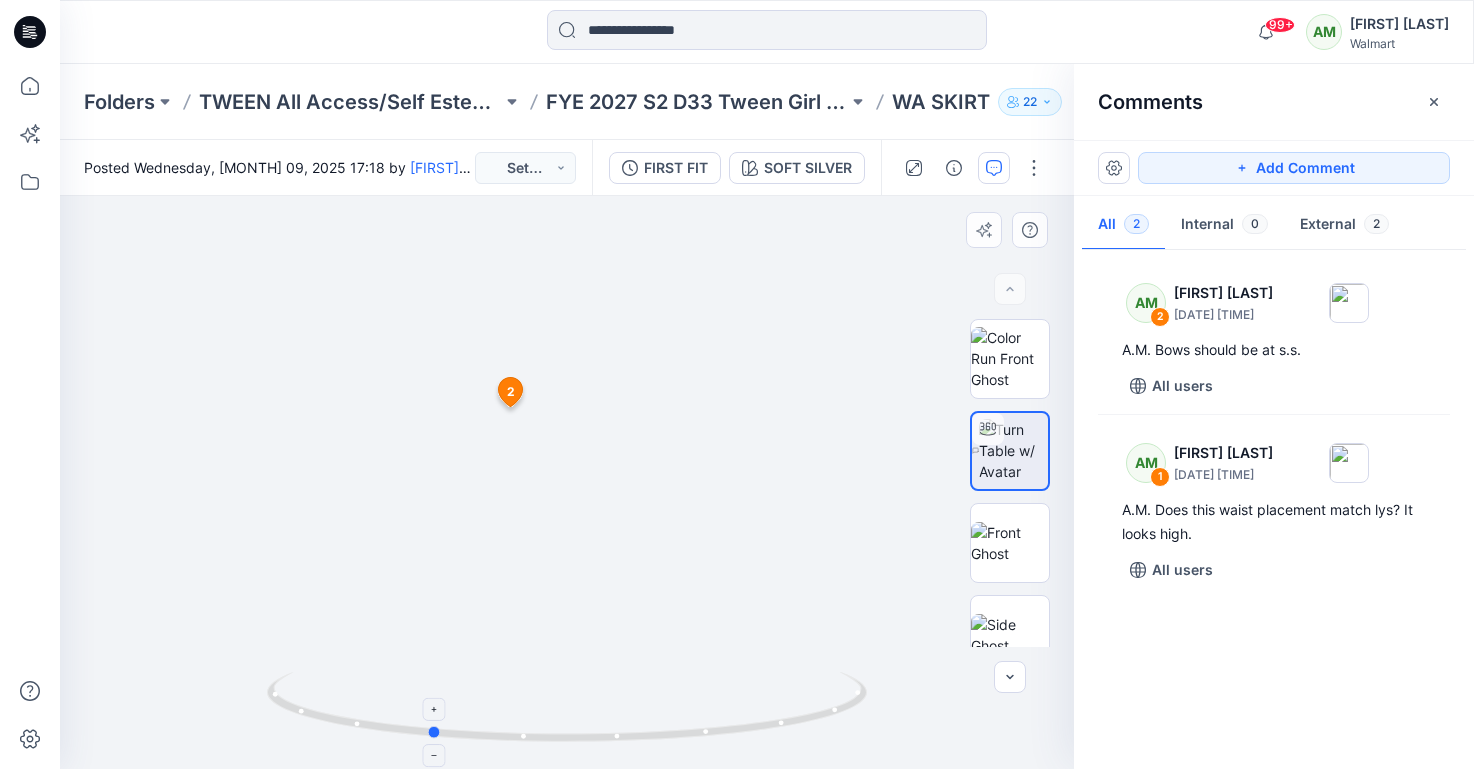 drag, startPoint x: 751, startPoint y: 730, endPoint x: 422, endPoint y: 686, distance: 331.9292 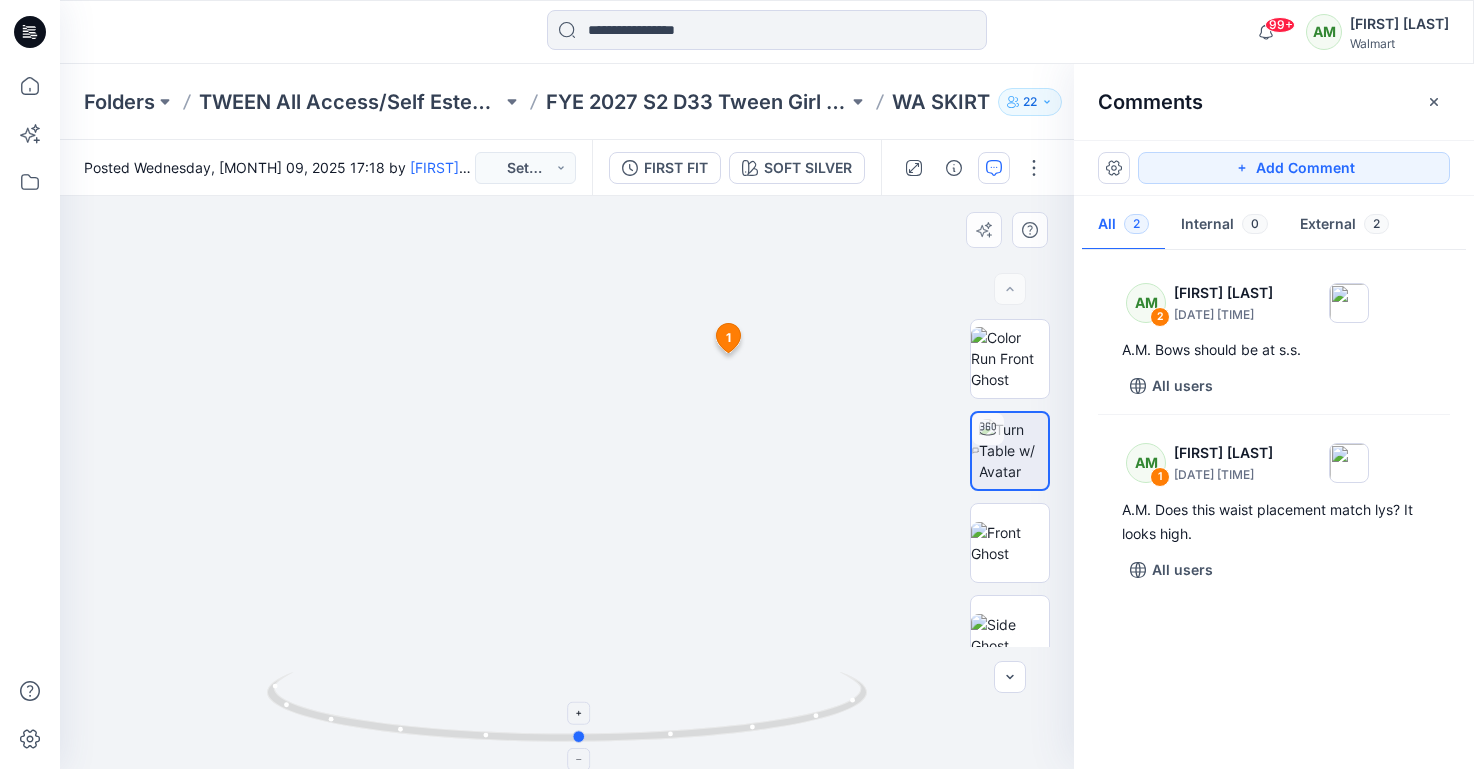 drag, startPoint x: 432, startPoint y: 734, endPoint x: 582, endPoint y: 728, distance: 150.11995 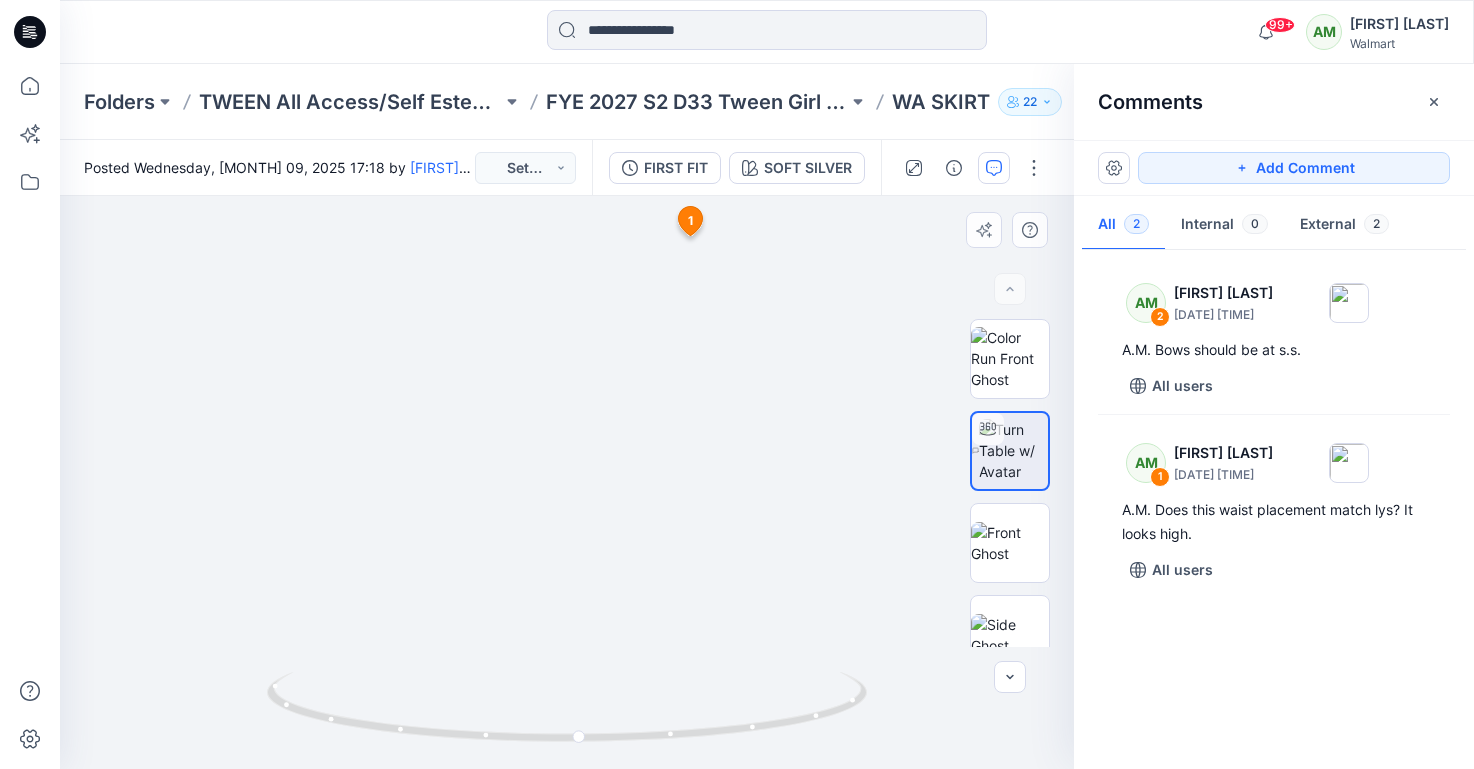 drag, startPoint x: 667, startPoint y: 568, endPoint x: 629, endPoint y: 451, distance: 123.01626 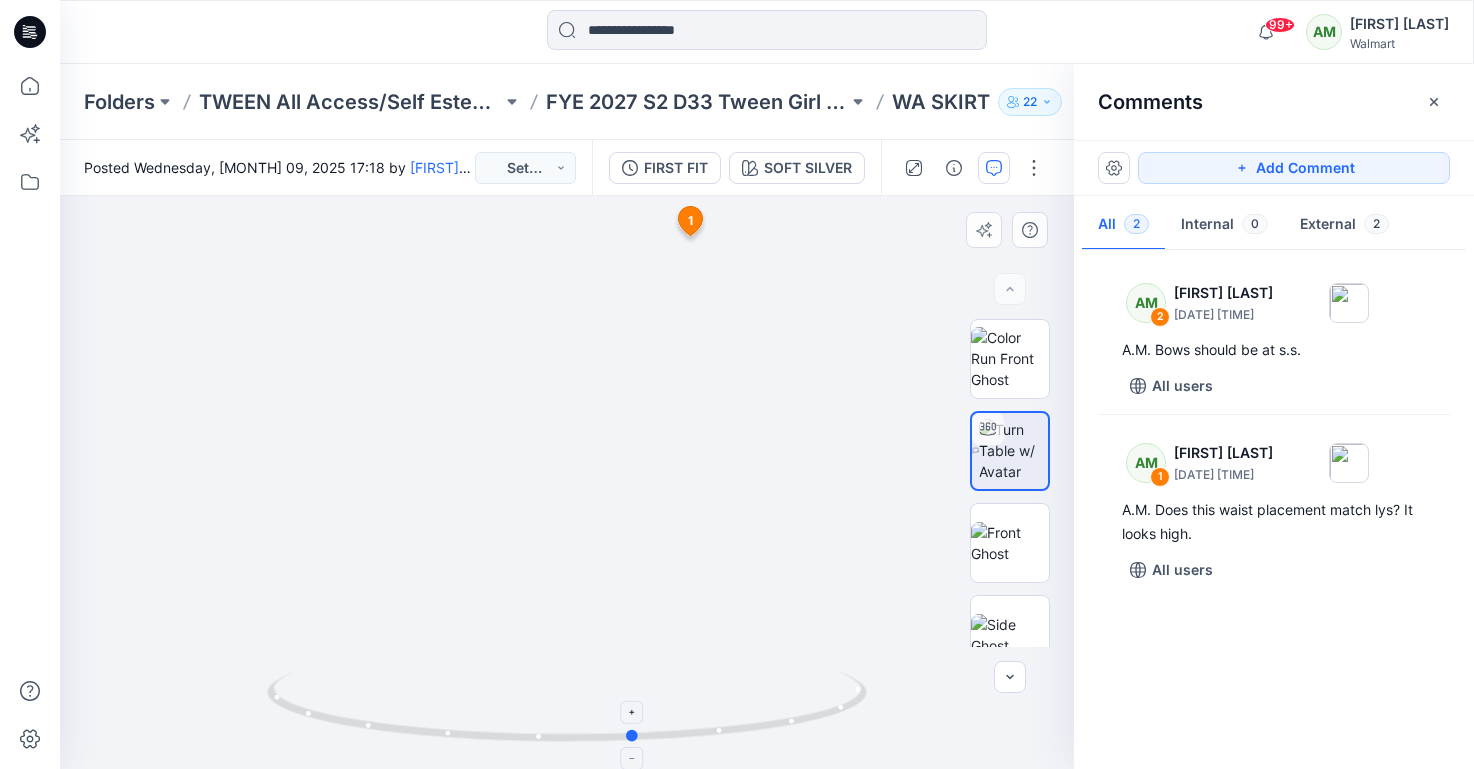 drag, startPoint x: 575, startPoint y: 732, endPoint x: 622, endPoint y: 734, distance: 47.042534 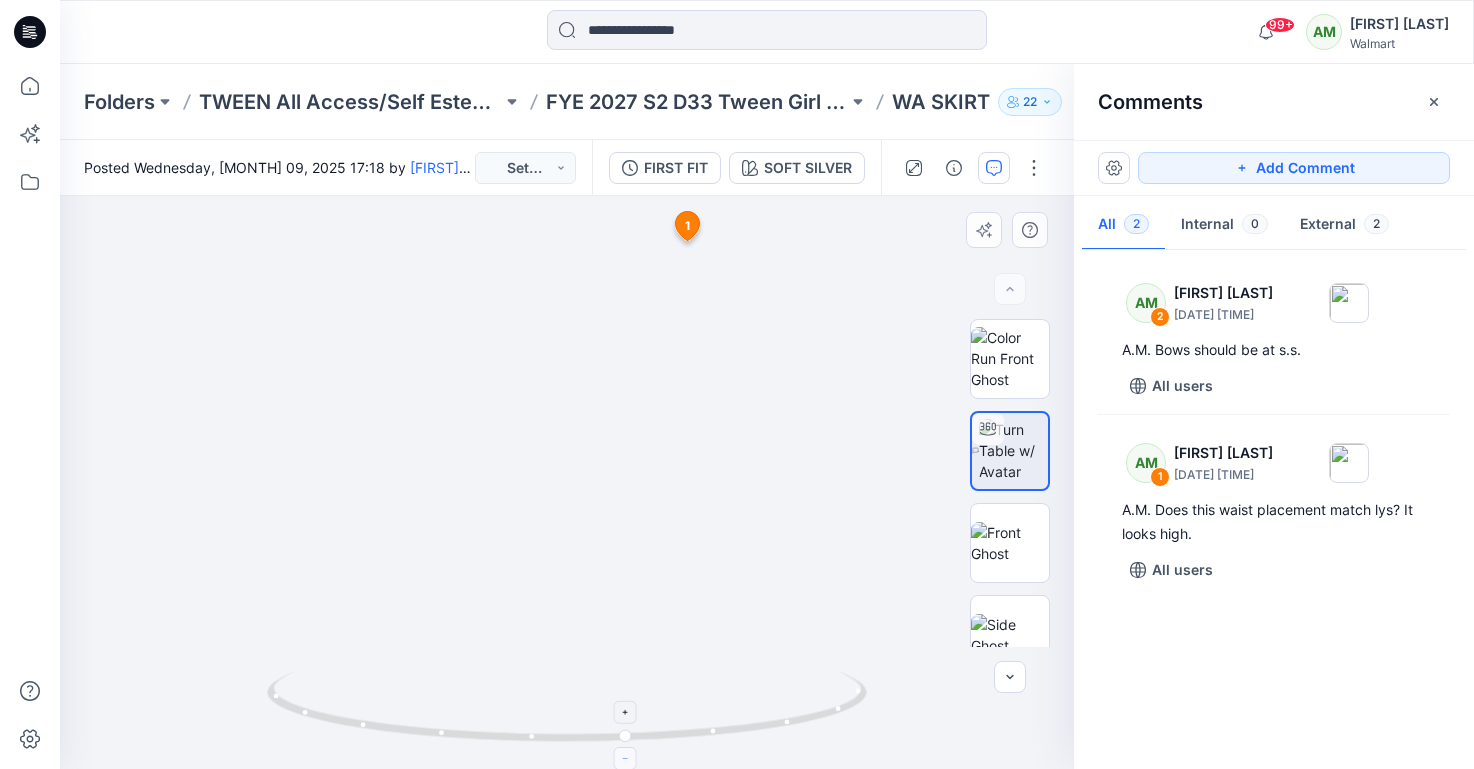 click 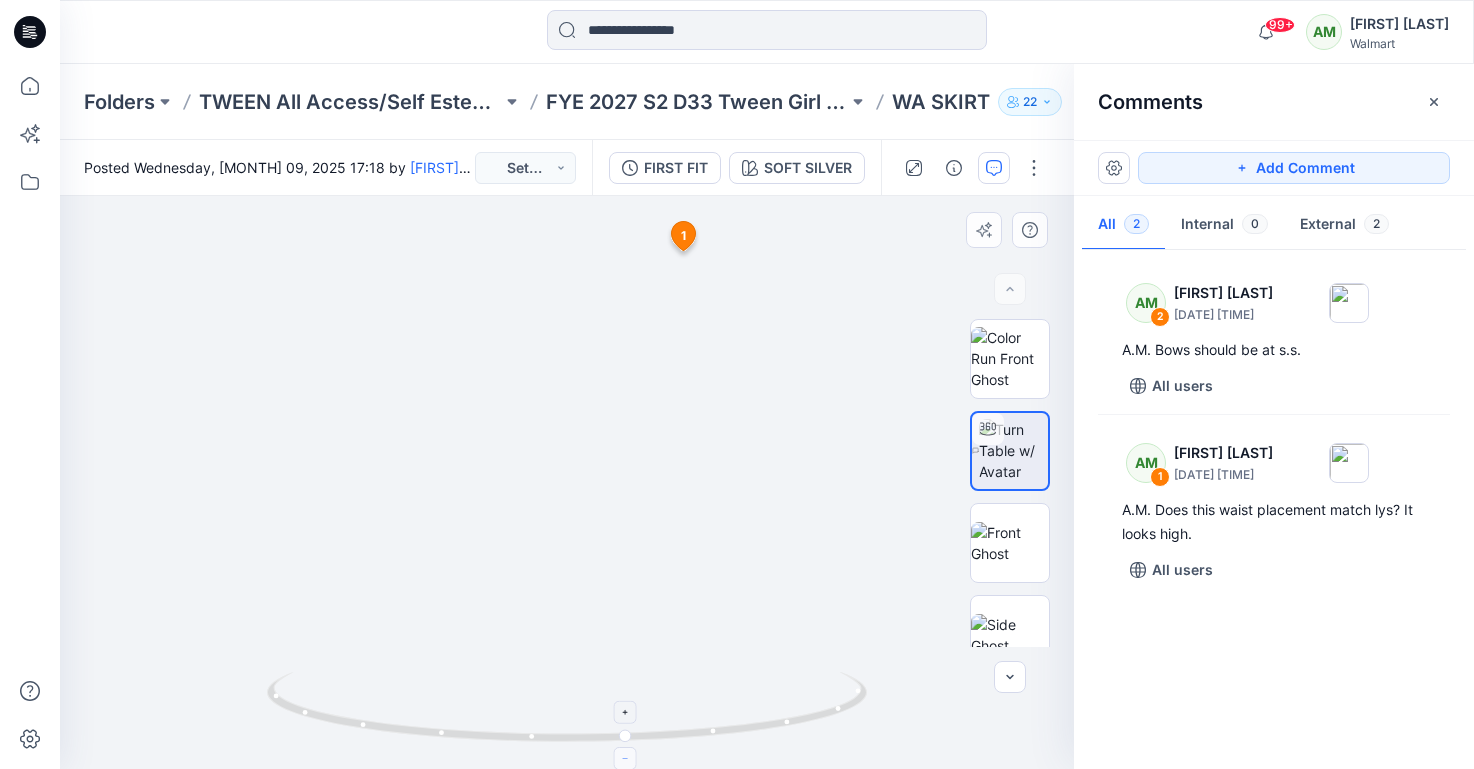 click 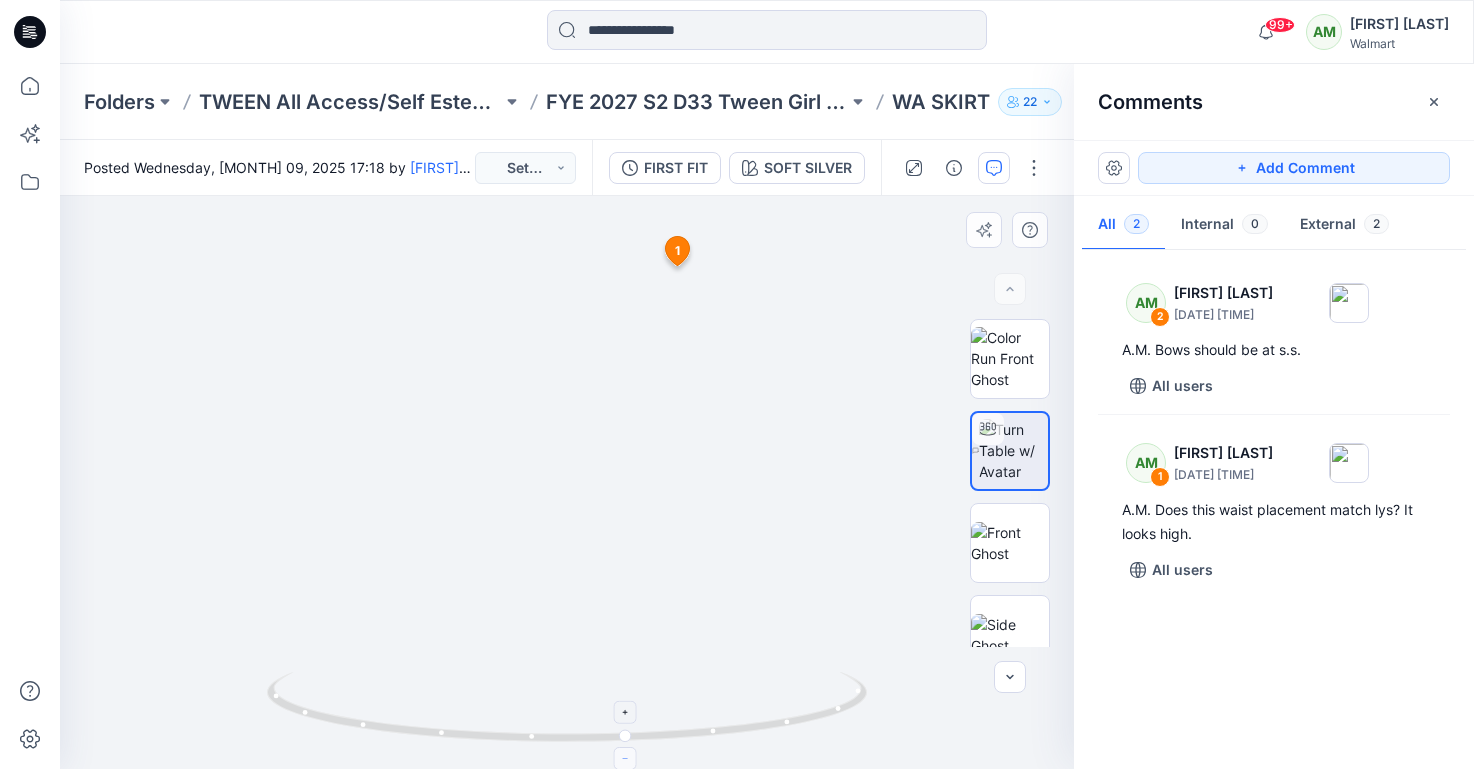 click 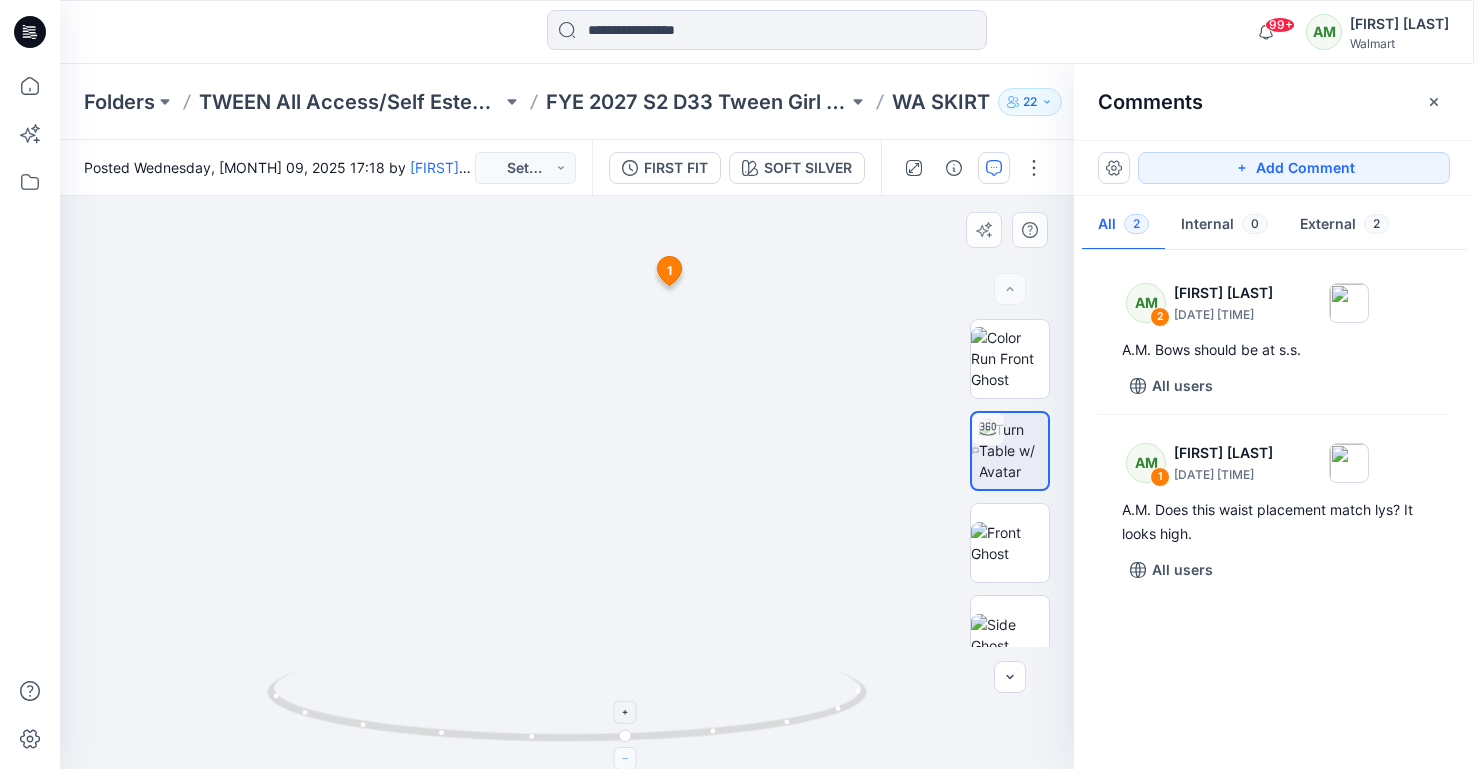 click 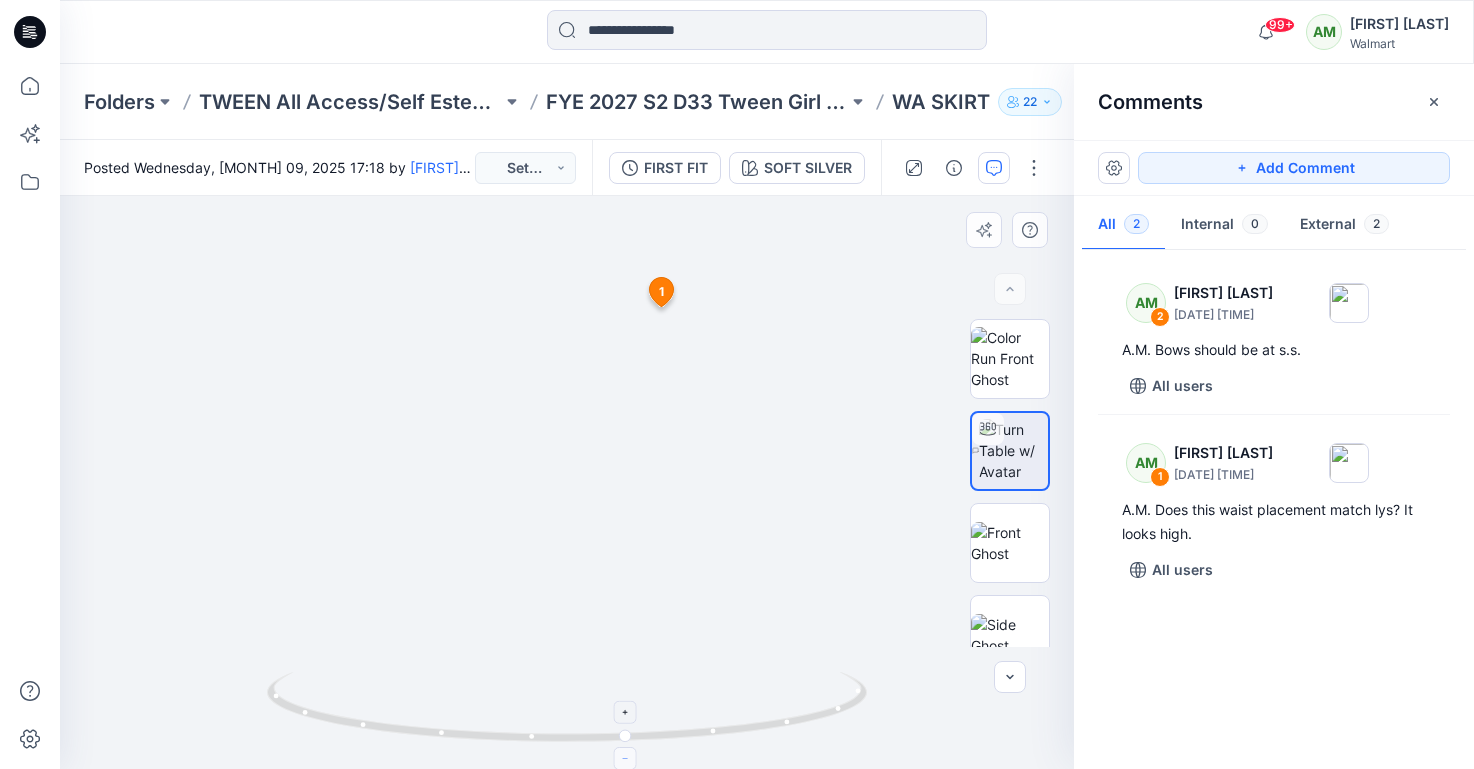 click 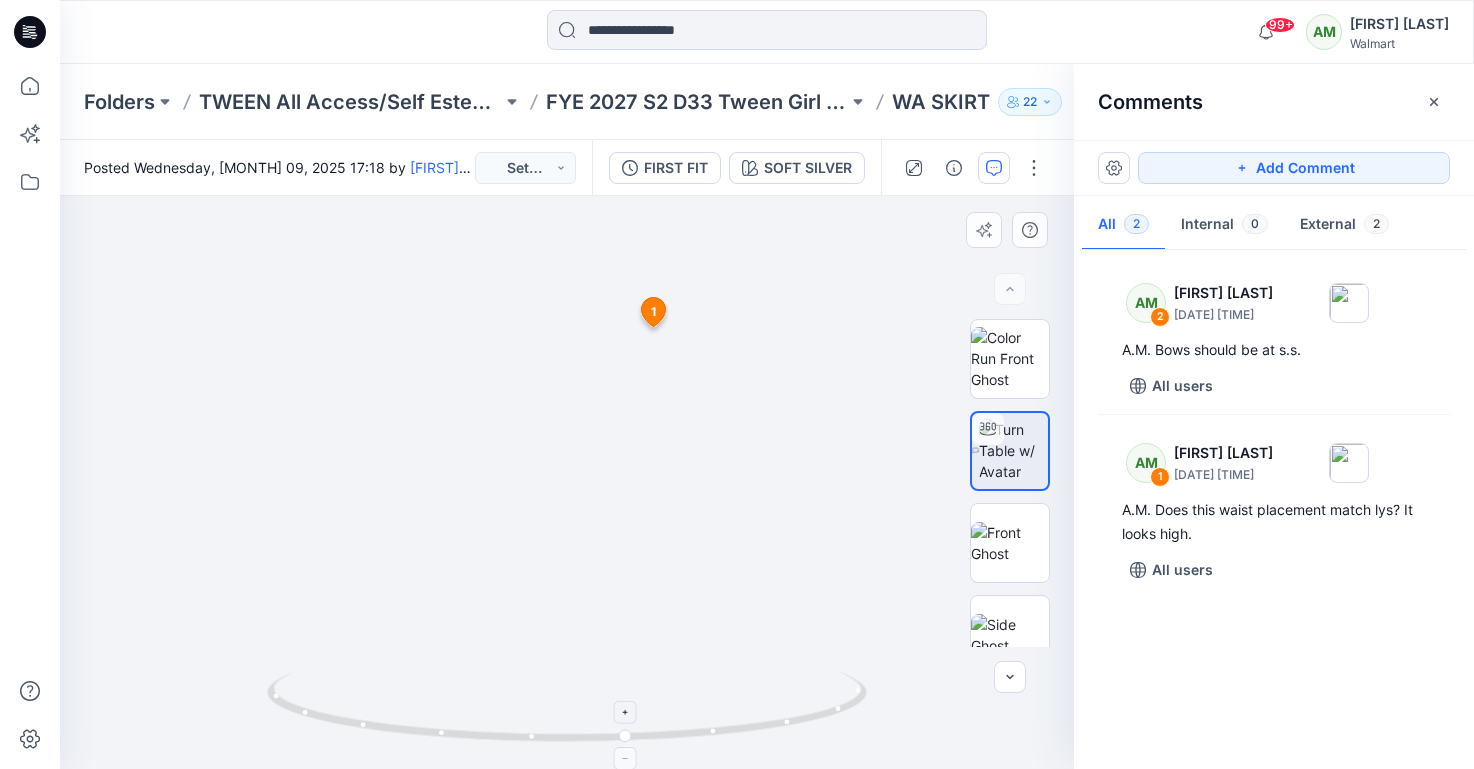 click 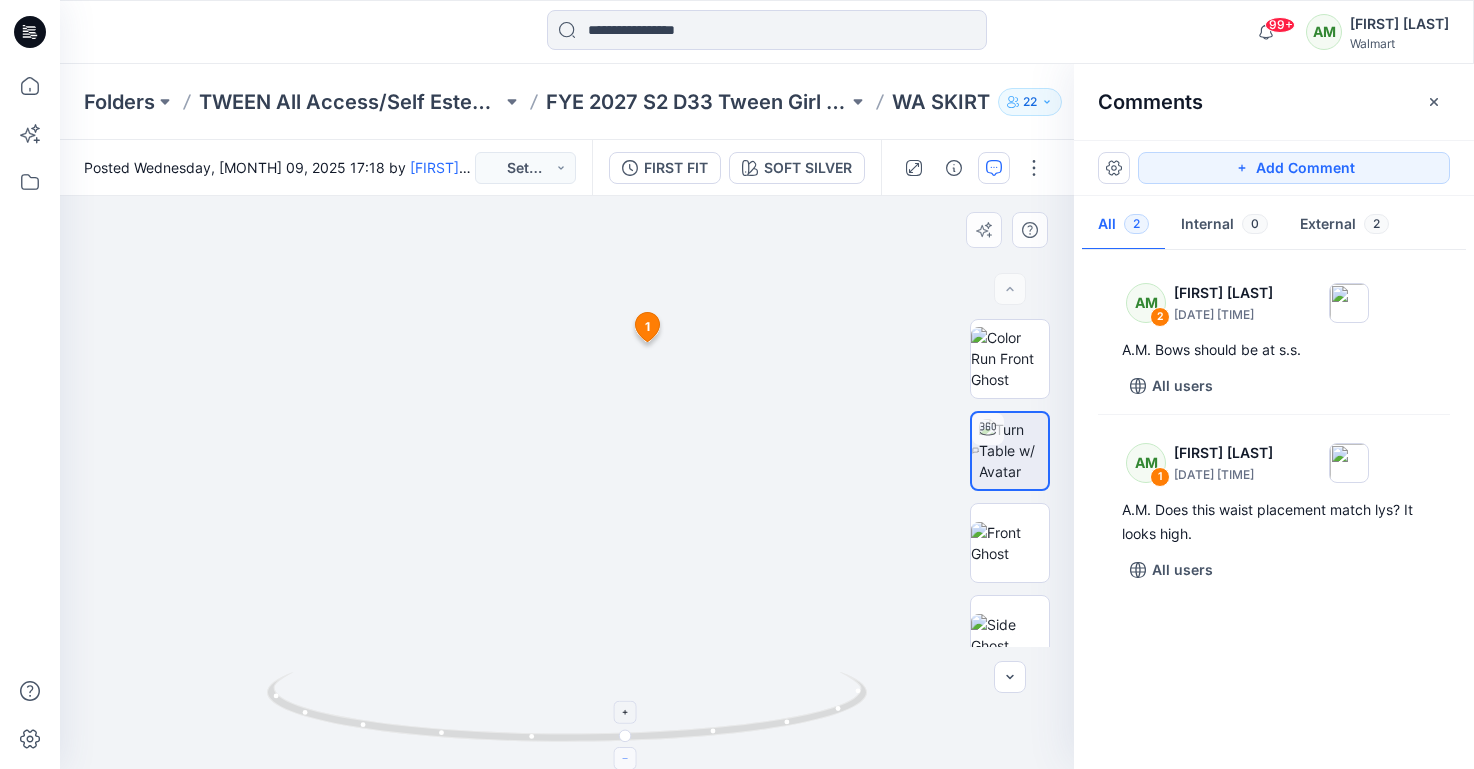 click 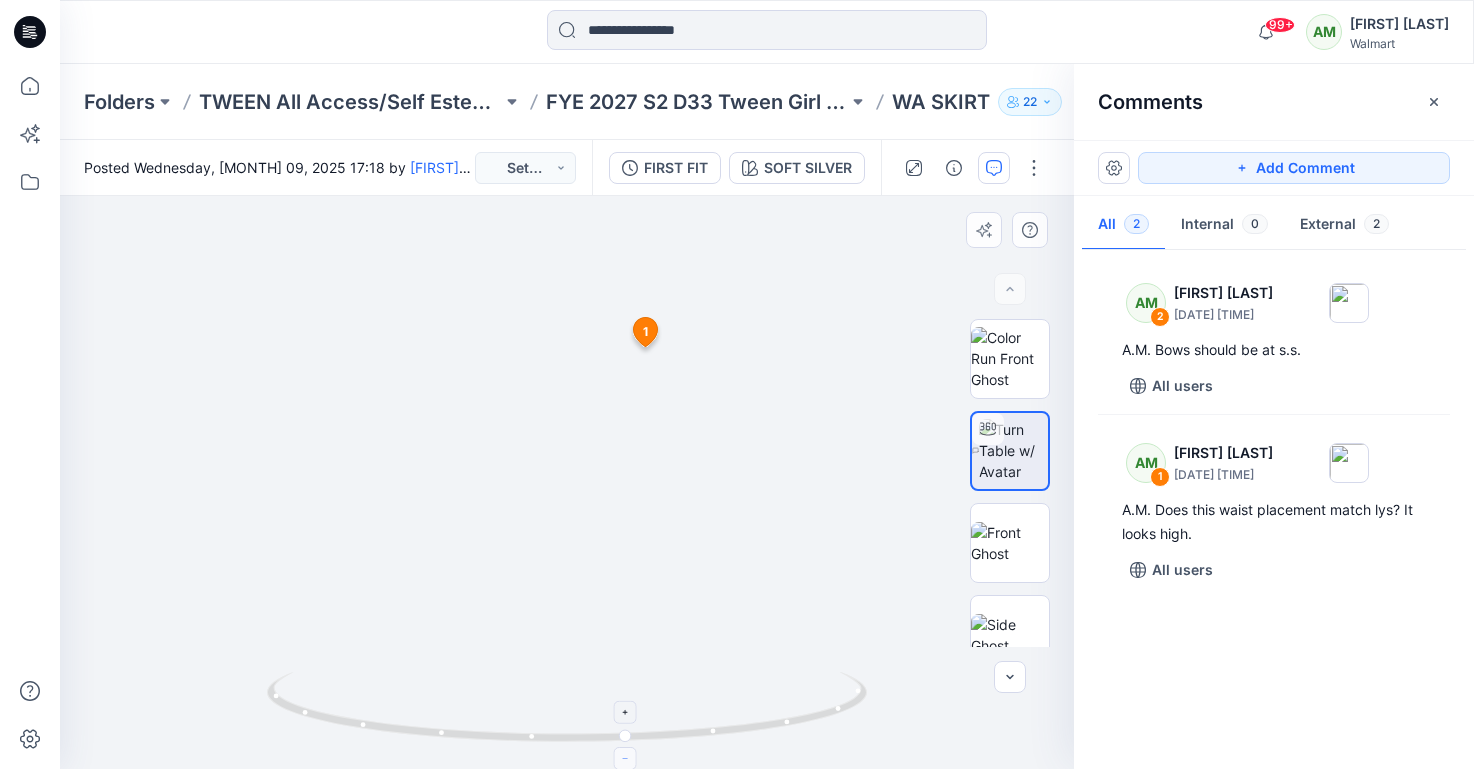 click 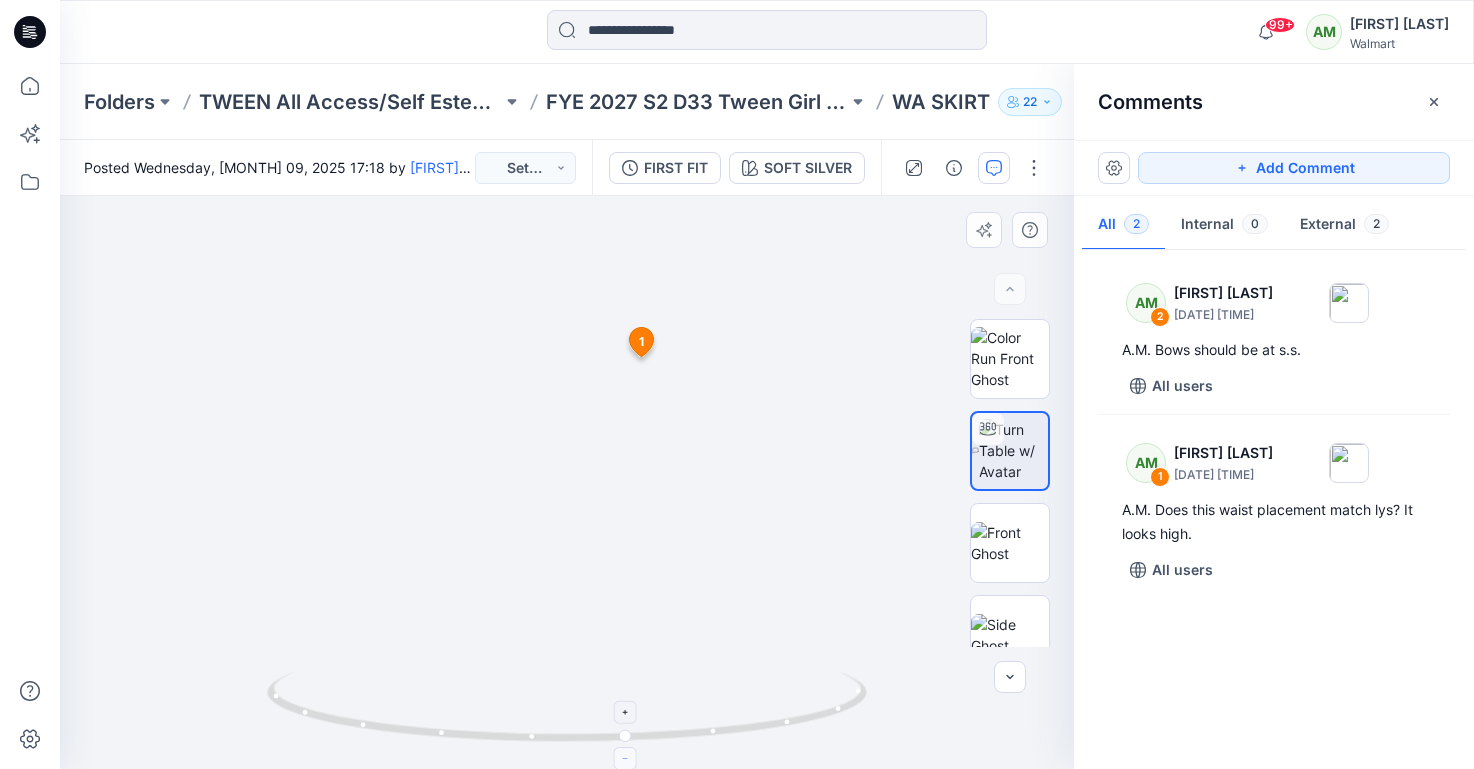 click 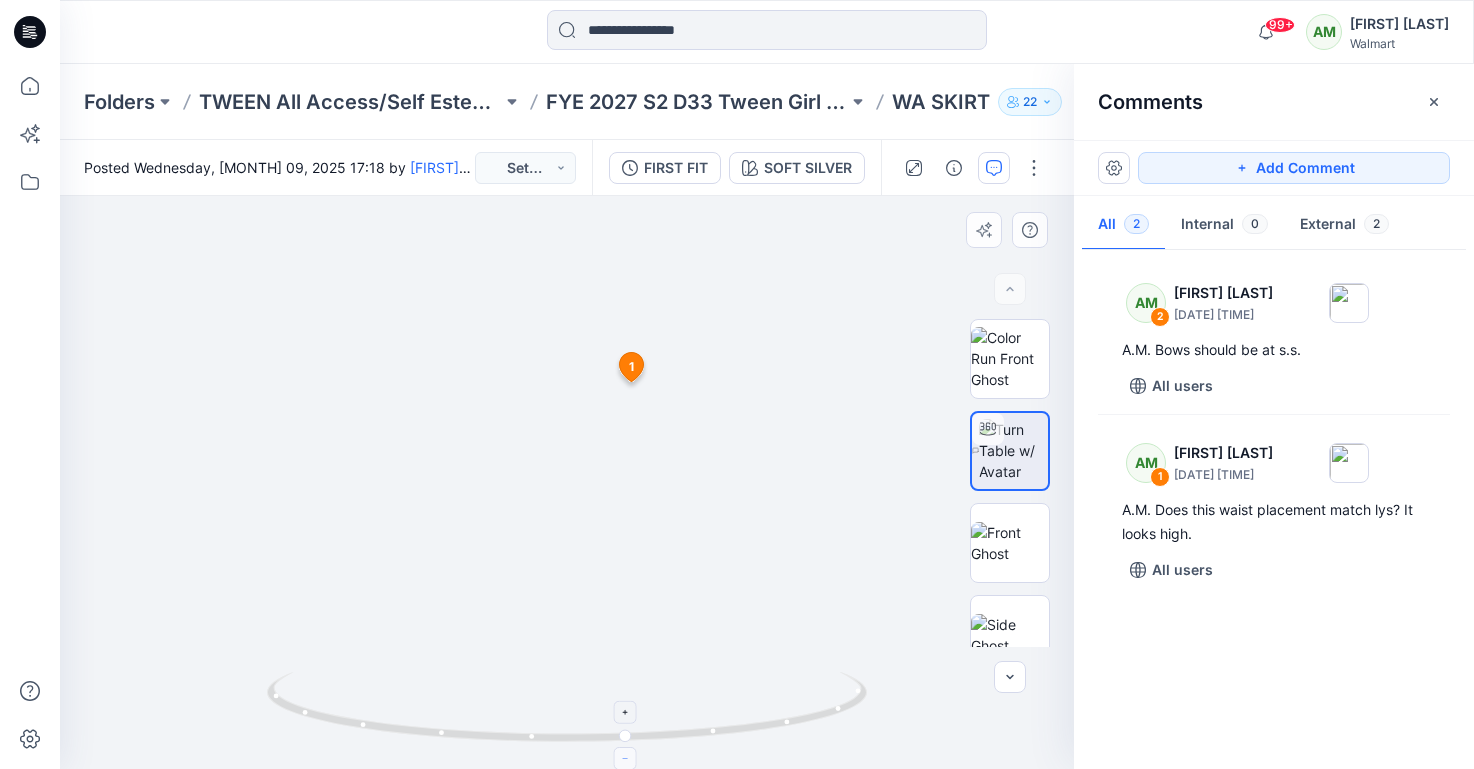 click 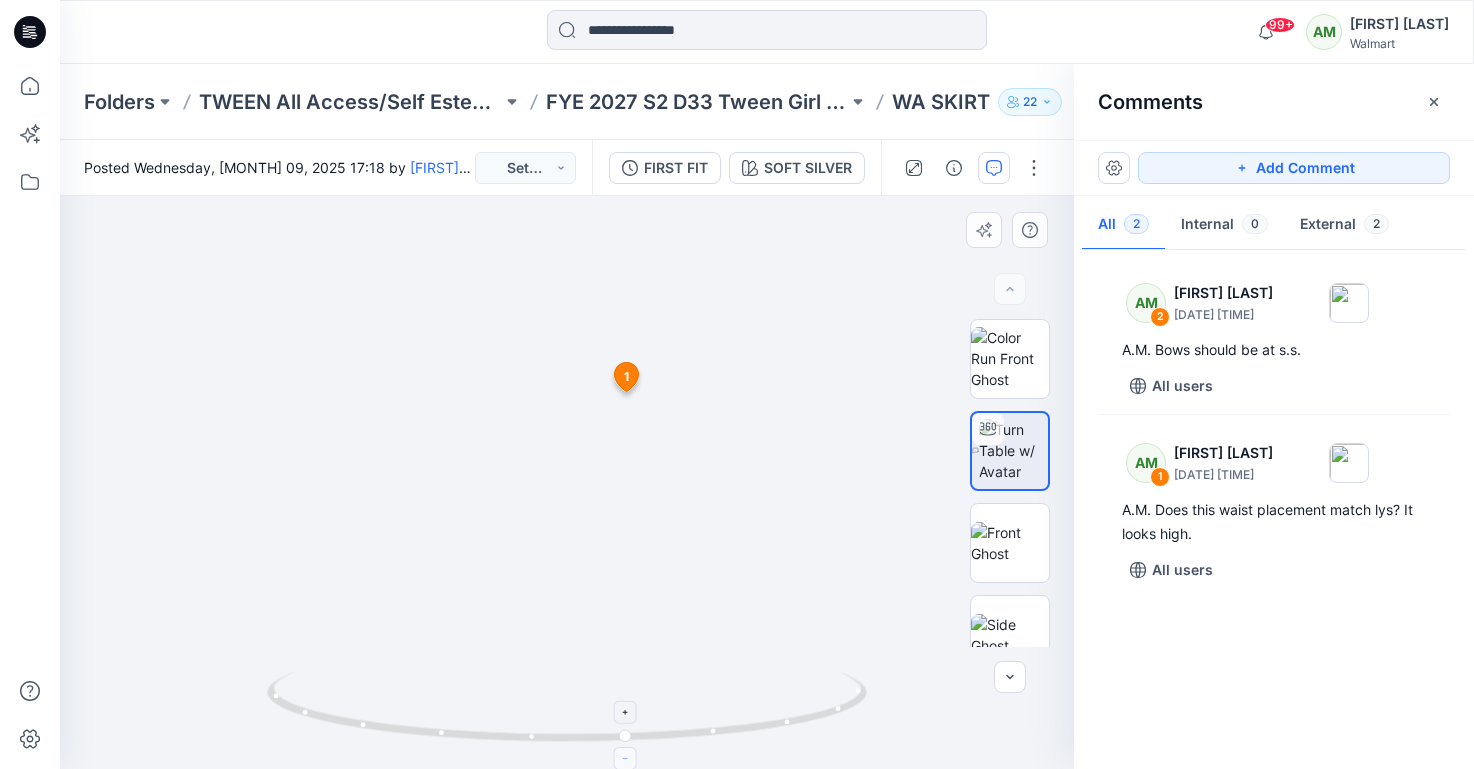 click 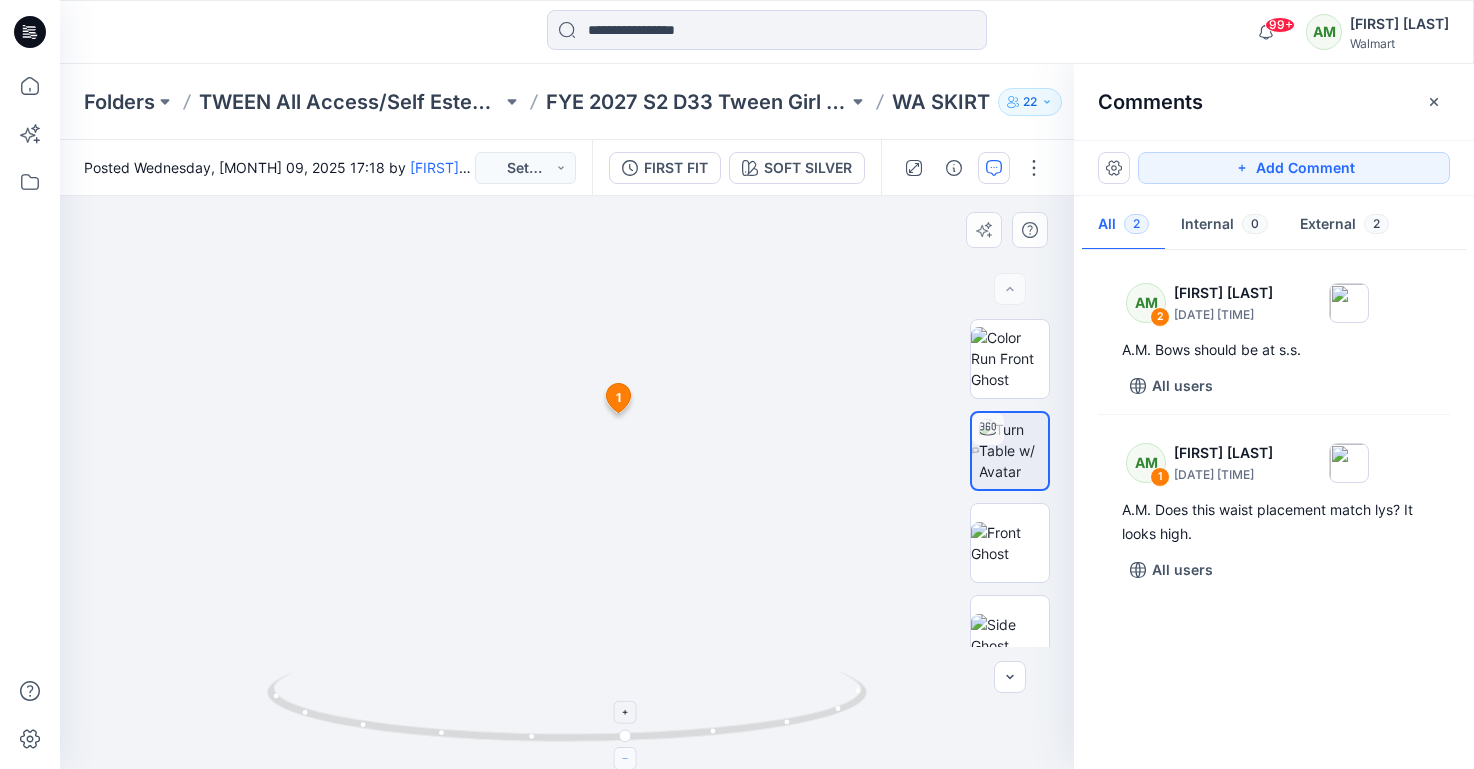 click 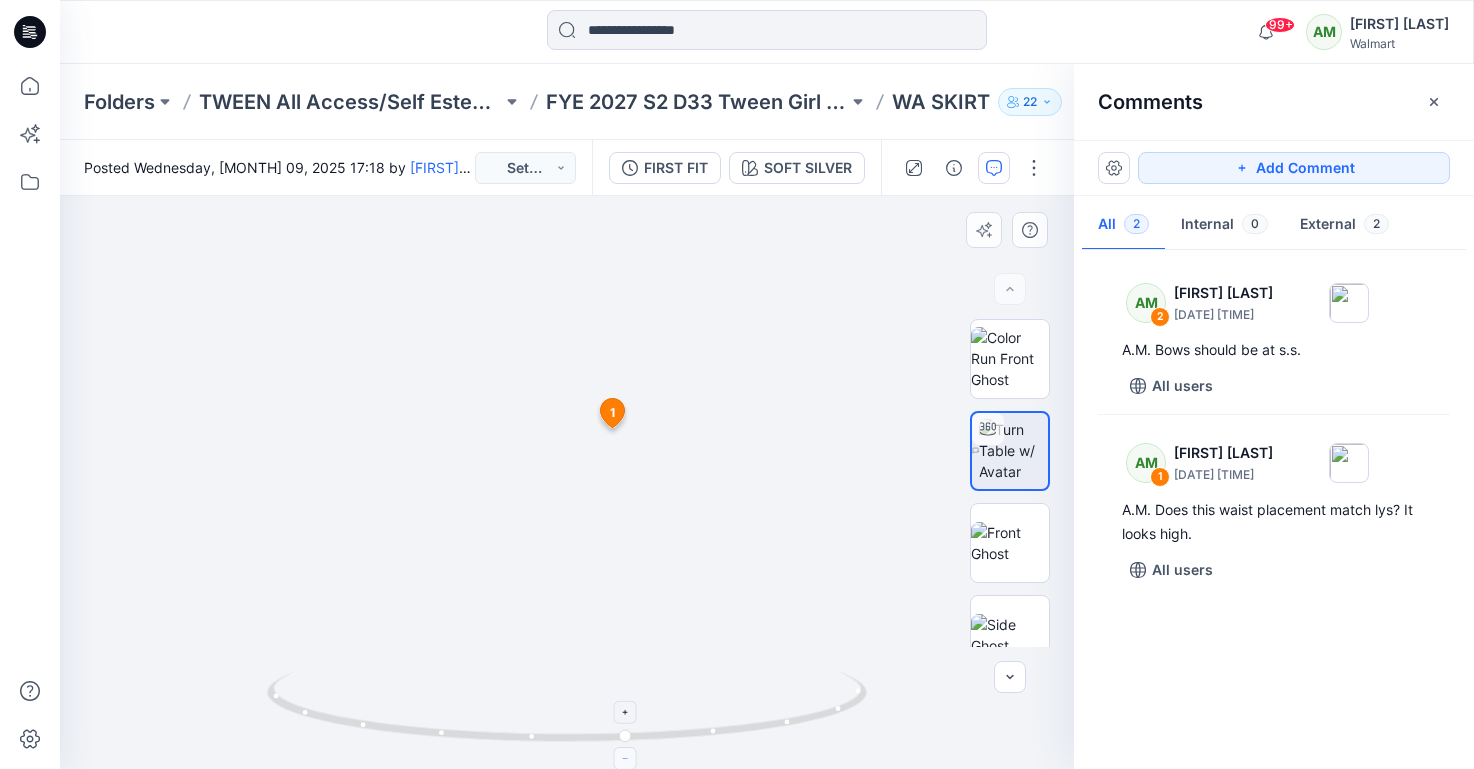 click 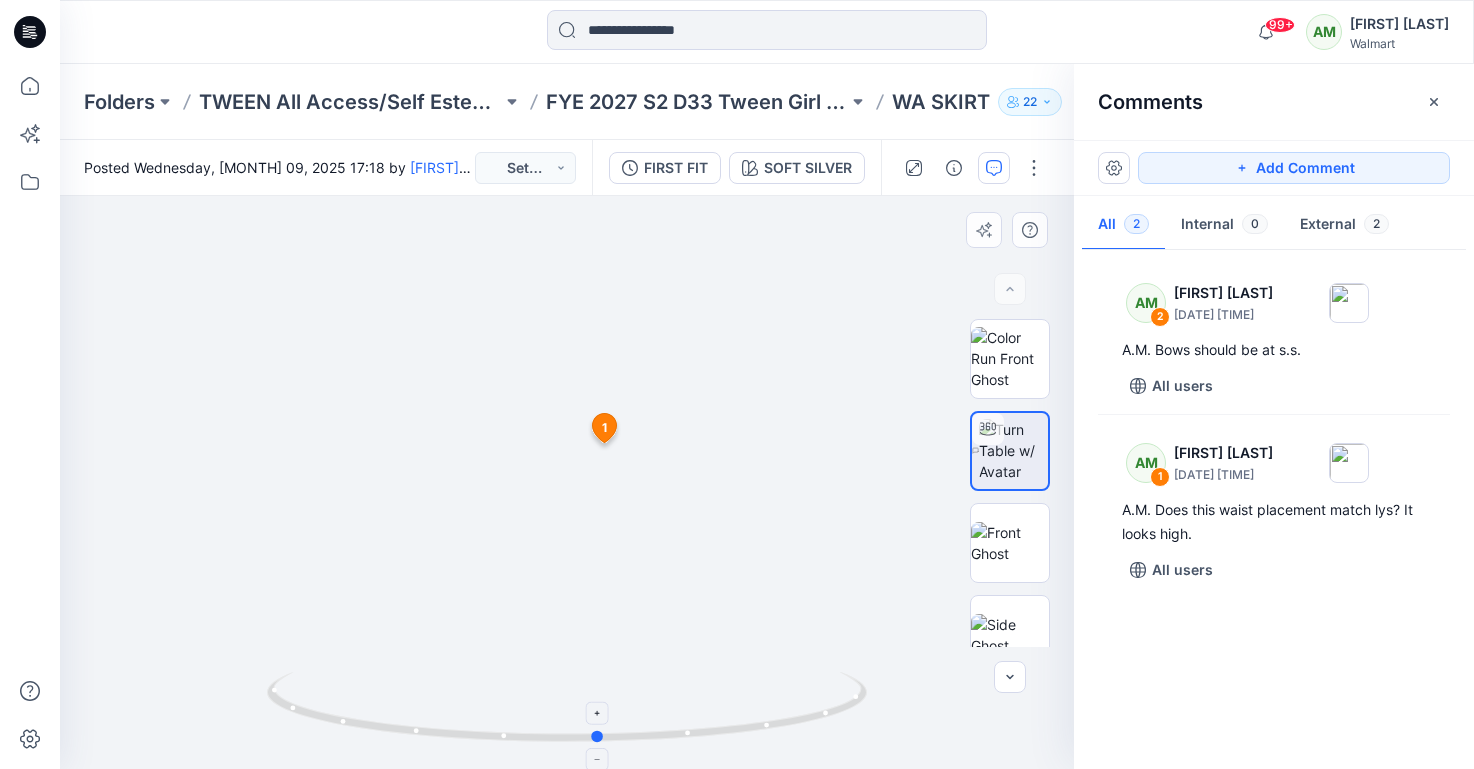 drag, startPoint x: 624, startPoint y: 734, endPoint x: 591, endPoint y: 732, distance: 33.06055 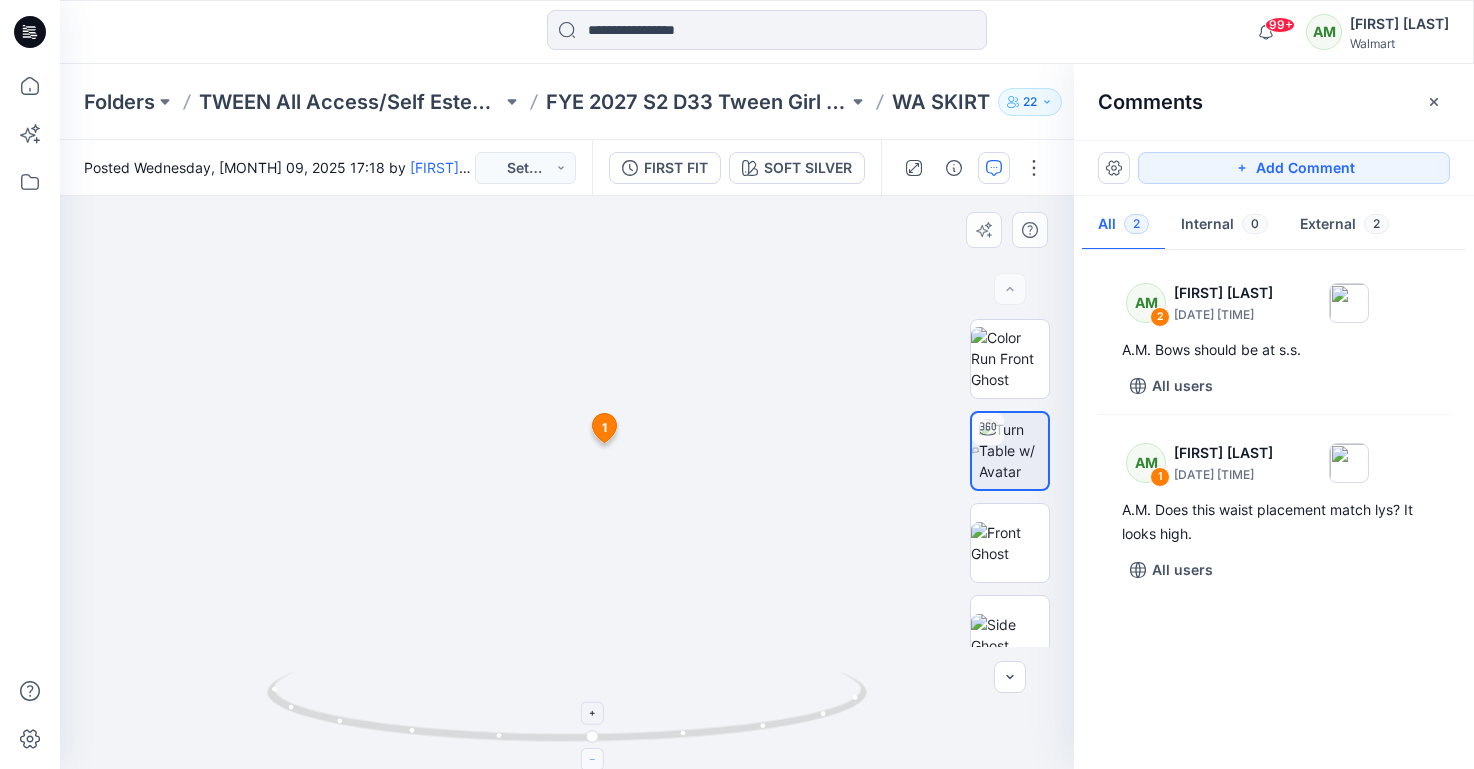 click 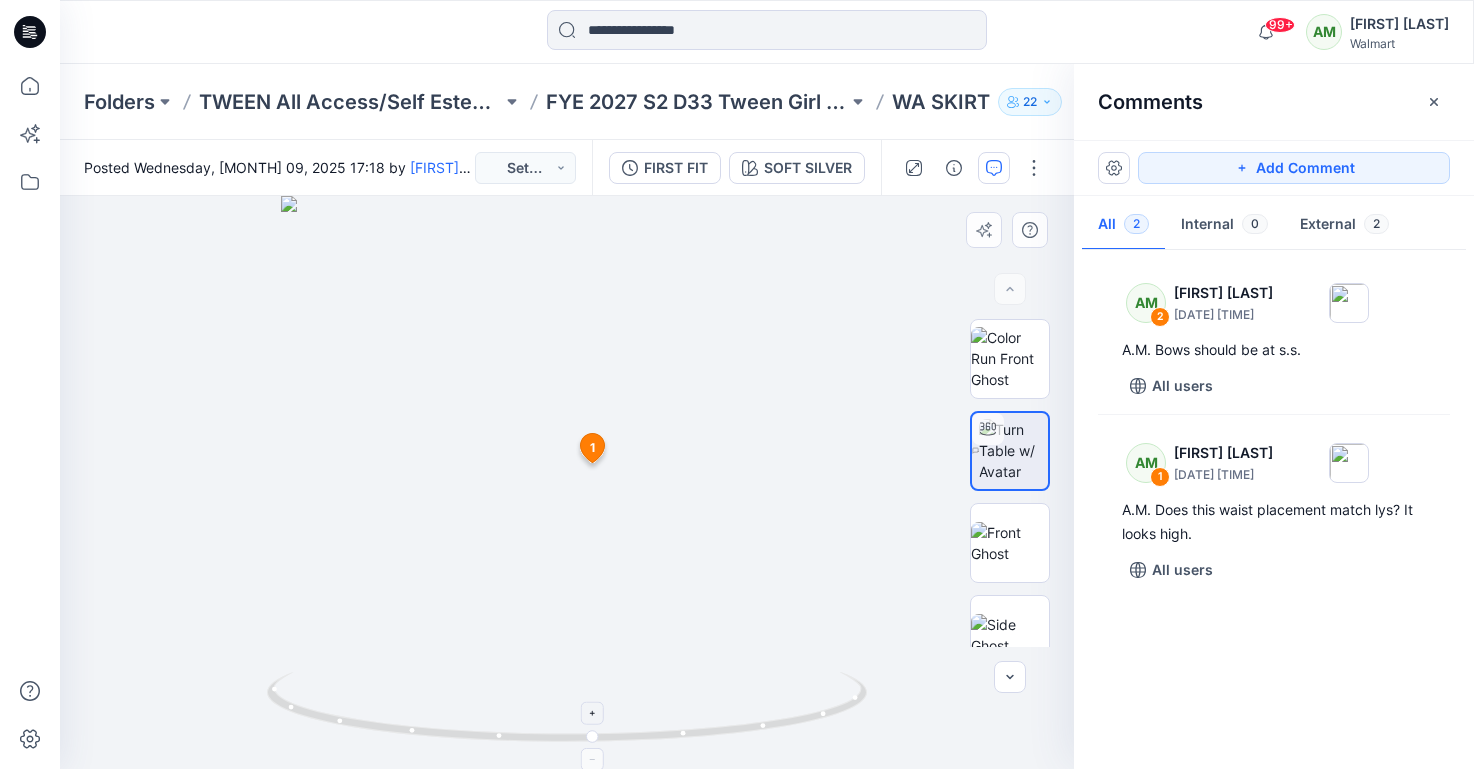 click 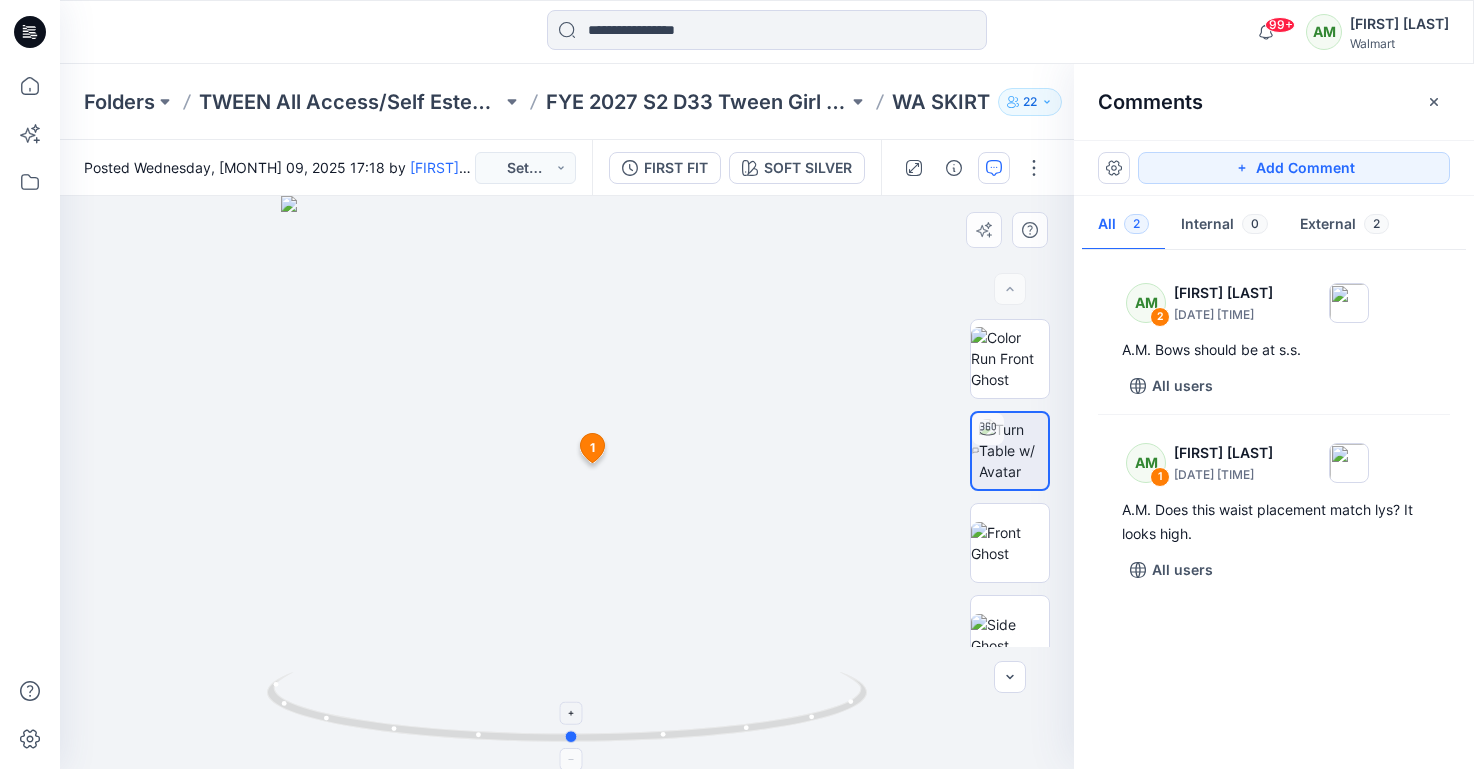 drag, startPoint x: 589, startPoint y: 738, endPoint x: 566, endPoint y: 731, distance: 24.04163 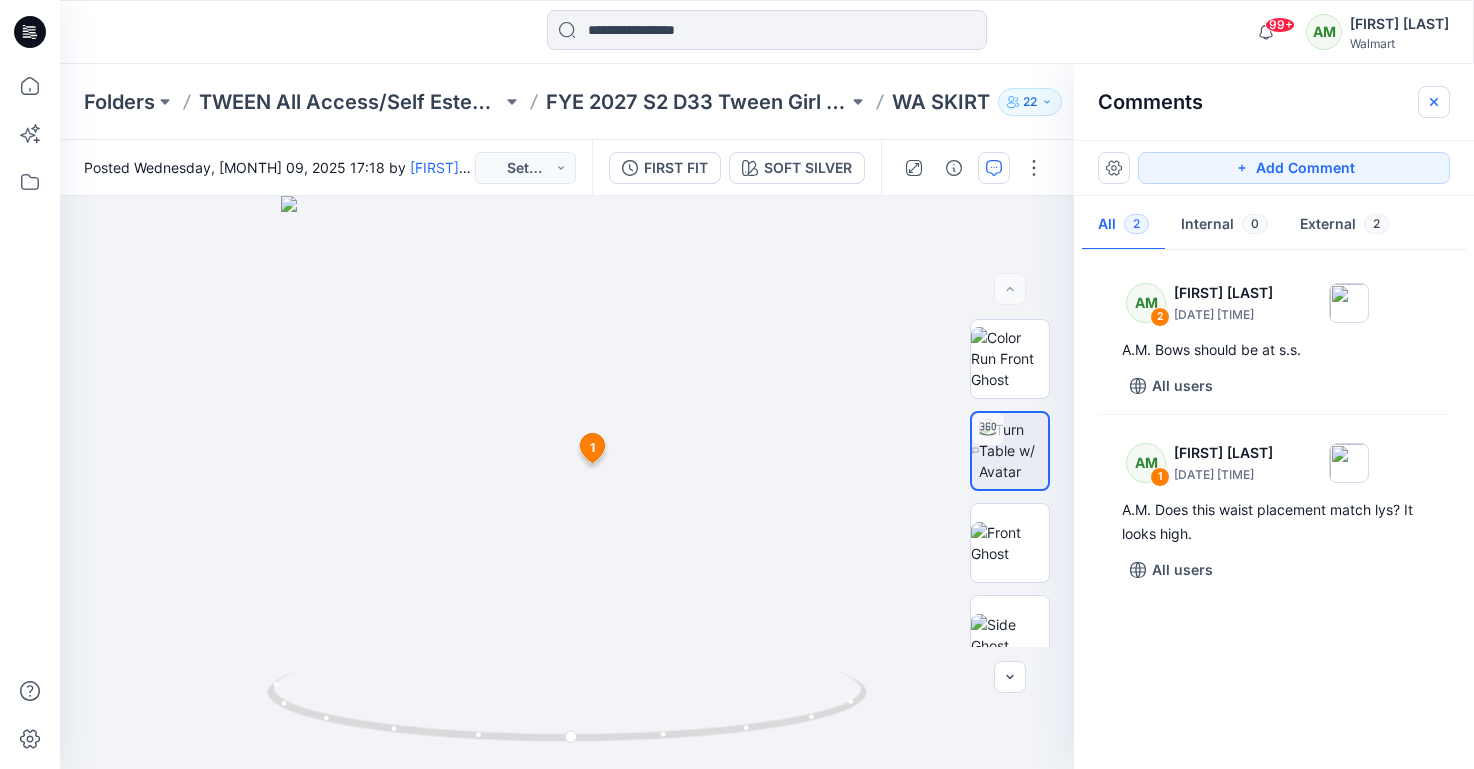 click 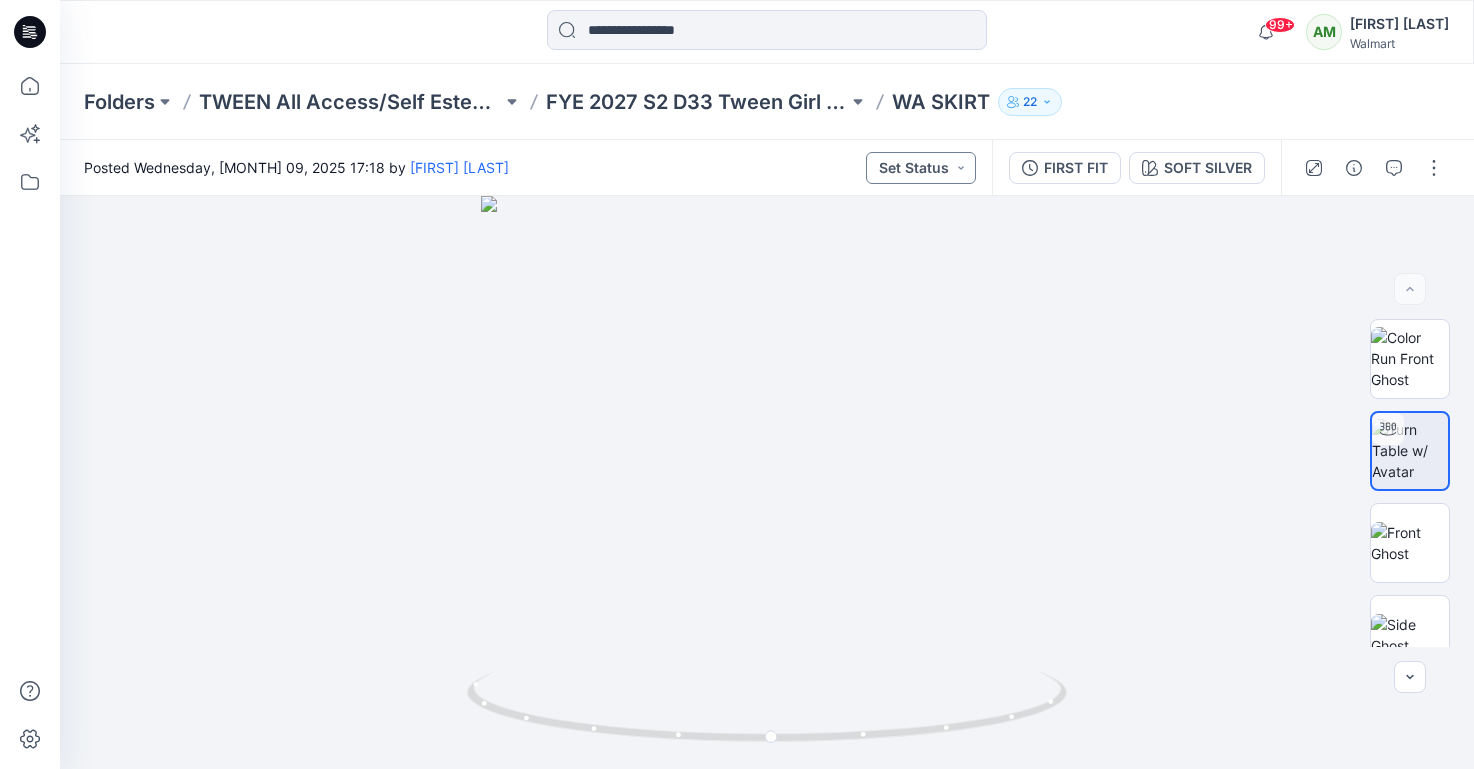 click on "Set Status" at bounding box center (921, 168) 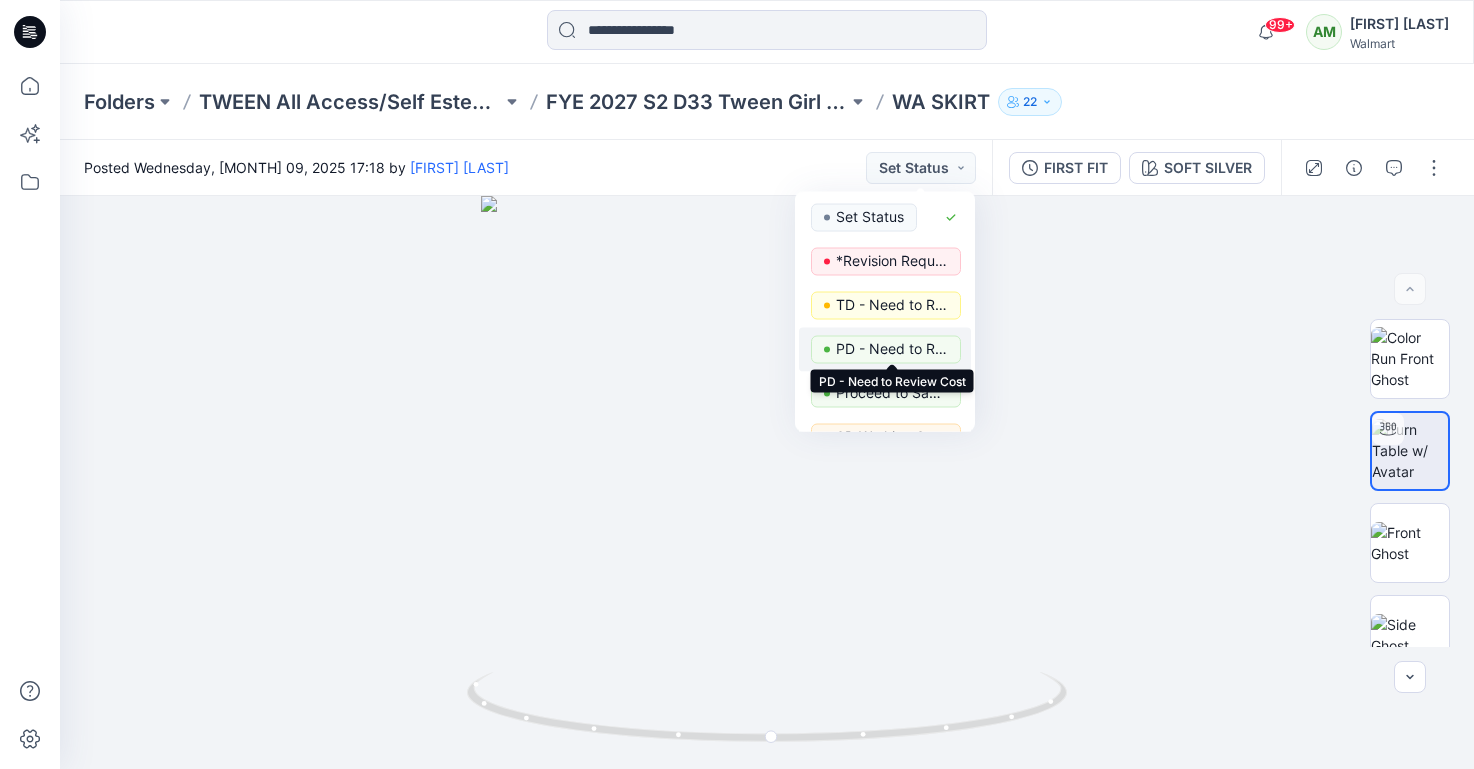 click on "PD - Need to Review Cost" at bounding box center [892, 349] 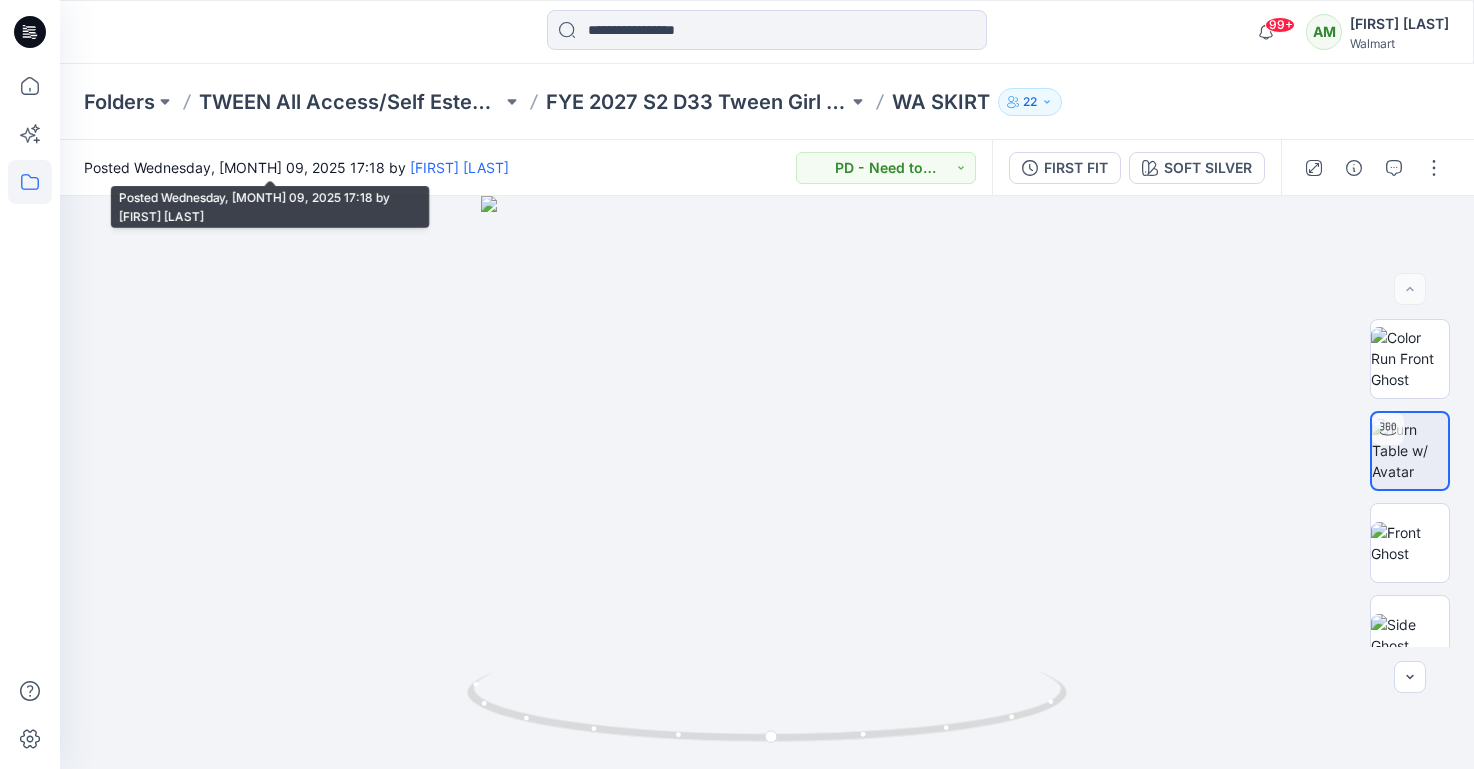 click 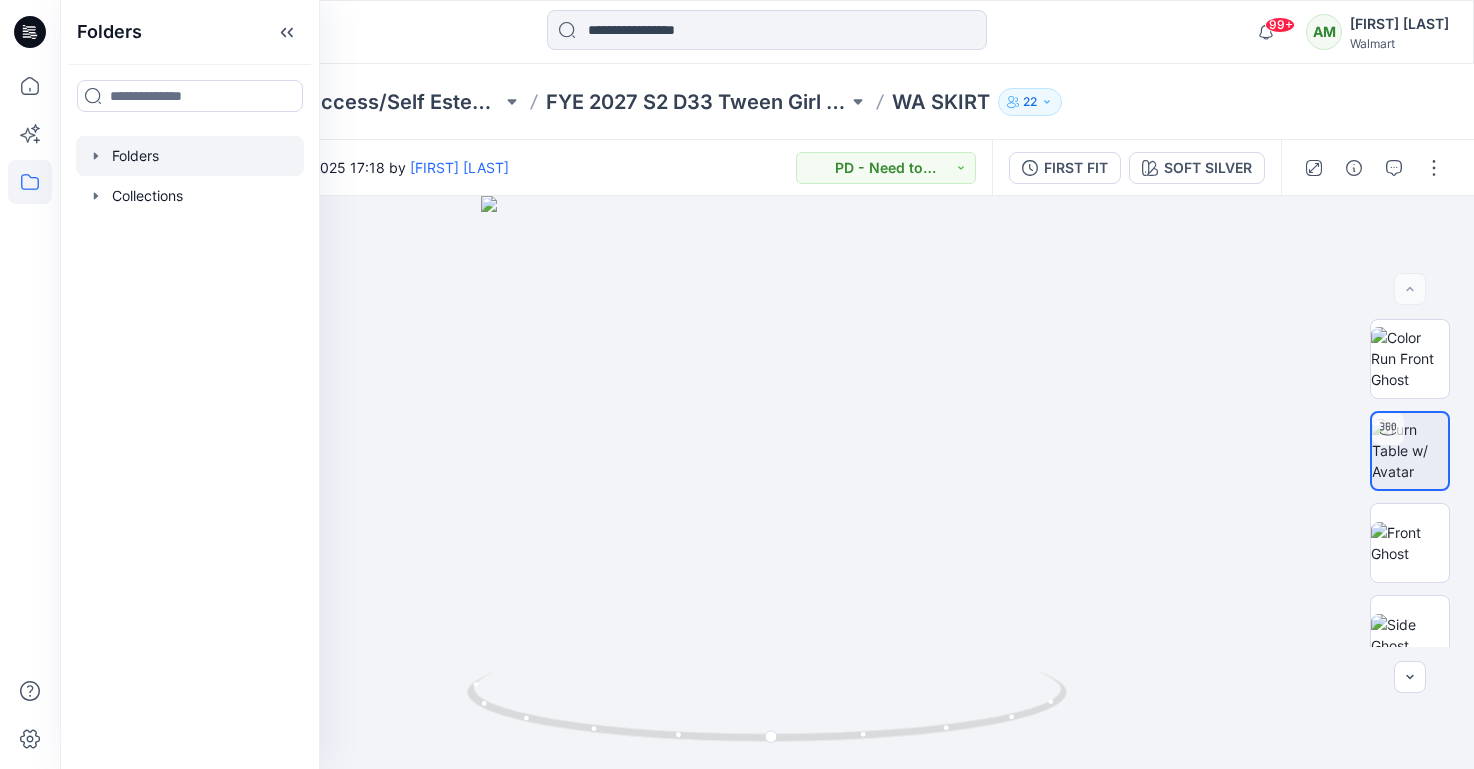 click 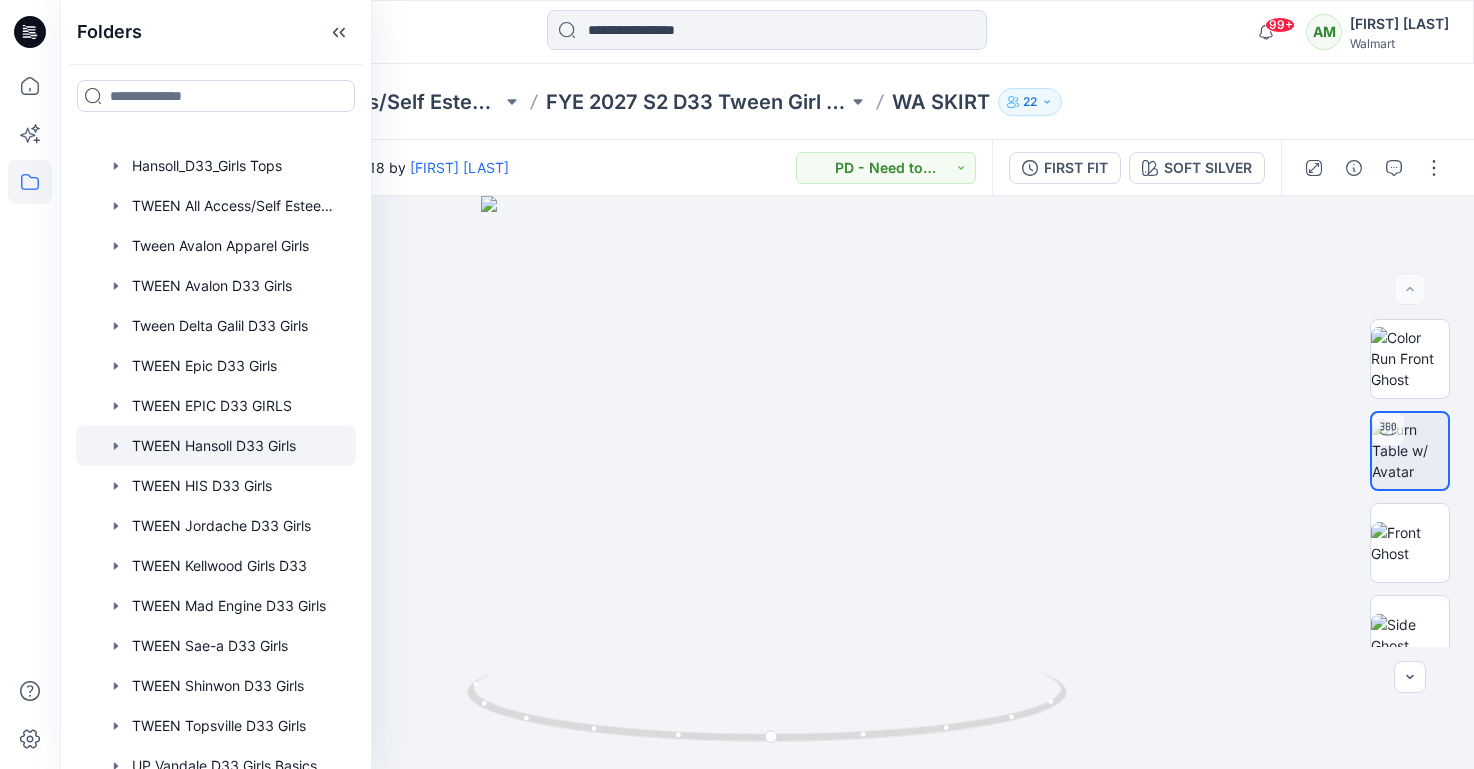 scroll, scrollTop: 111, scrollLeft: 0, axis: vertical 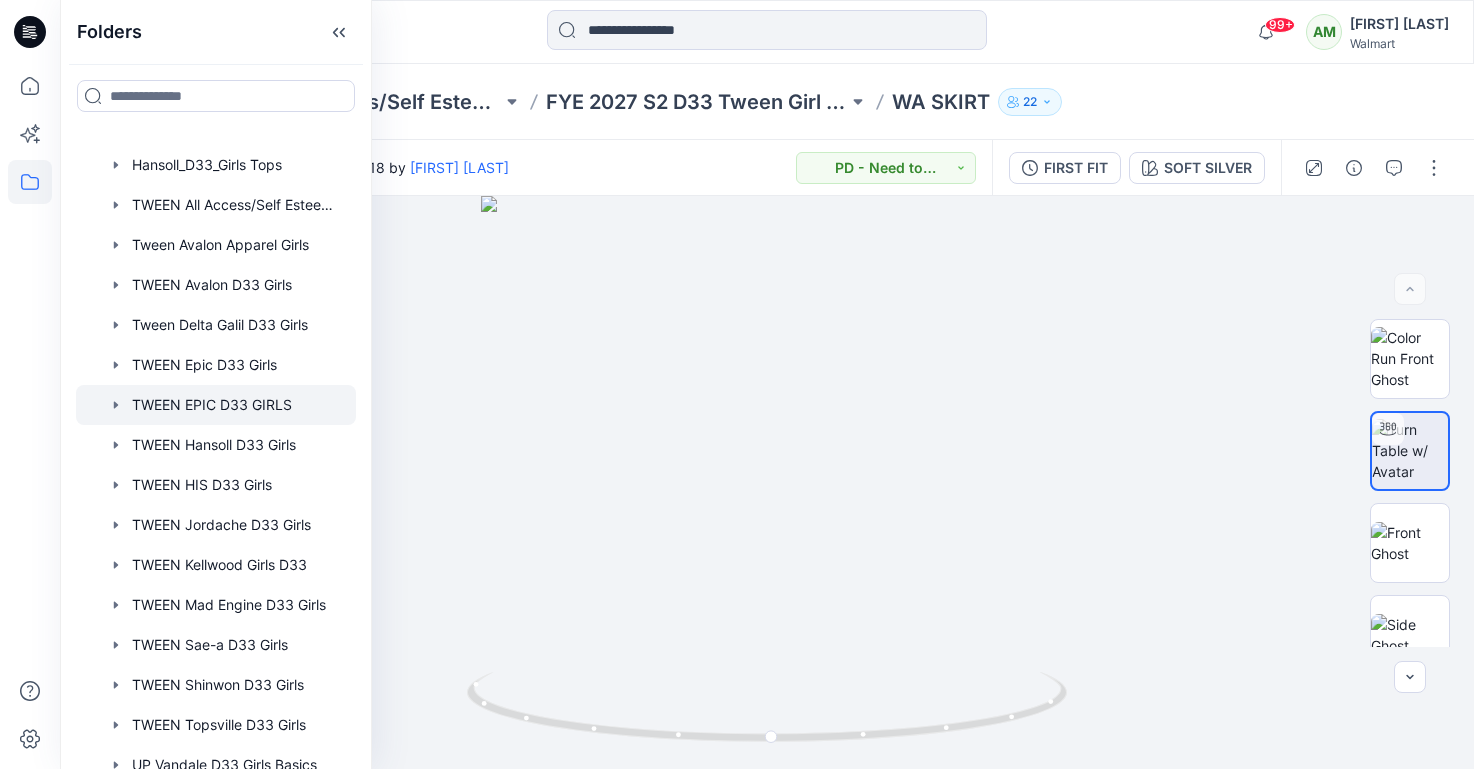 click at bounding box center [216, 405] 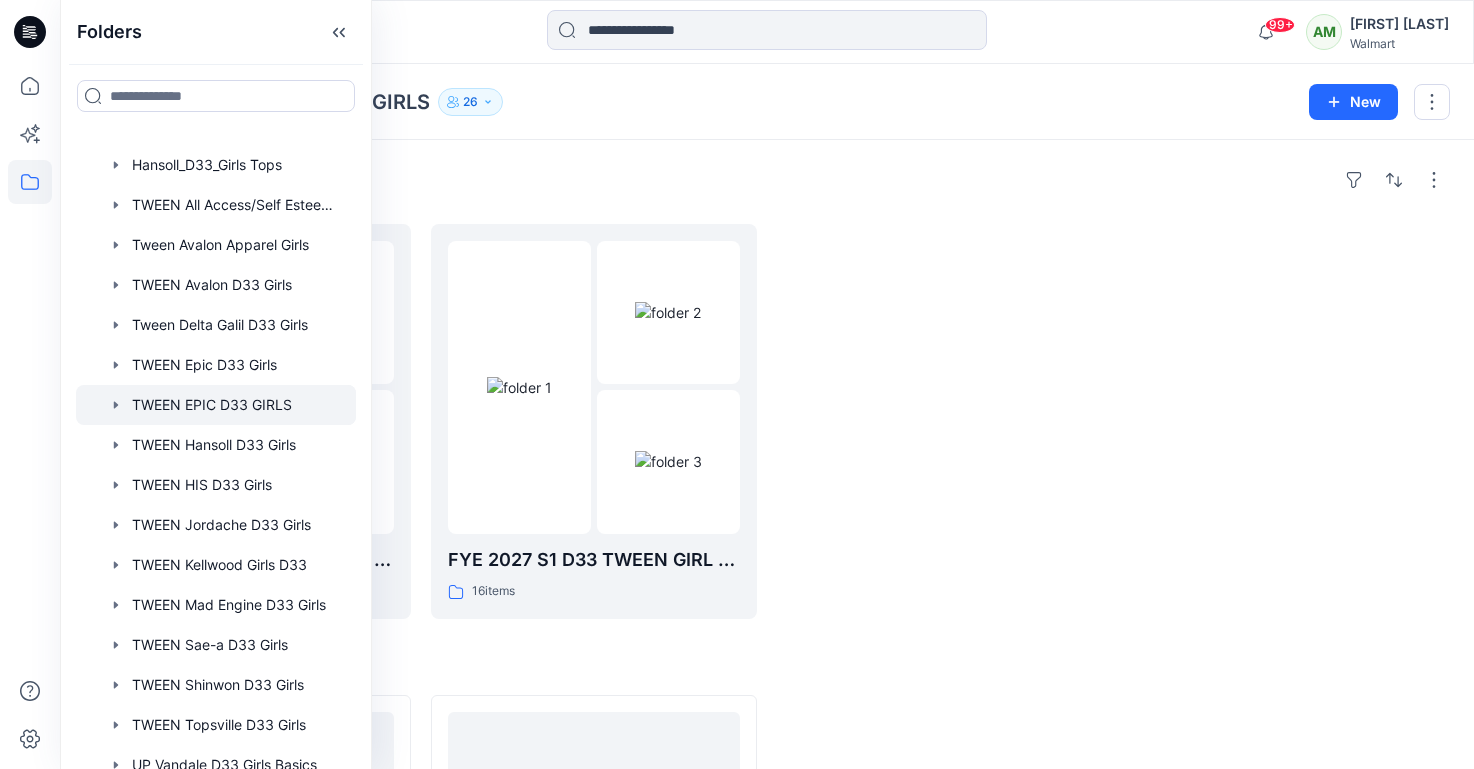 click on "Folders TWEEN EPIC D33 GIRLS 26 New" at bounding box center [767, 102] 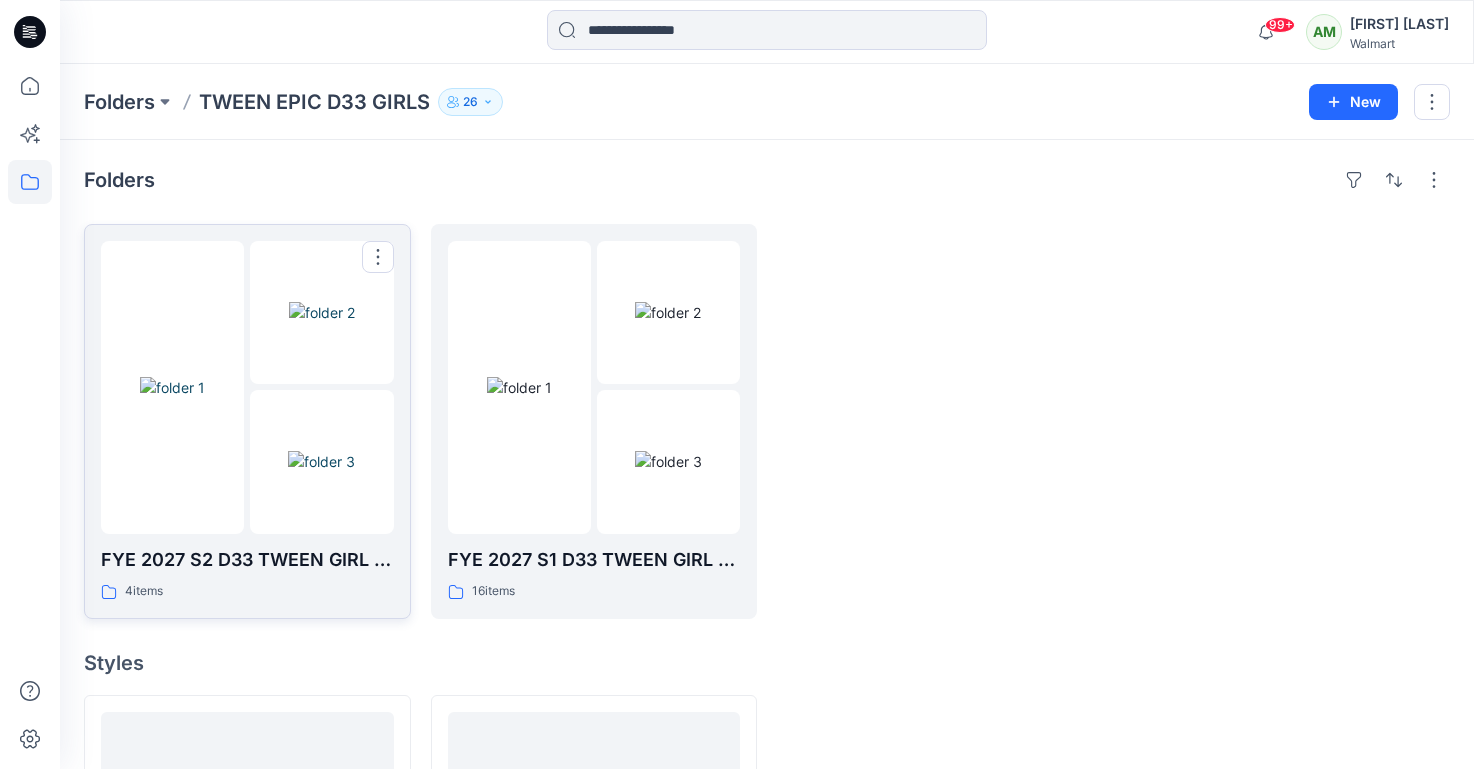 click at bounding box center (172, 387) 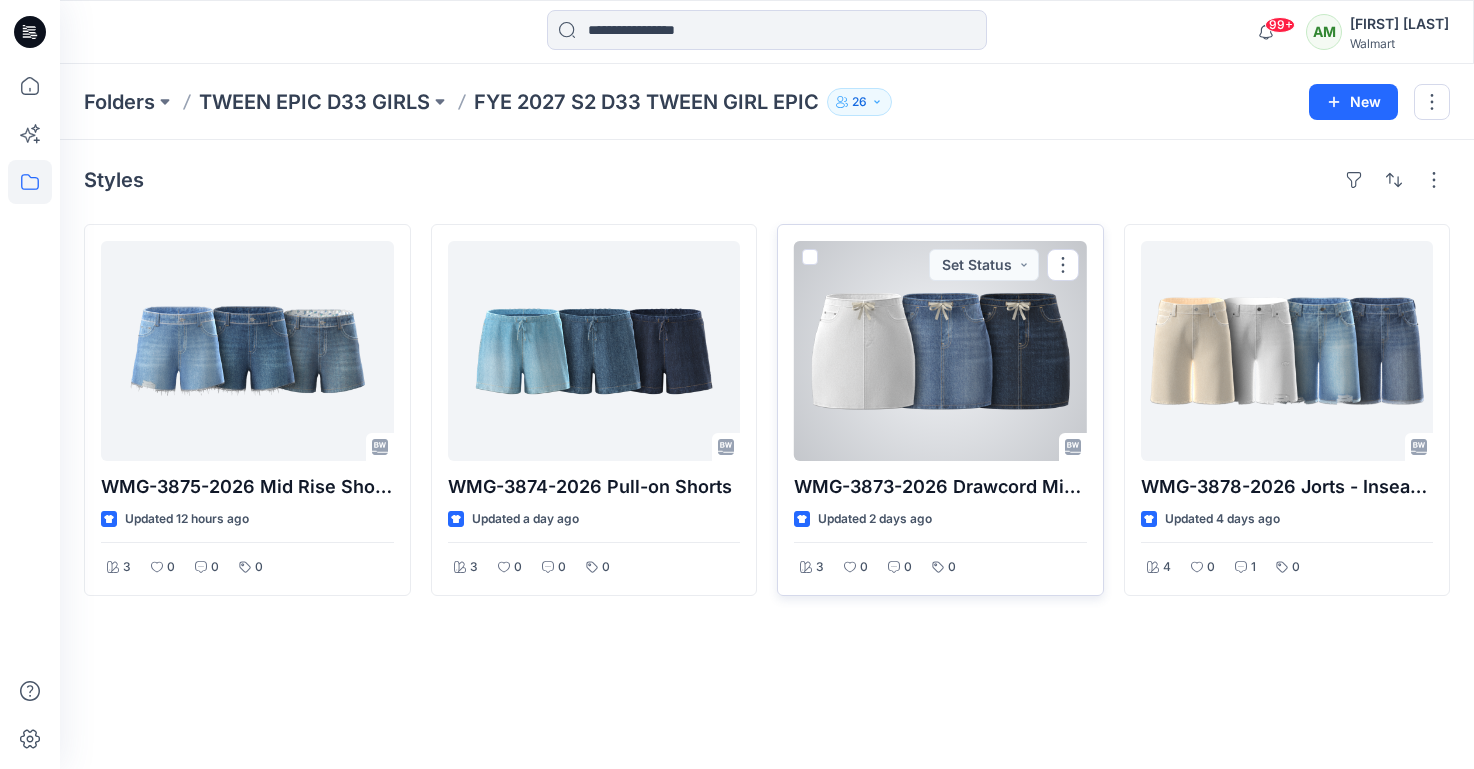 click at bounding box center (940, 351) 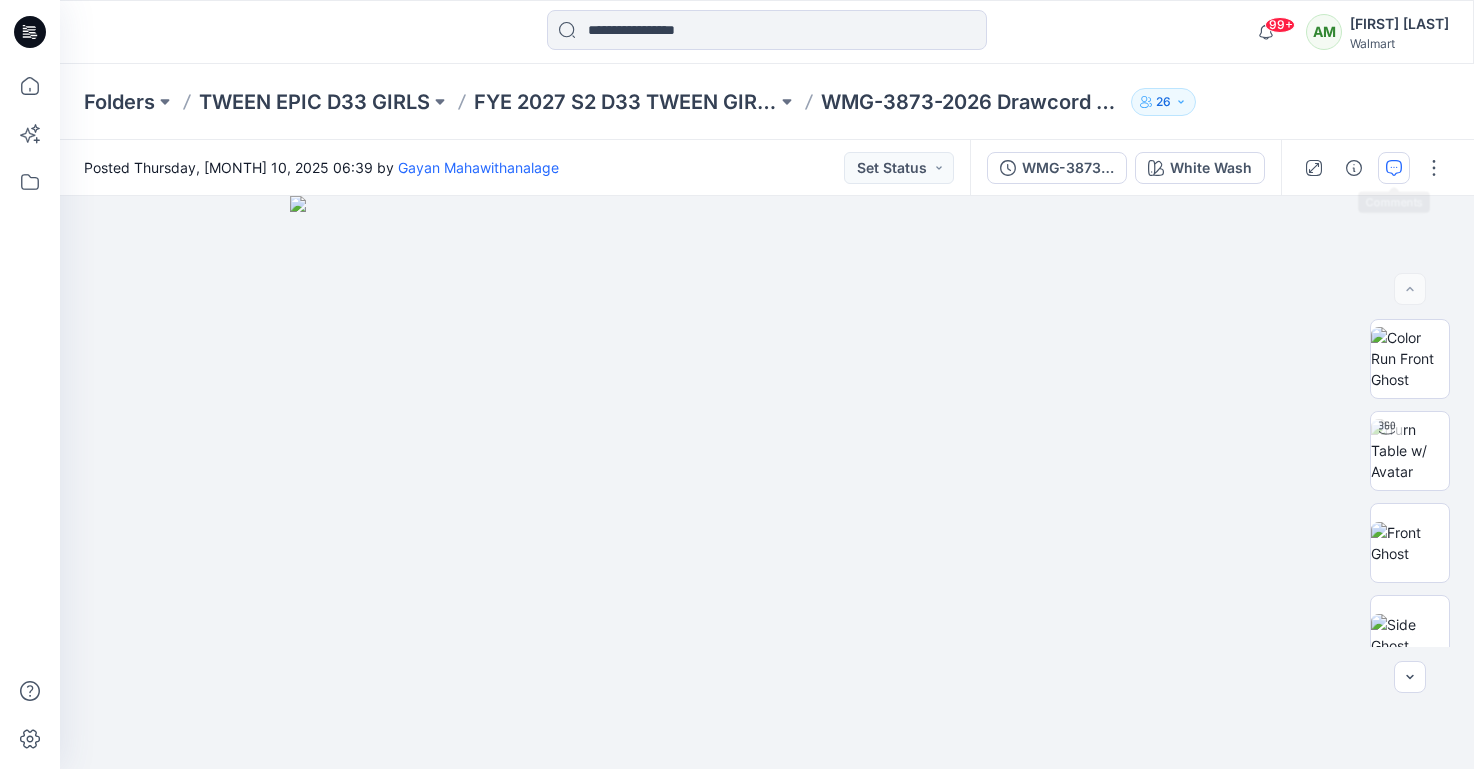 click 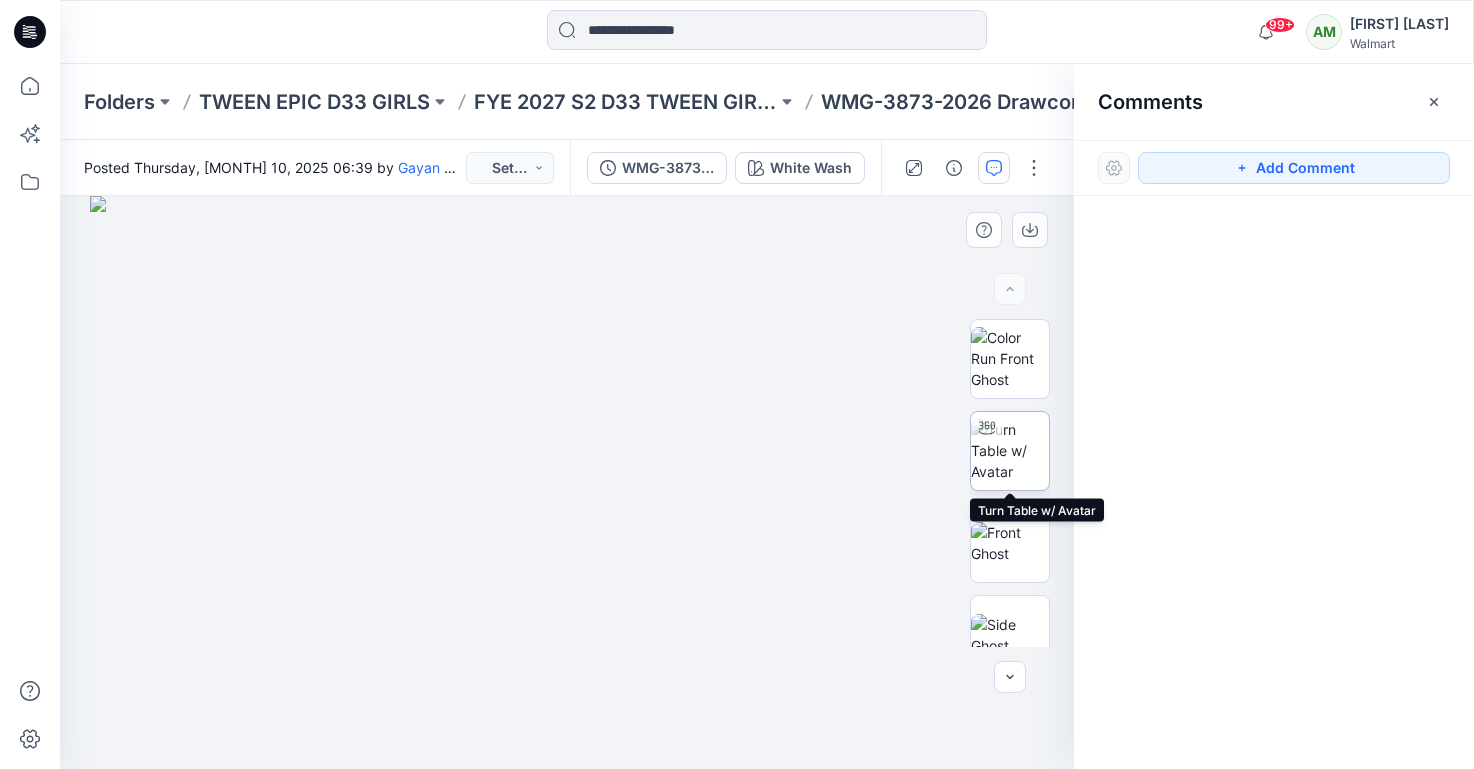 click at bounding box center (1010, 450) 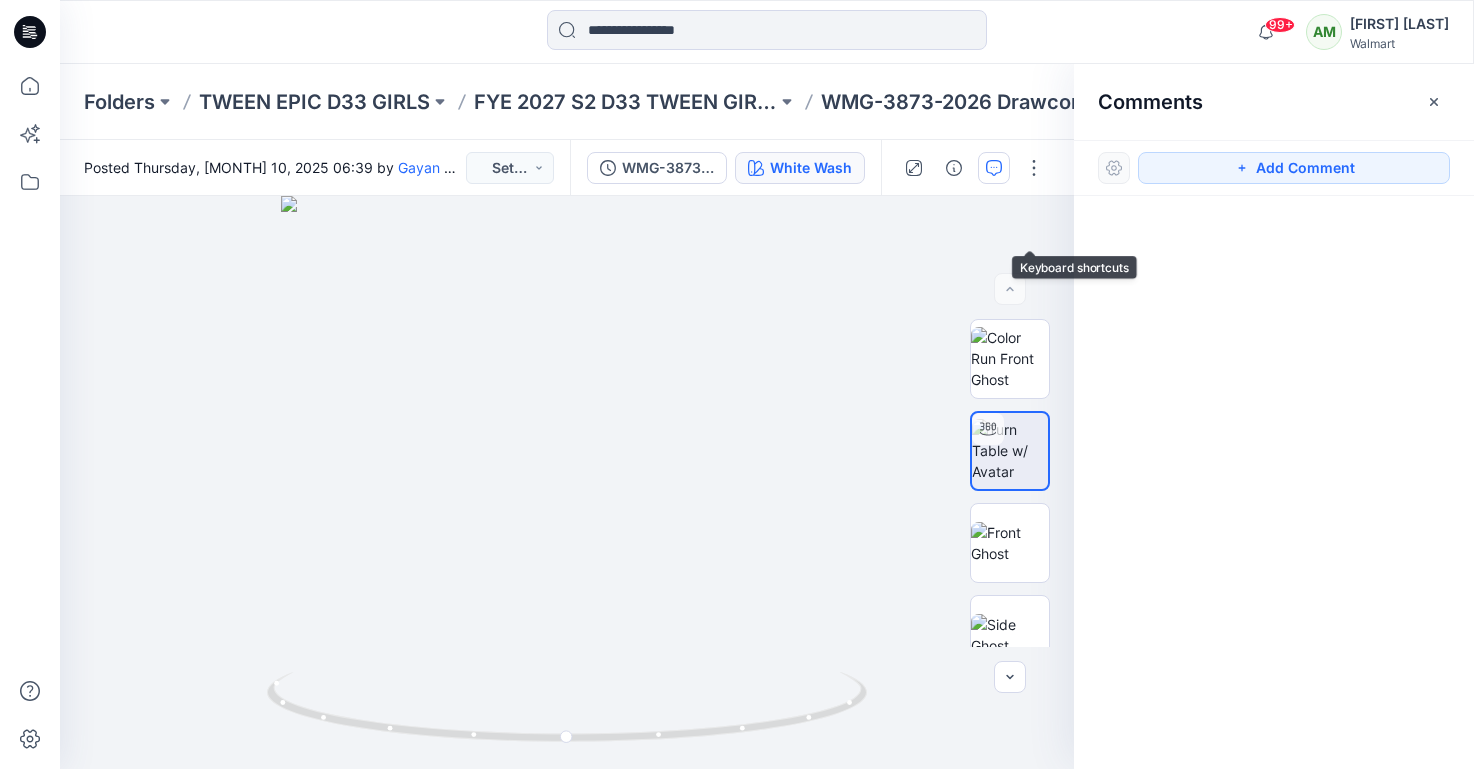 click on "White Wash" at bounding box center (811, 168) 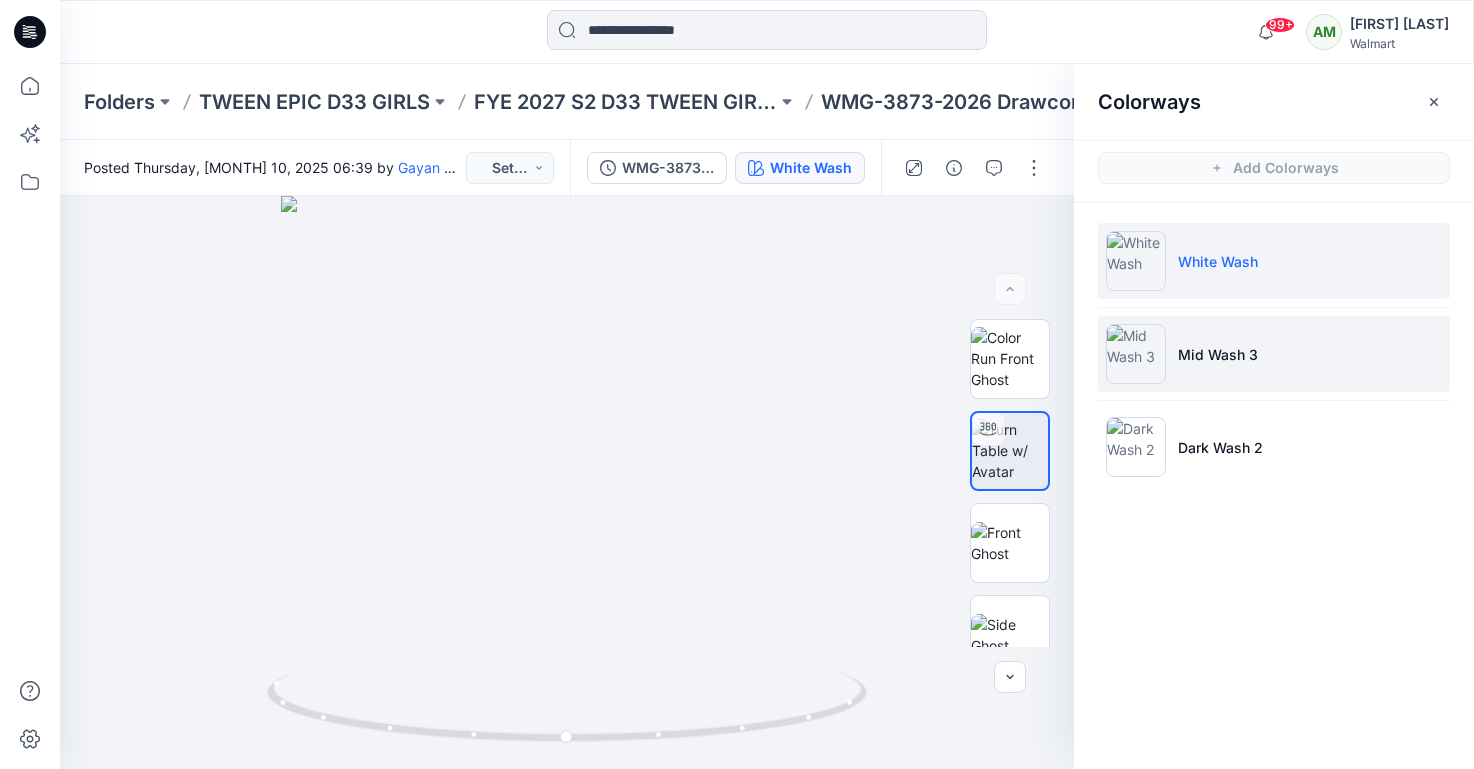 click on "Mid Wash 3" at bounding box center [1274, 354] 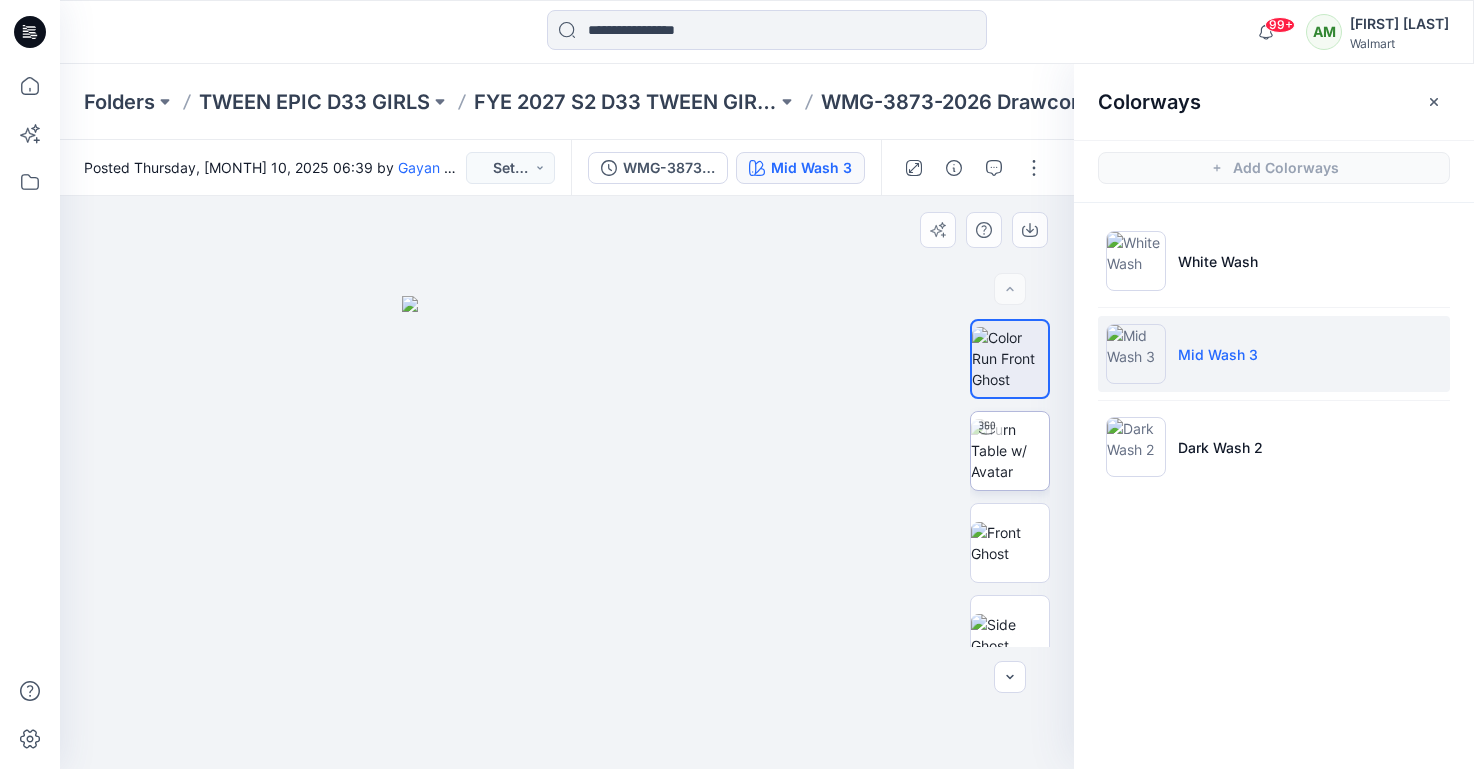 click at bounding box center (1010, 450) 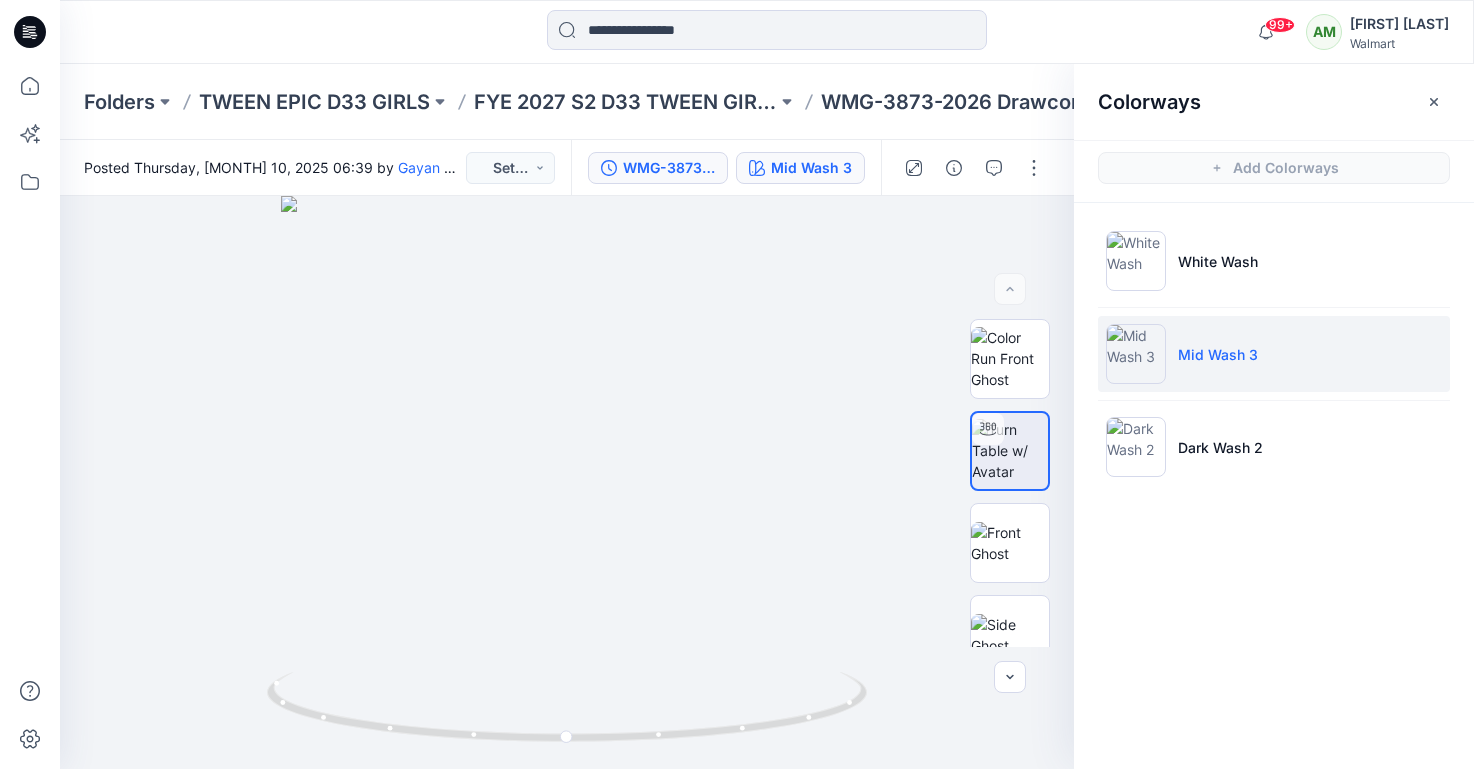 click on "WMG-3873-2026_Rev2_Drawcord Mini Skirt_Full Colorway" at bounding box center [669, 168] 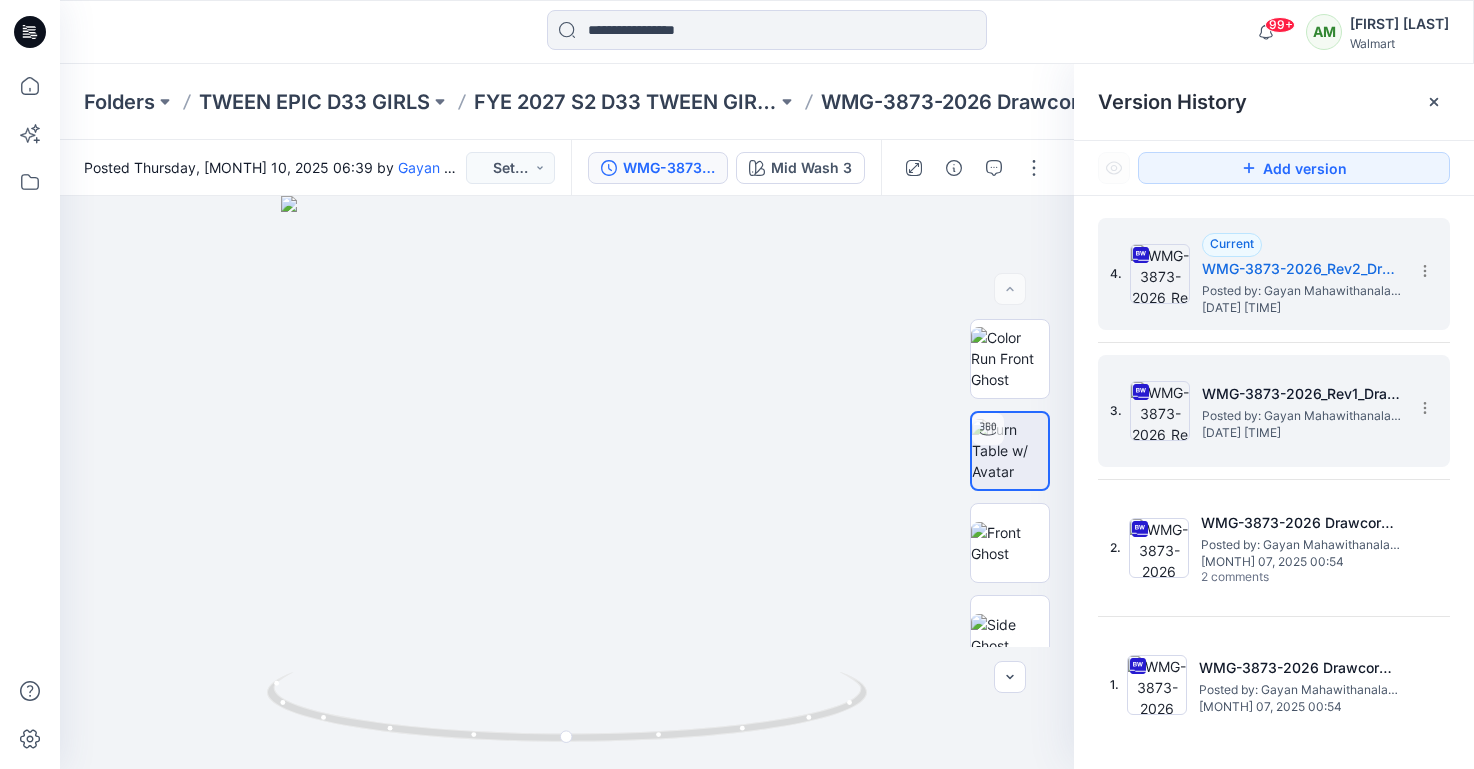 click on "3.   WMG-3873-2026_Rev1_Drawcord Mini Skirt_Full Colorway Posted by: Gayan Mahawithanalage July 09, 2025 06:46" at bounding box center (1274, 411) 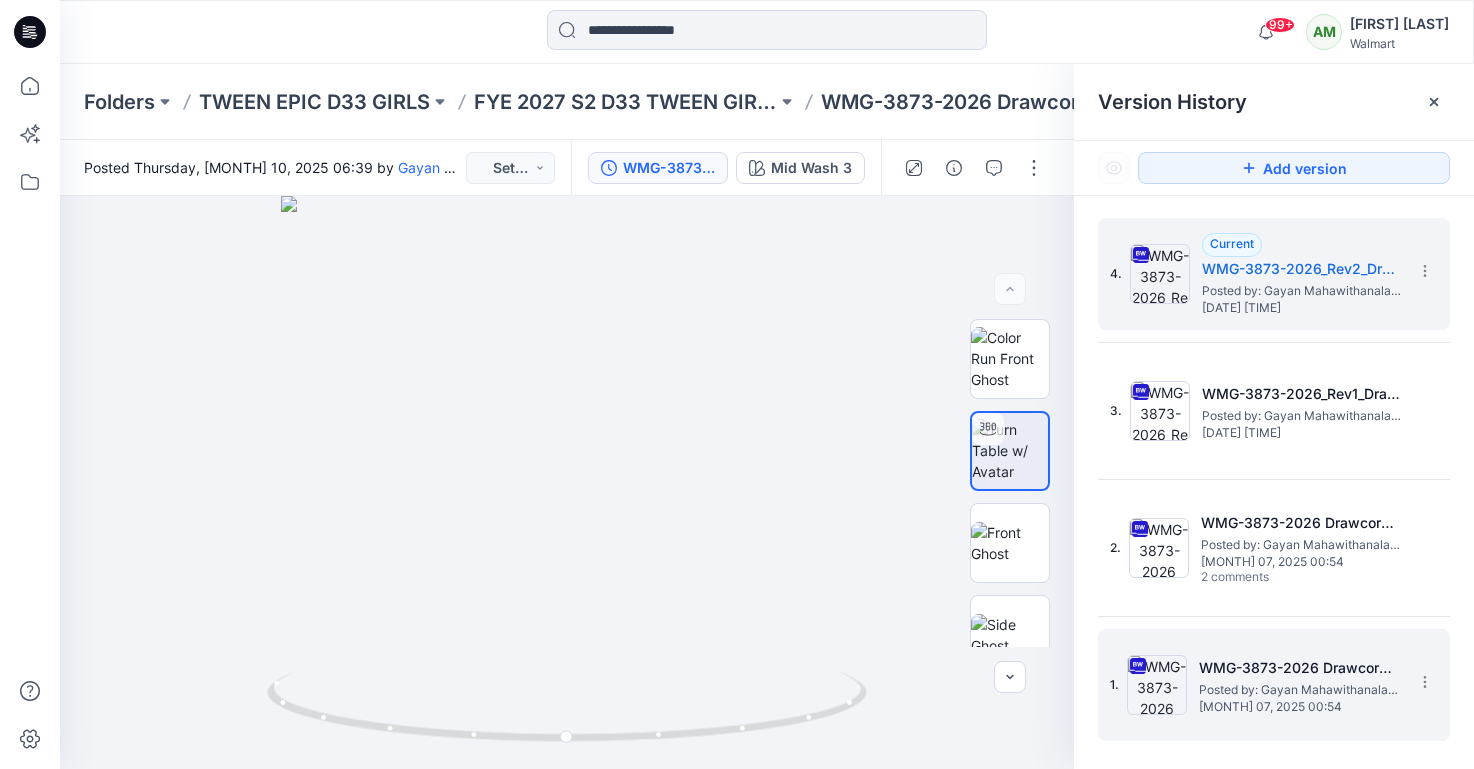 click on "July 07, 2025 00:54" at bounding box center [1299, 707] 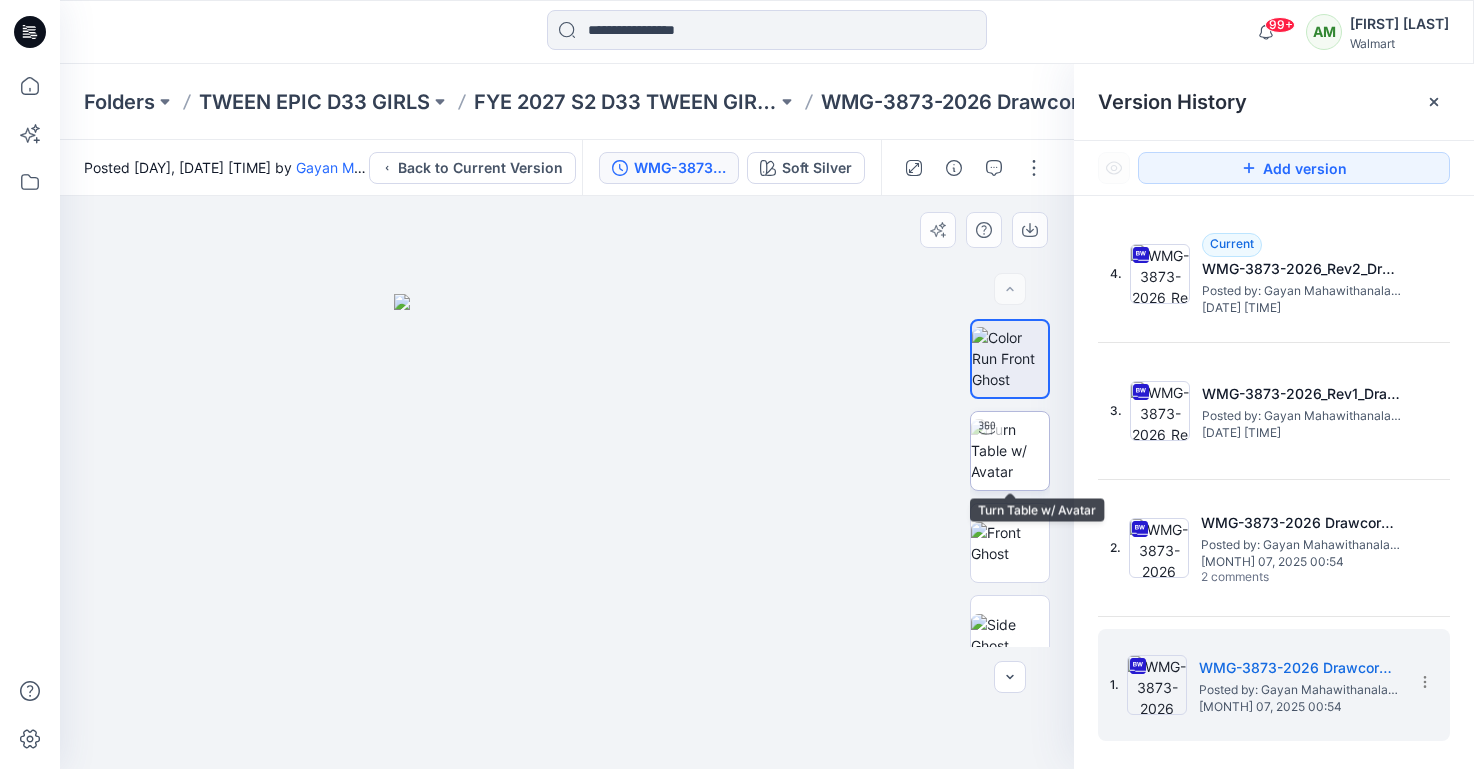 click at bounding box center (1010, 450) 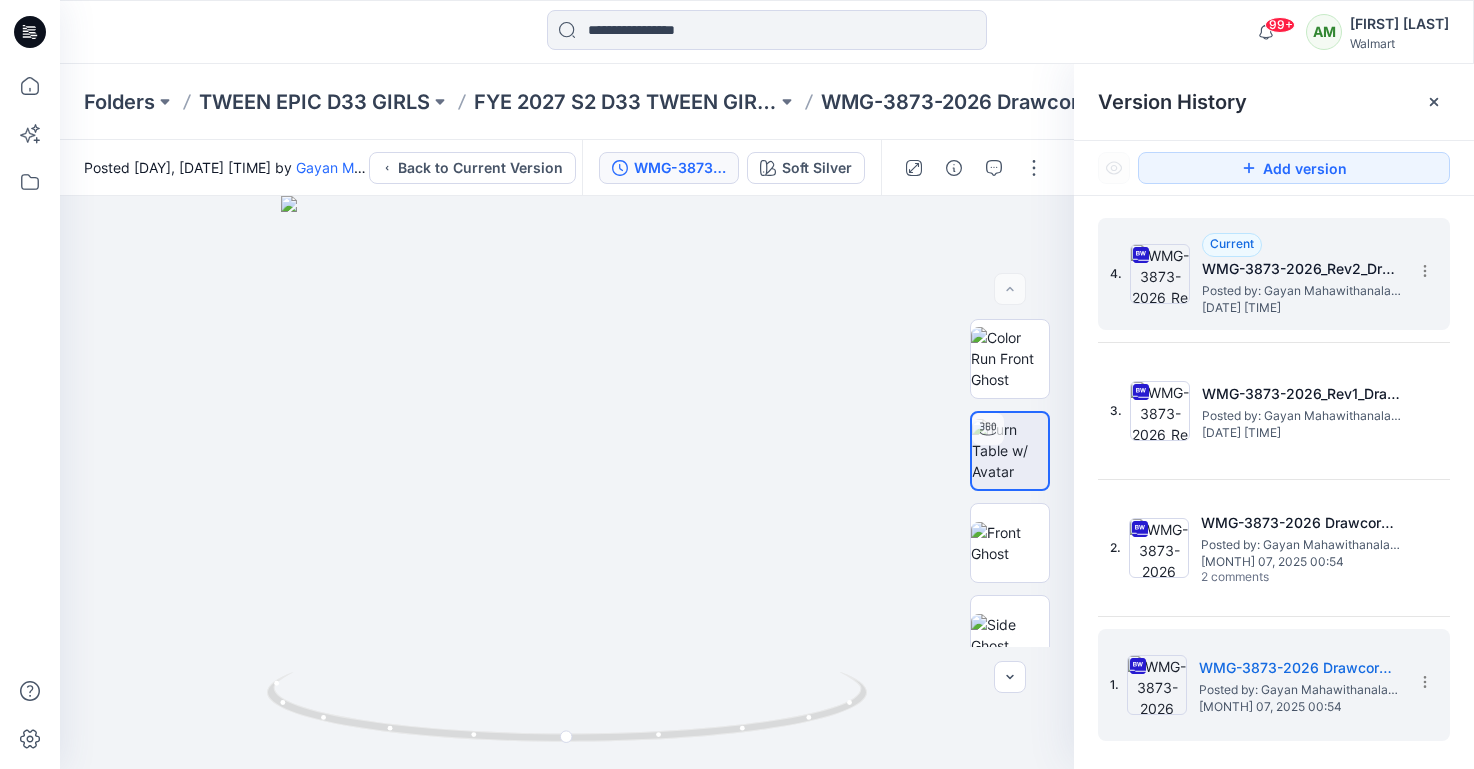 click on "4.   Current WMG-3873-2026_Rev2_Drawcord Mini Skirt_Full Colorway Posted by: Gayan Mahawithanalage July 10, 2025 02:39" at bounding box center [1260, 274] 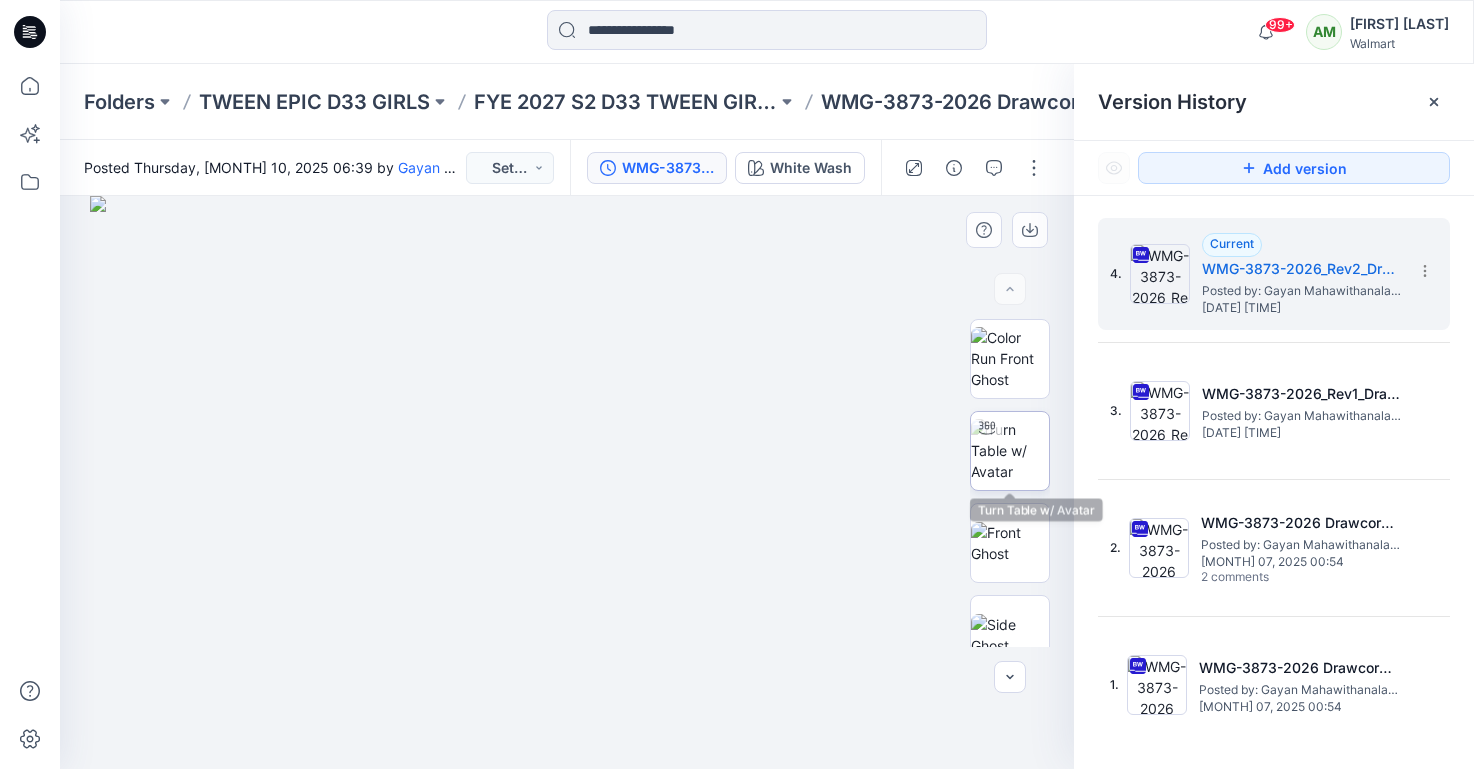 click at bounding box center [1010, 450] 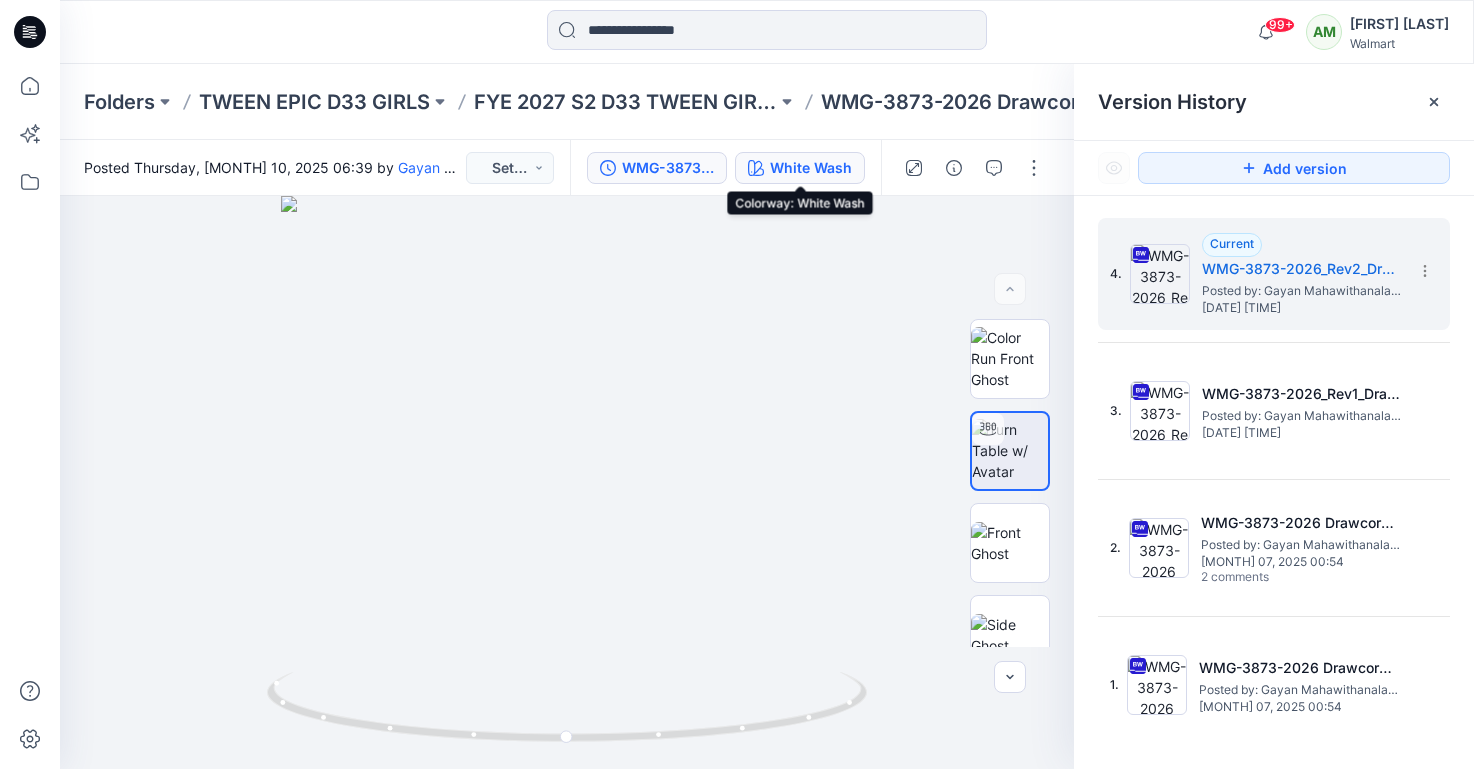 click on "White Wash" at bounding box center [811, 168] 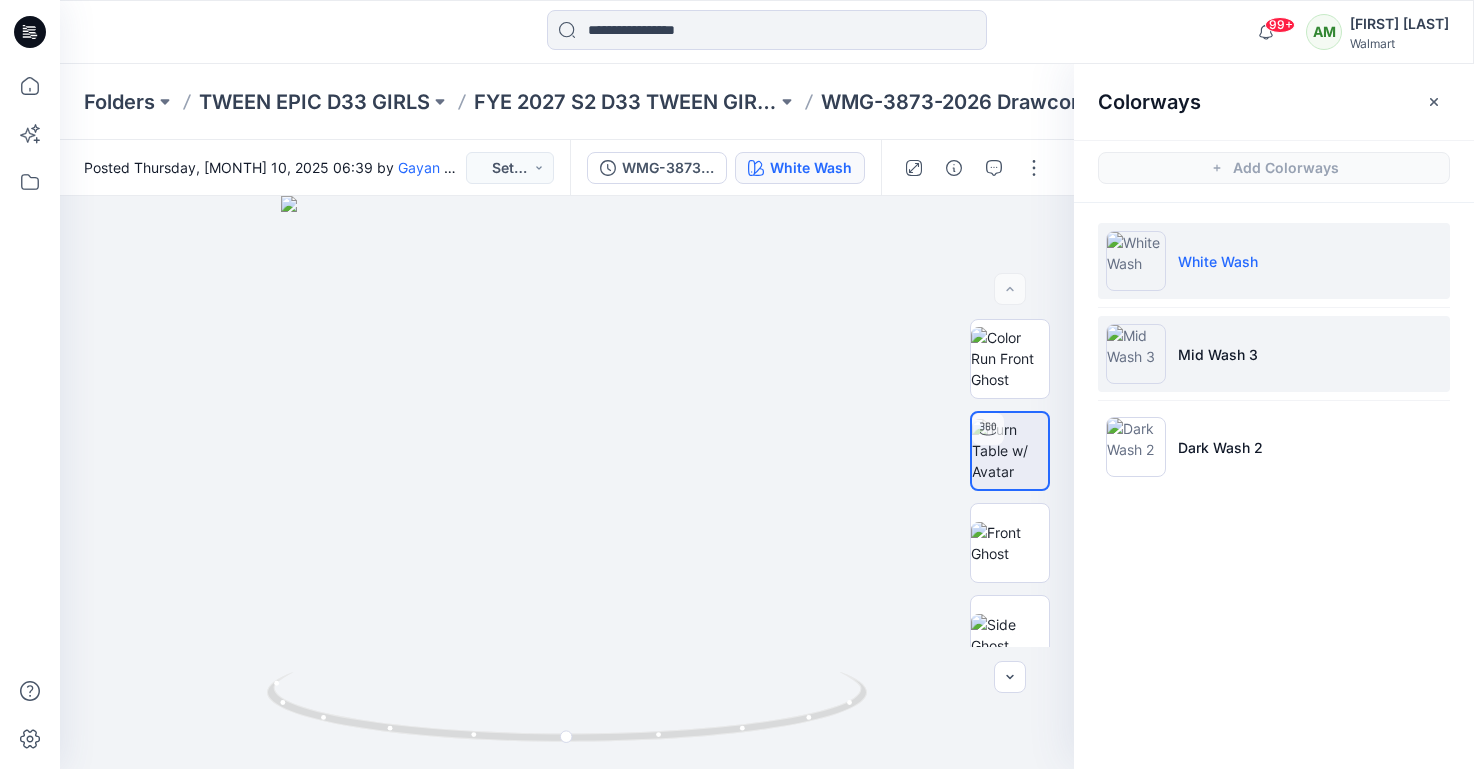 click on "Mid Wash 3" at bounding box center [1274, 354] 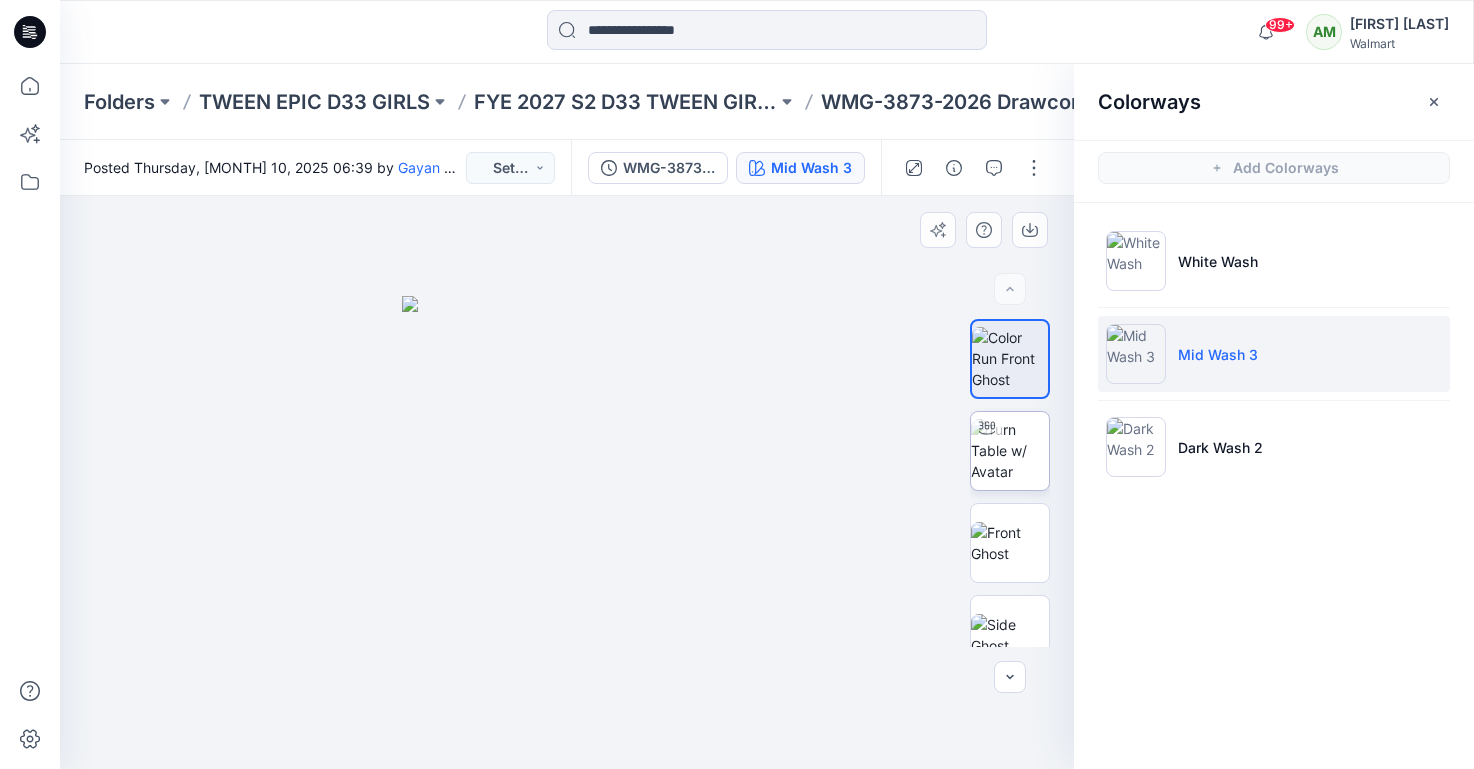 click at bounding box center (1010, 450) 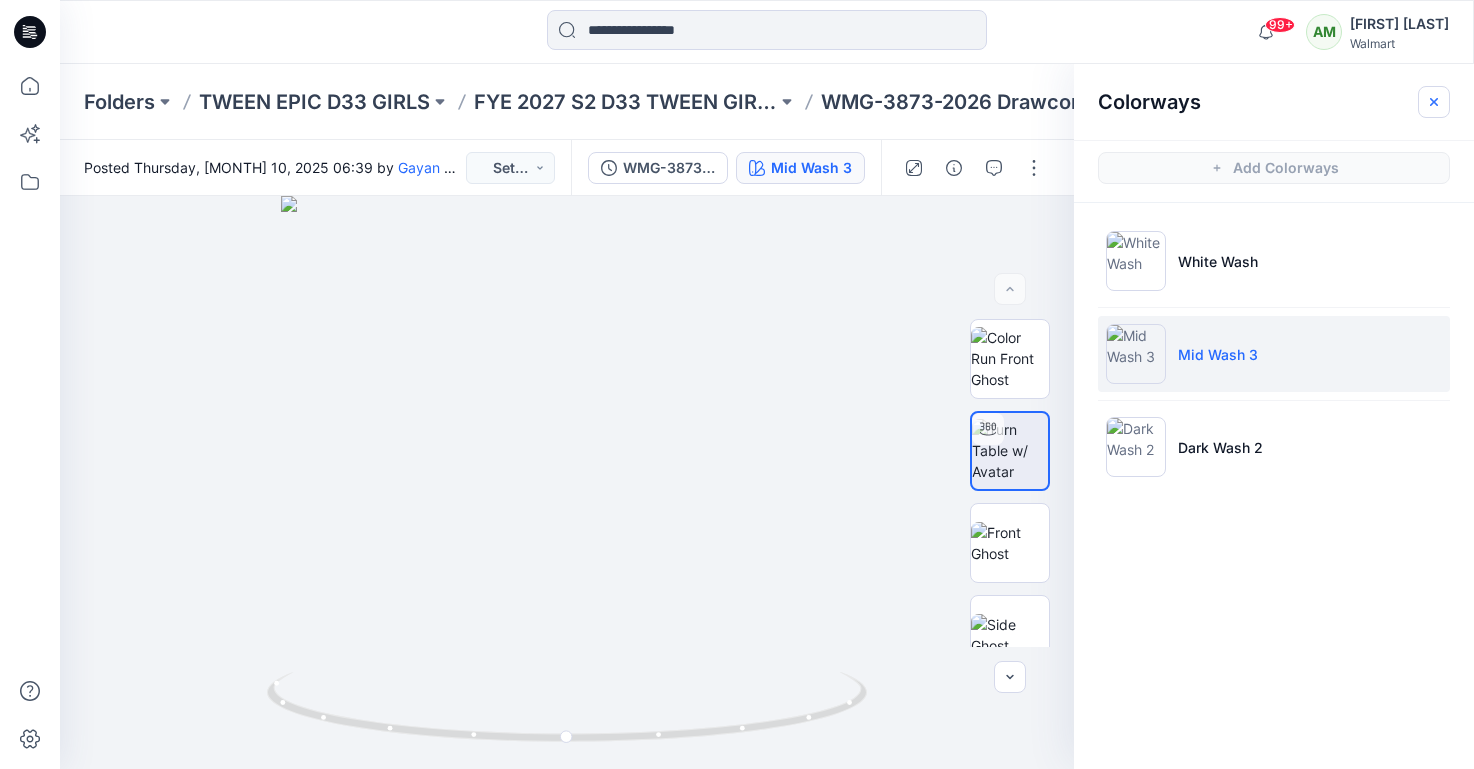 click 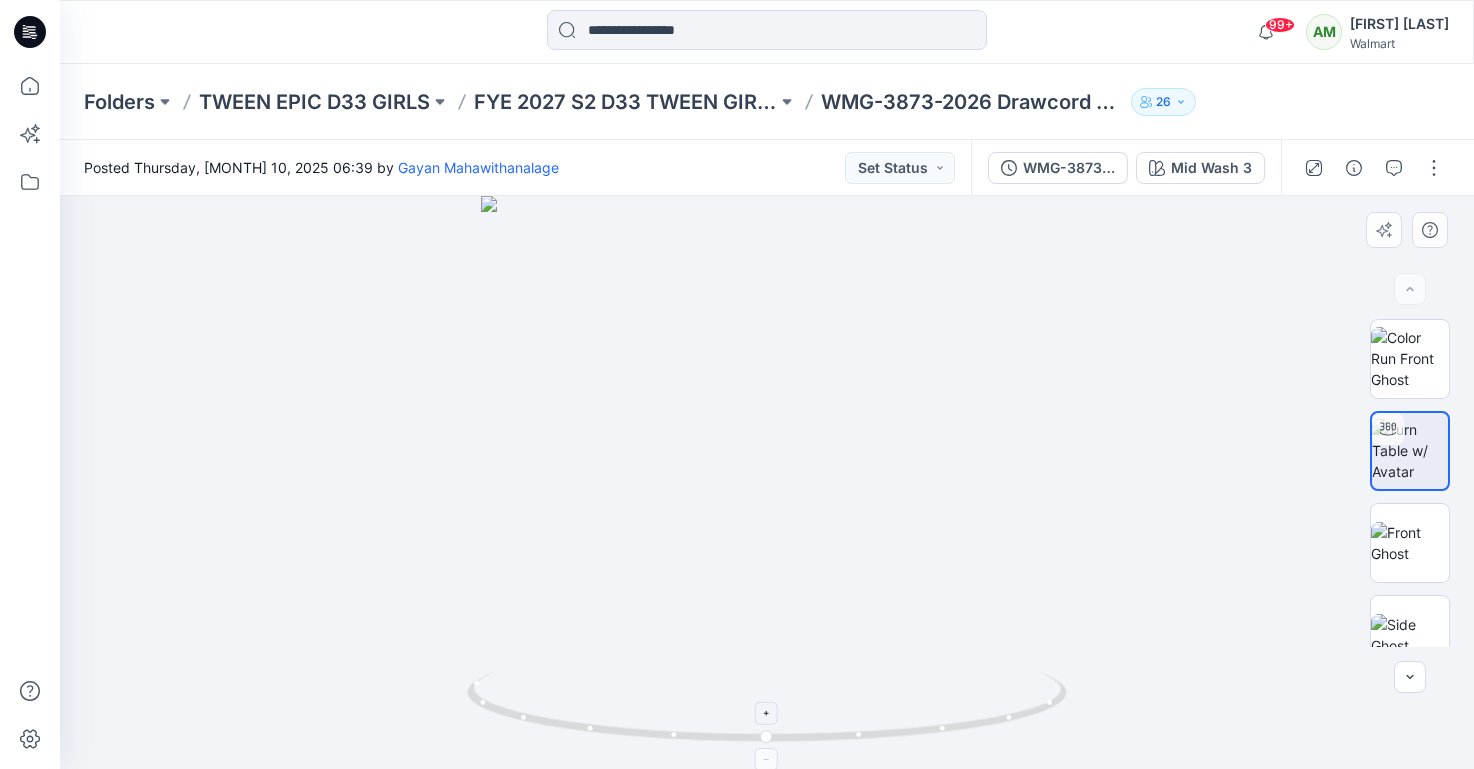 click 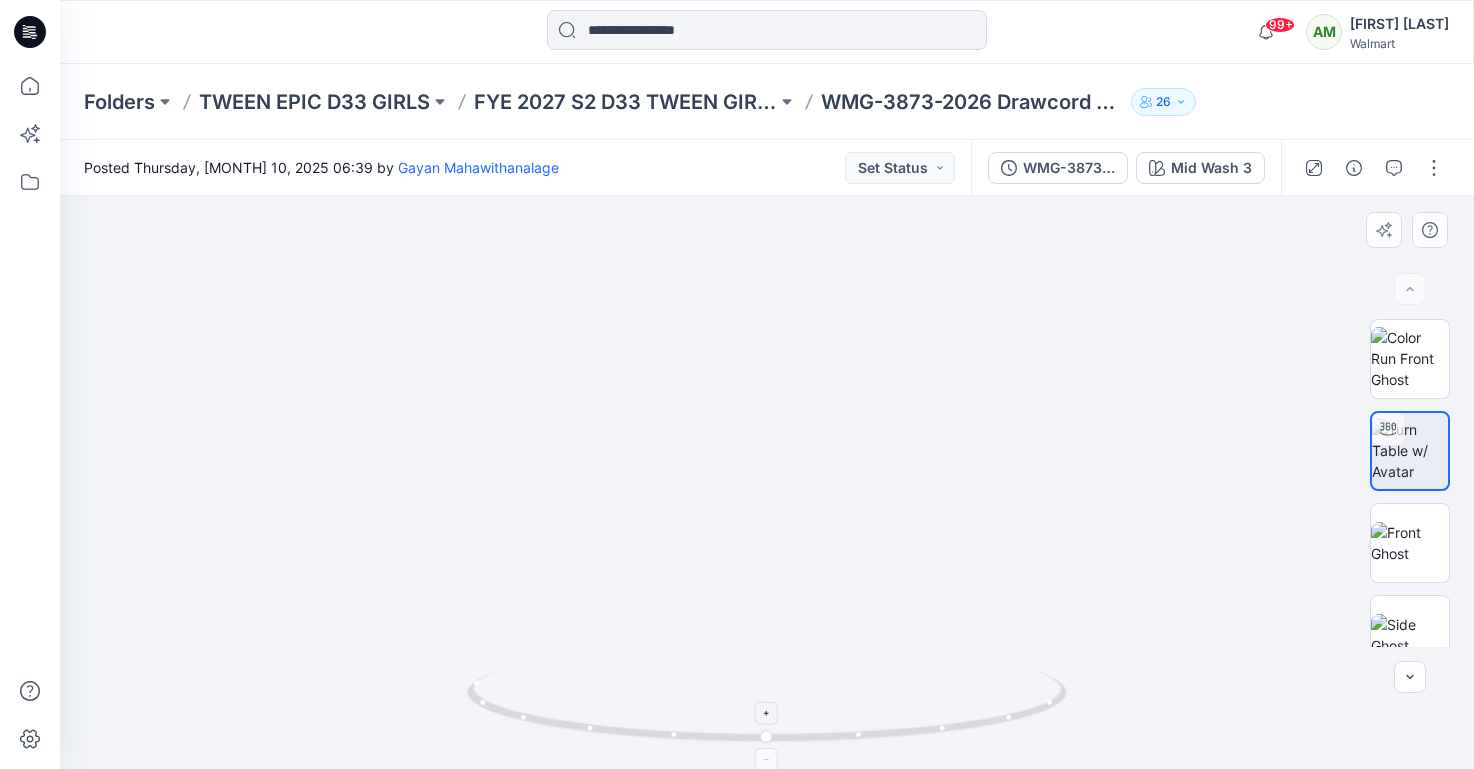 click 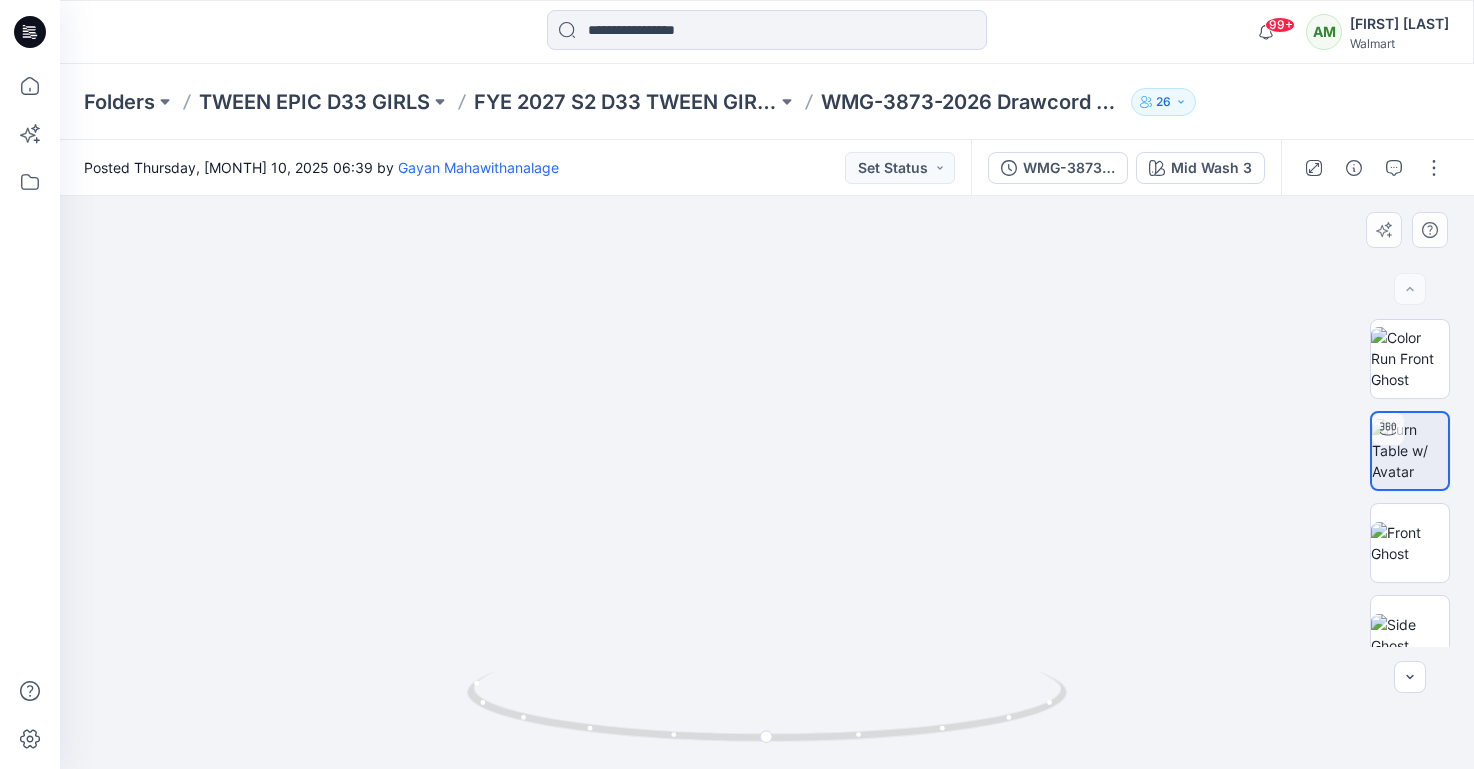 drag, startPoint x: 824, startPoint y: 667, endPoint x: 822, endPoint y: 628, distance: 39.051247 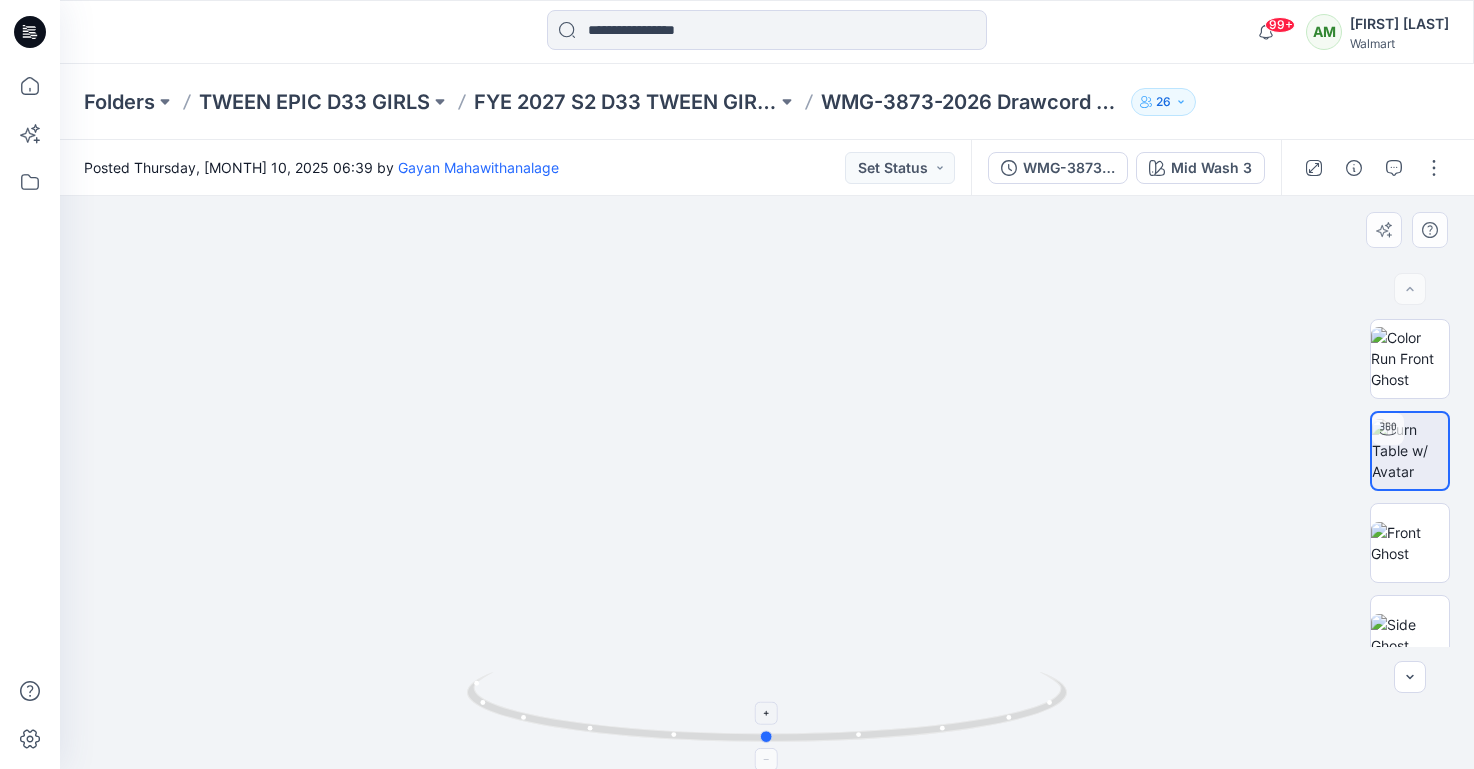 click 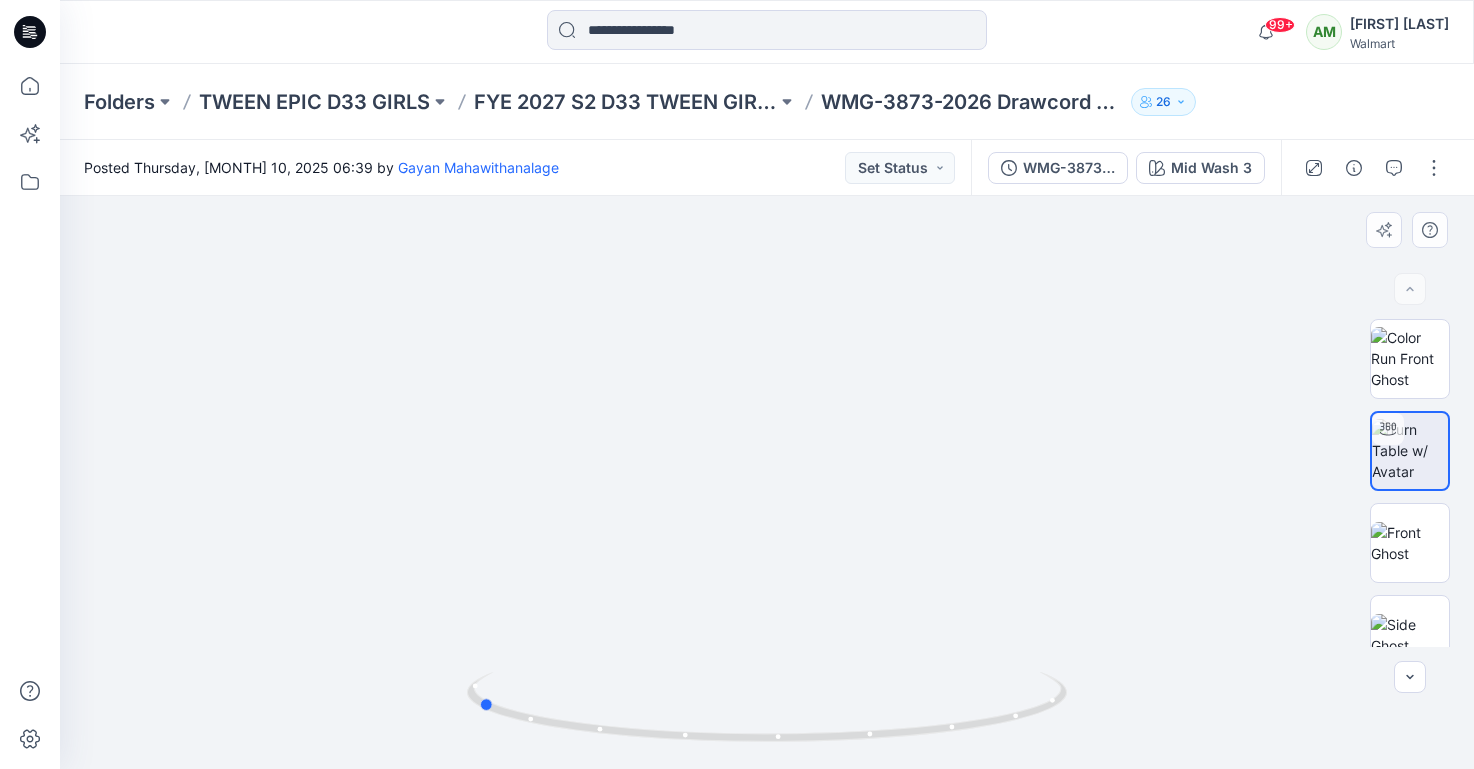 drag, startPoint x: 774, startPoint y: 740, endPoint x: 1074, endPoint y: 715, distance: 301.03986 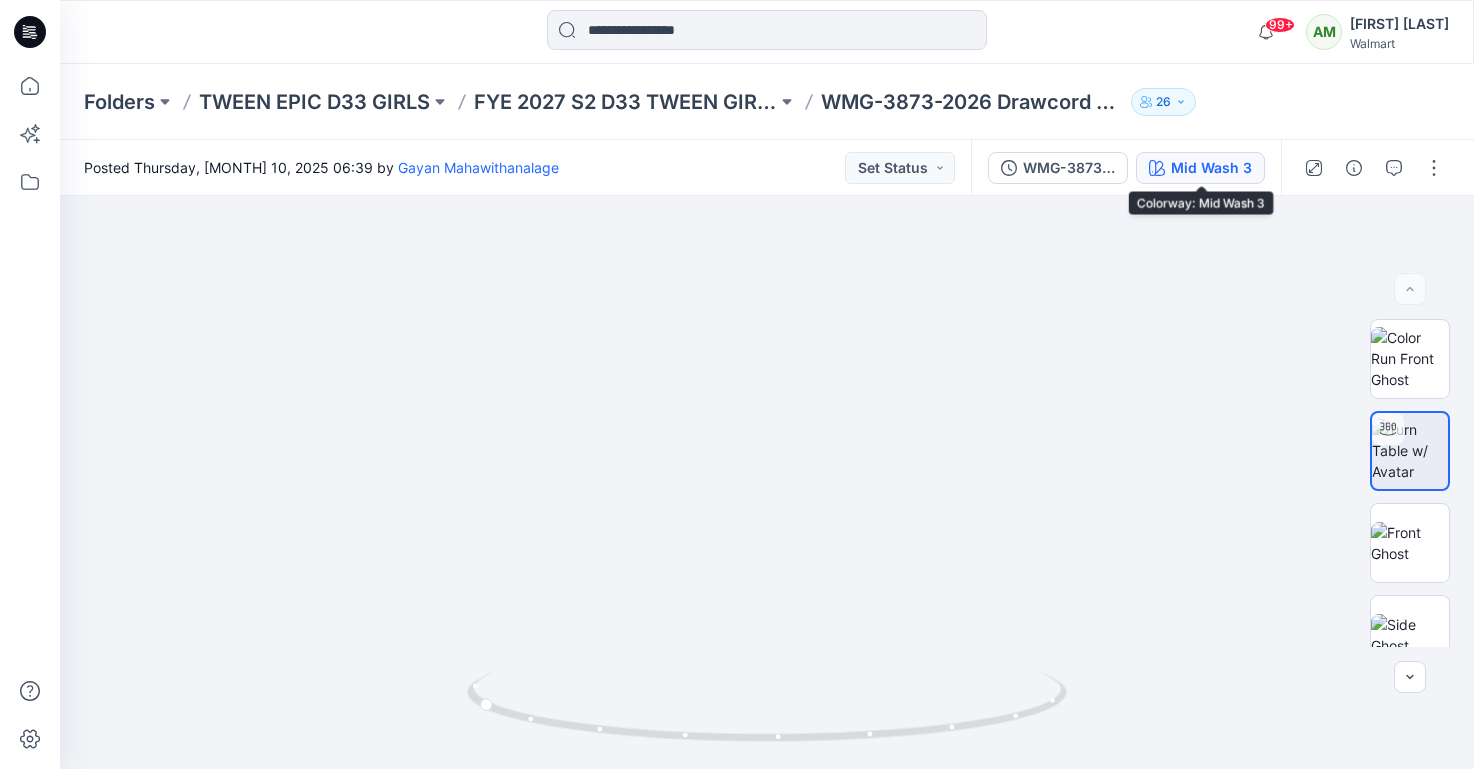 click on "Mid Wash 3" at bounding box center [1211, 168] 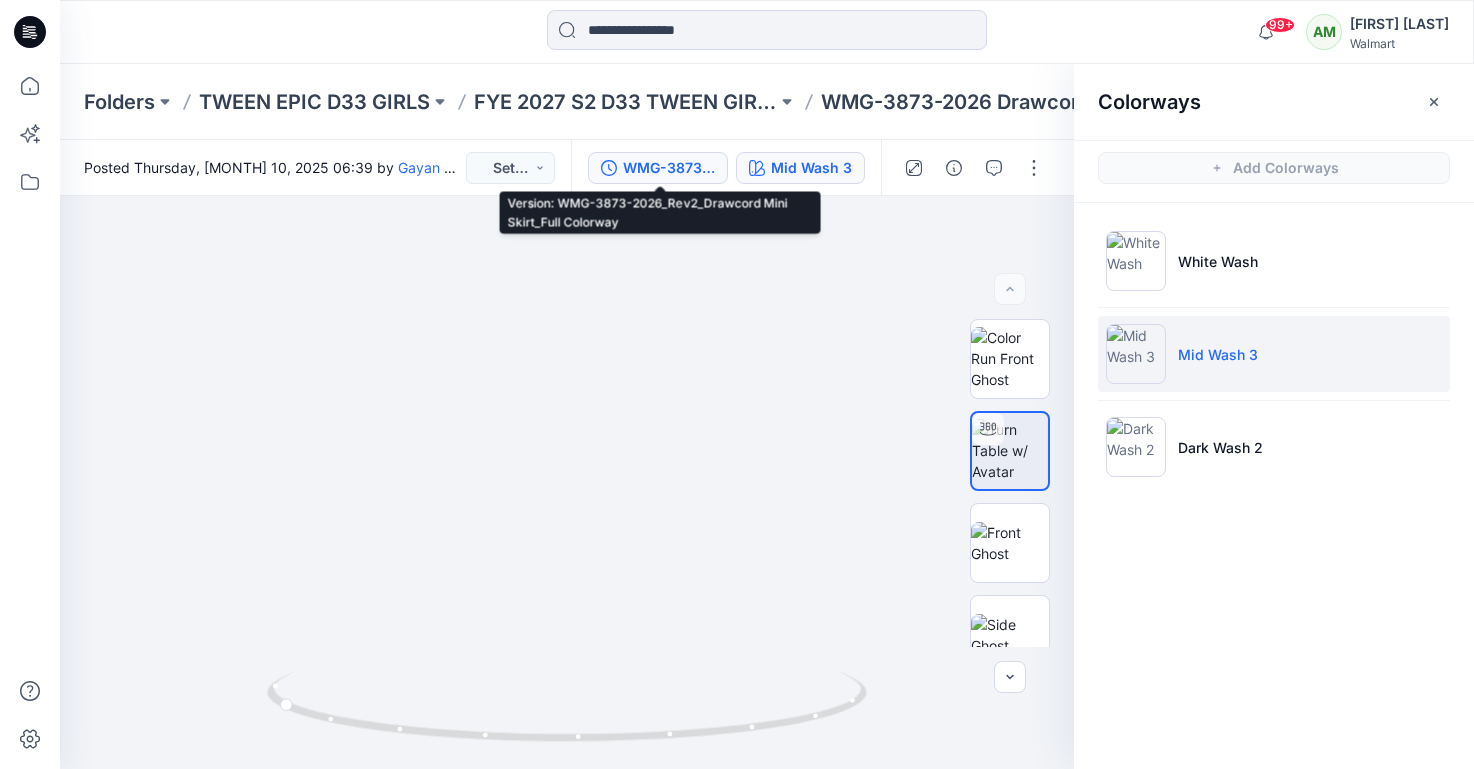 click on "WMG-3873-2026_Rev2_Drawcord Mini Skirt_Full Colorway" at bounding box center [669, 168] 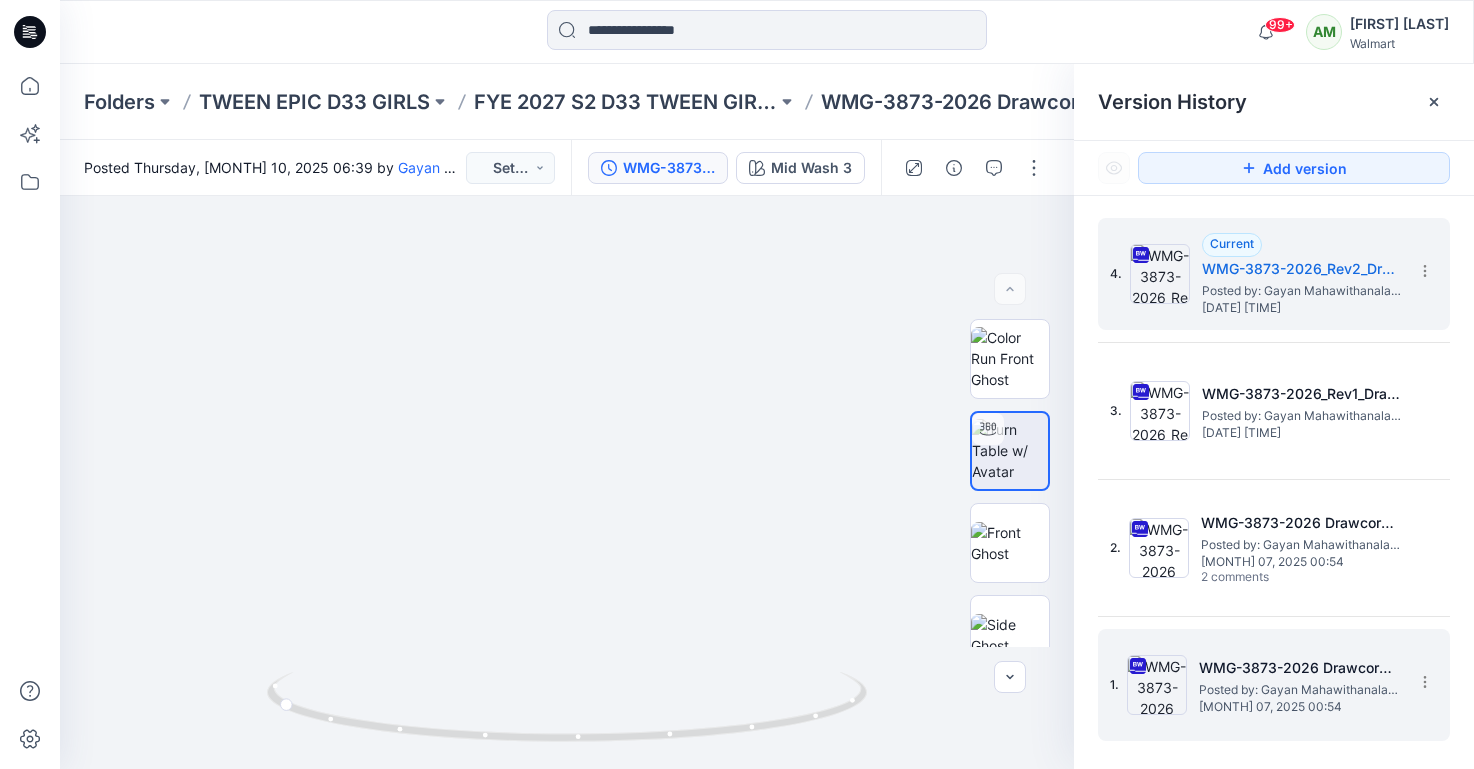click on "WMG-3873-2026 Drawcord Mini Skirt_Soft Silver" at bounding box center (1299, 668) 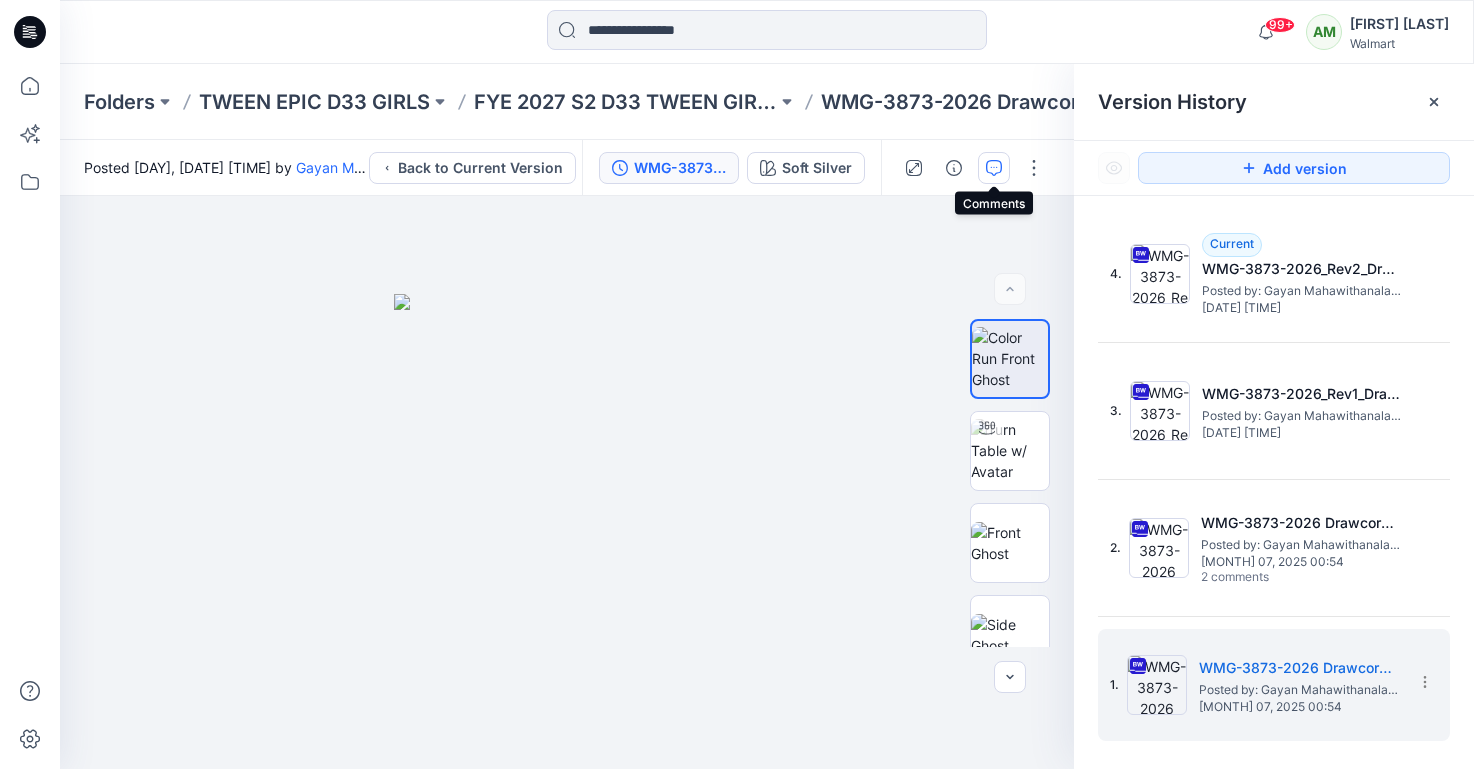 click 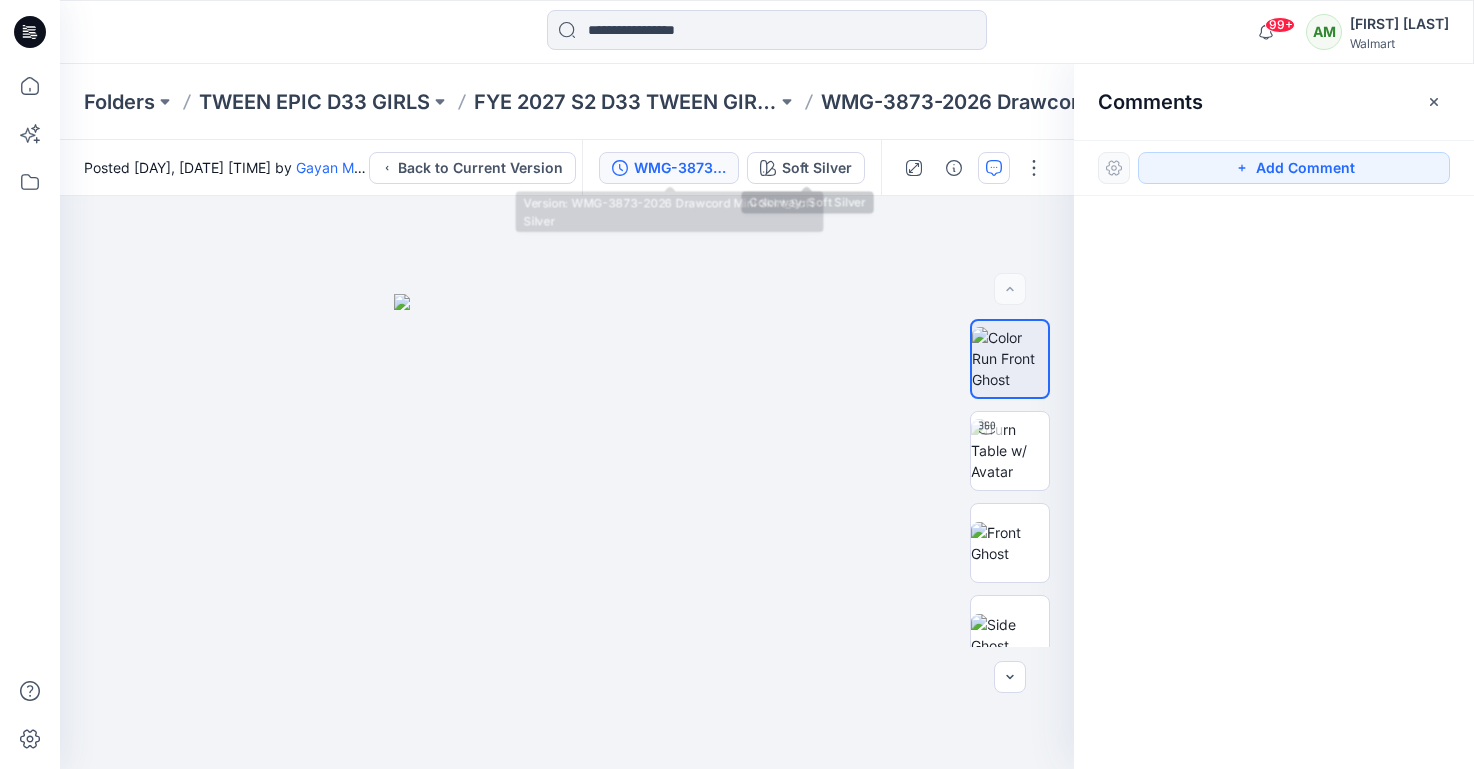click on "WMG-3873-2026 Drawcord Mini Skirt_Soft Silver" at bounding box center (680, 168) 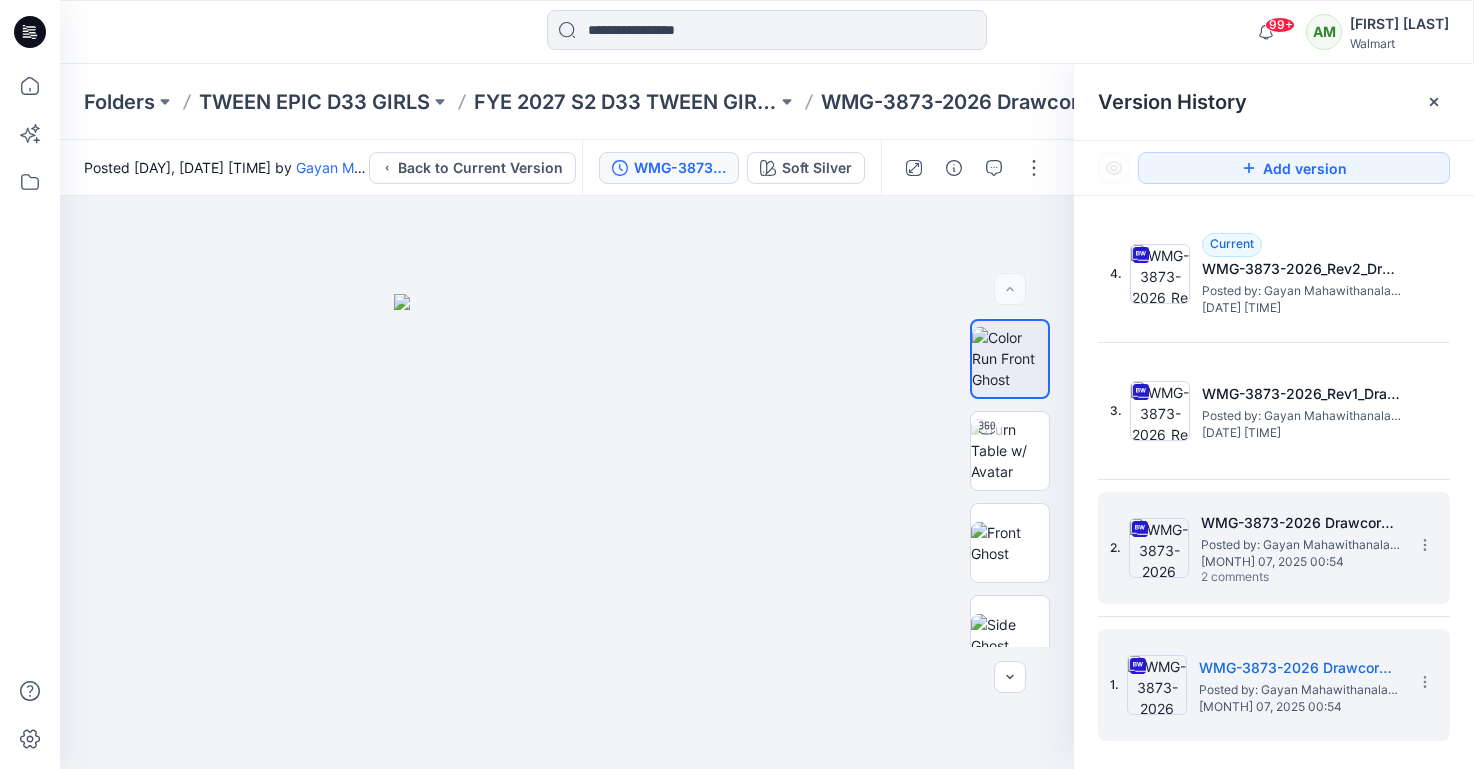 click on "July 07, 2025 00:54" at bounding box center (1301, 562) 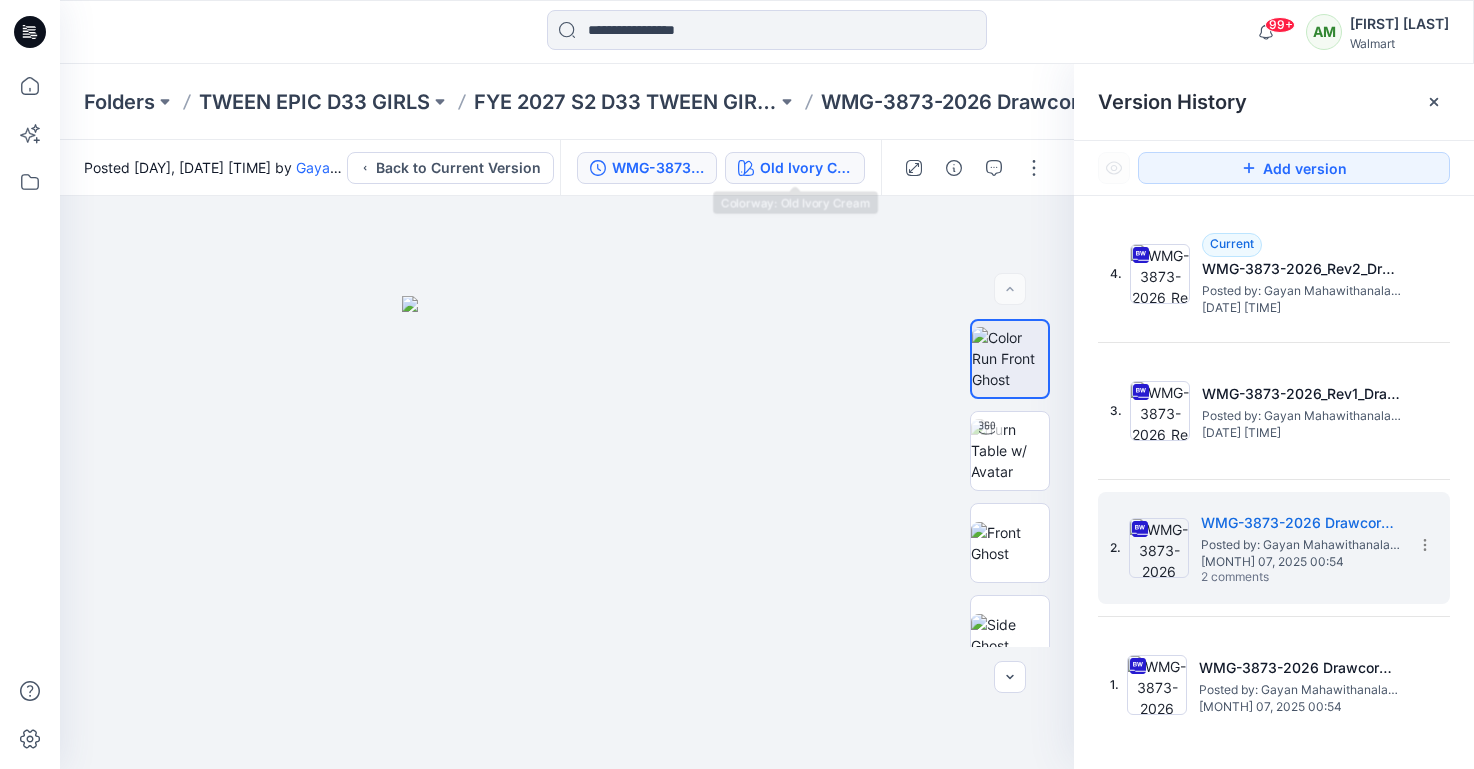 click on "Old Ivory Cream" at bounding box center (806, 168) 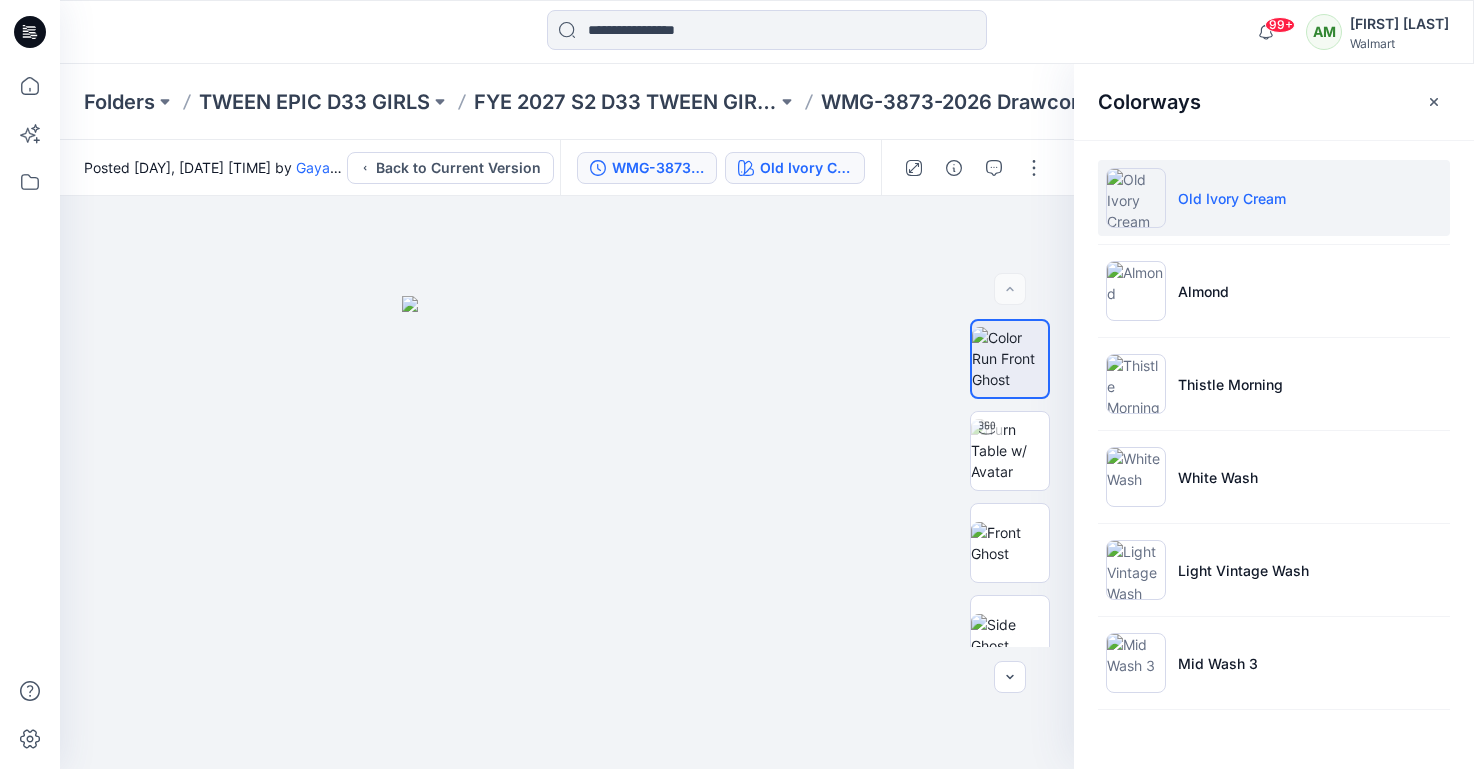 click on "WMG-3873-2026 Drawcord Mini Skirt_Full Colorway" at bounding box center (658, 168) 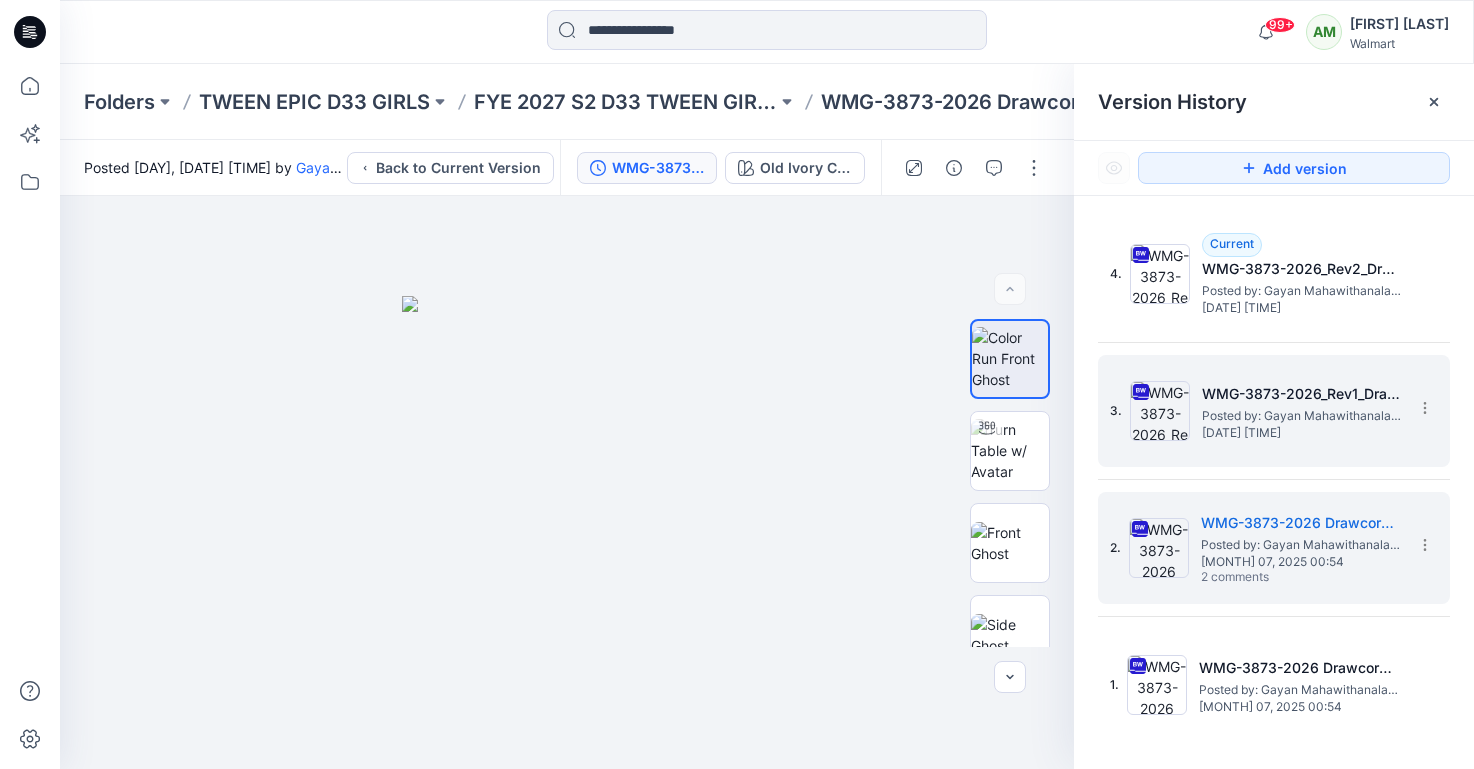 click on "WMG-3873-2026_Rev1_Drawcord Mini Skirt_Full Colorway" at bounding box center (1302, 394) 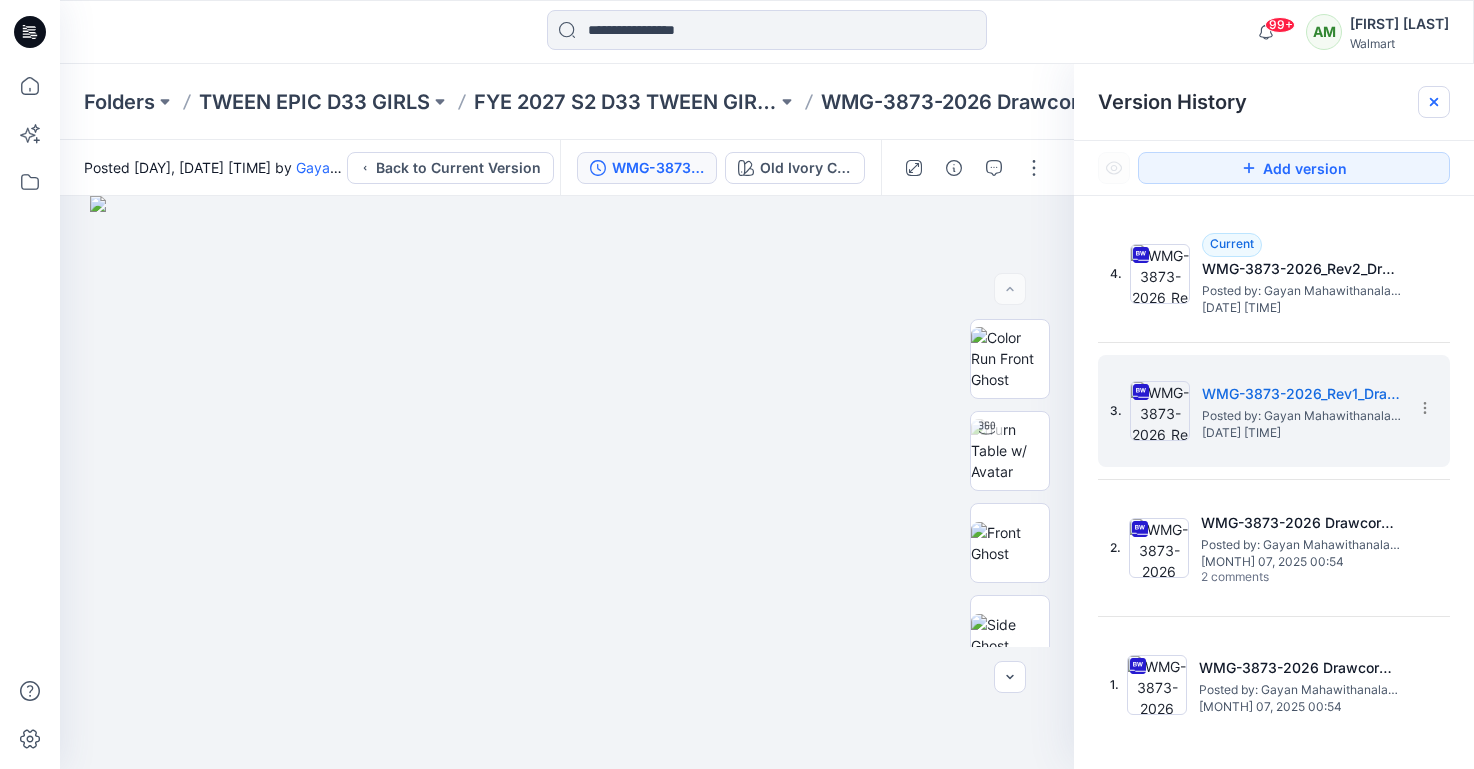 click 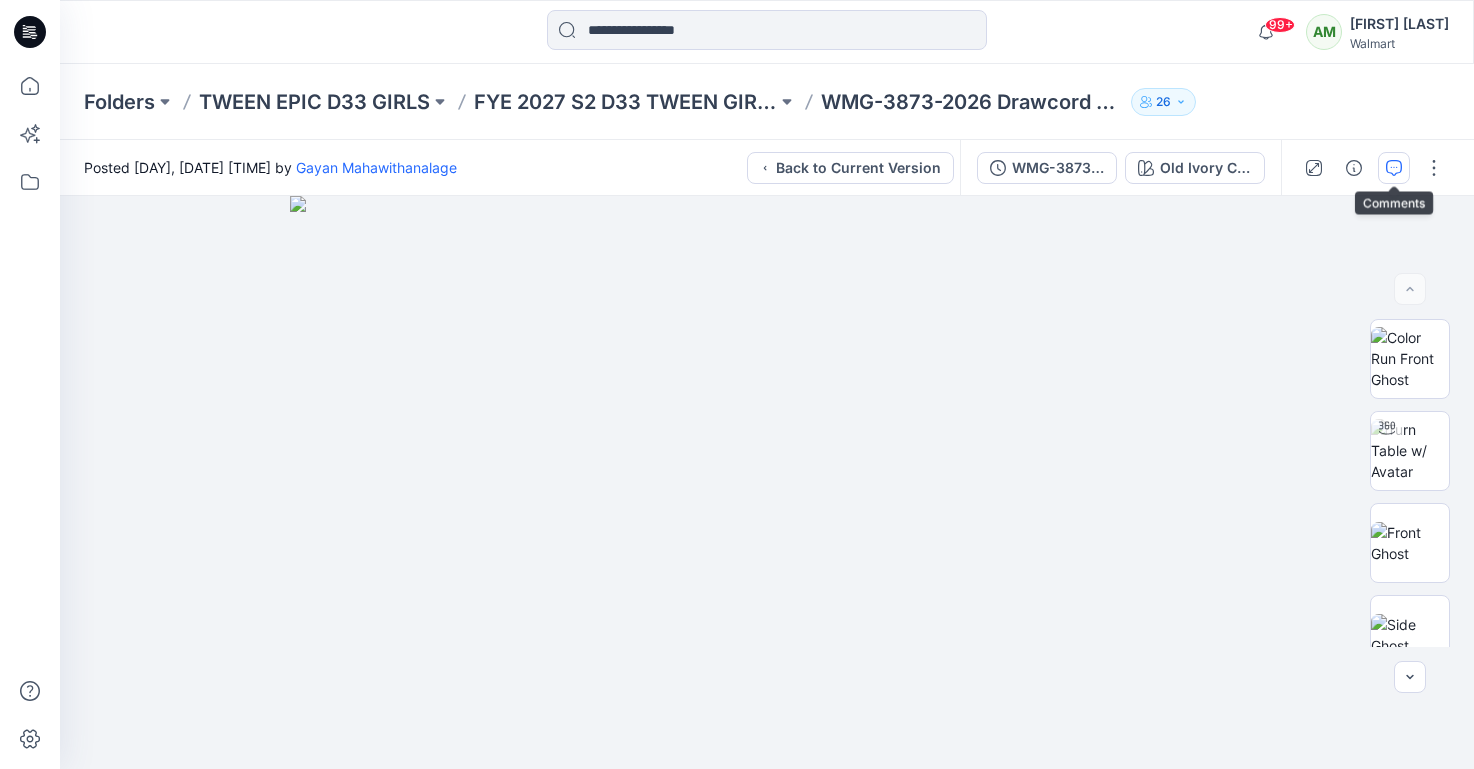 click 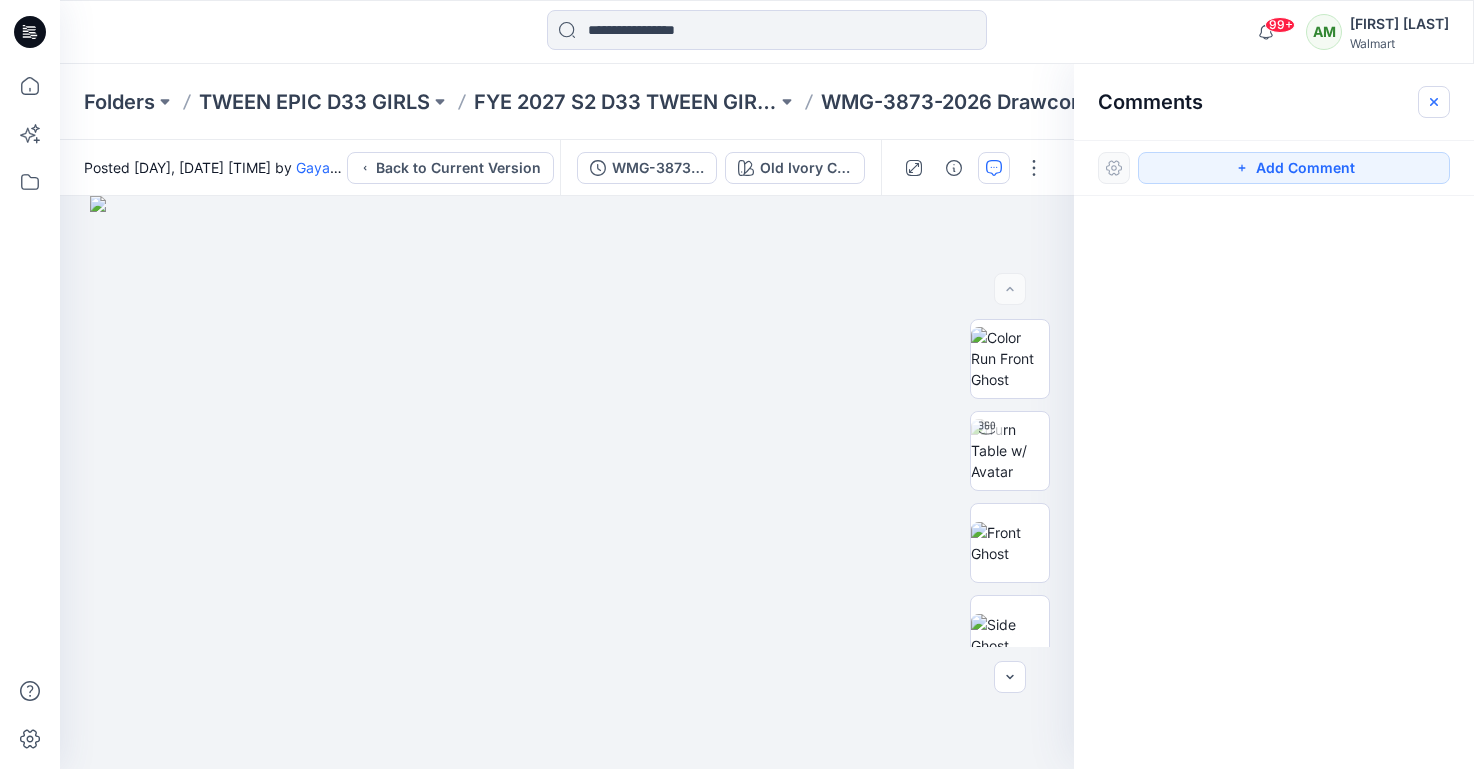 click at bounding box center (1434, 102) 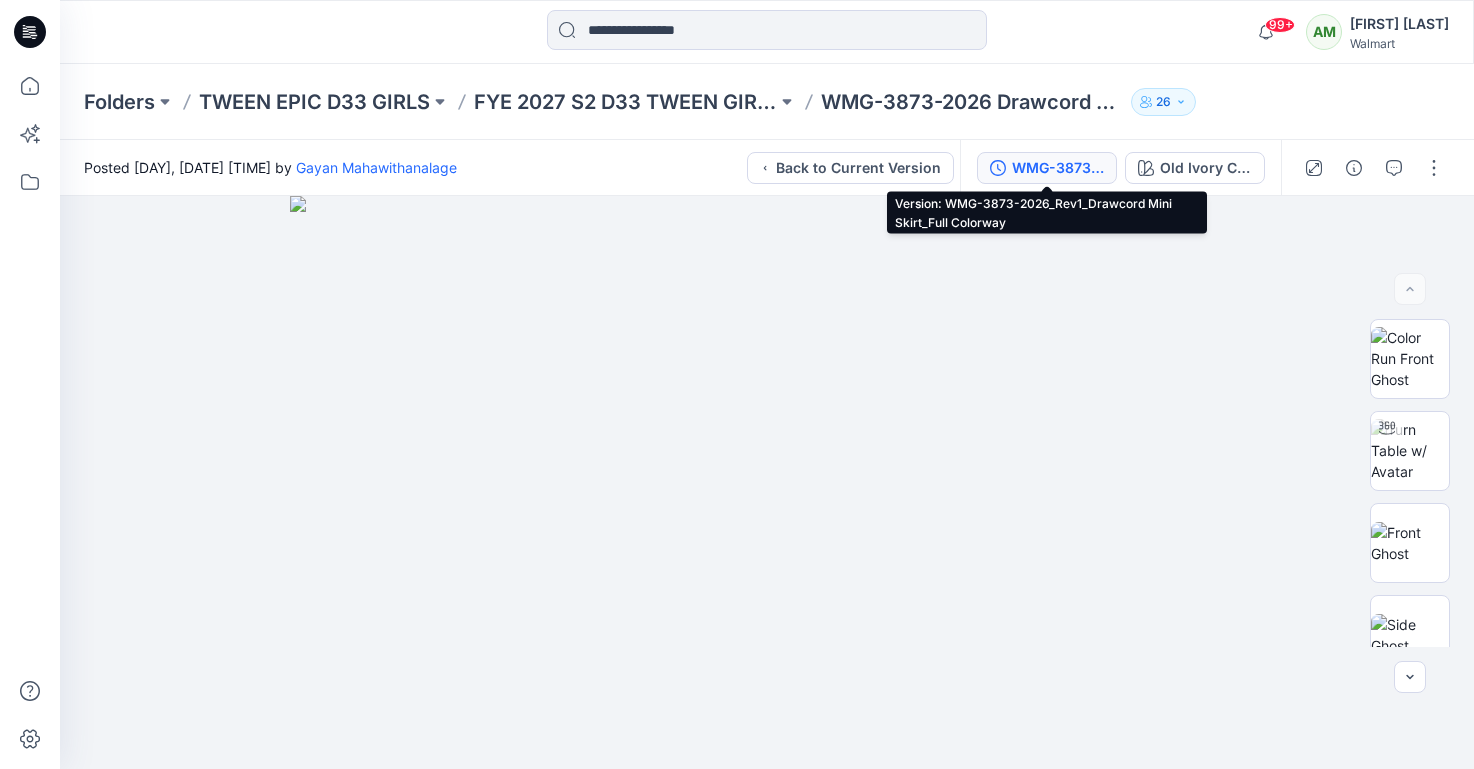 click on "WMG-3873-2026_Rev1_Drawcord Mini Skirt_Full Colorway" at bounding box center [1058, 168] 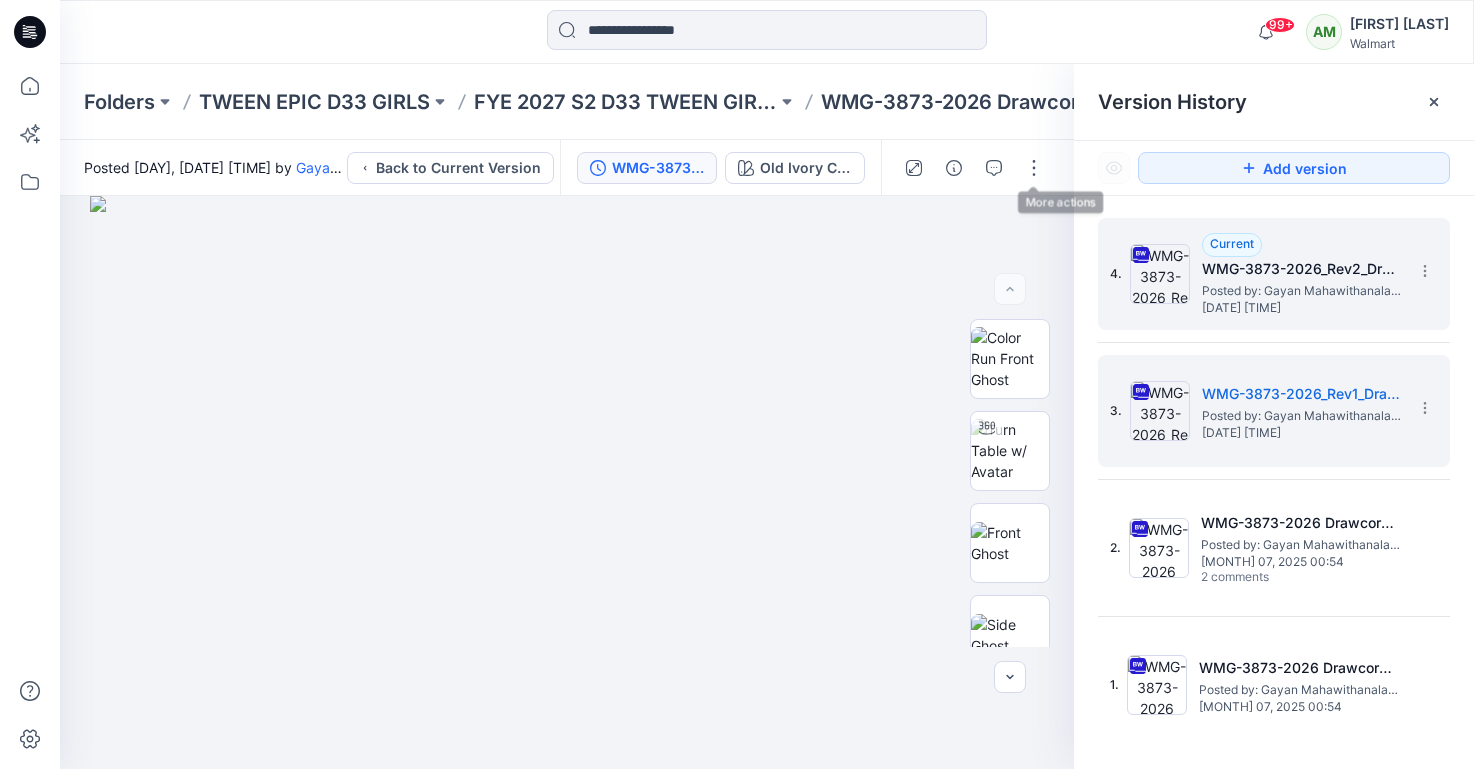 click on "WMG-3873-2026_Rev2_Drawcord Mini Skirt_Full Colorway" at bounding box center (1302, 269) 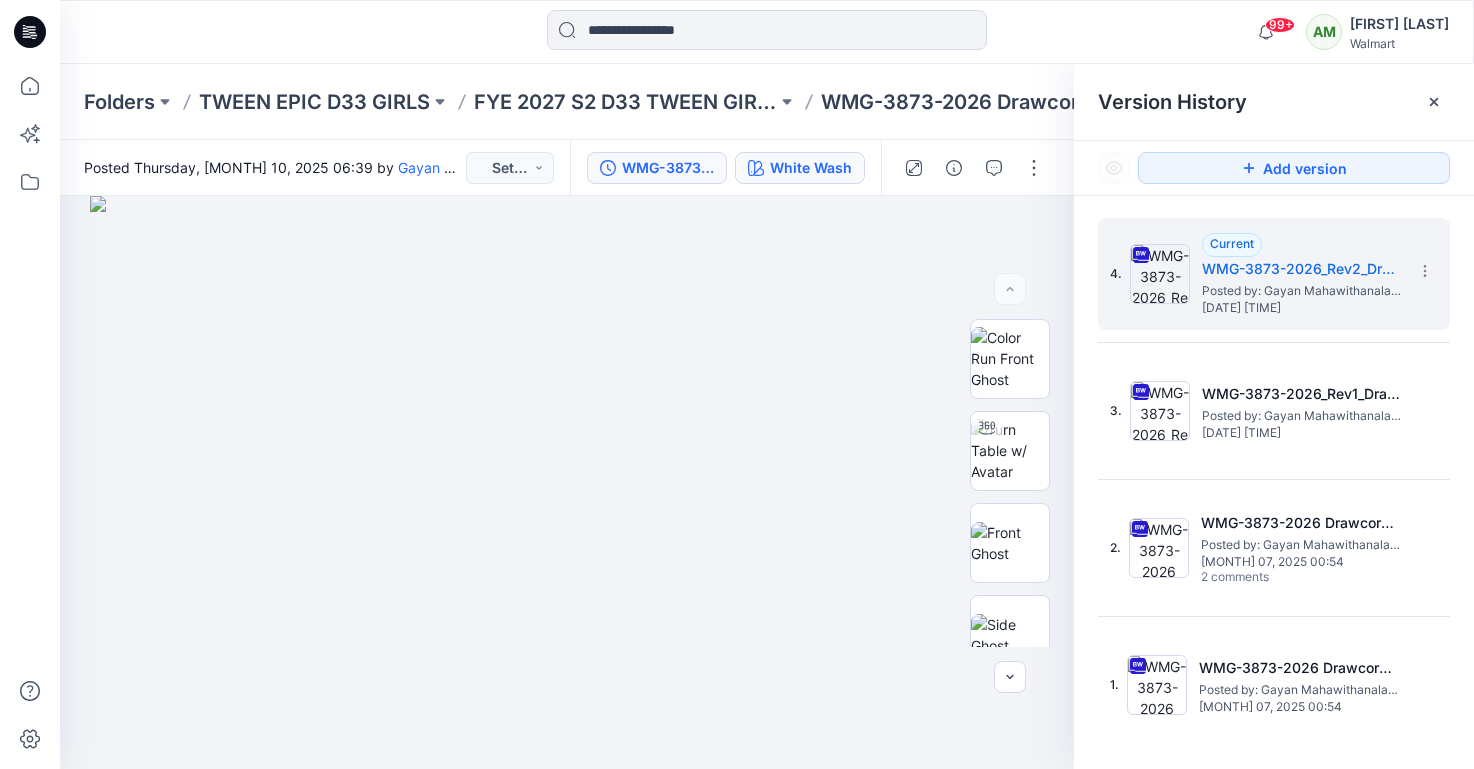 click on "White Wash" at bounding box center [811, 168] 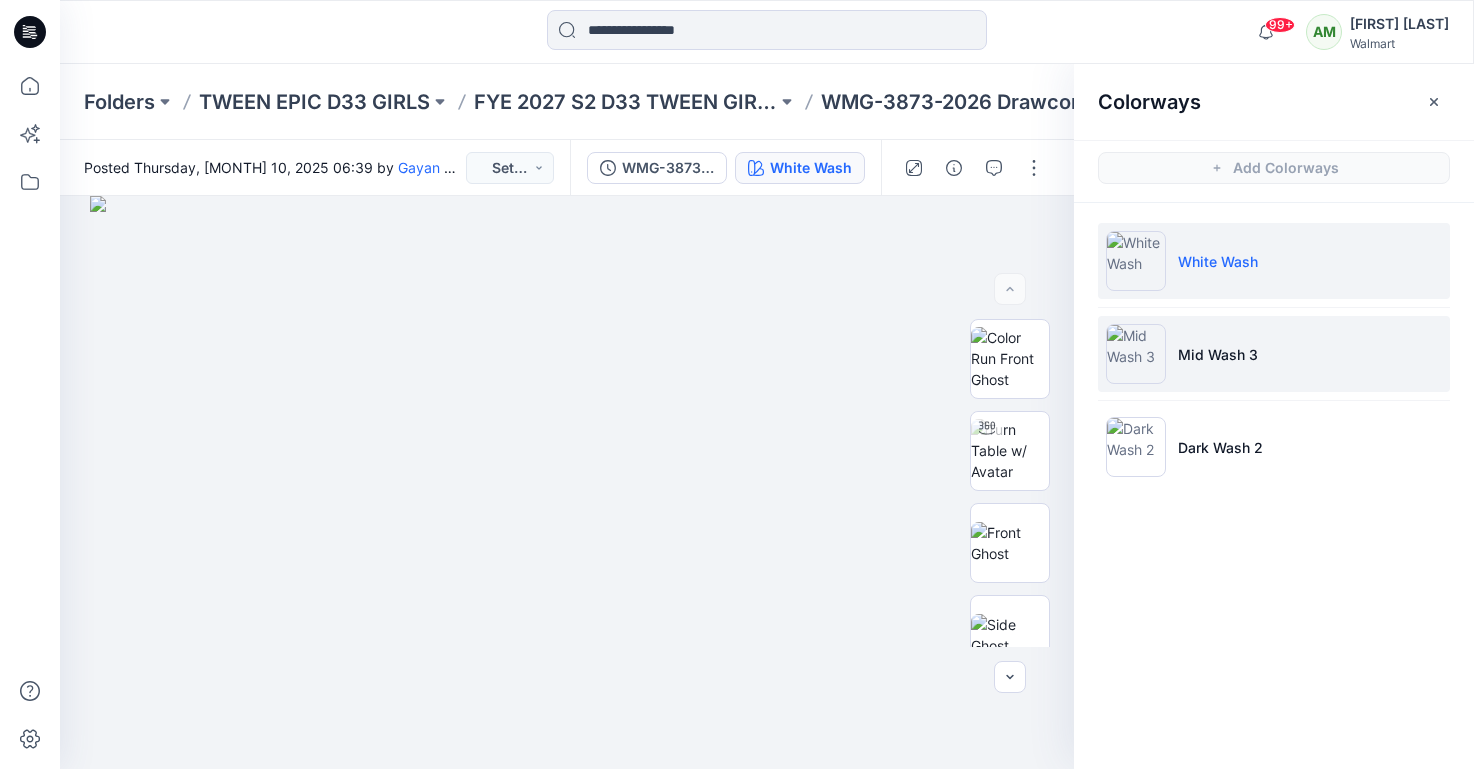 click on "Mid Wash 3" at bounding box center [1274, 354] 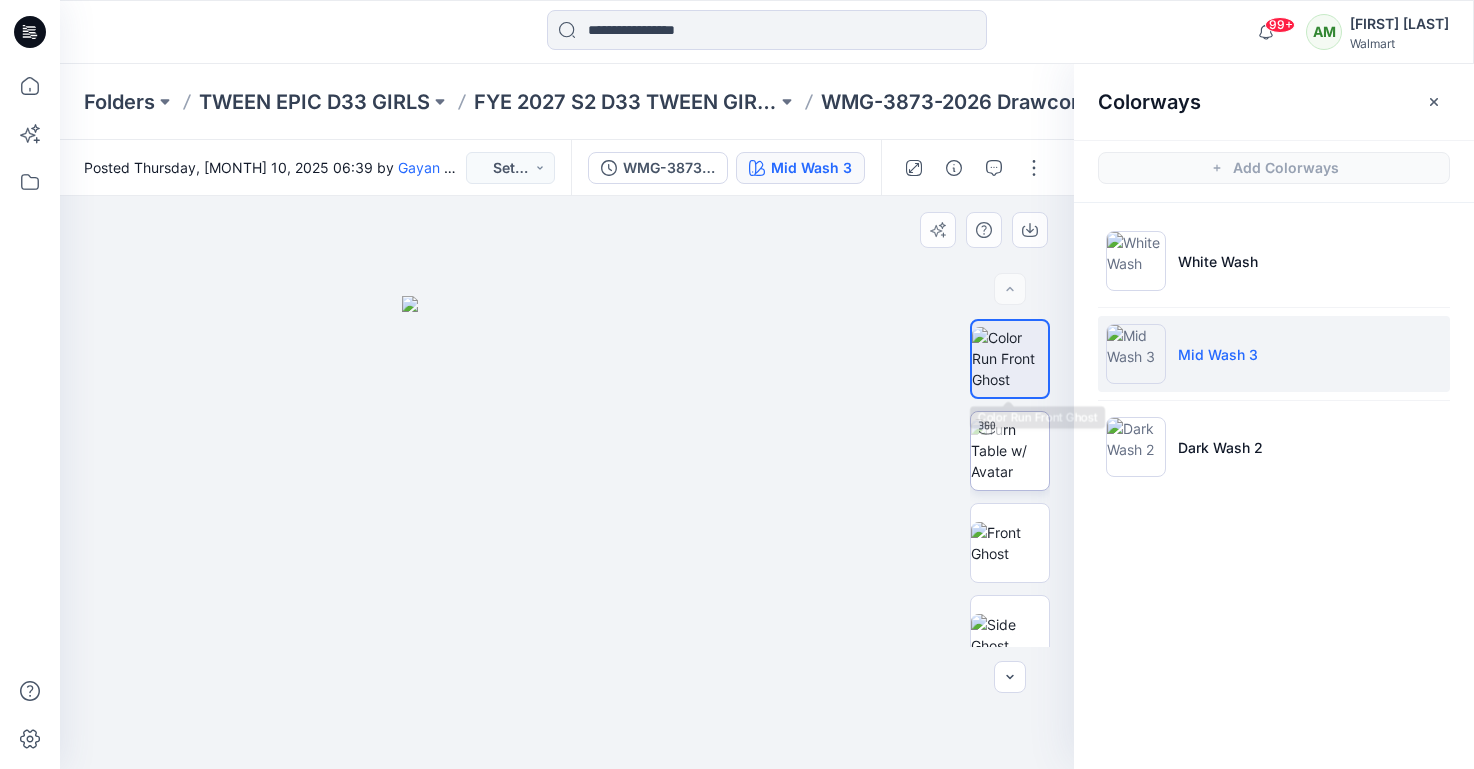 click at bounding box center (1010, 450) 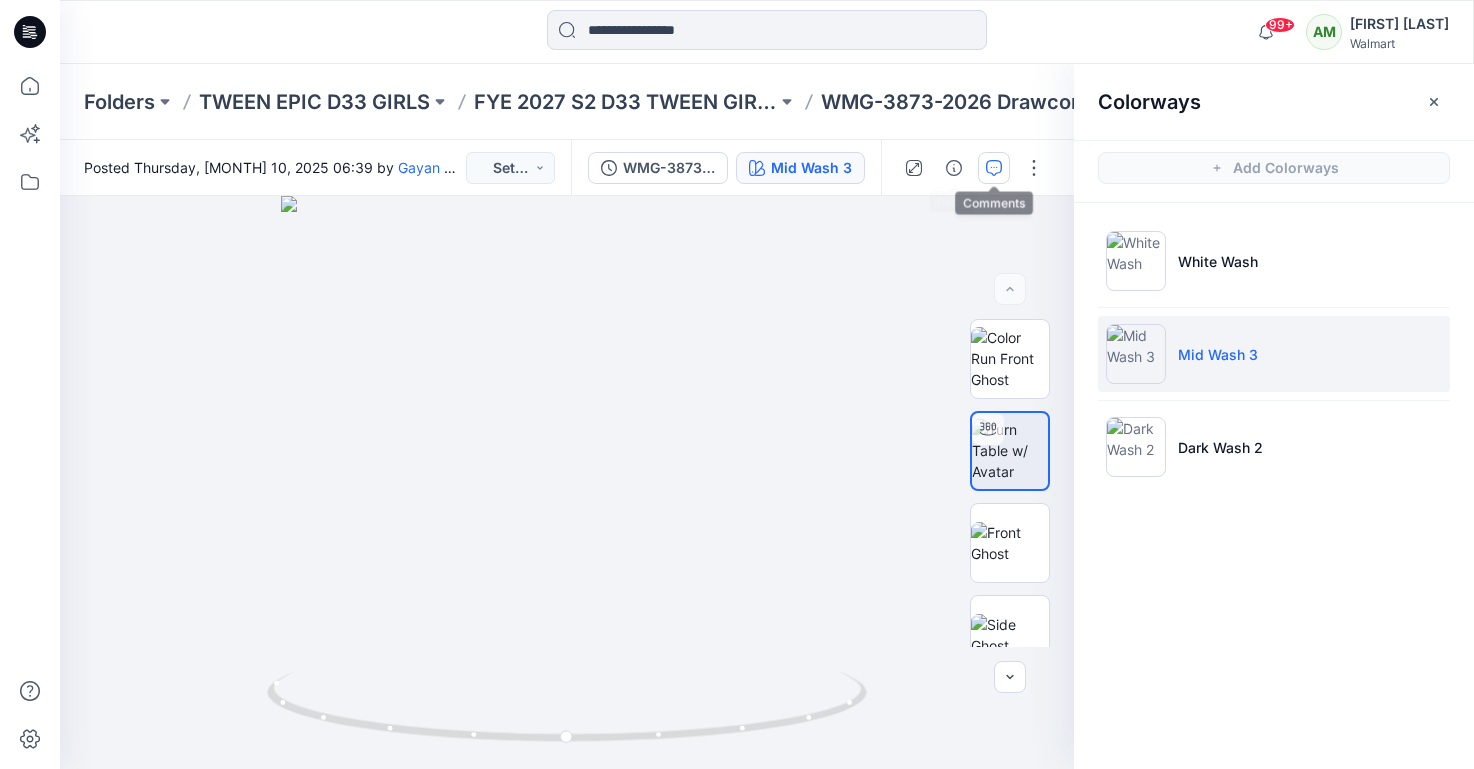 click 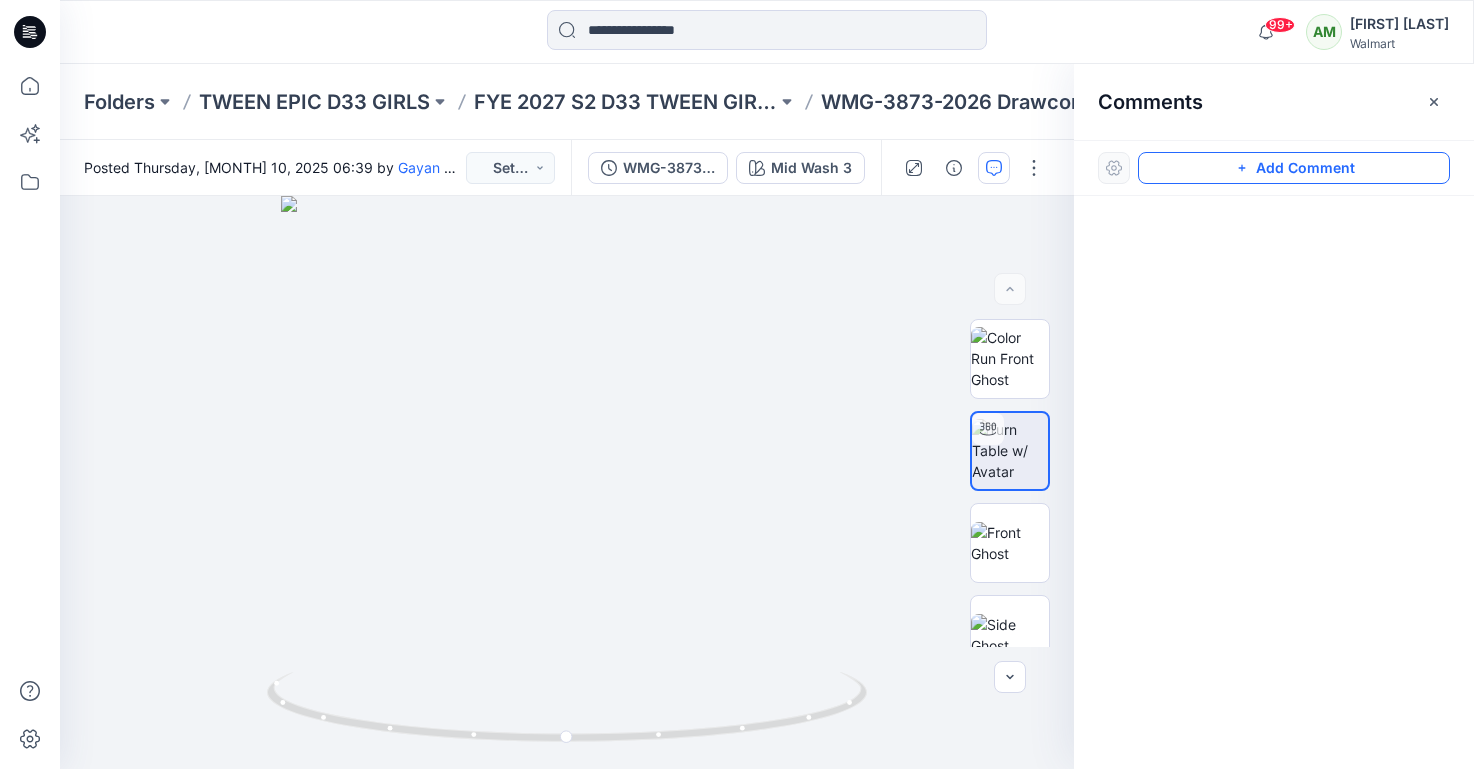 click on "Add Comment" at bounding box center (1294, 168) 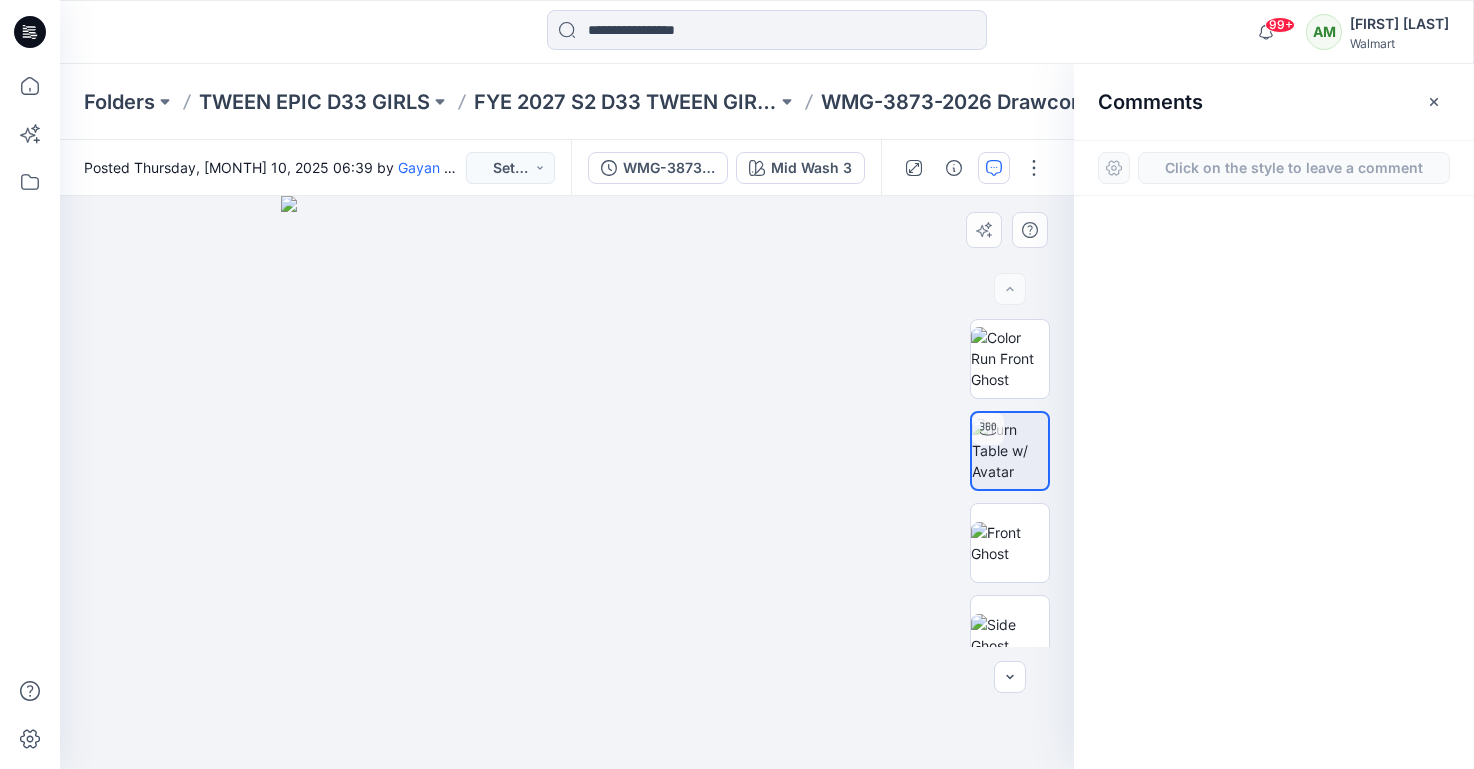 click on "1" at bounding box center [567, 482] 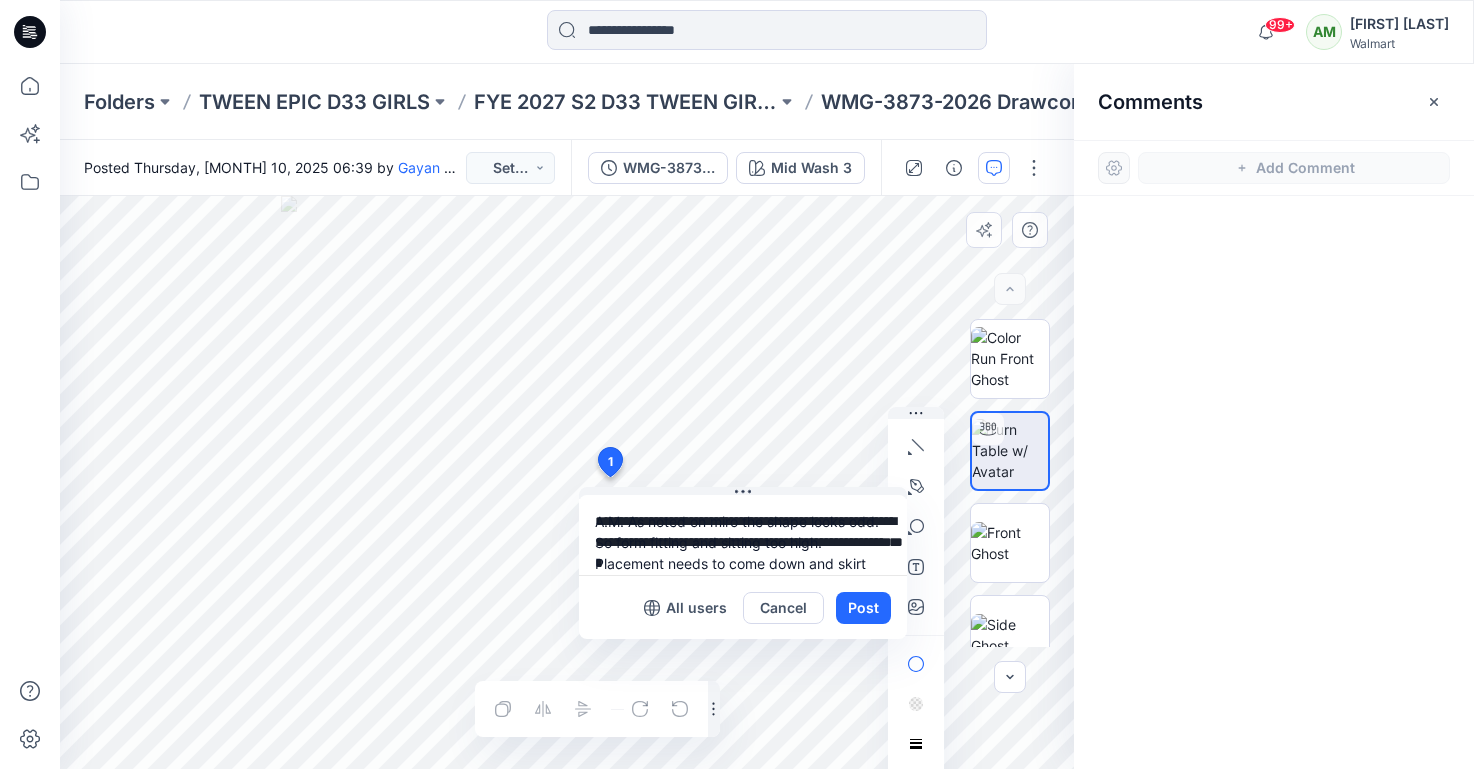 scroll, scrollTop: 18, scrollLeft: 0, axis: vertical 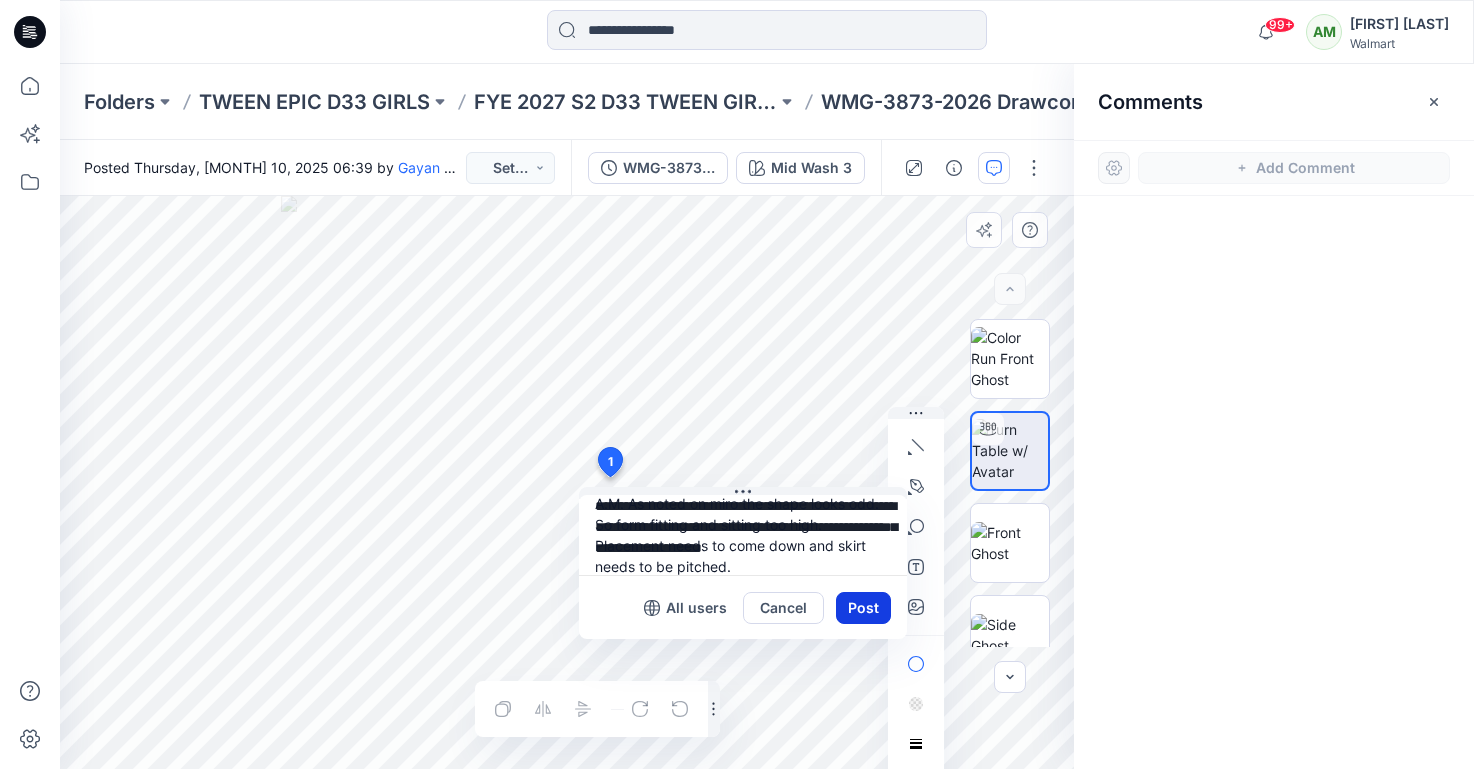 type on "**********" 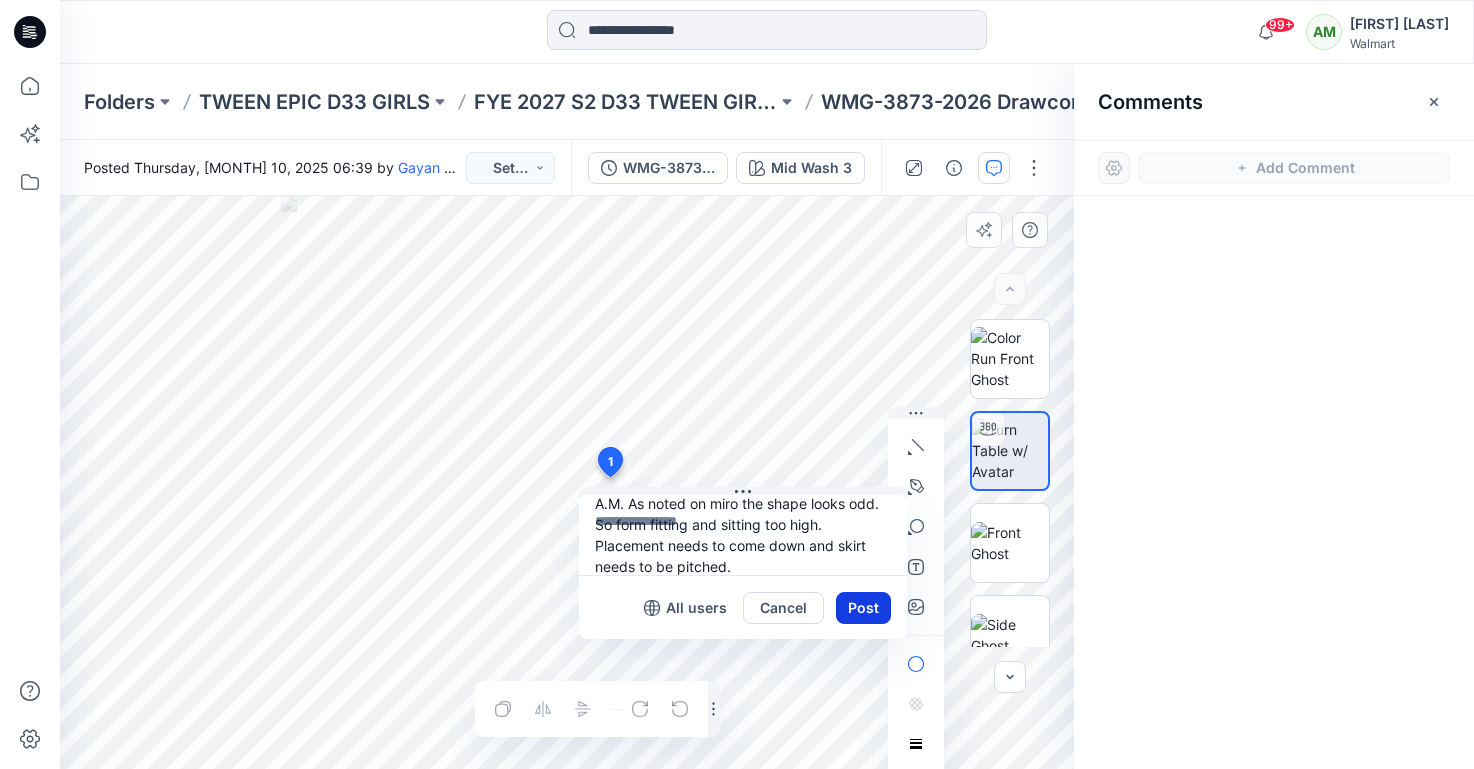scroll, scrollTop: 0, scrollLeft: 0, axis: both 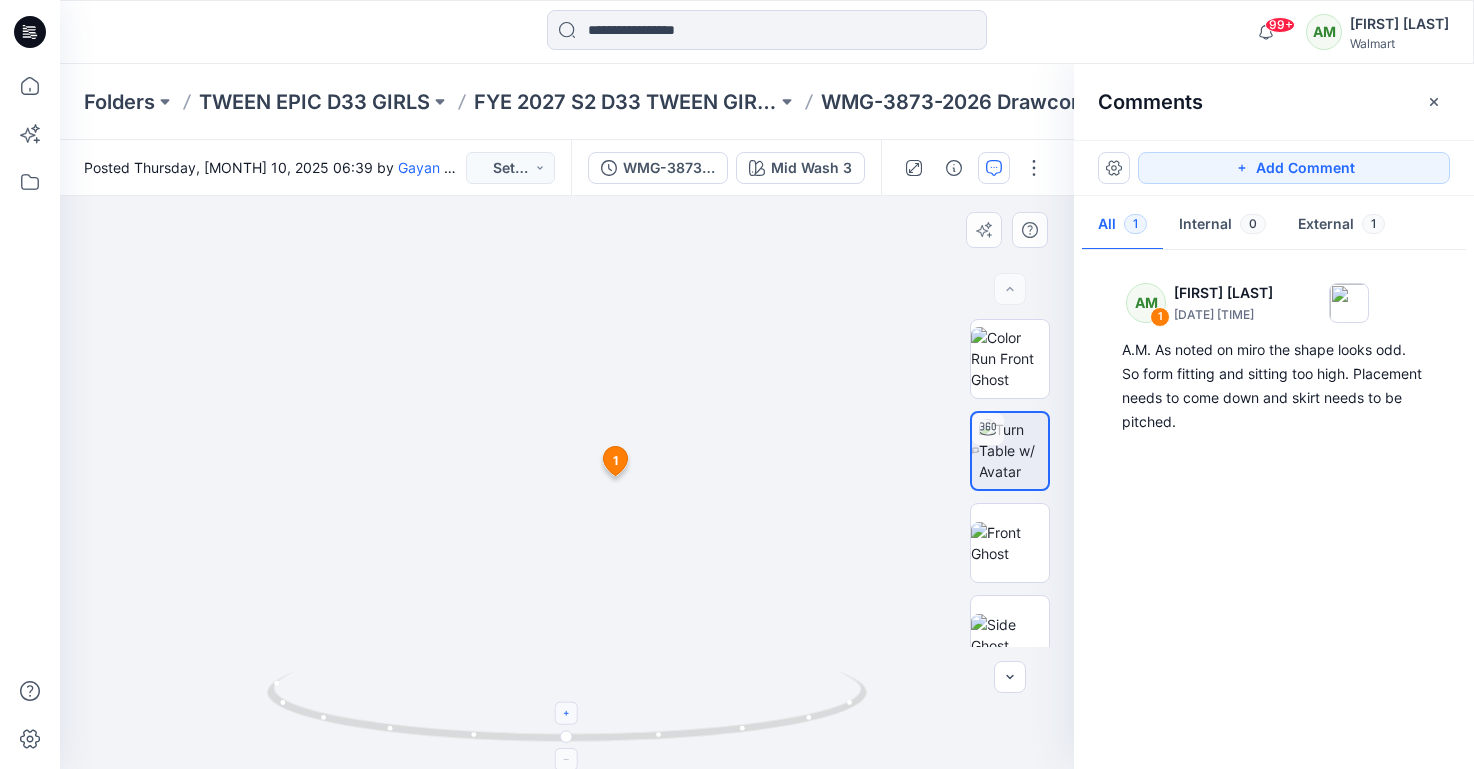click 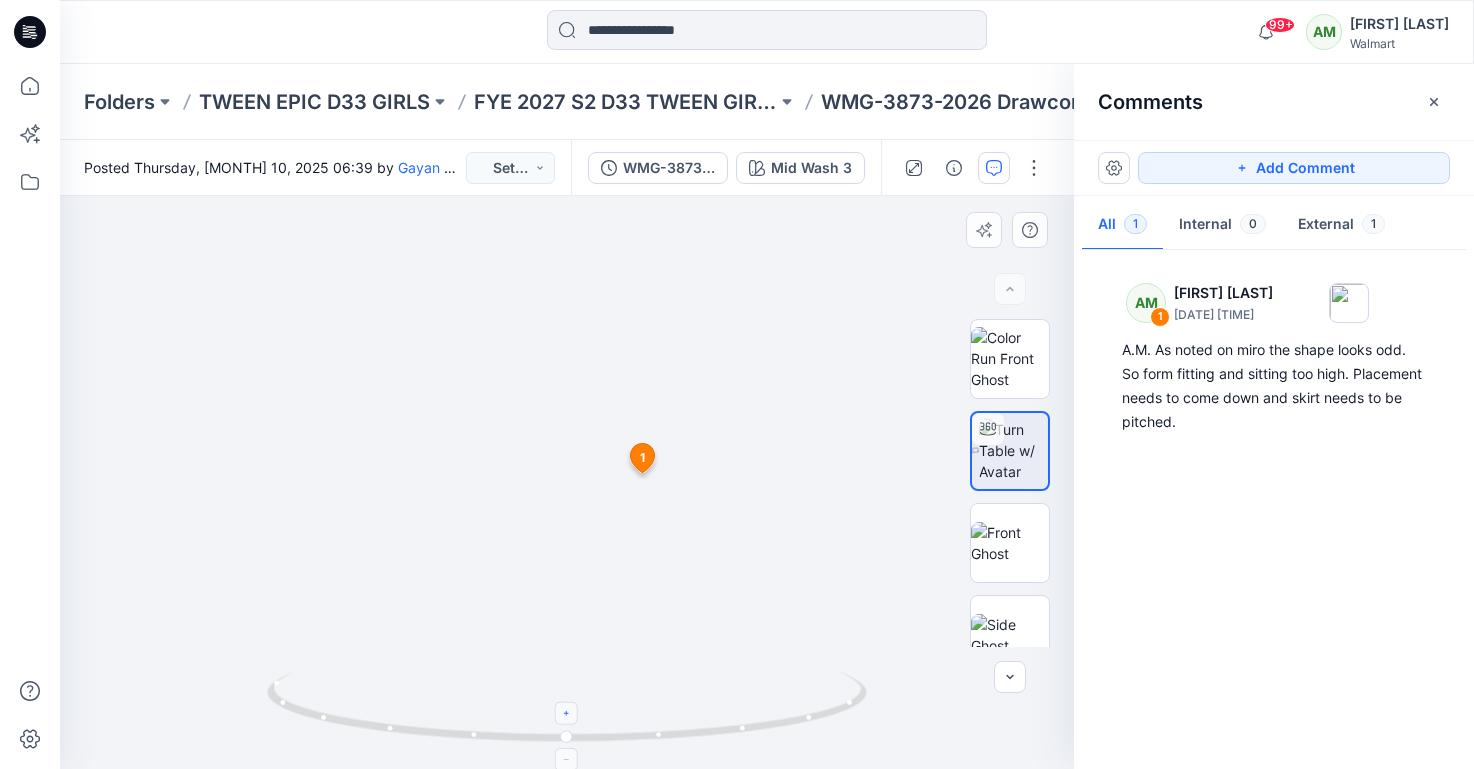 click 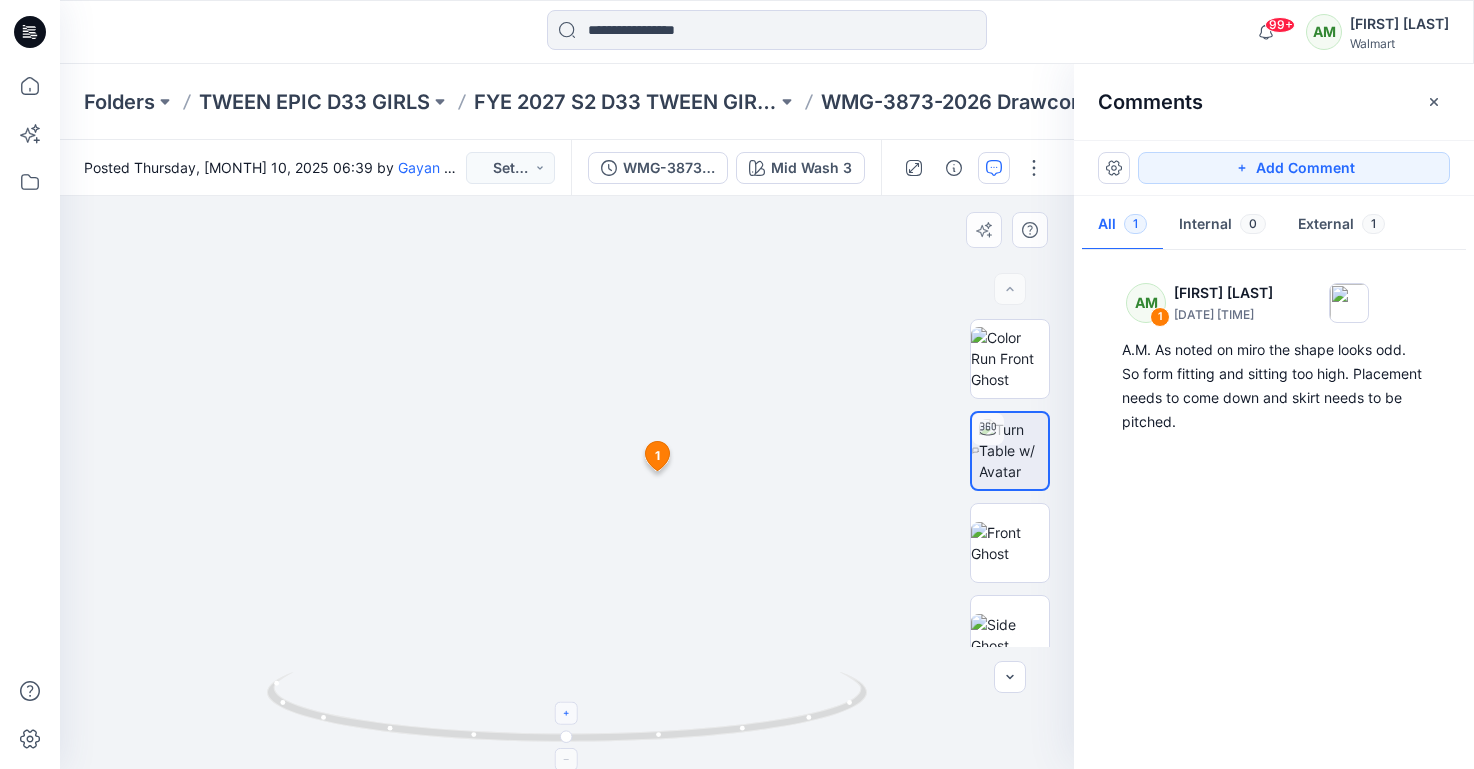 click 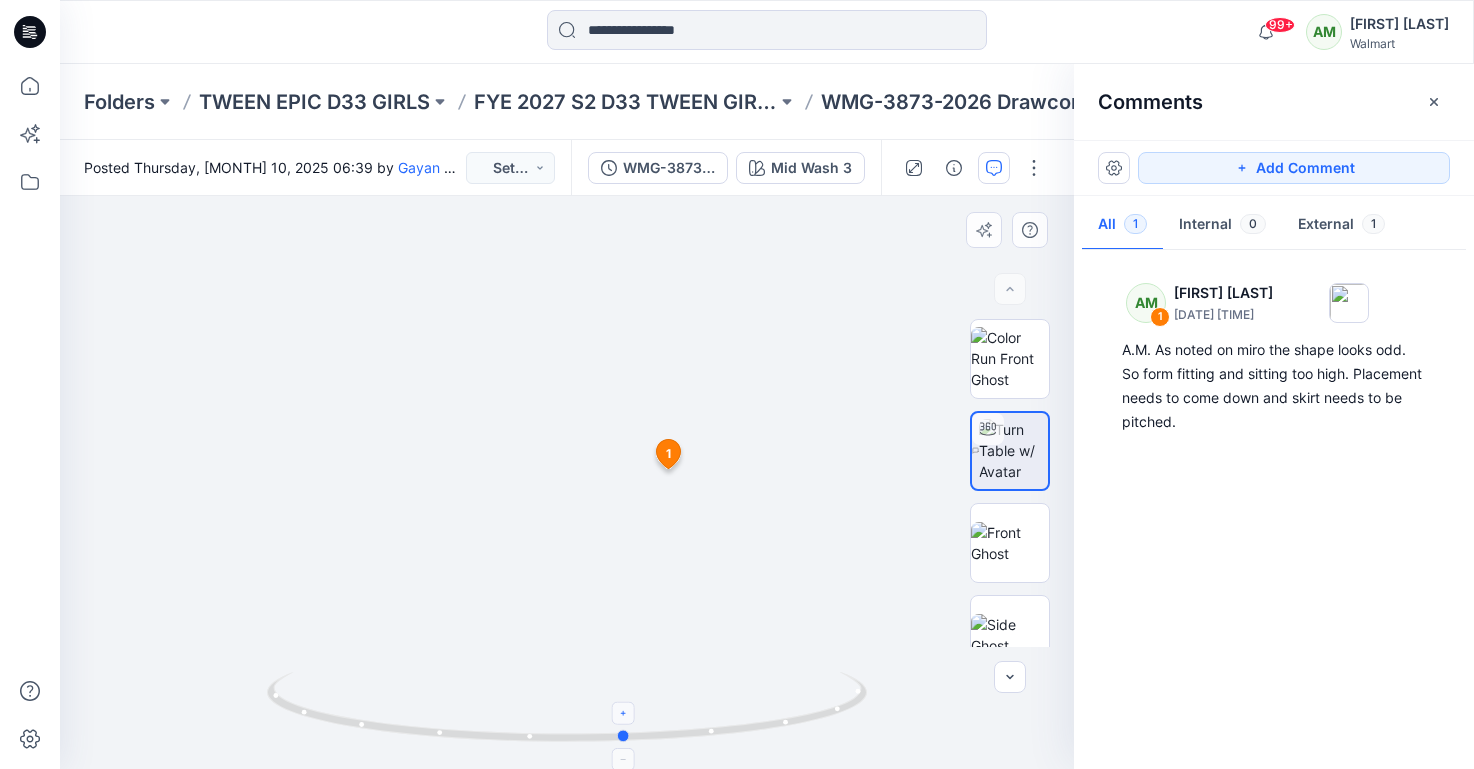 drag, startPoint x: 568, startPoint y: 738, endPoint x: 627, endPoint y: 727, distance: 60.016663 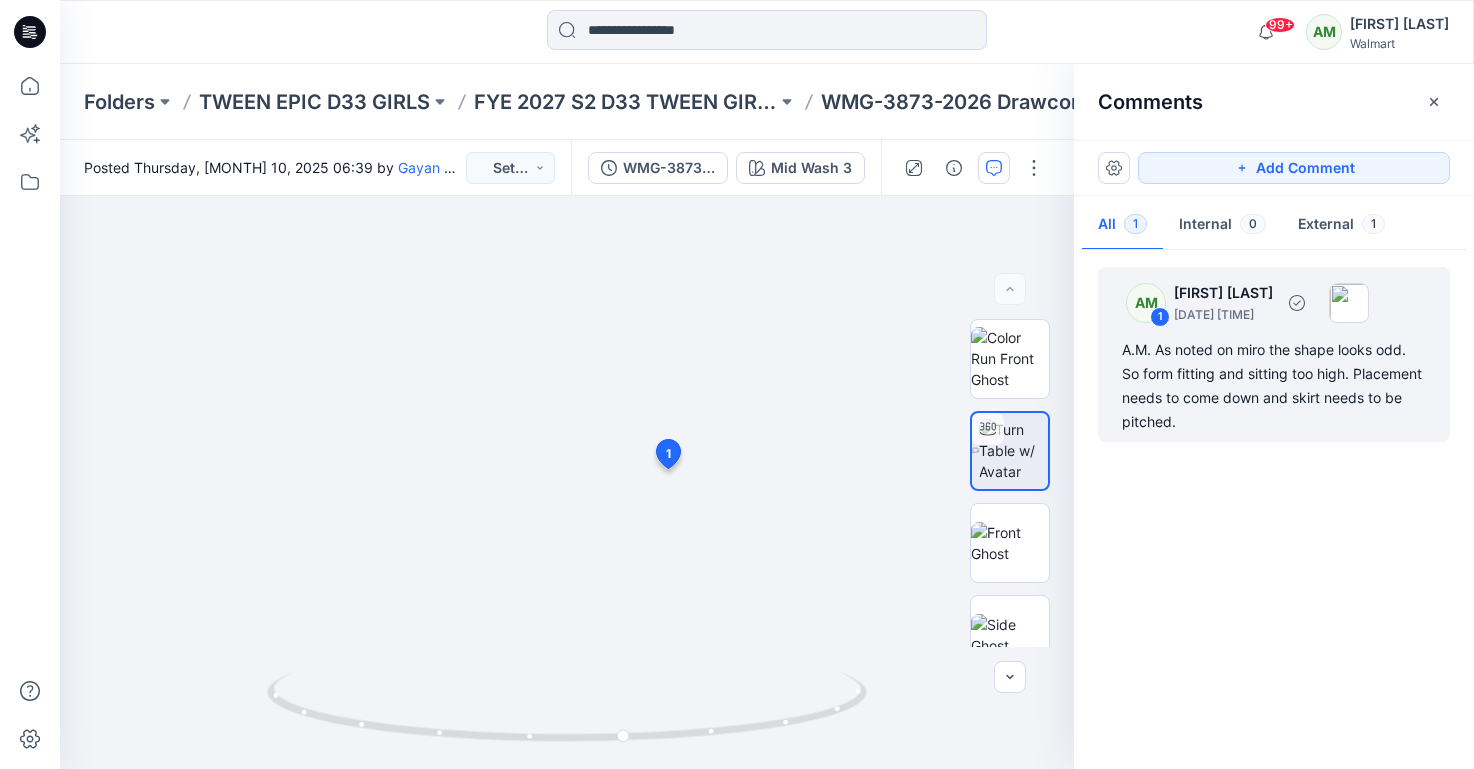 click on "A.M. As noted on miro the shape looks odd. So form fitting and sitting too high. Placement needs to come down and skirt needs to be pitched." at bounding box center (1274, 386) 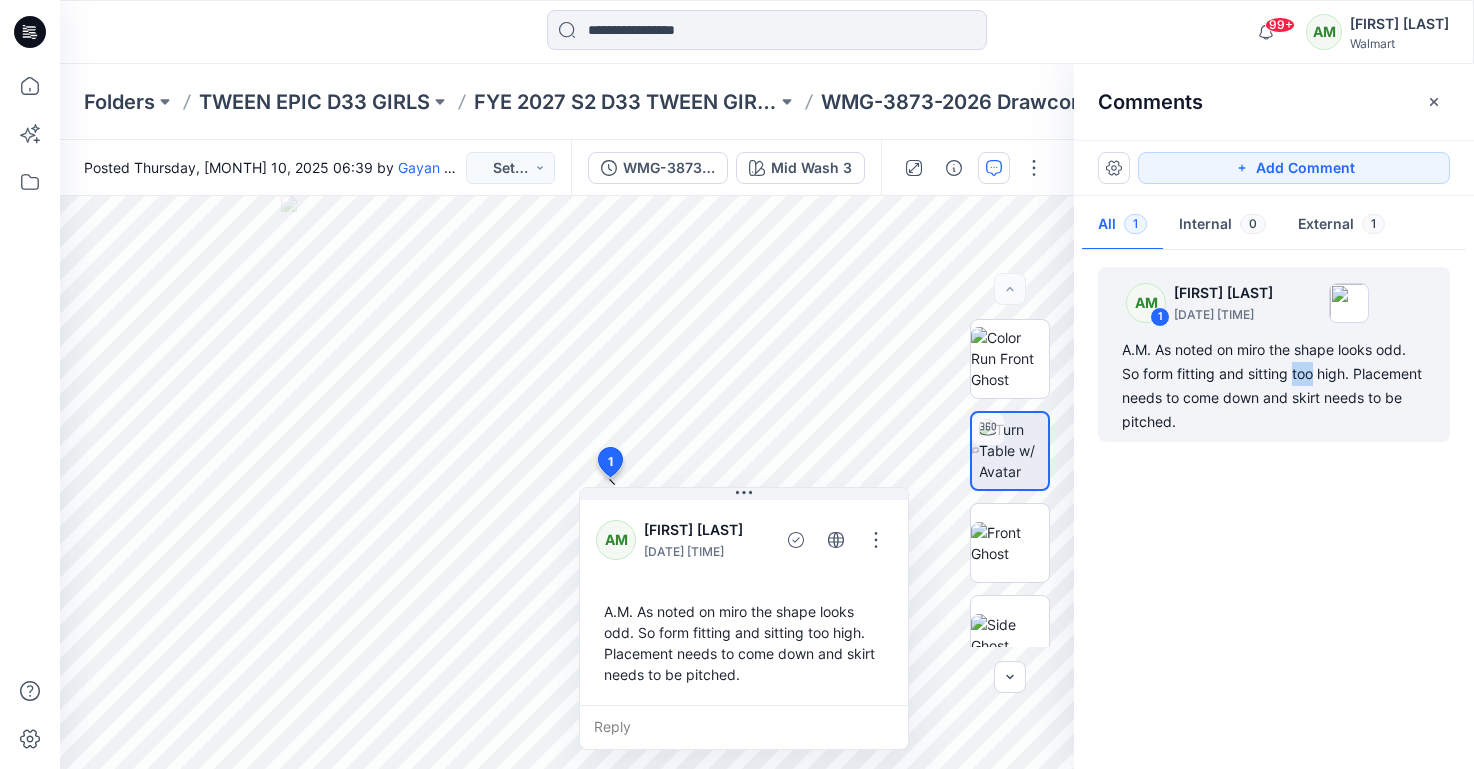 click on "A.M. As noted on miro the shape looks odd. So form fitting and sitting too high. Placement needs to come down and skirt needs to be pitched." at bounding box center [744, 643] 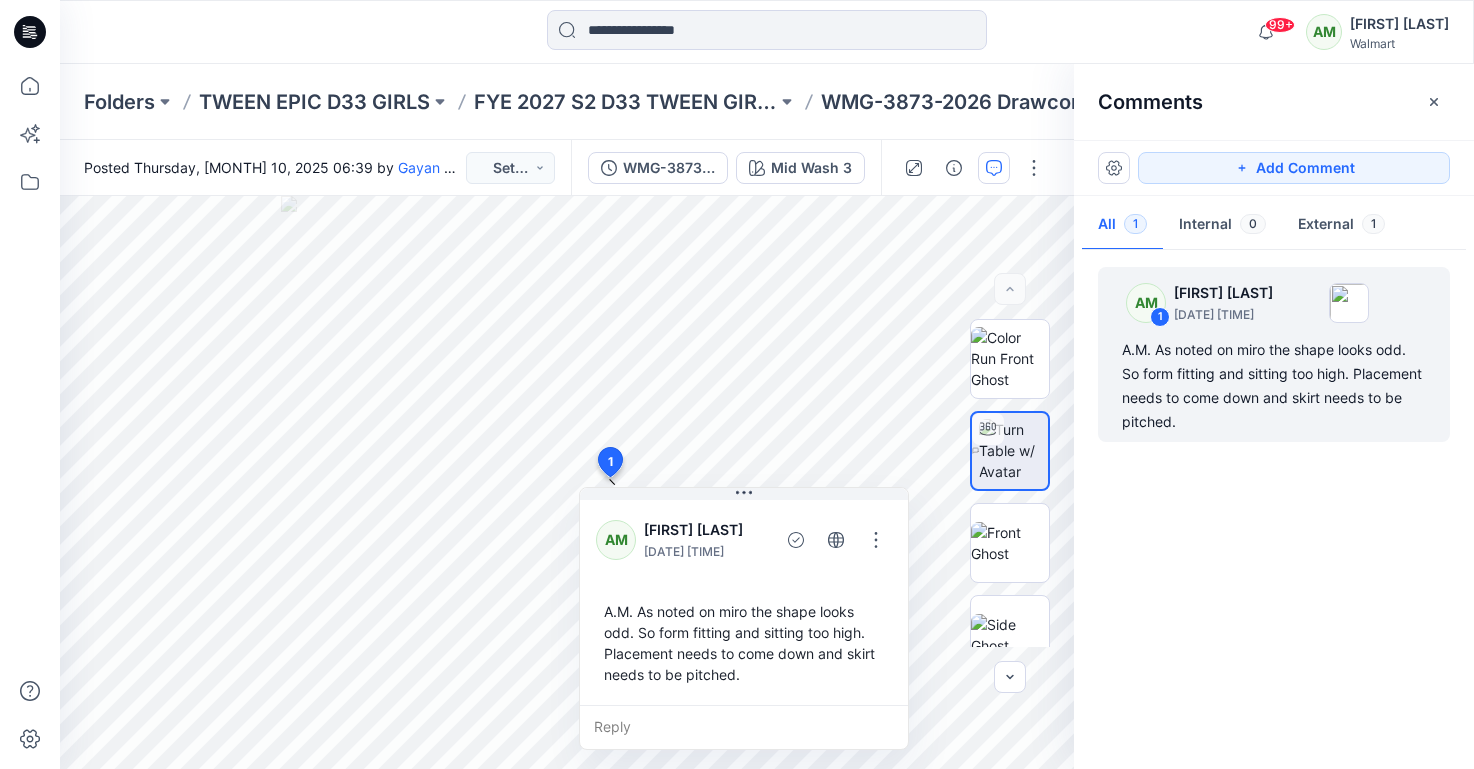 click on "A.M. As noted on miro the shape looks odd. So form fitting and sitting too high. Placement needs to come down and skirt needs to be pitched." at bounding box center [744, 643] 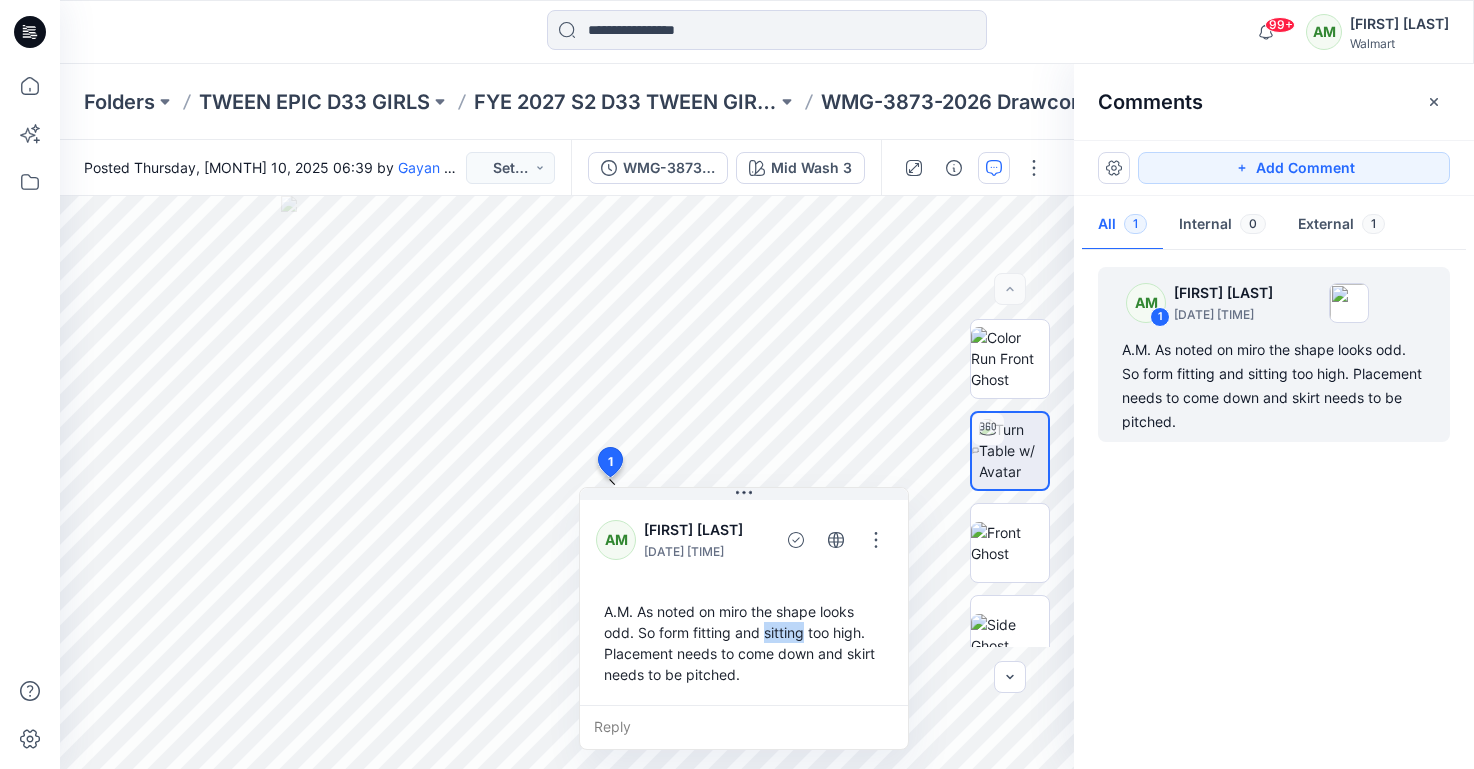 click on "A.M. As noted on miro the shape looks odd. So form fitting and sitting too high. Placement needs to come down and skirt needs to be pitched." at bounding box center (744, 643) 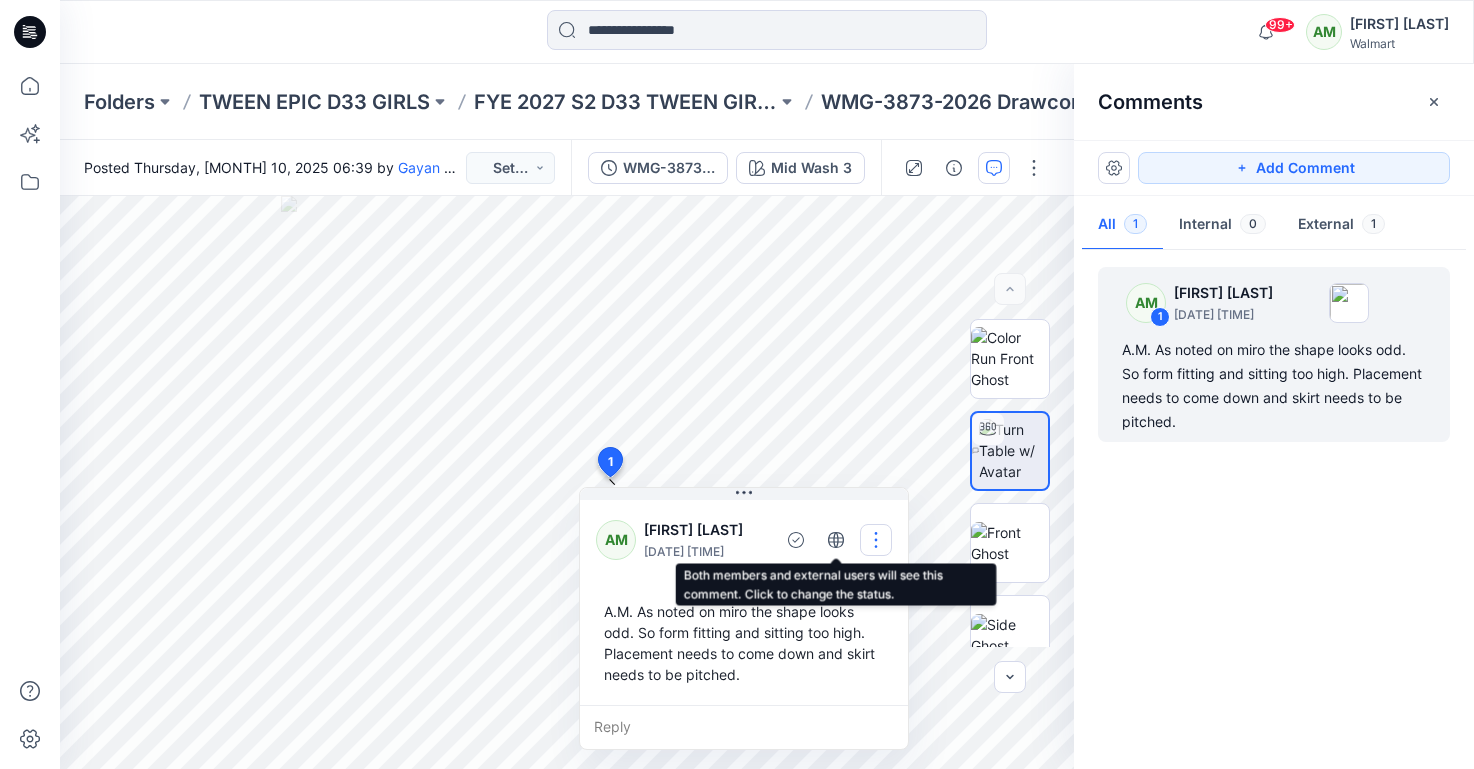 click at bounding box center [876, 540] 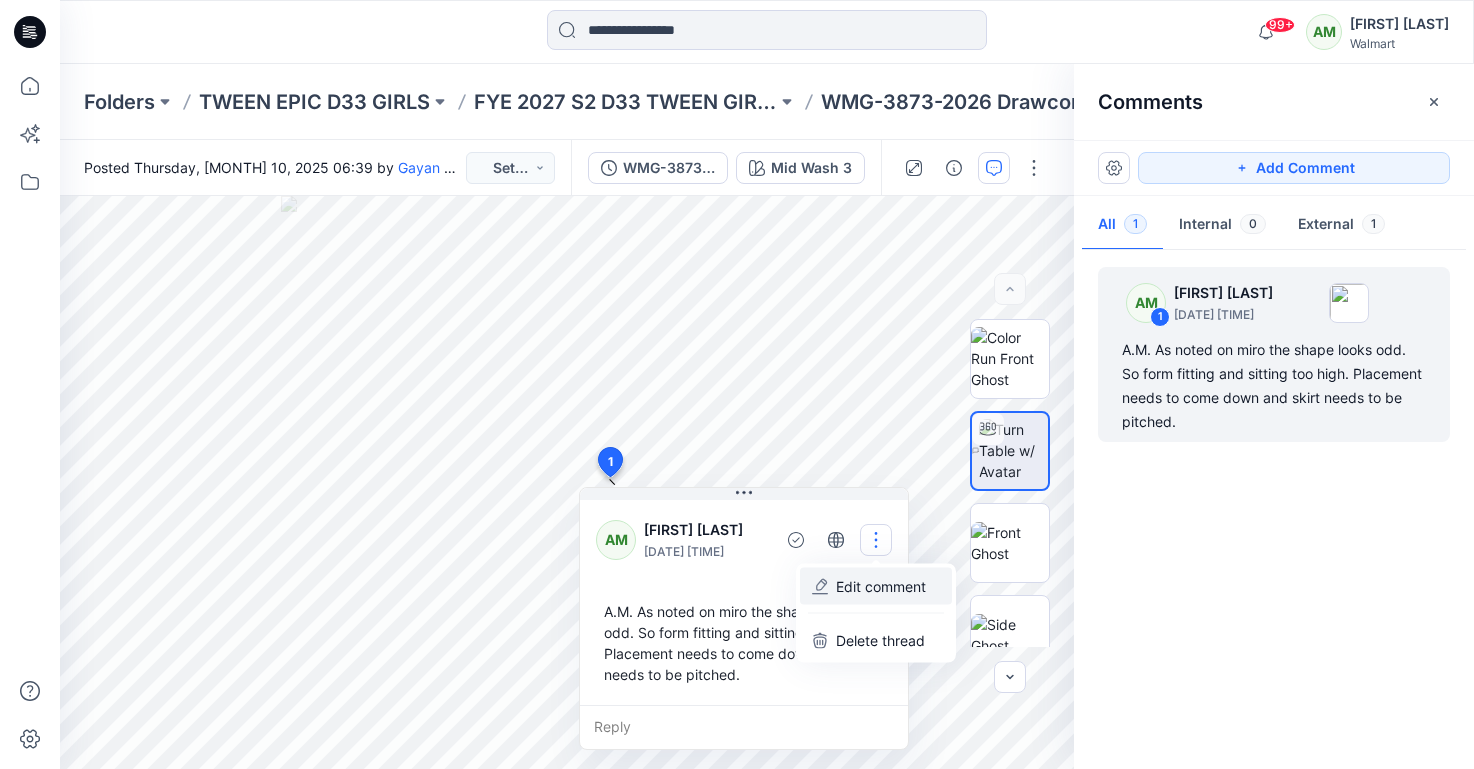 click on "Edit comment" at bounding box center [876, 586] 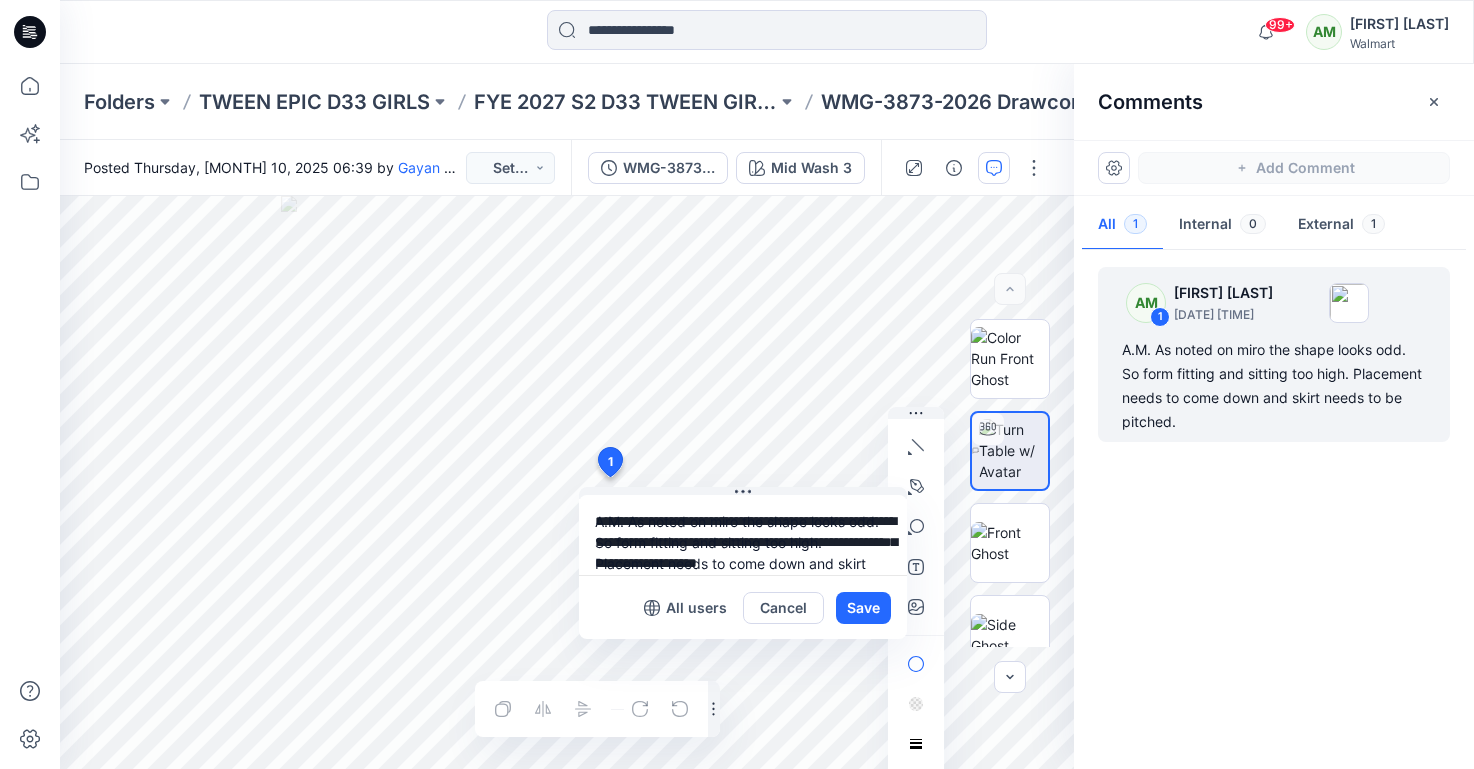 scroll, scrollTop: 36, scrollLeft: 0, axis: vertical 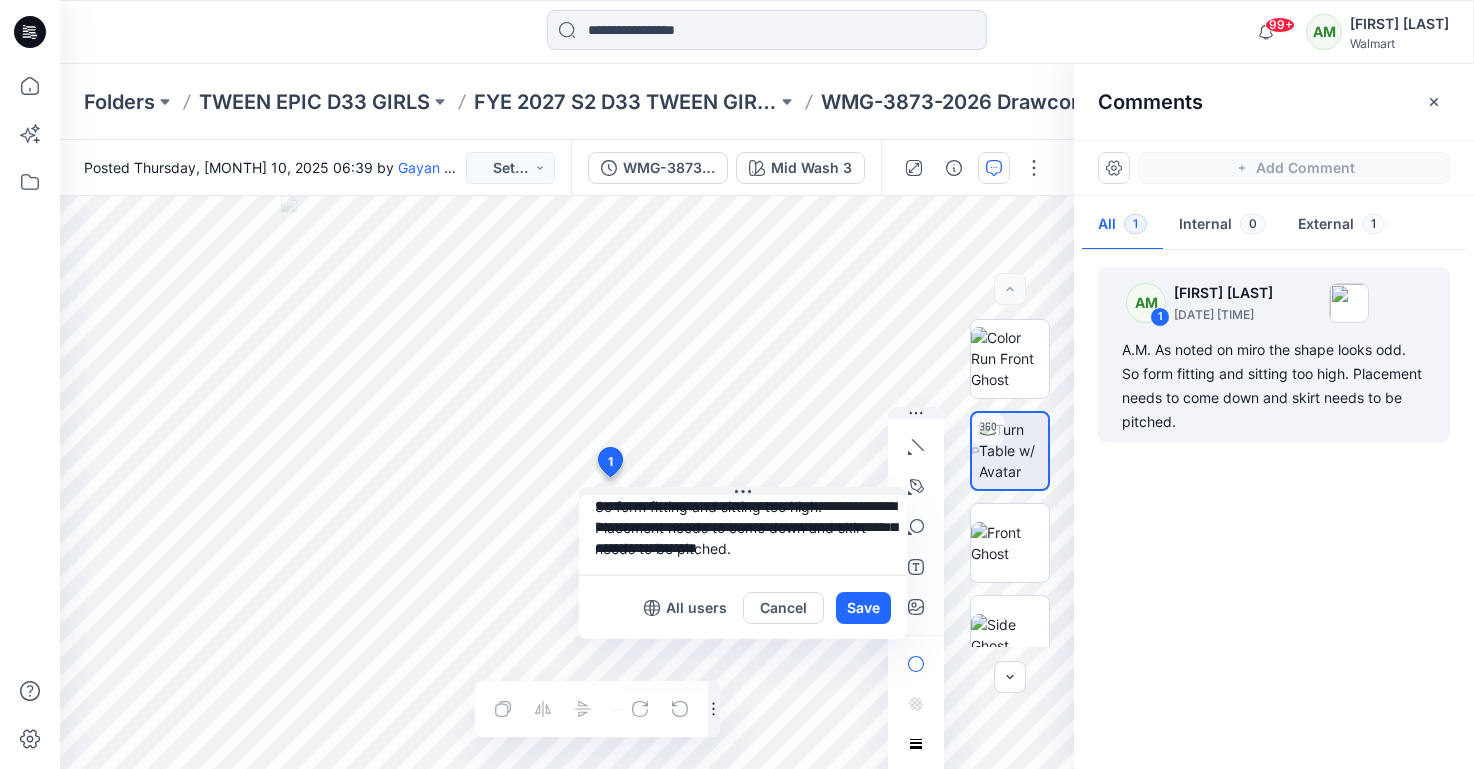click on "**********" at bounding box center (743, 535) 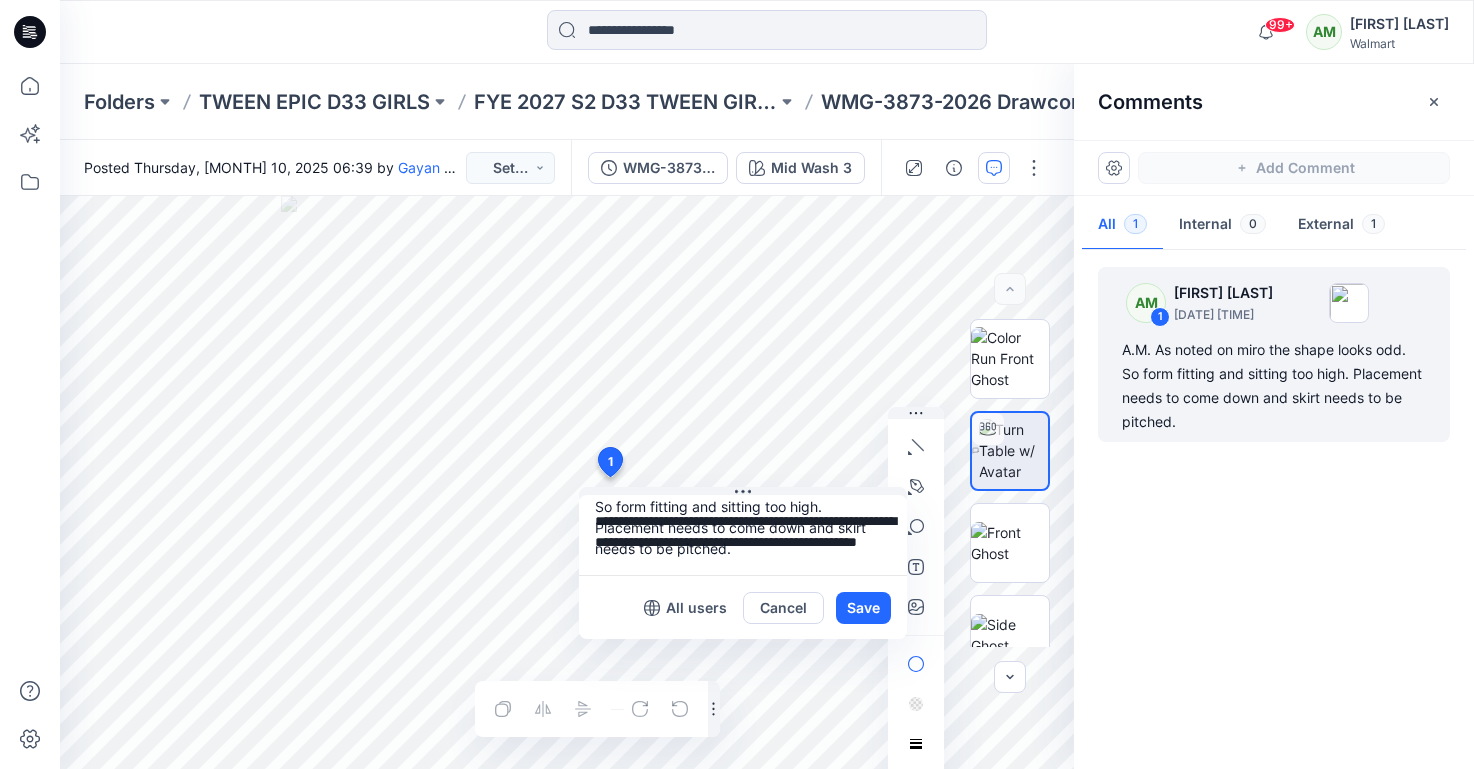 scroll, scrollTop: 15, scrollLeft: 0, axis: vertical 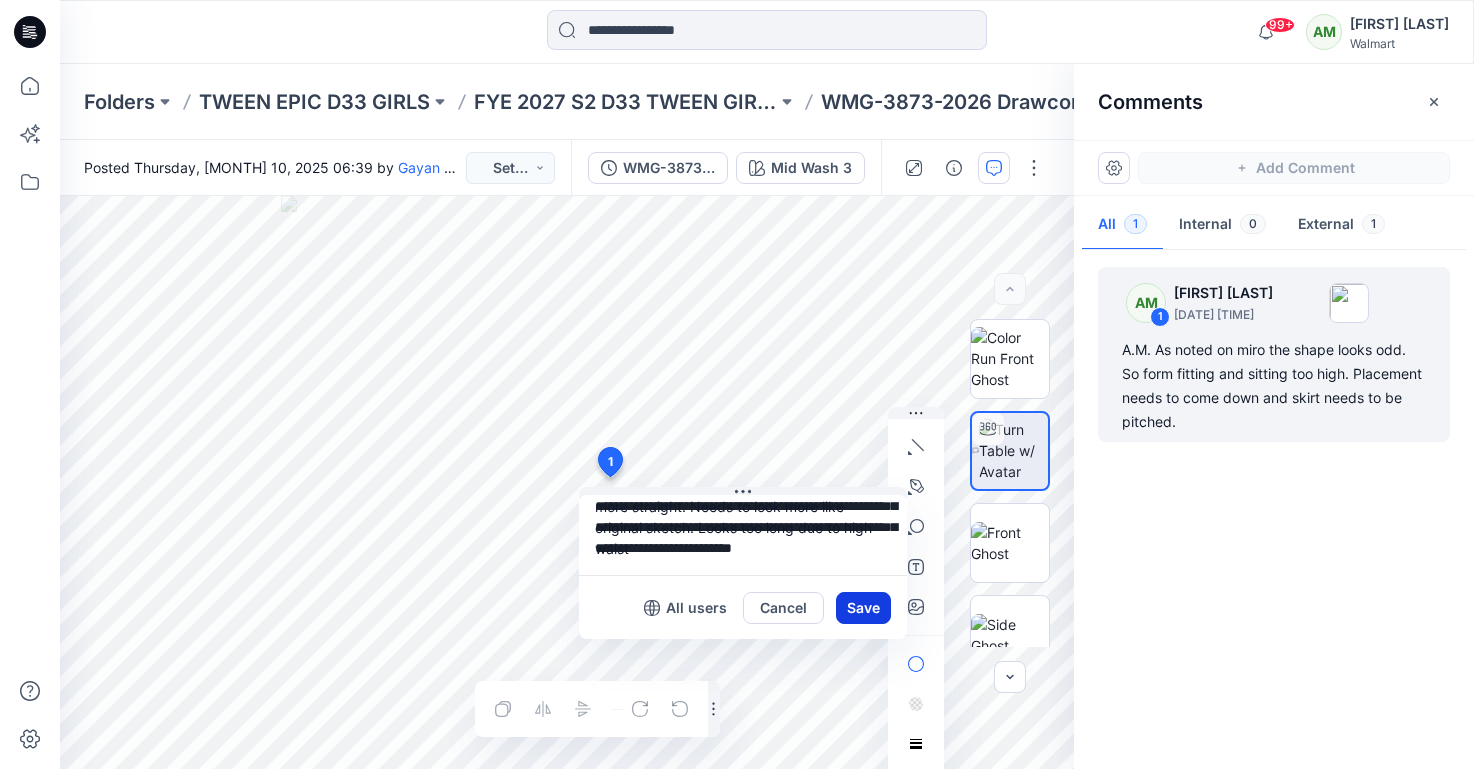 drag, startPoint x: 821, startPoint y: 546, endPoint x: 860, endPoint y: 598, distance: 65 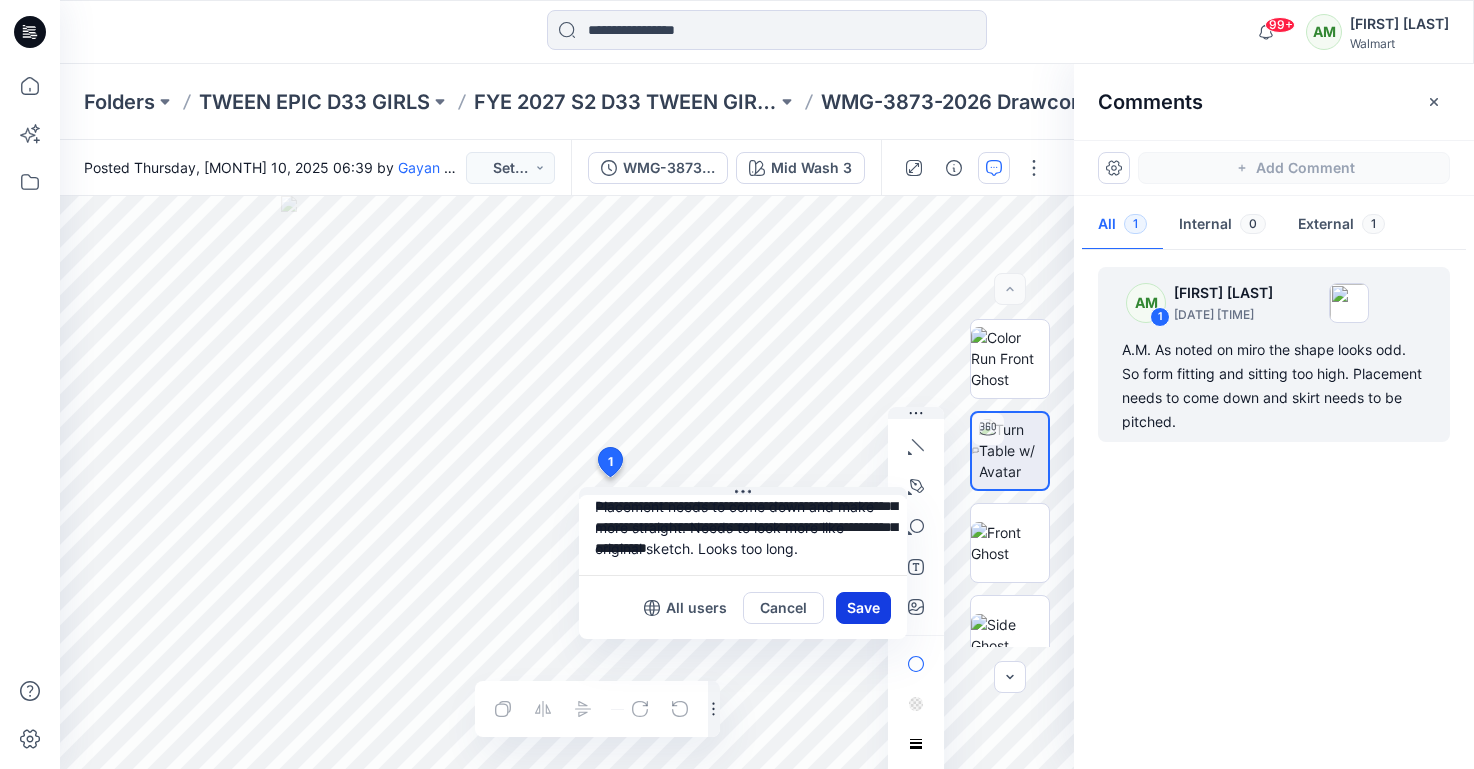 scroll, scrollTop: 57, scrollLeft: 0, axis: vertical 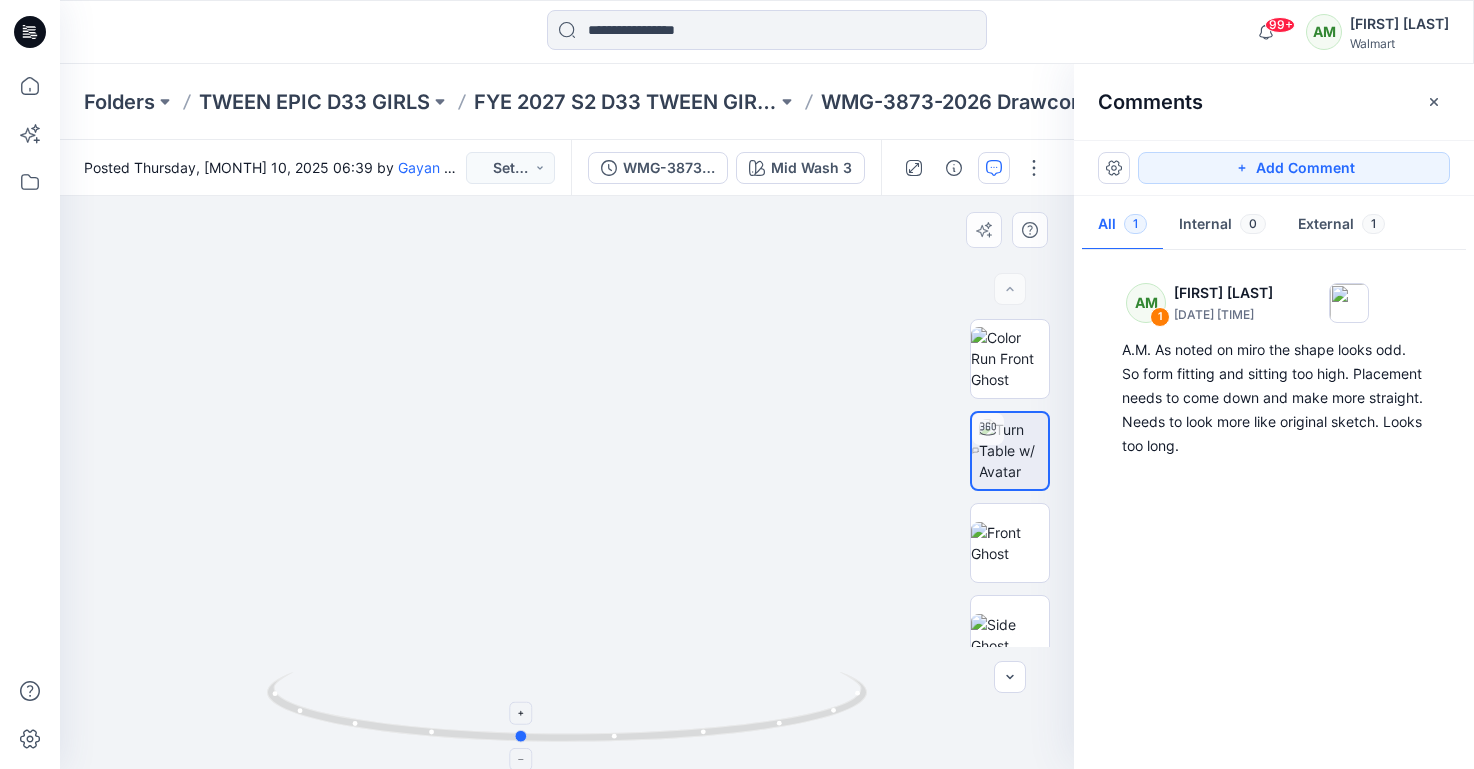 drag, startPoint x: 583, startPoint y: 744, endPoint x: 540, endPoint y: 735, distance: 43.931767 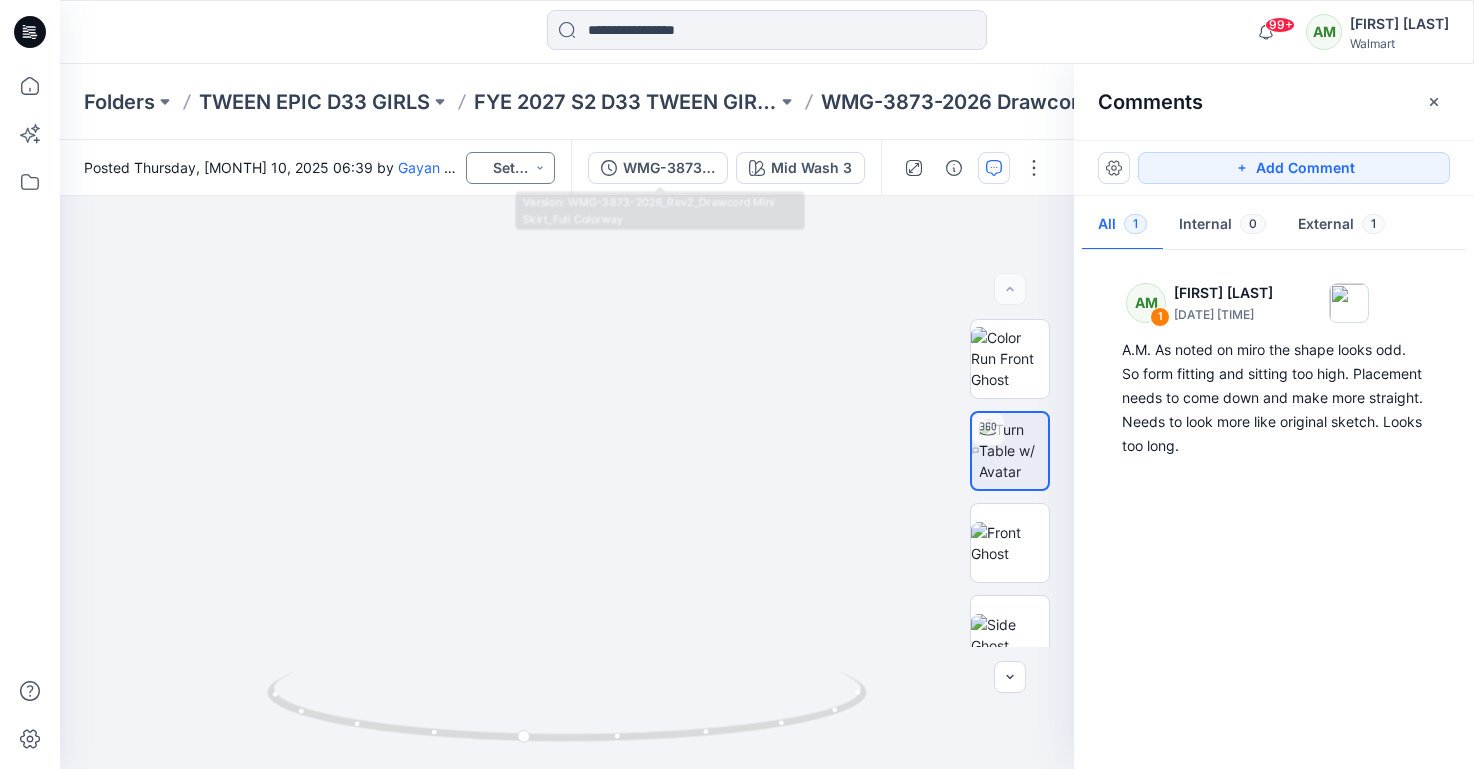 click on "Set Status" at bounding box center (510, 168) 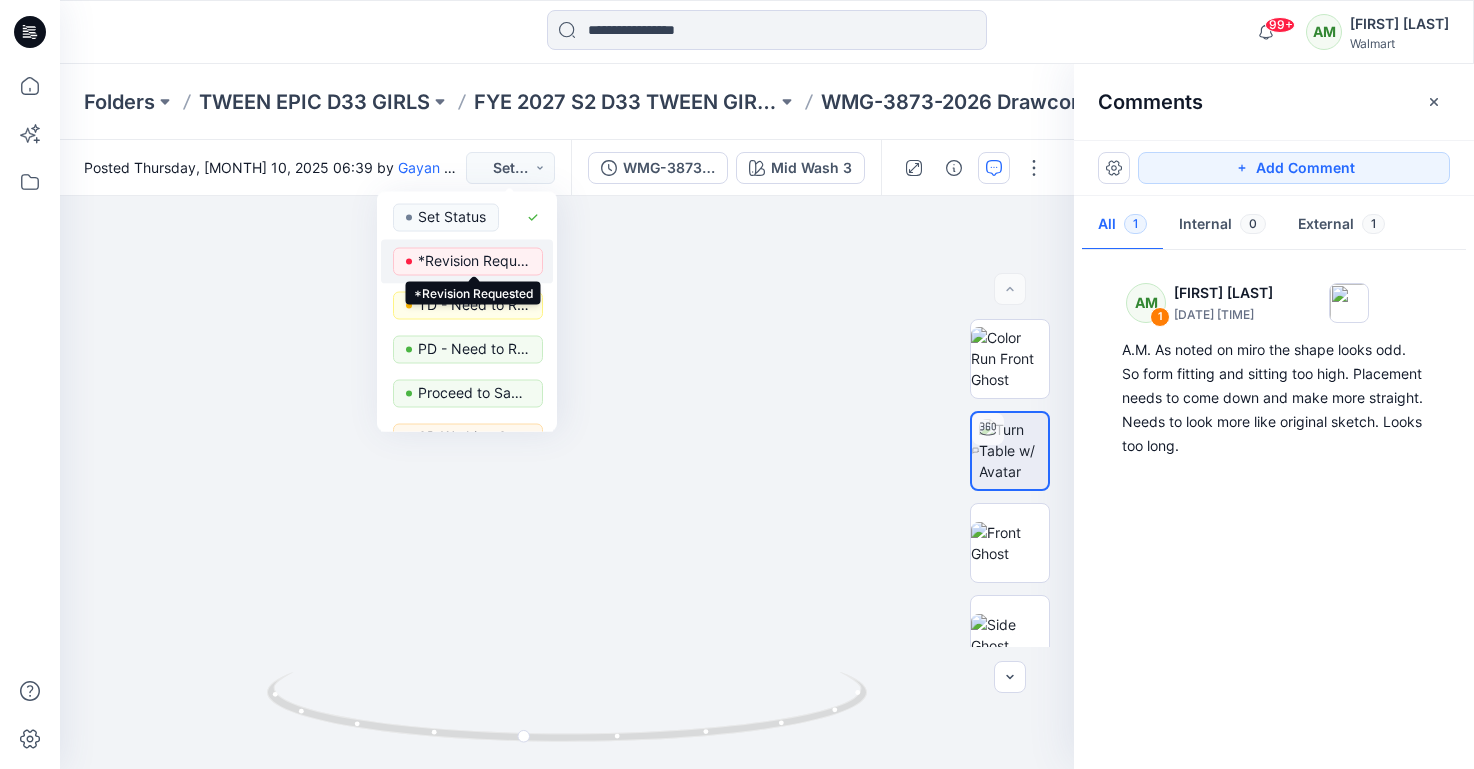 click on "*Revision Requested" at bounding box center [474, 261] 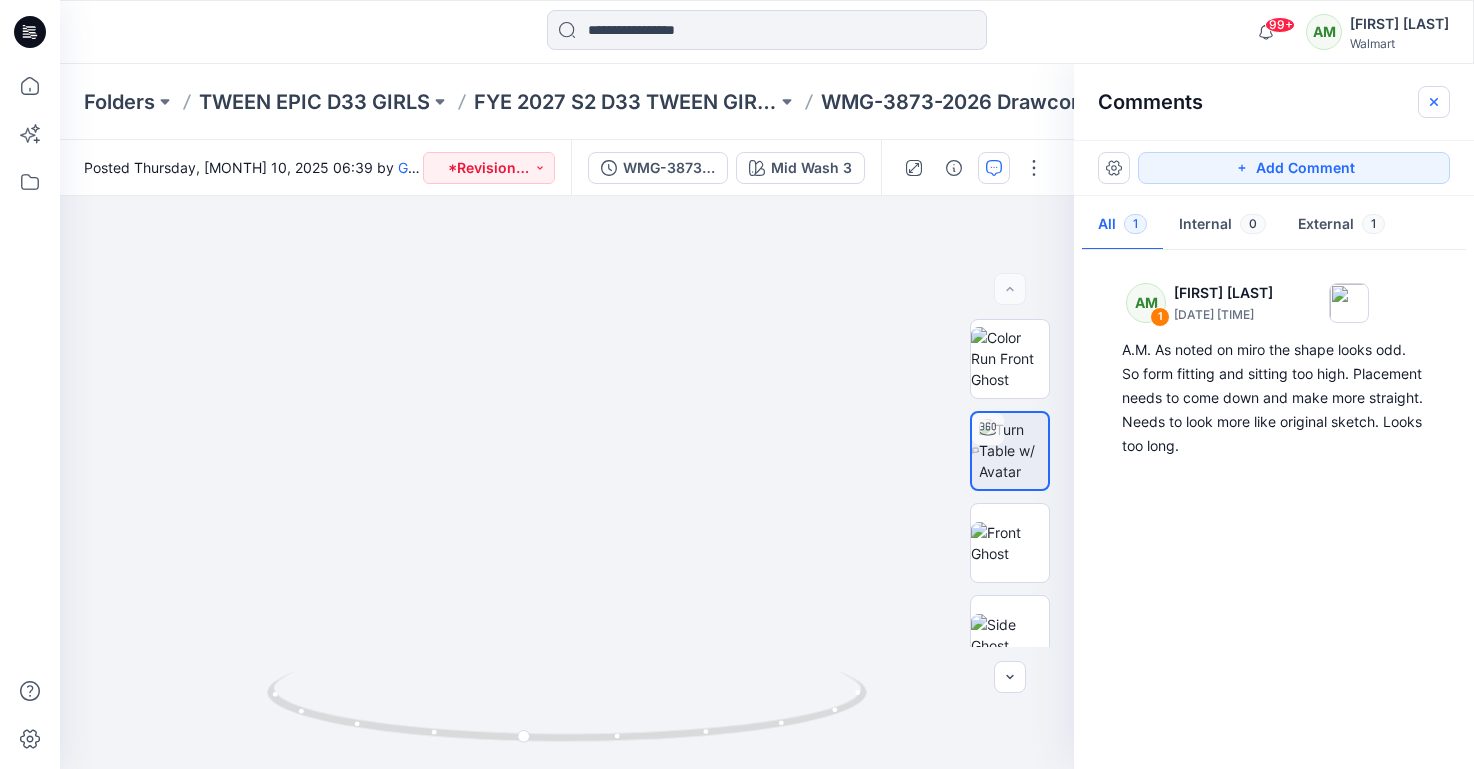click 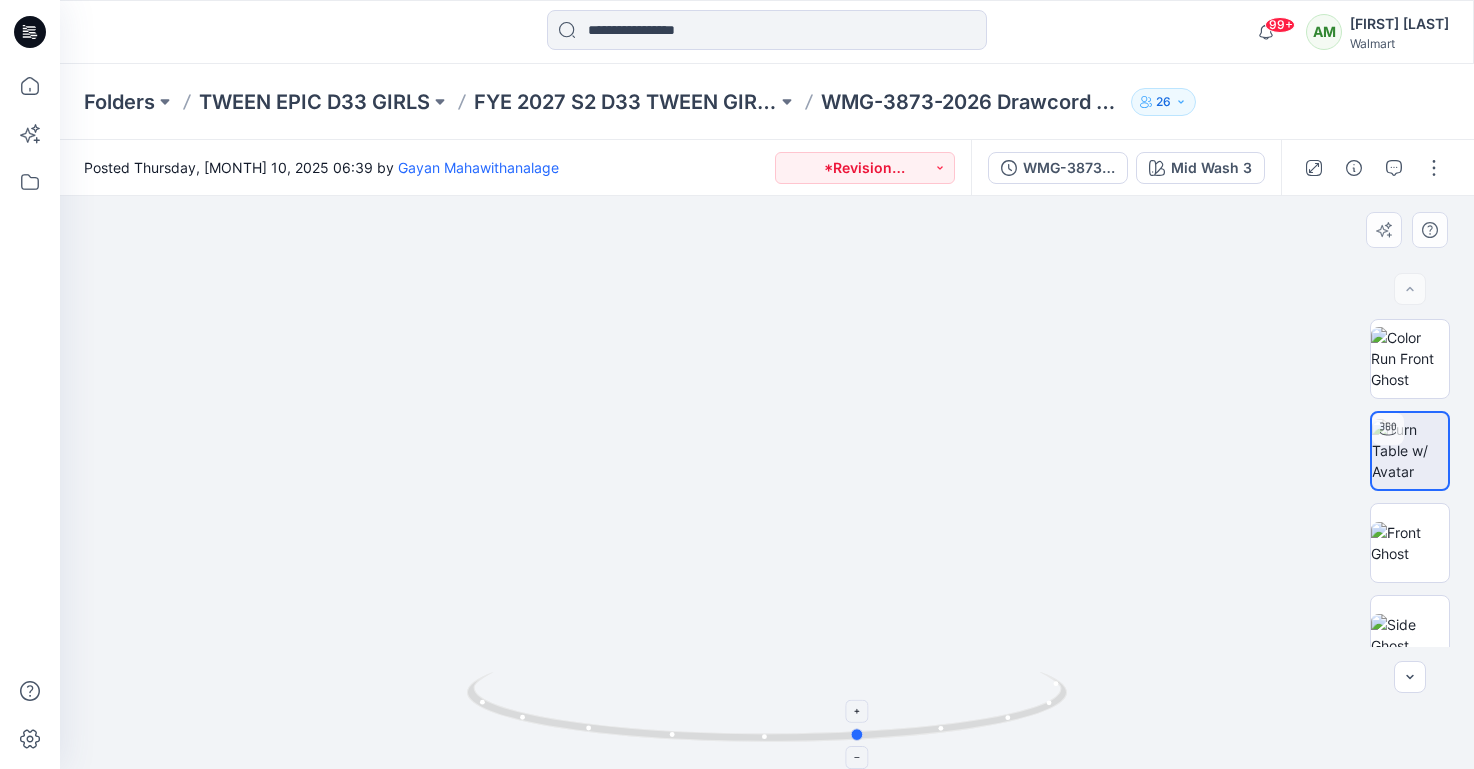 drag, startPoint x: 729, startPoint y: 742, endPoint x: 860, endPoint y: 740, distance: 131.01526 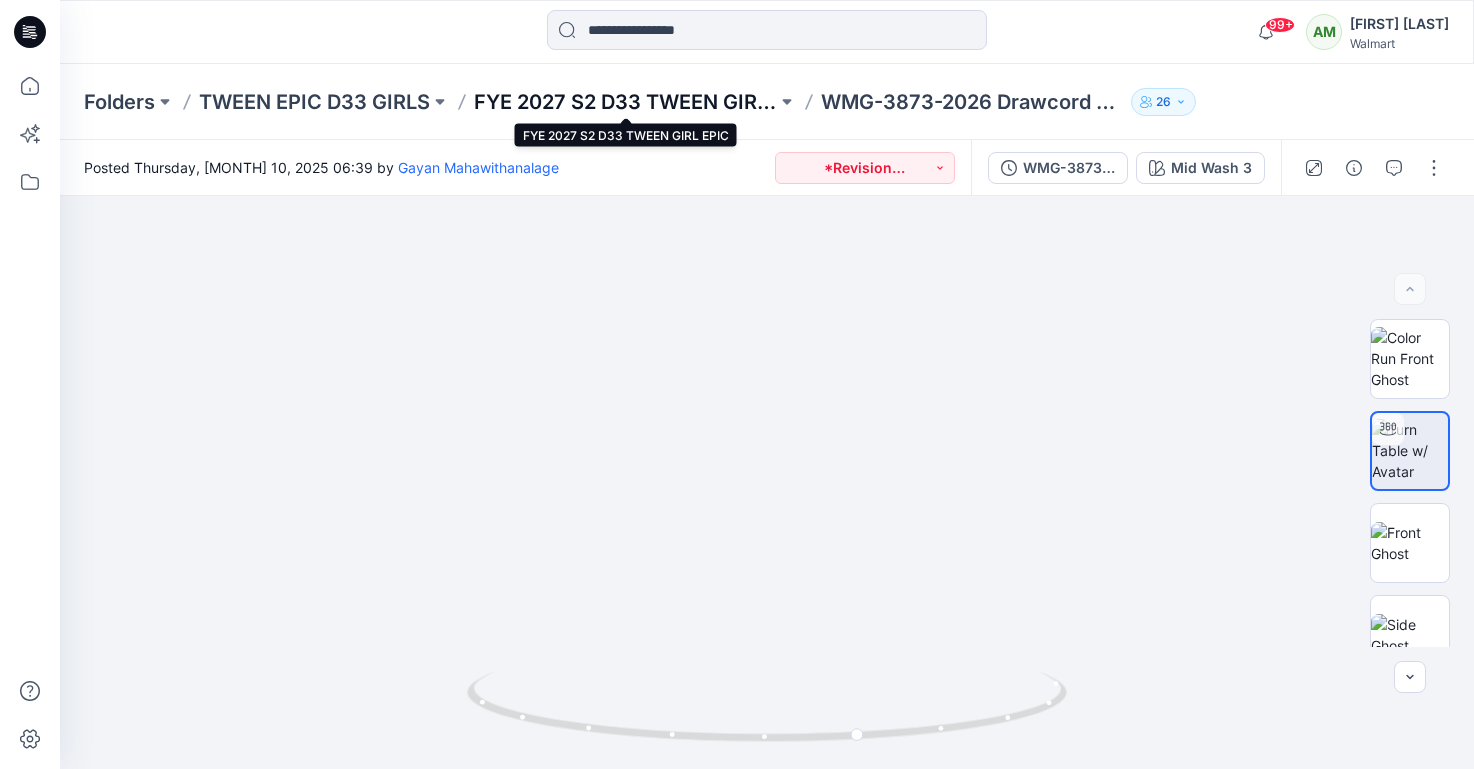 click on "FYE 2027 S2 D33 TWEEN GIRL EPIC" at bounding box center [625, 102] 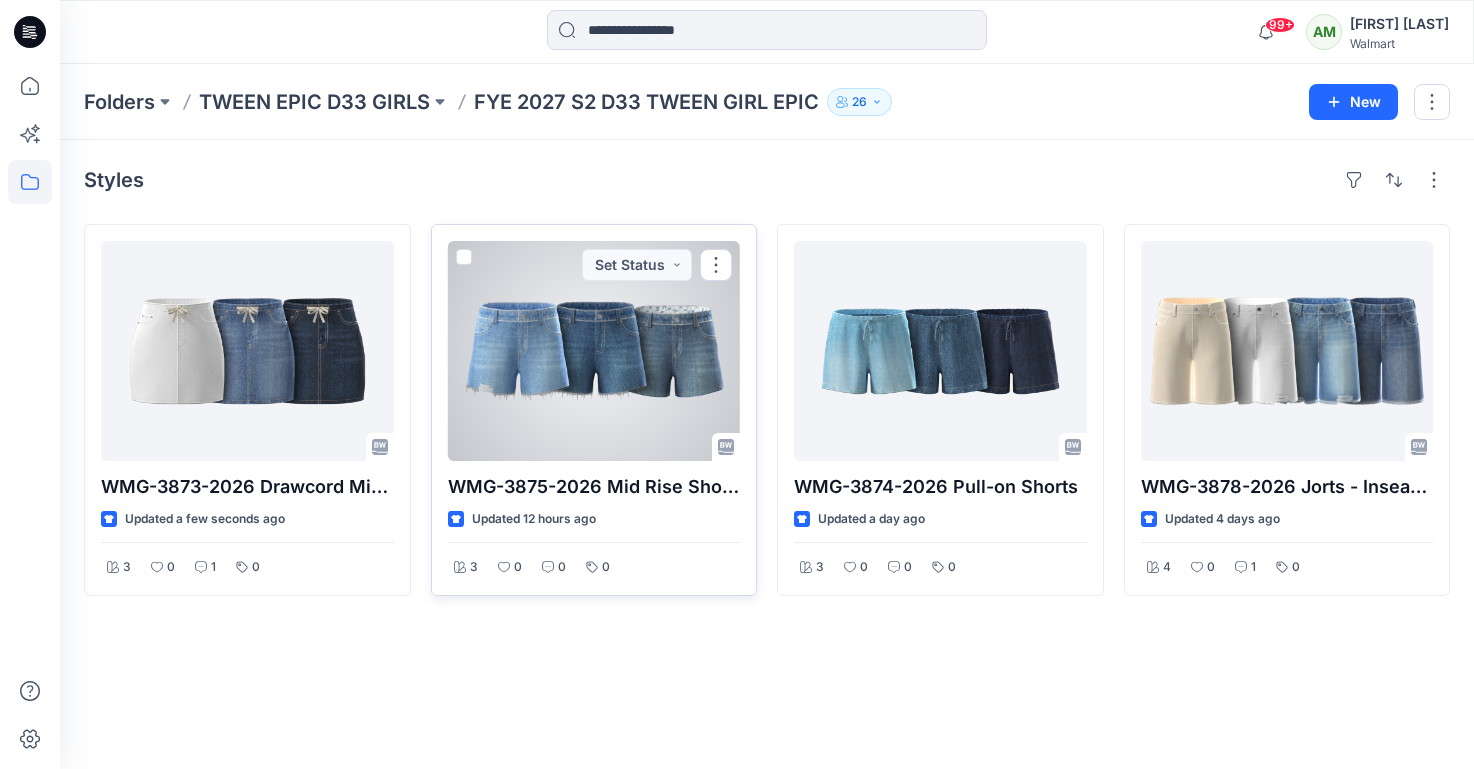 click at bounding box center (594, 351) 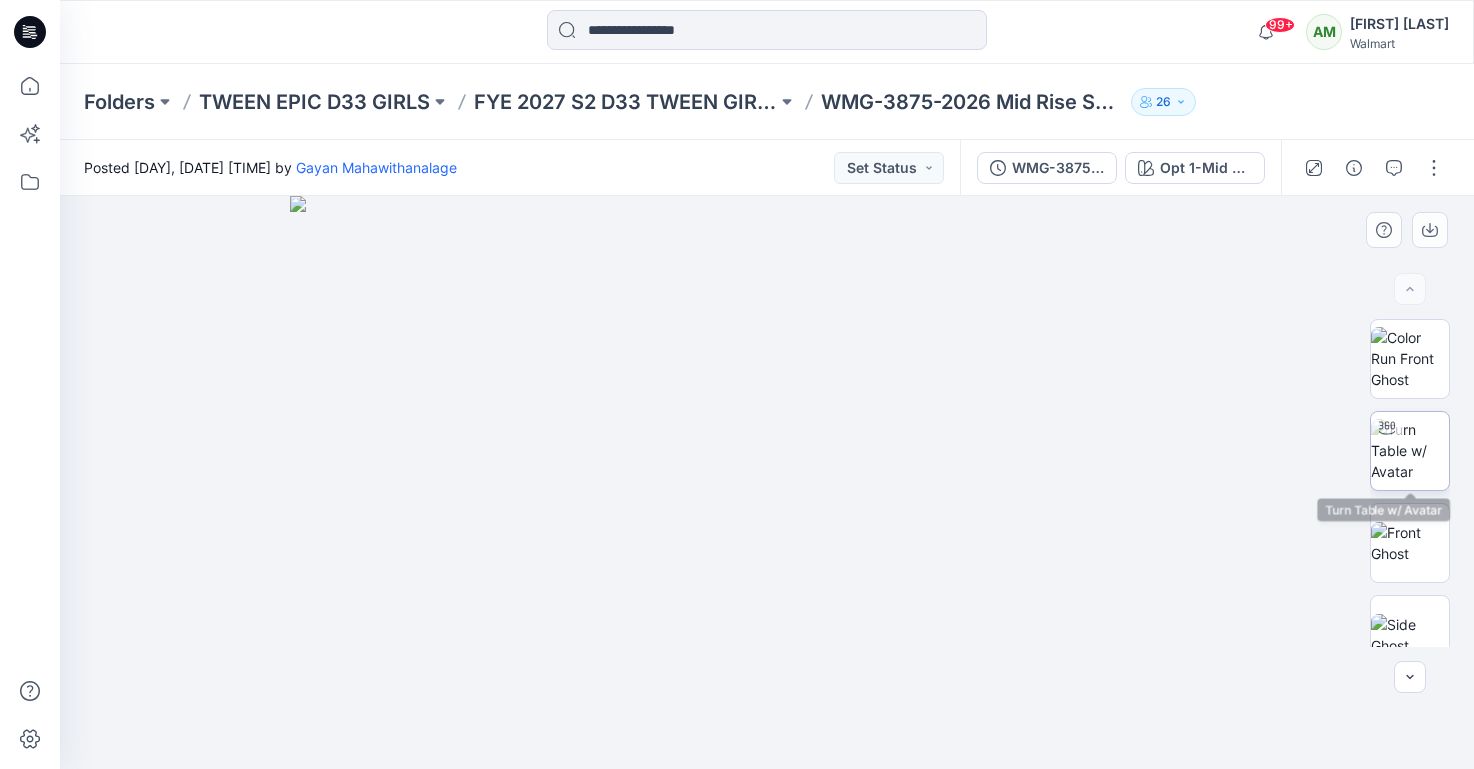 click at bounding box center [1387, 428] 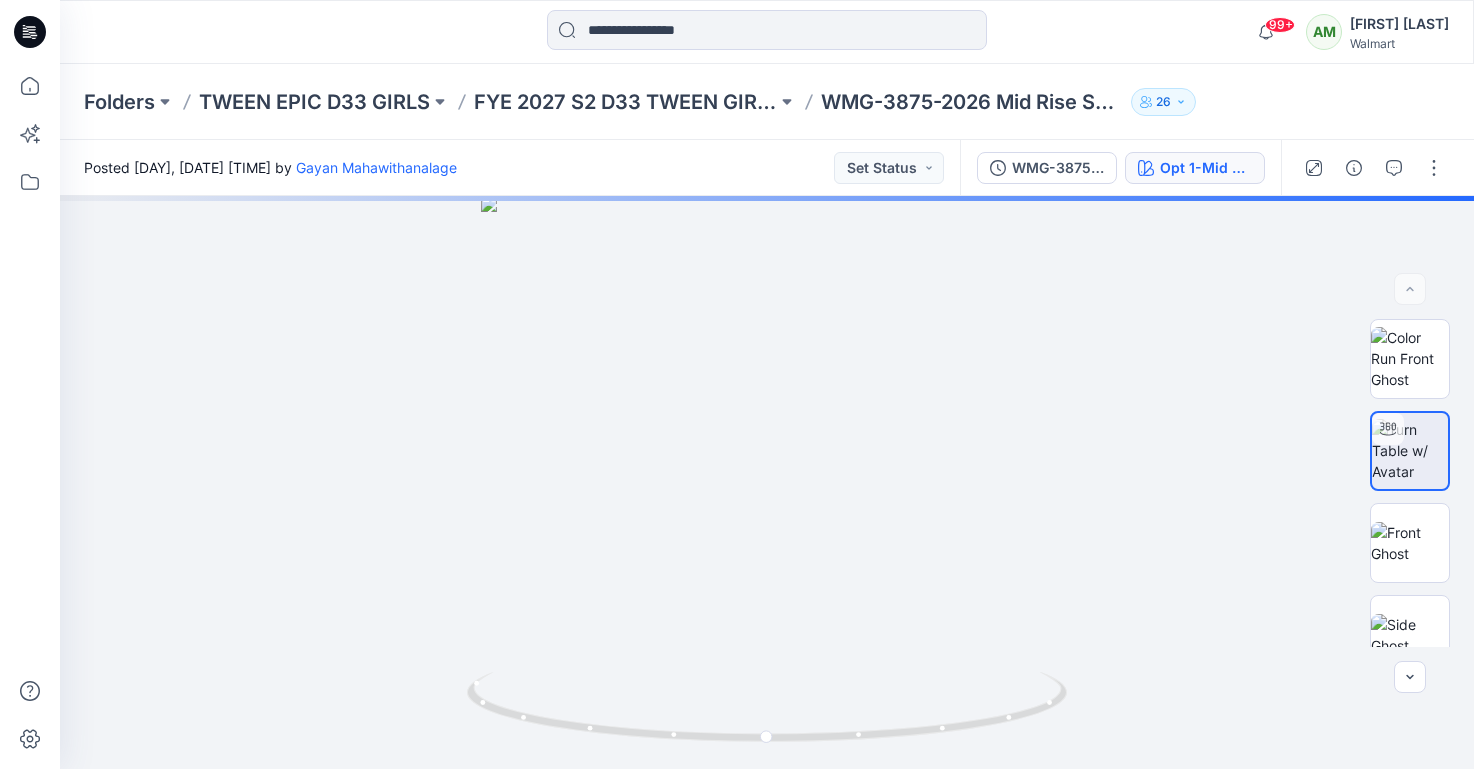 click on "Opt 1-Mid Wash 2" at bounding box center (1206, 168) 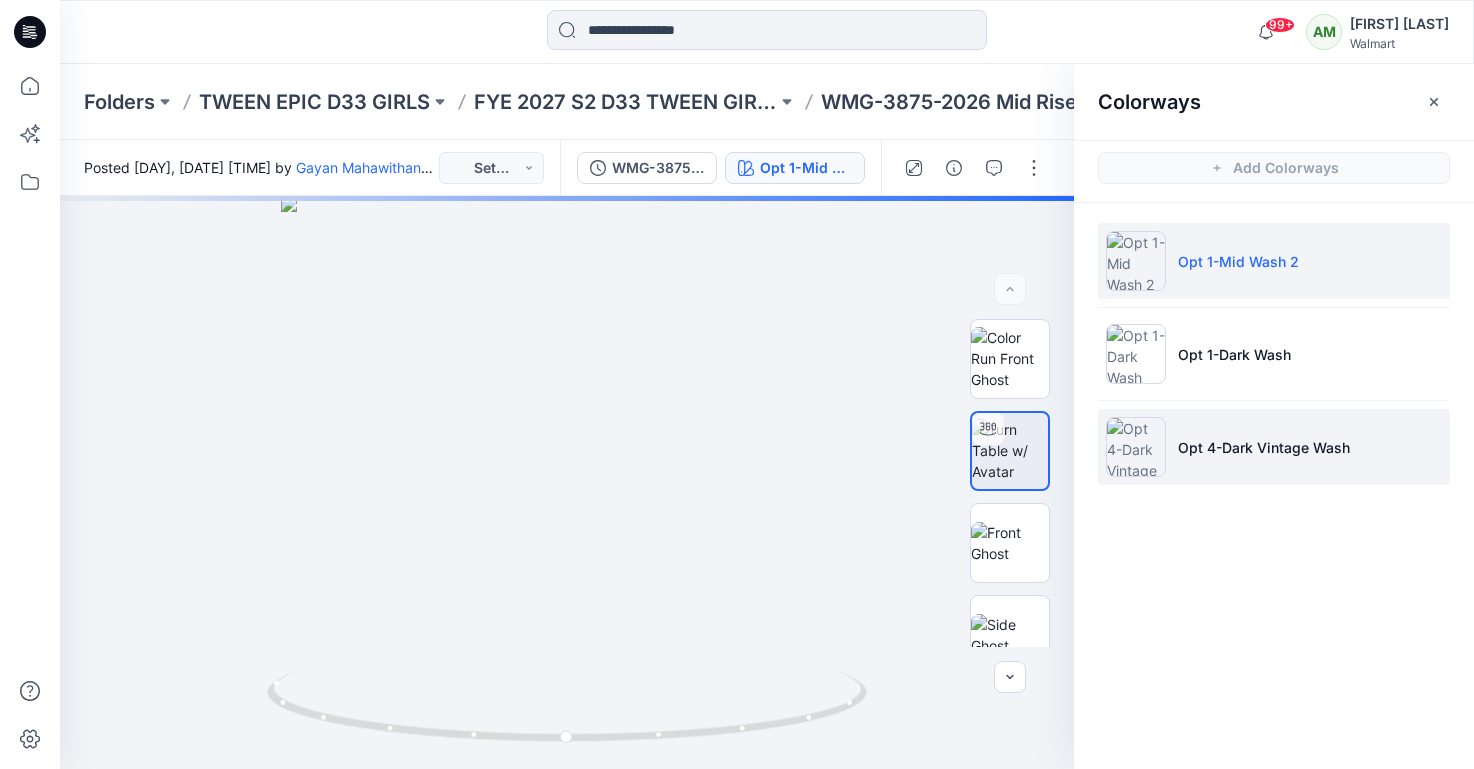 click on "Opt 4-Dark Vintage Wash" at bounding box center [1264, 447] 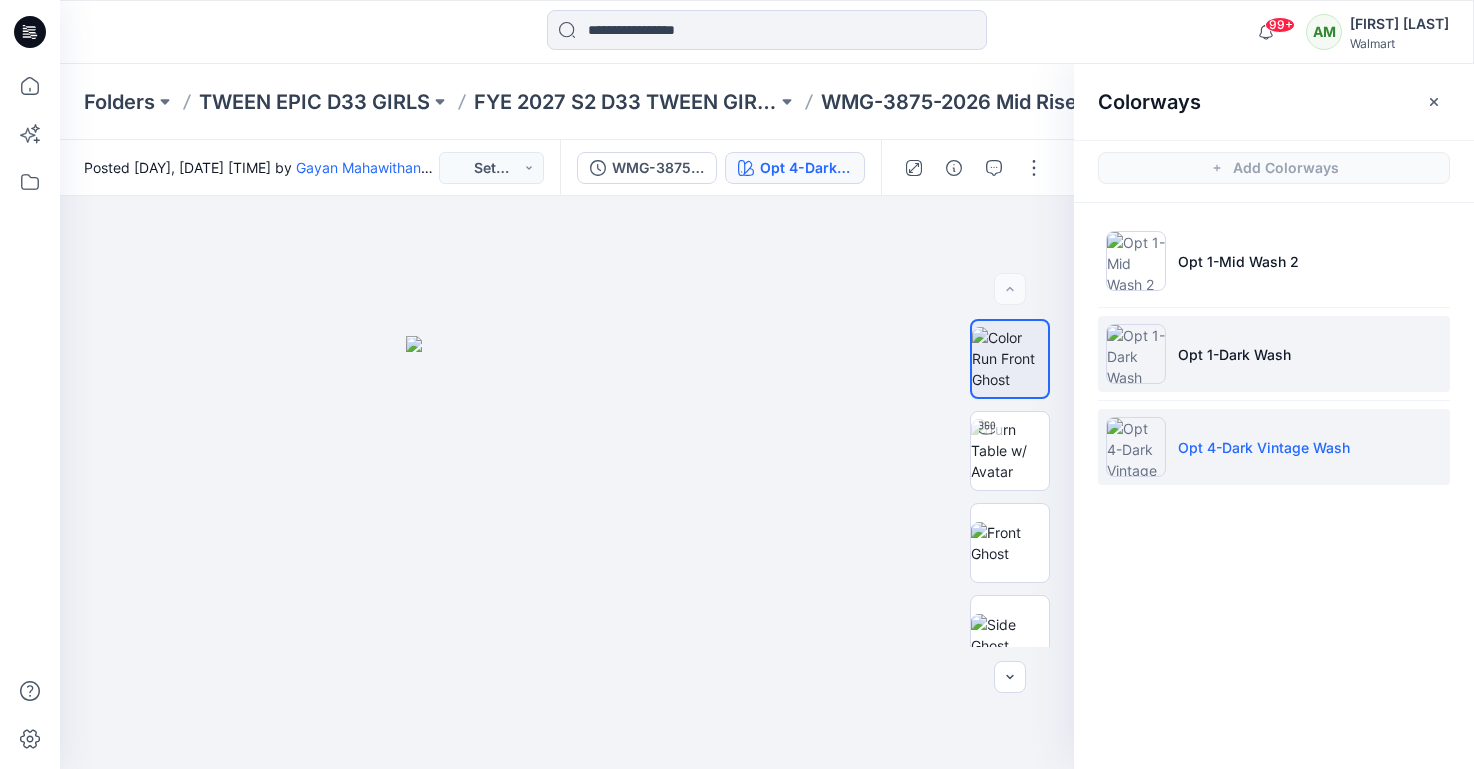 click on "Opt 1-Dark Wash" at bounding box center (1274, 354) 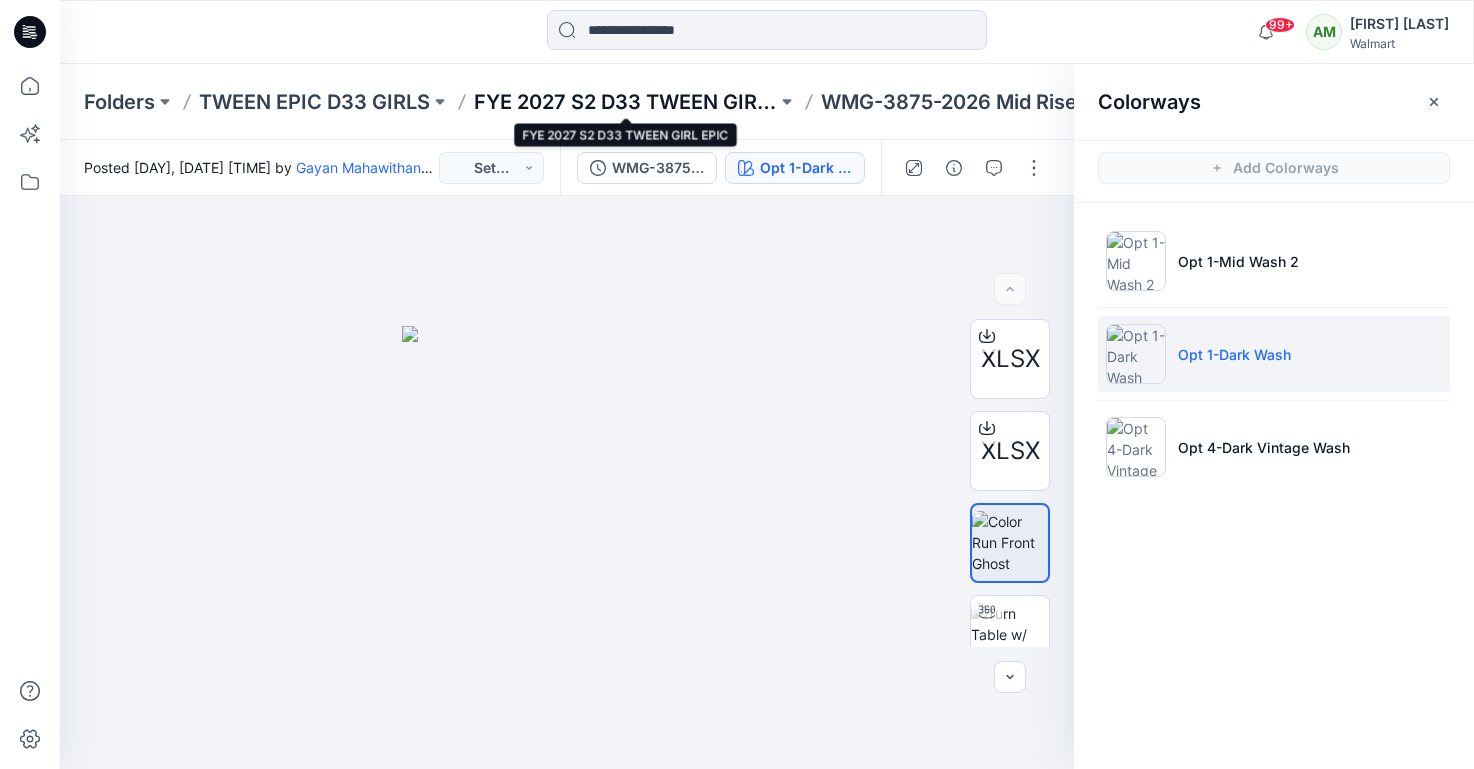 click on "FYE 2027 S2 D33 TWEEN GIRL EPIC" at bounding box center [625, 102] 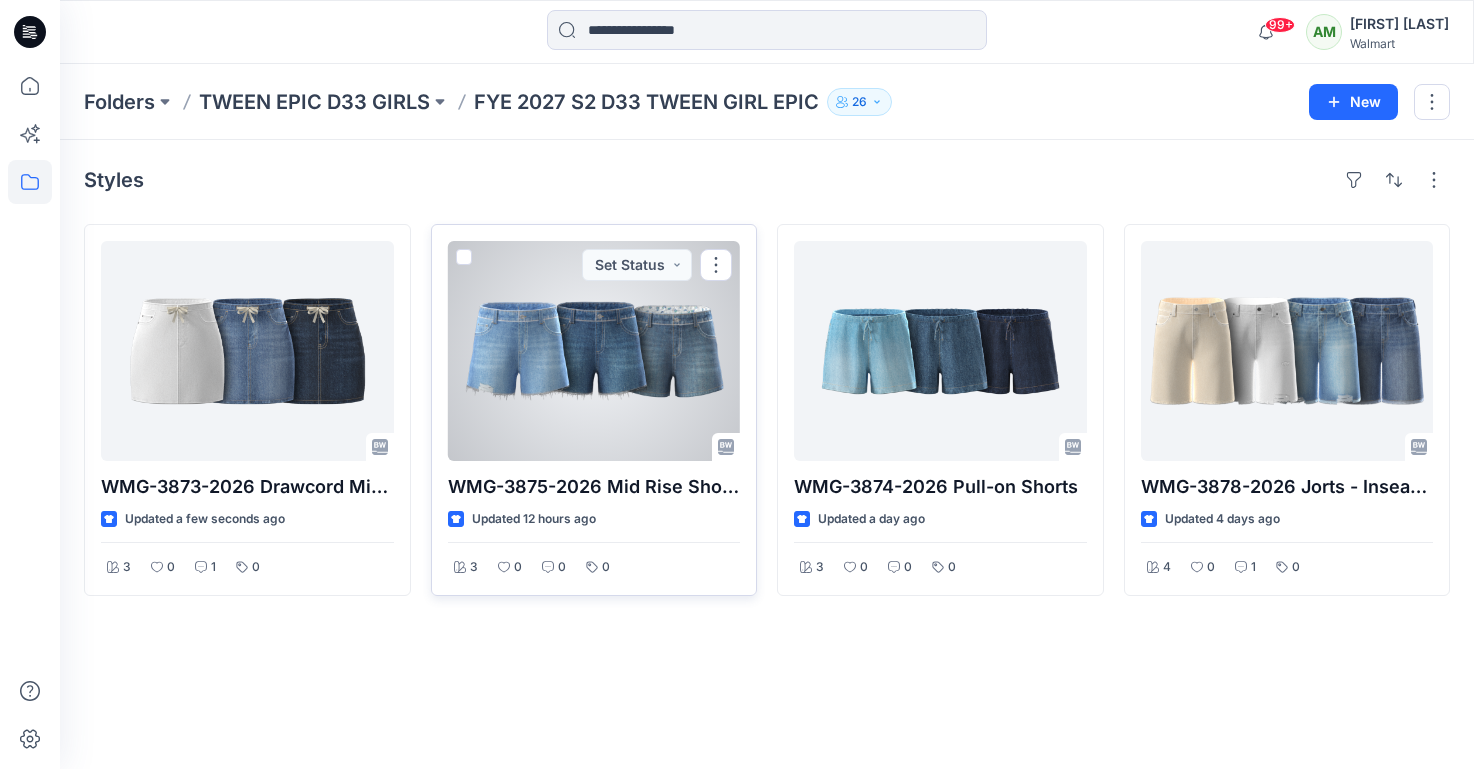 click at bounding box center [594, 351] 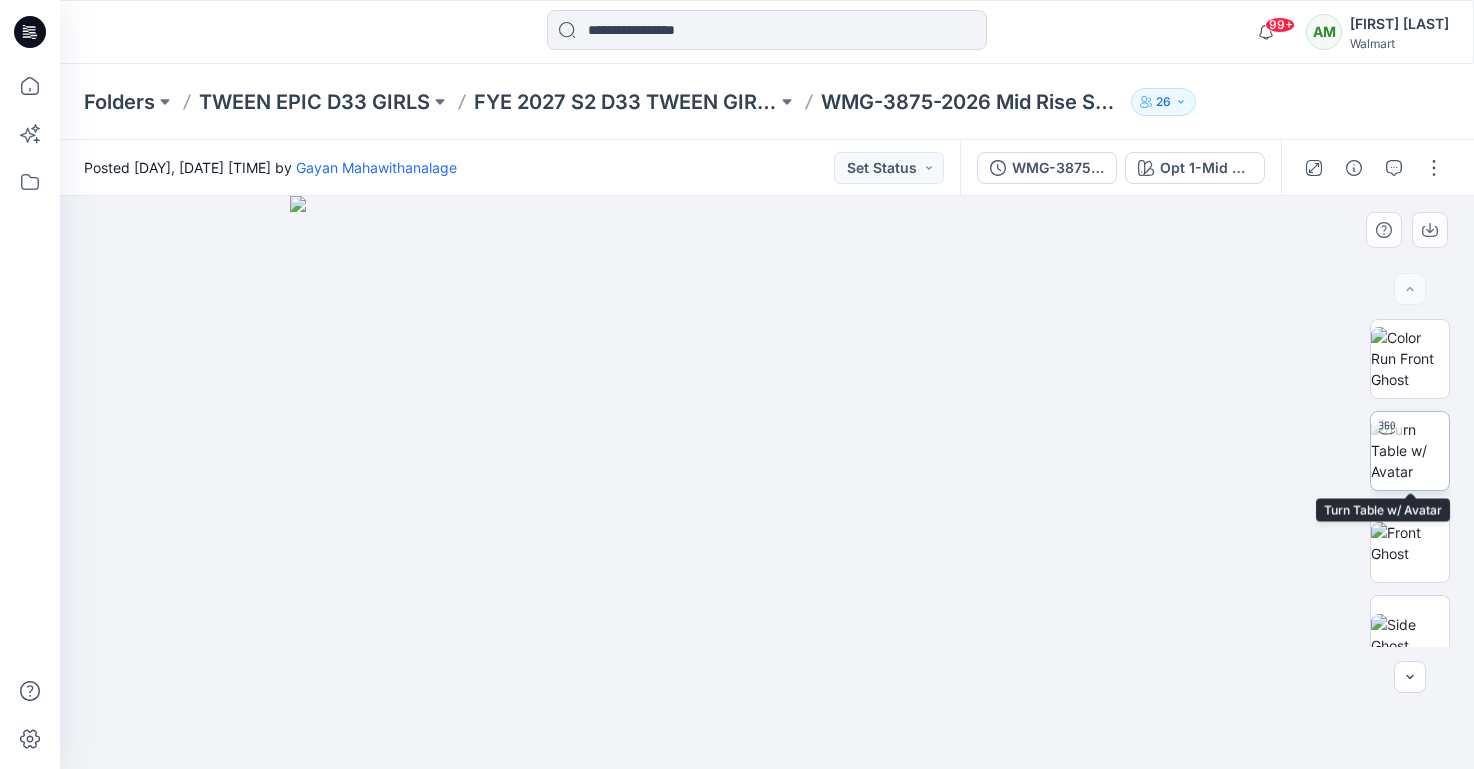 click at bounding box center (1410, 450) 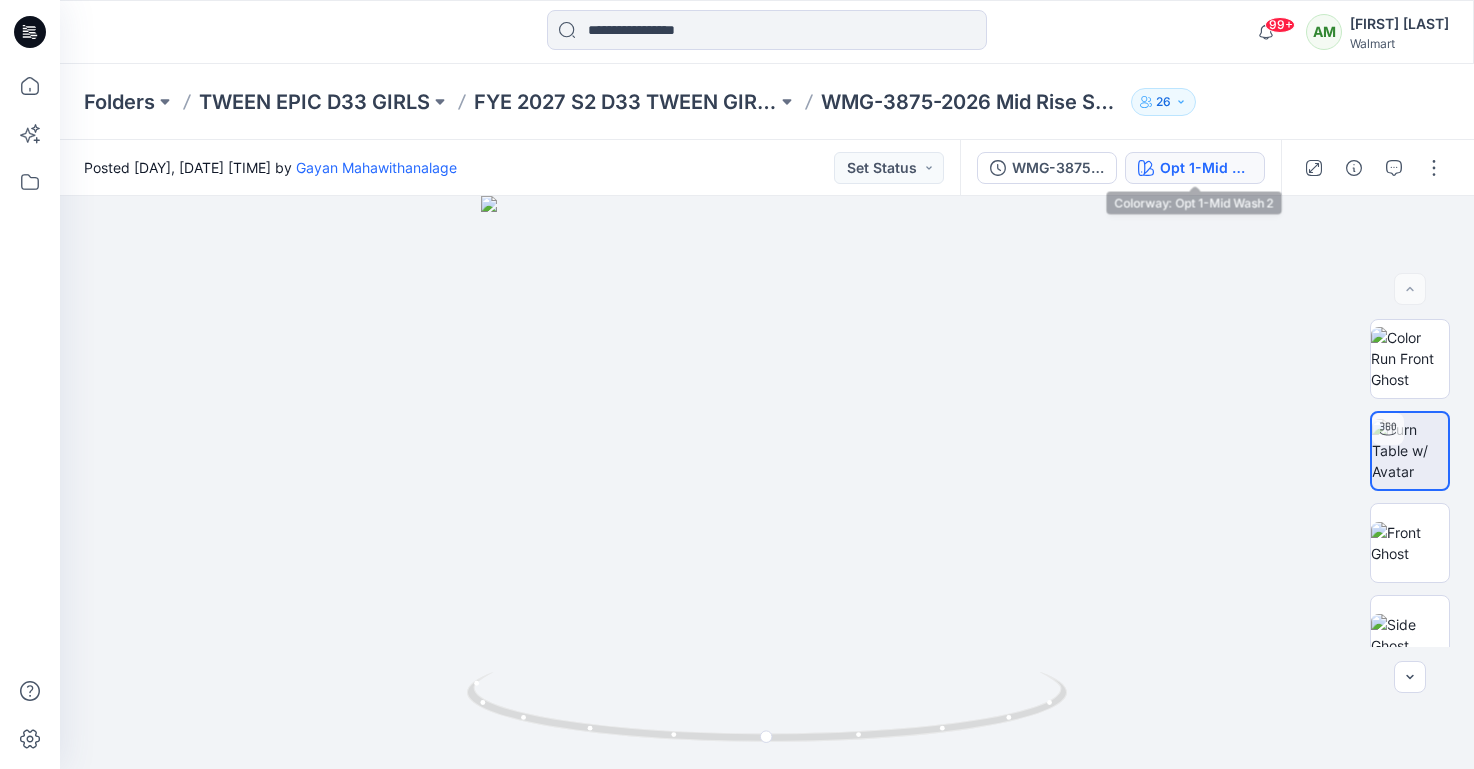 click on "Opt 1-Mid Wash 2" at bounding box center (1195, 168) 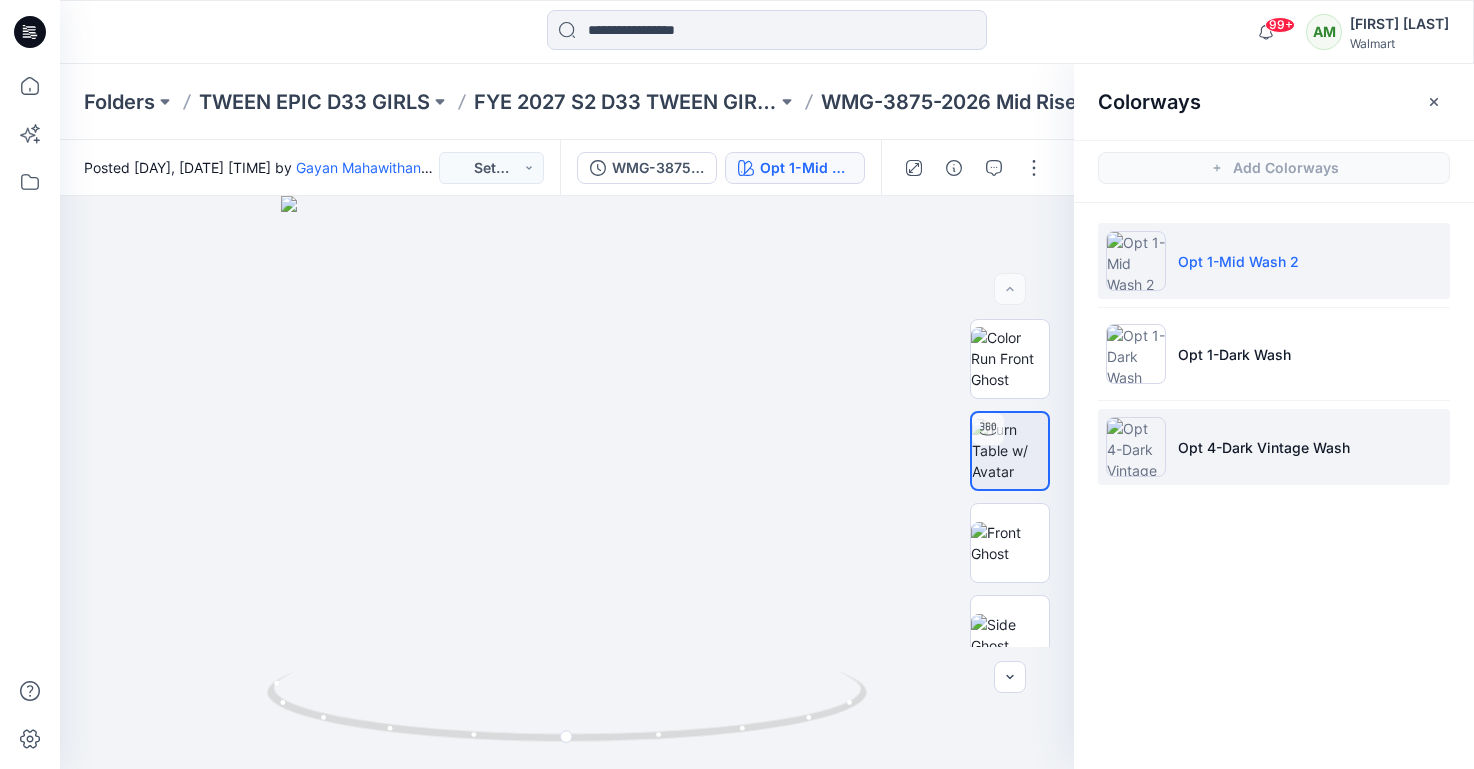 click on "Opt 4-Dark Vintage Wash" at bounding box center (1264, 447) 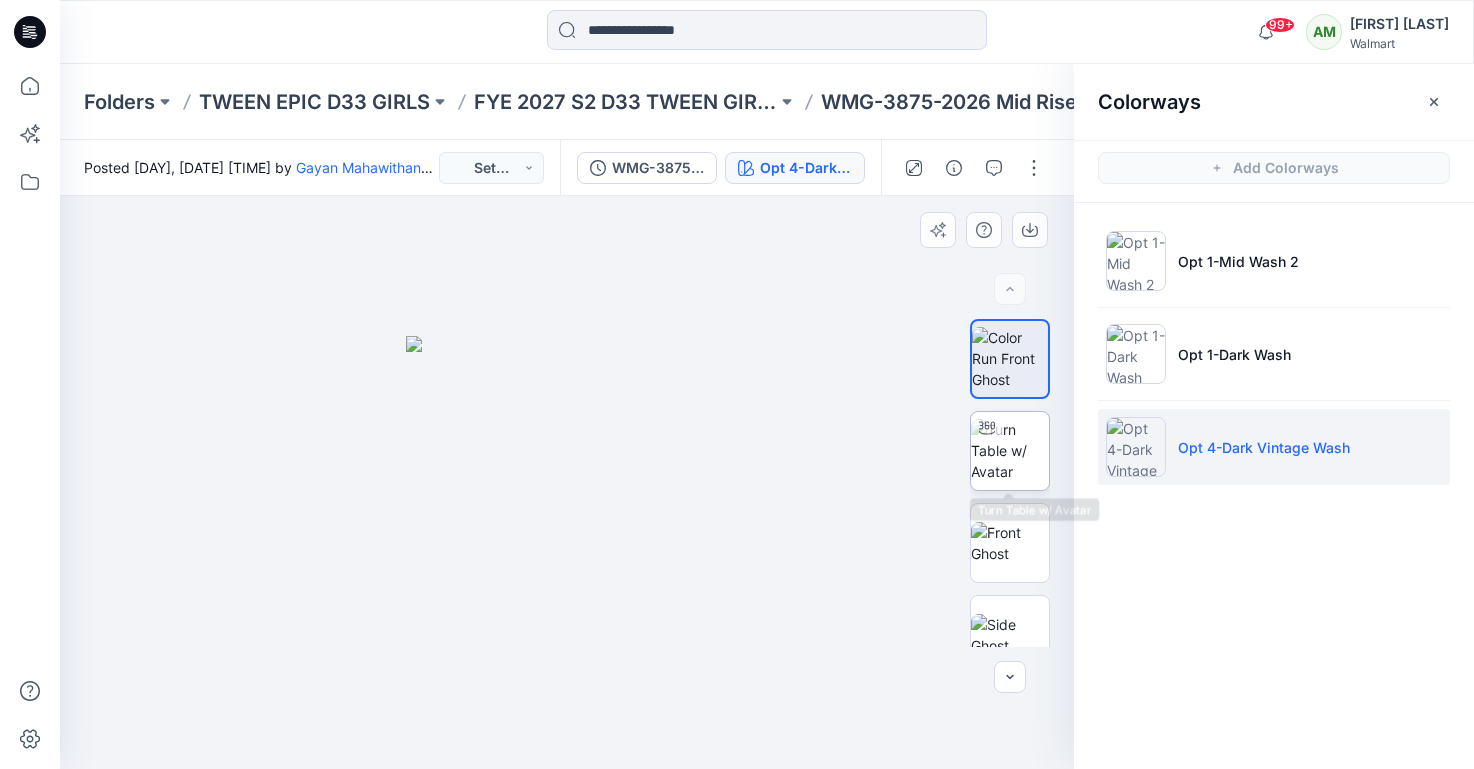 click at bounding box center [1010, 450] 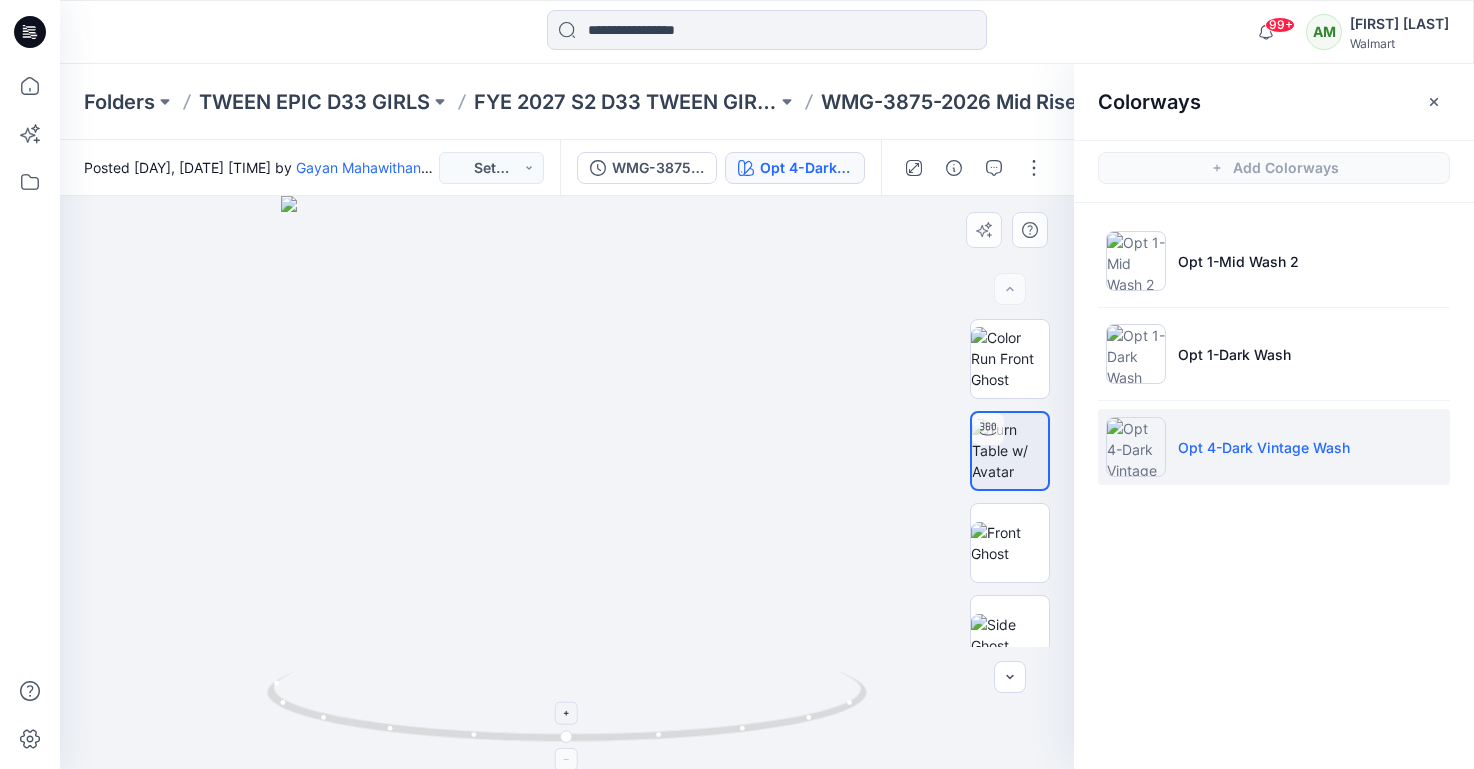 click 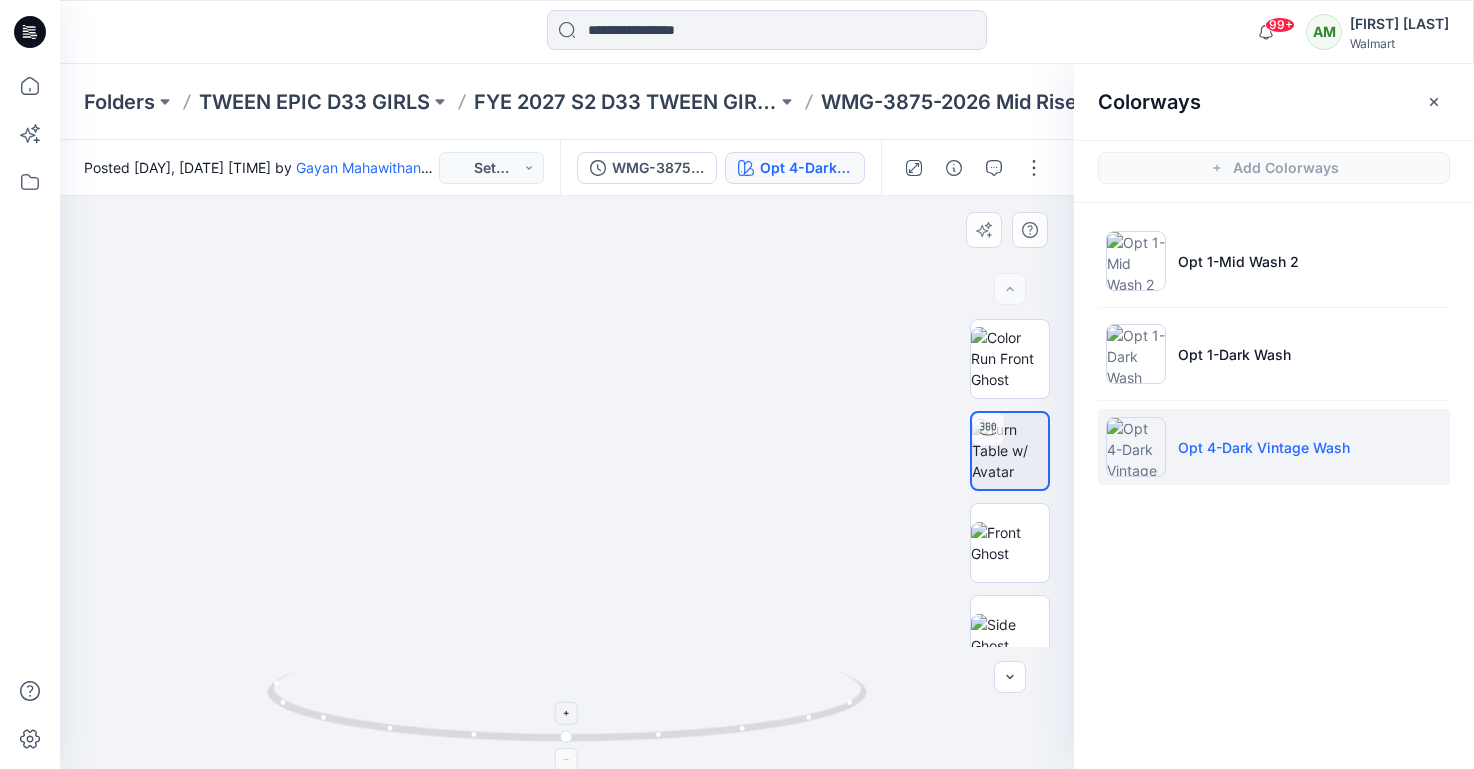 click 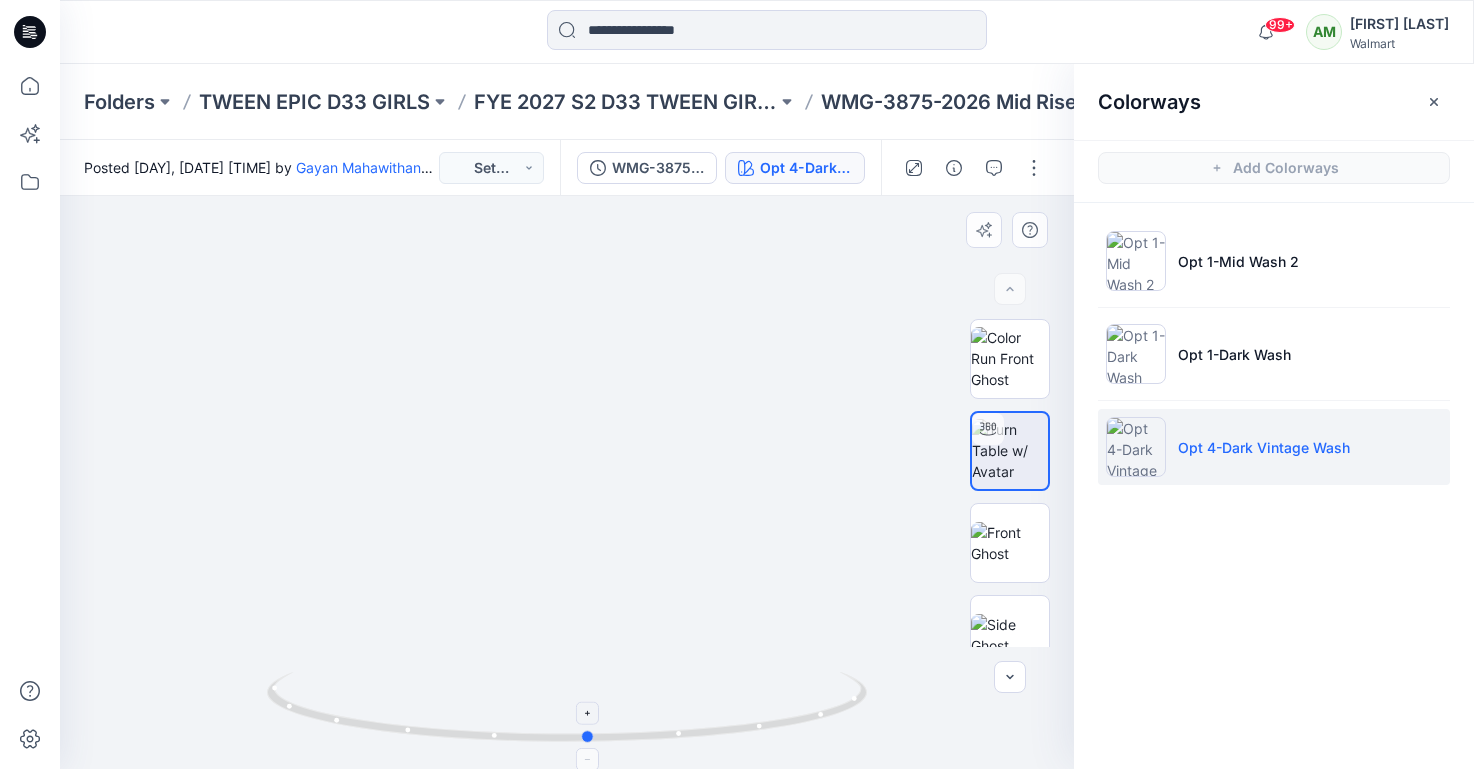 drag, startPoint x: 567, startPoint y: 739, endPoint x: 589, endPoint y: 756, distance: 27.802877 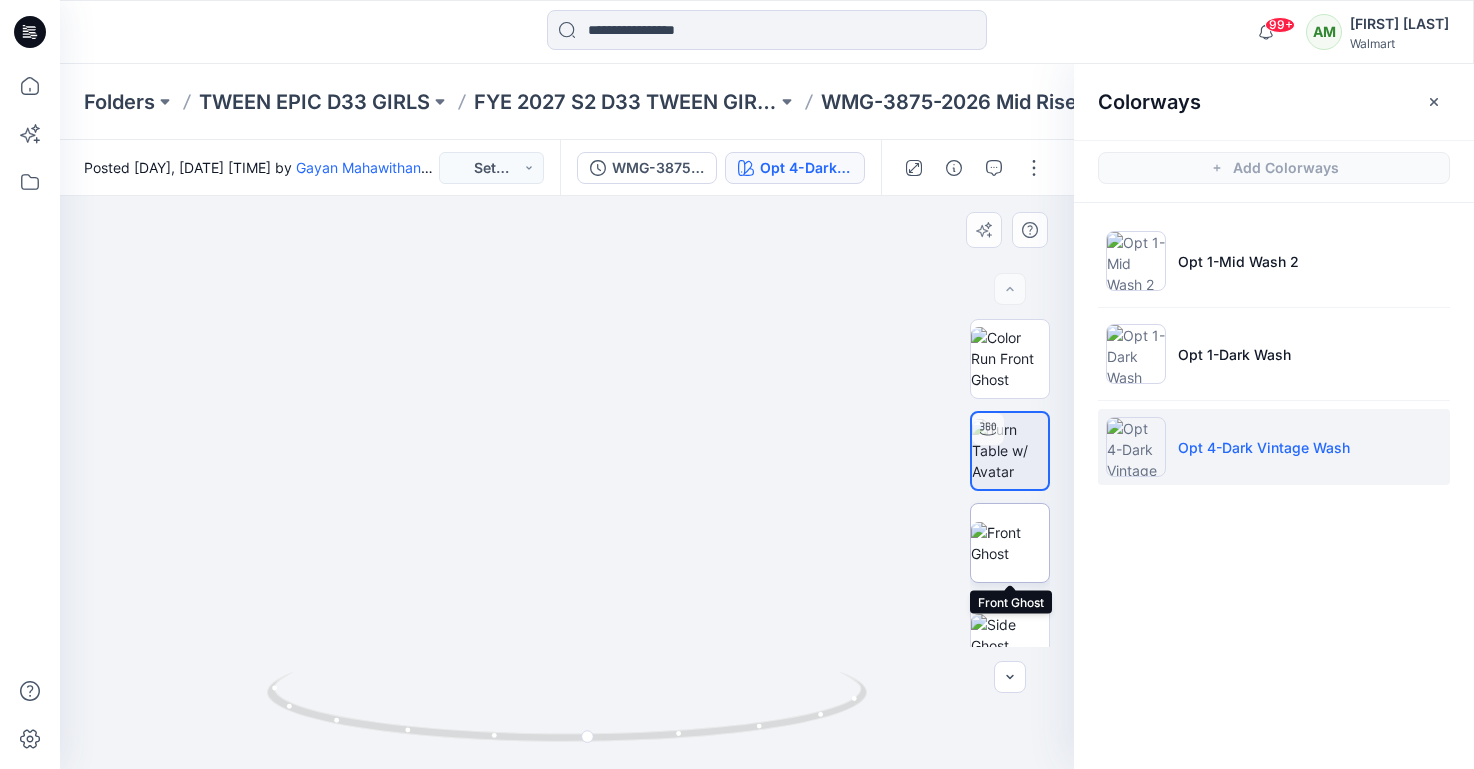 click at bounding box center (1010, 543) 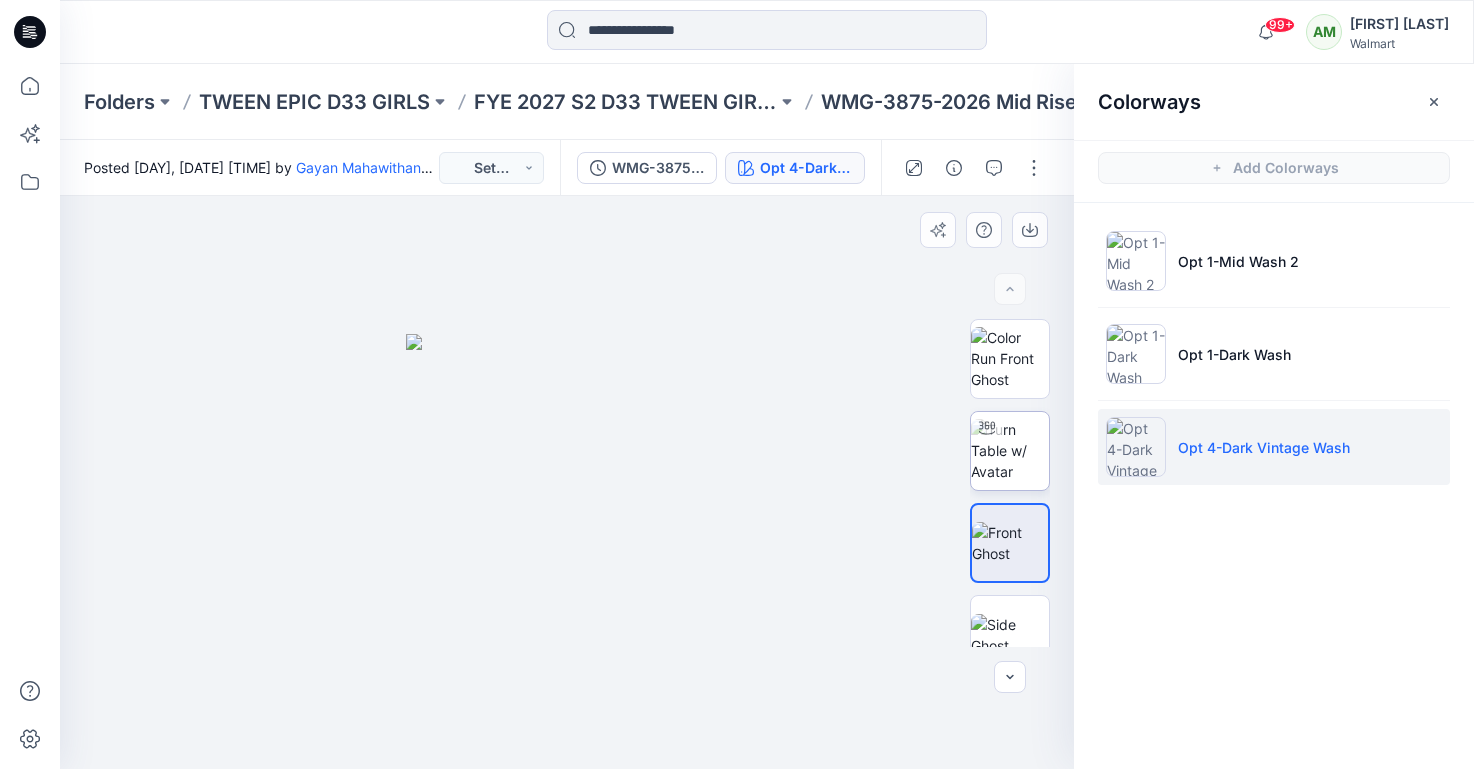 click at bounding box center [1010, 450] 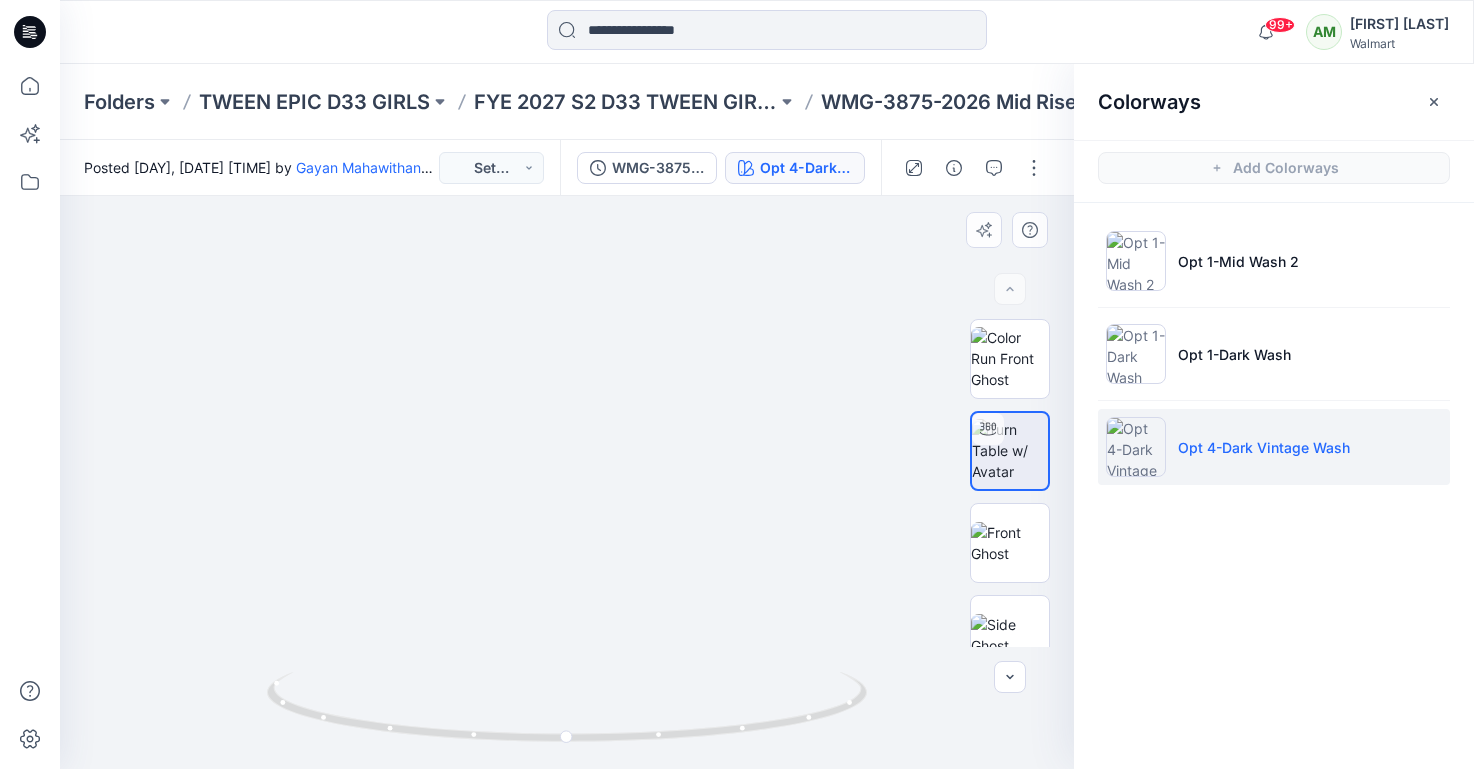 drag, startPoint x: 601, startPoint y: 562, endPoint x: 586, endPoint y: 528, distance: 37.161808 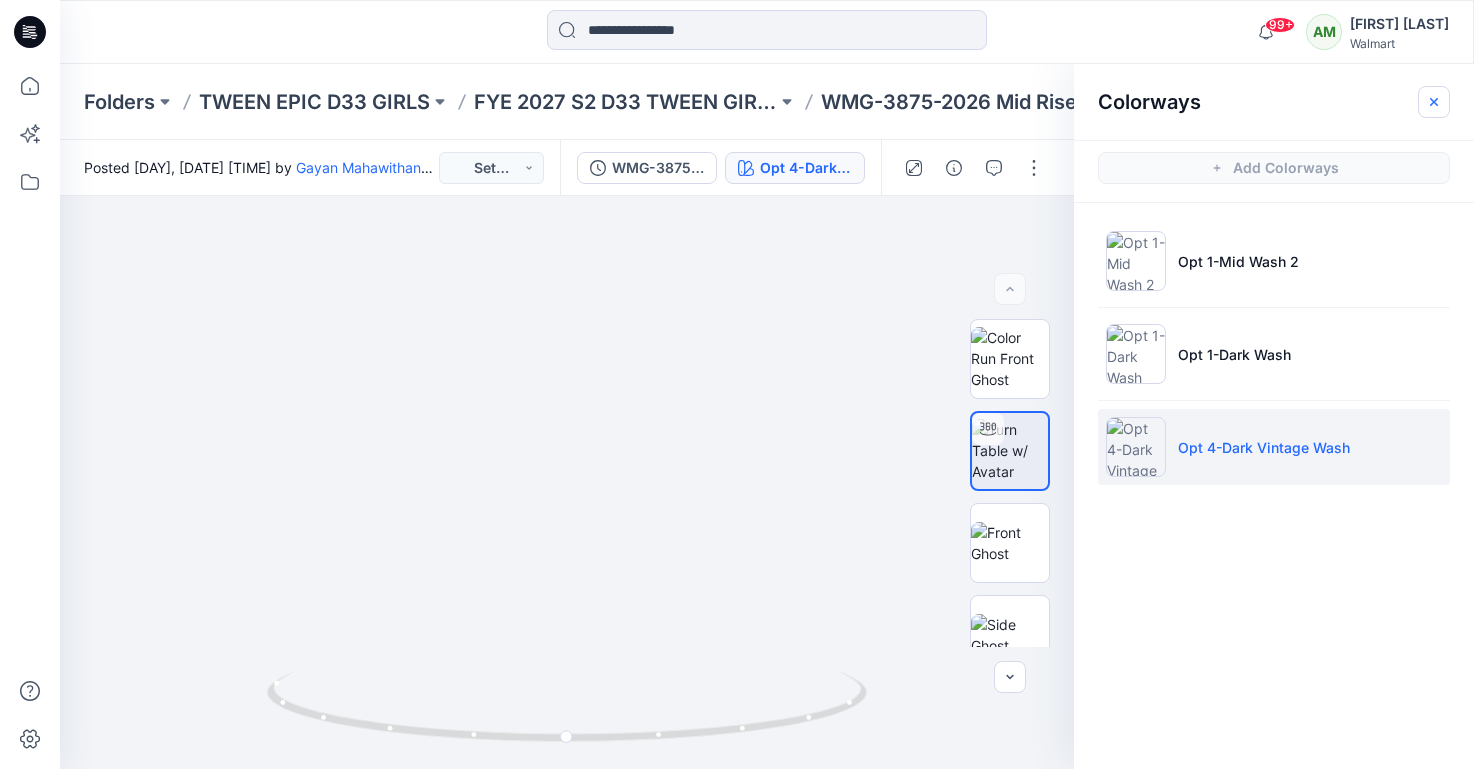 click 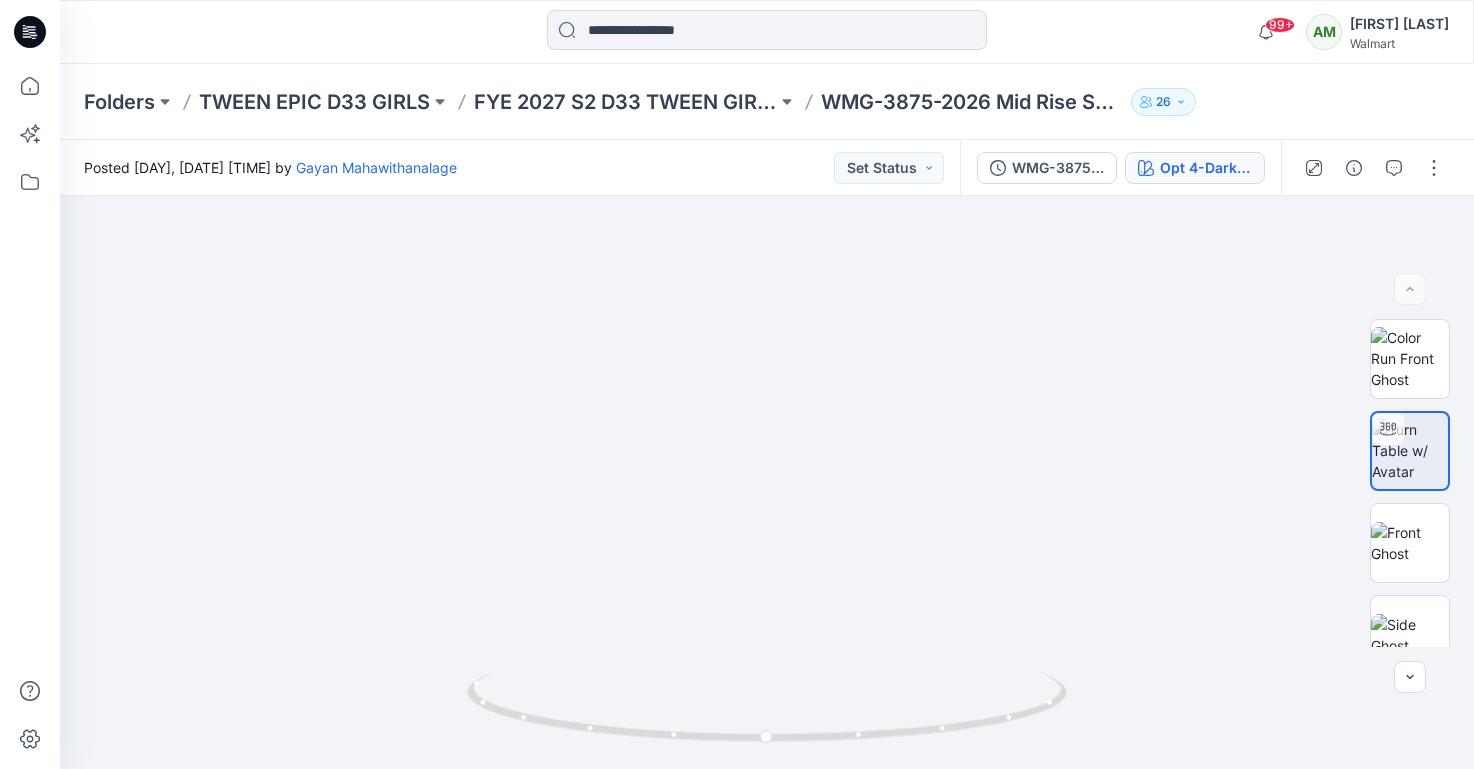 click on "Opt 4-Dark Vintage Wash" at bounding box center (1206, 168) 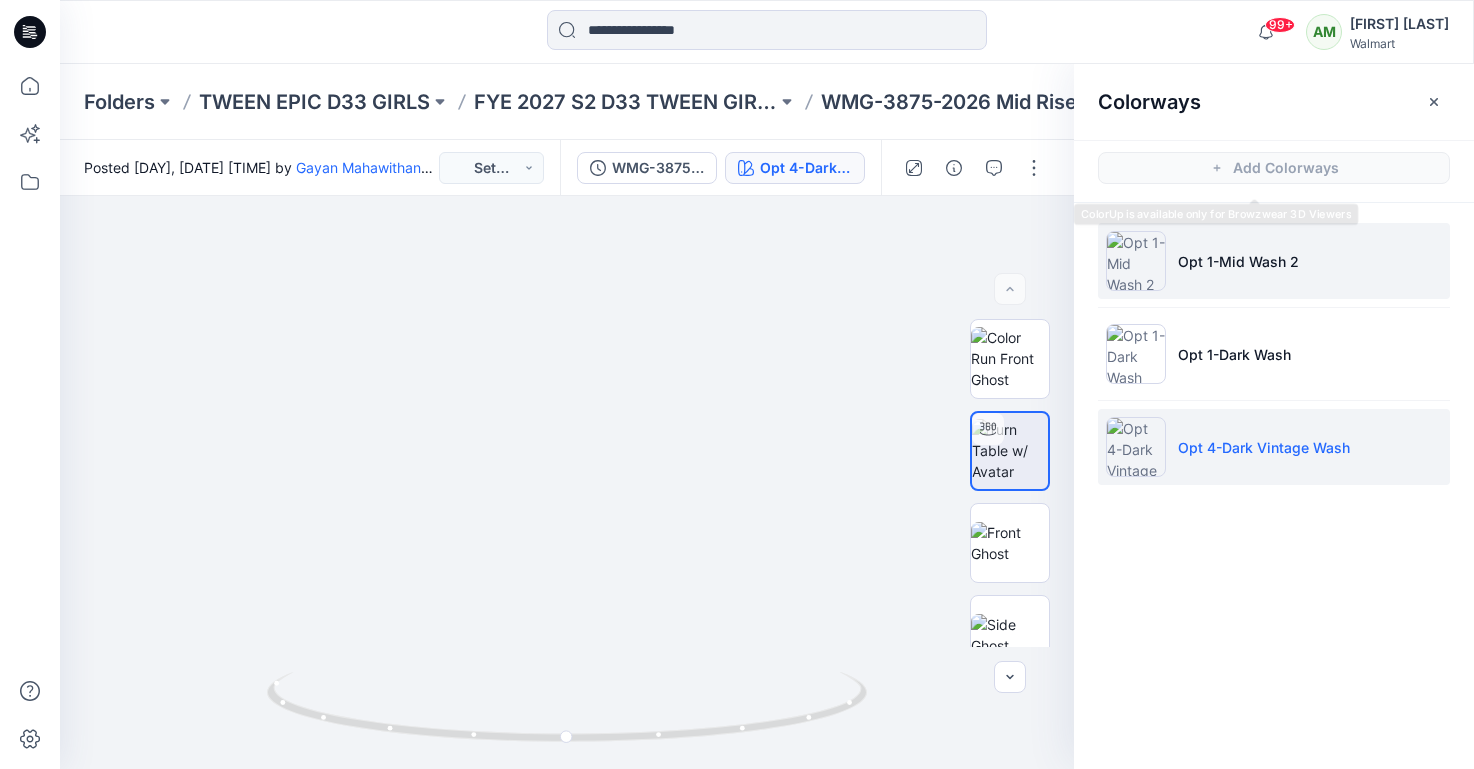 click on "Opt 1-Mid Wash 2" at bounding box center (1274, 261) 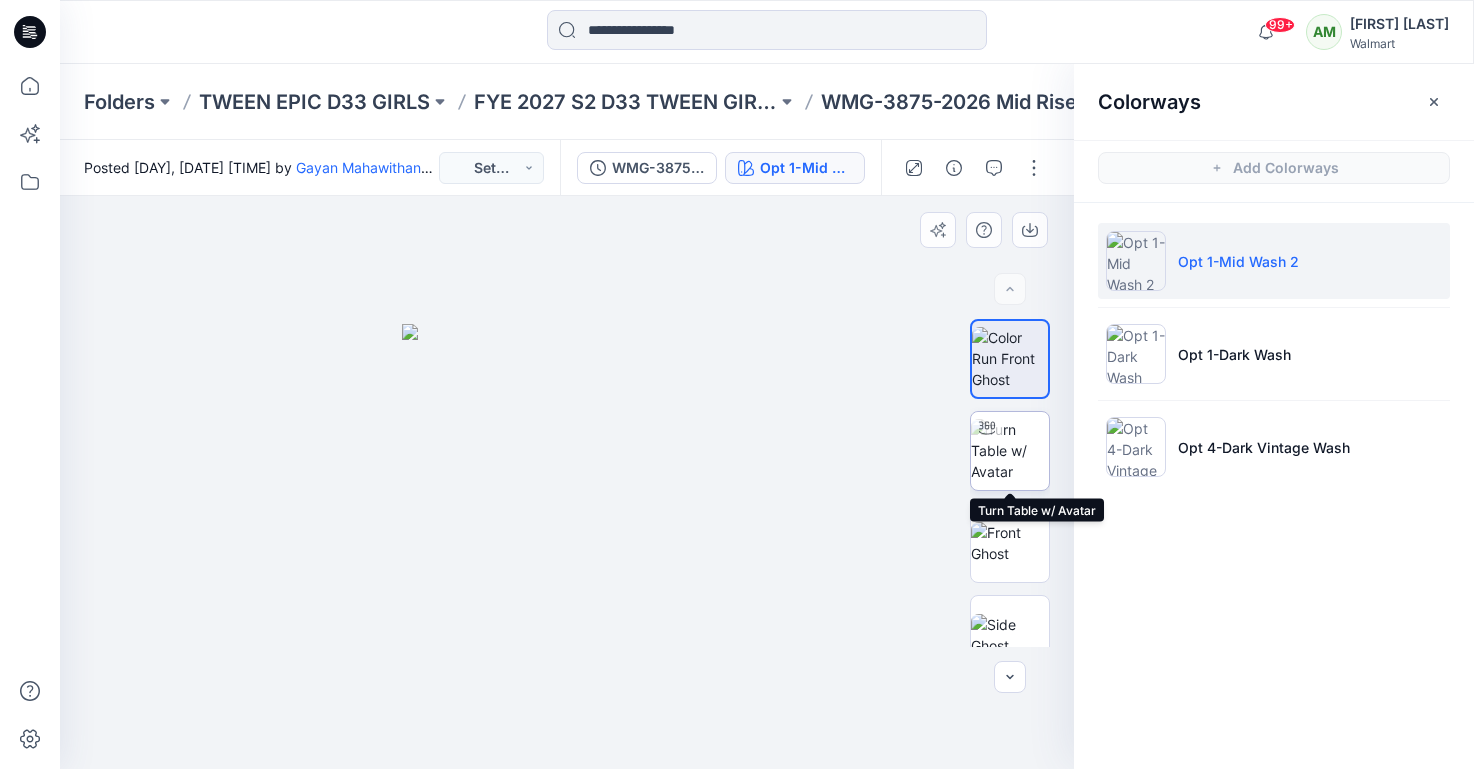 click at bounding box center [1010, 450] 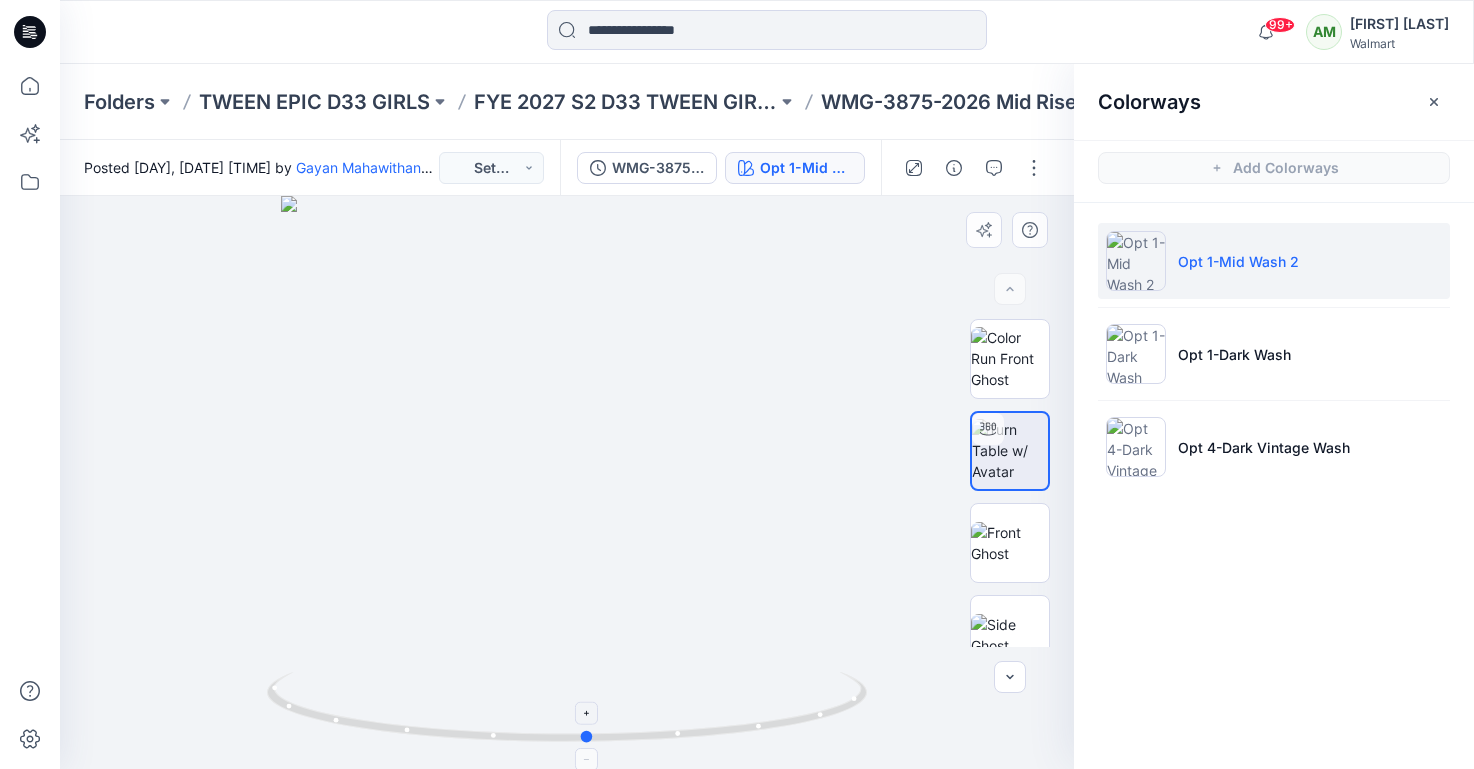 drag, startPoint x: 569, startPoint y: 735, endPoint x: 586, endPoint y: 740, distance: 17.720045 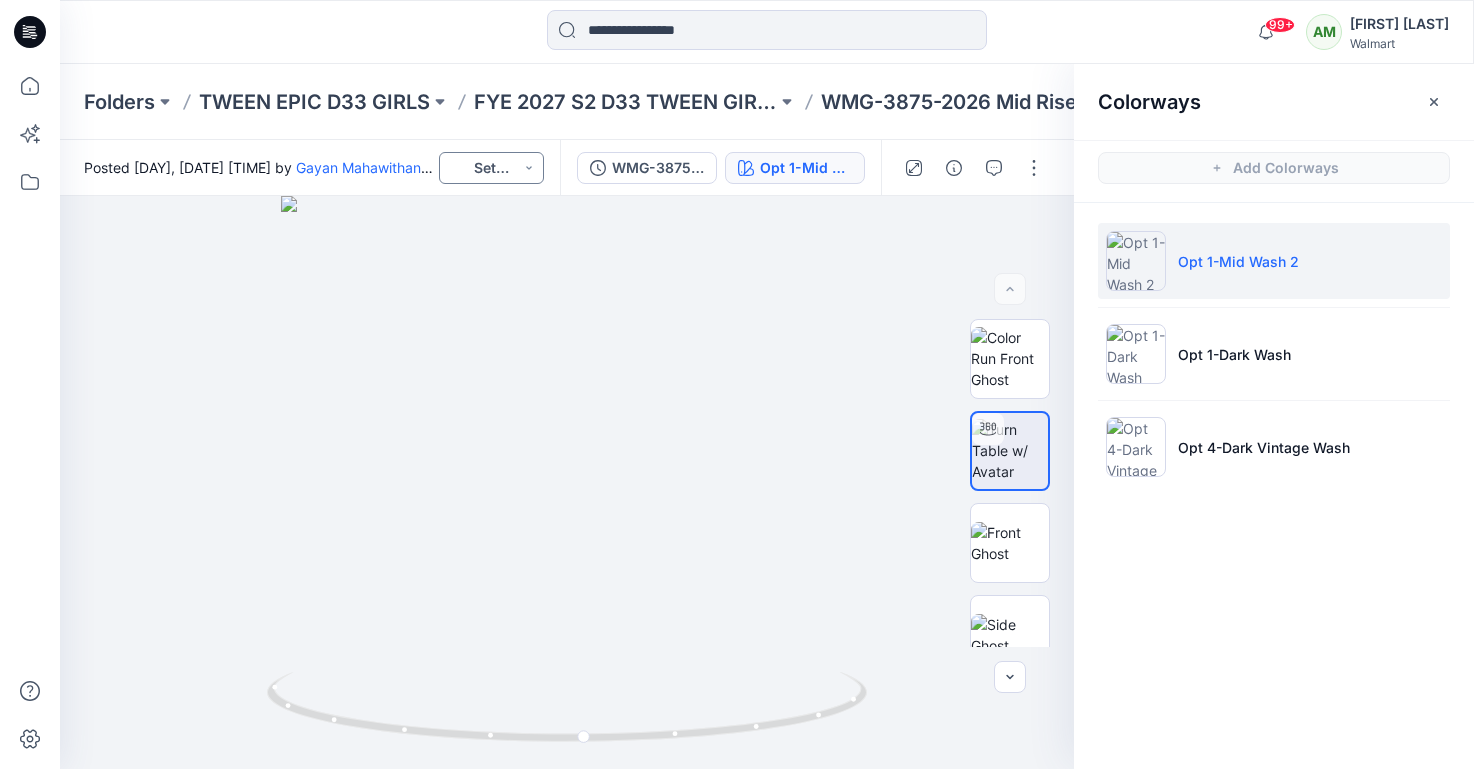 click on "Set Status" at bounding box center (491, 168) 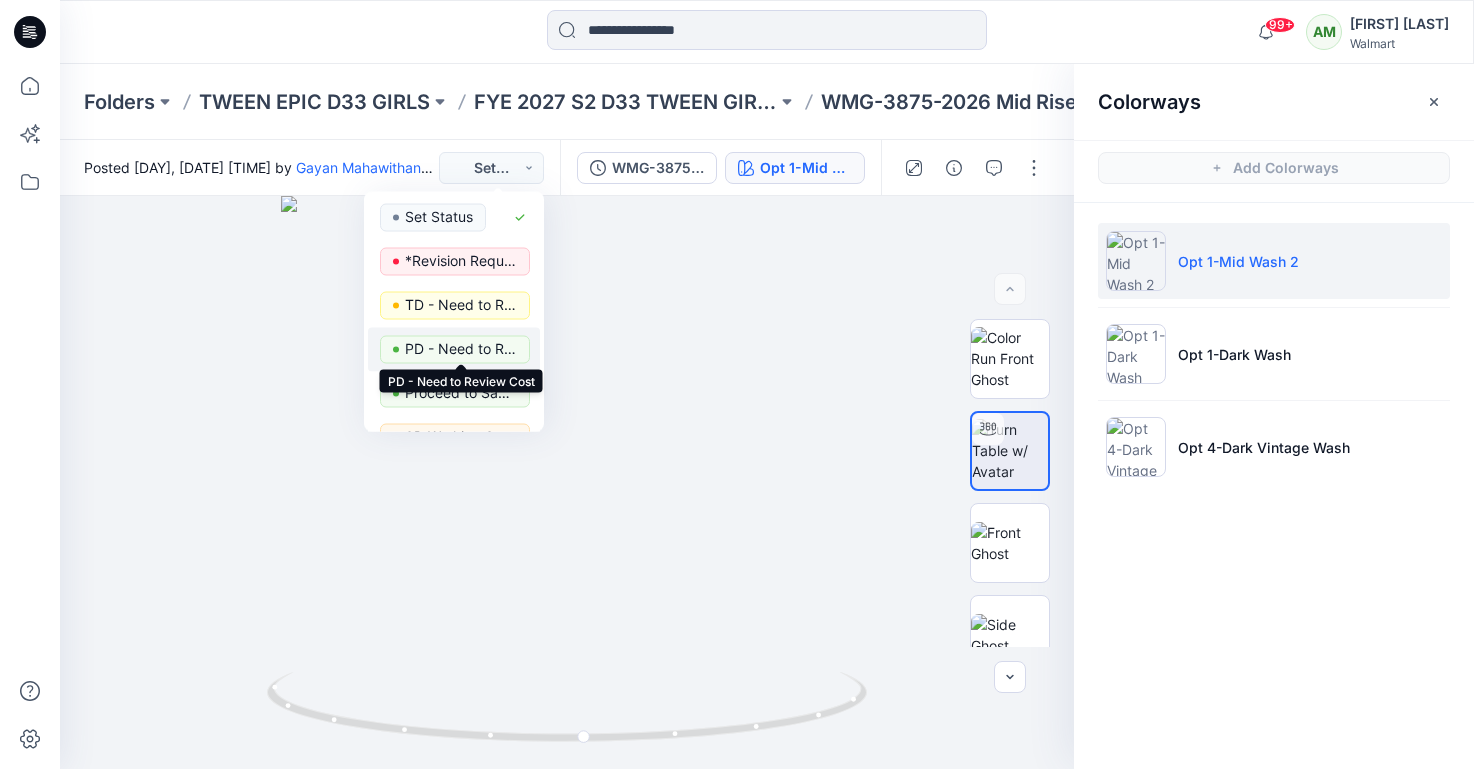 click on "PD - Need to Review Cost" at bounding box center (461, 349) 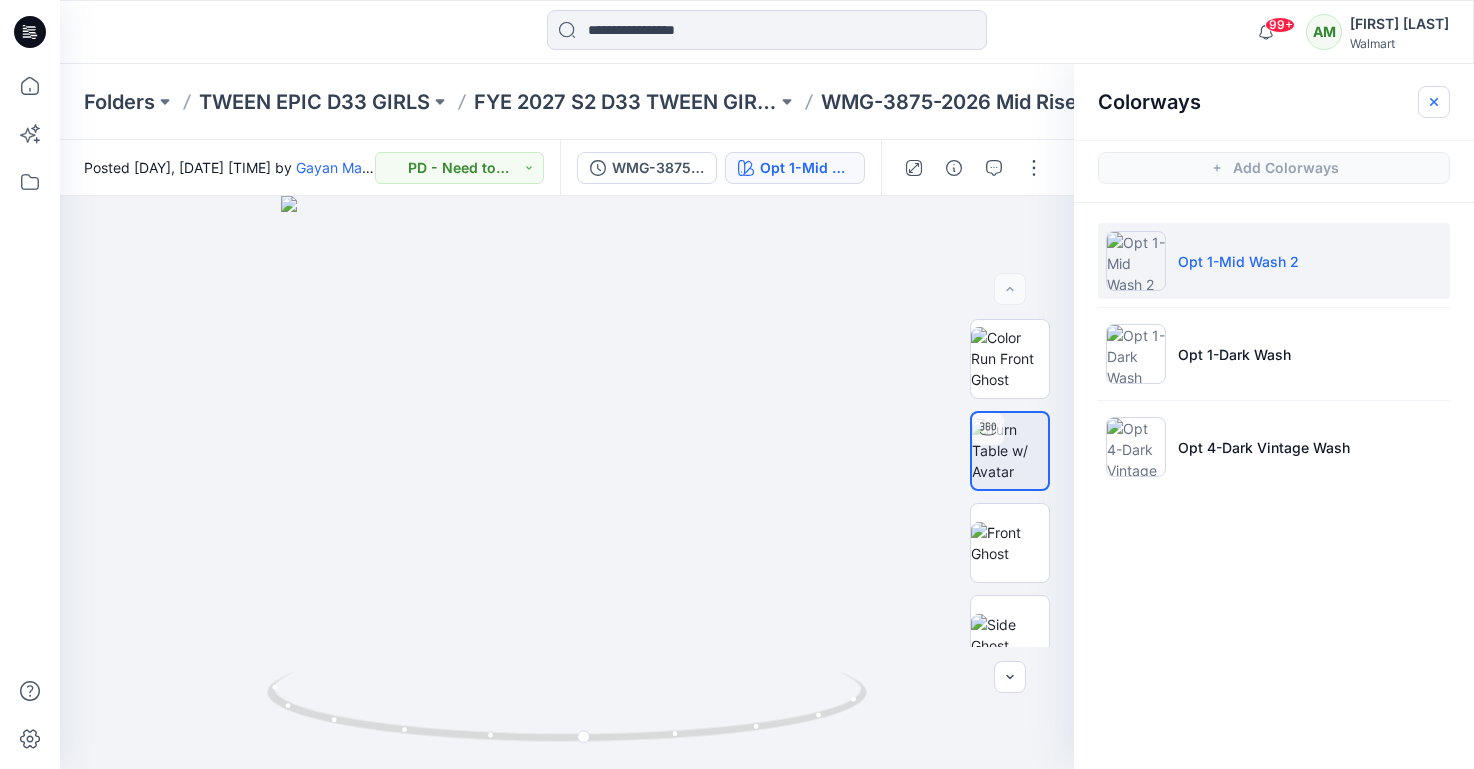 click 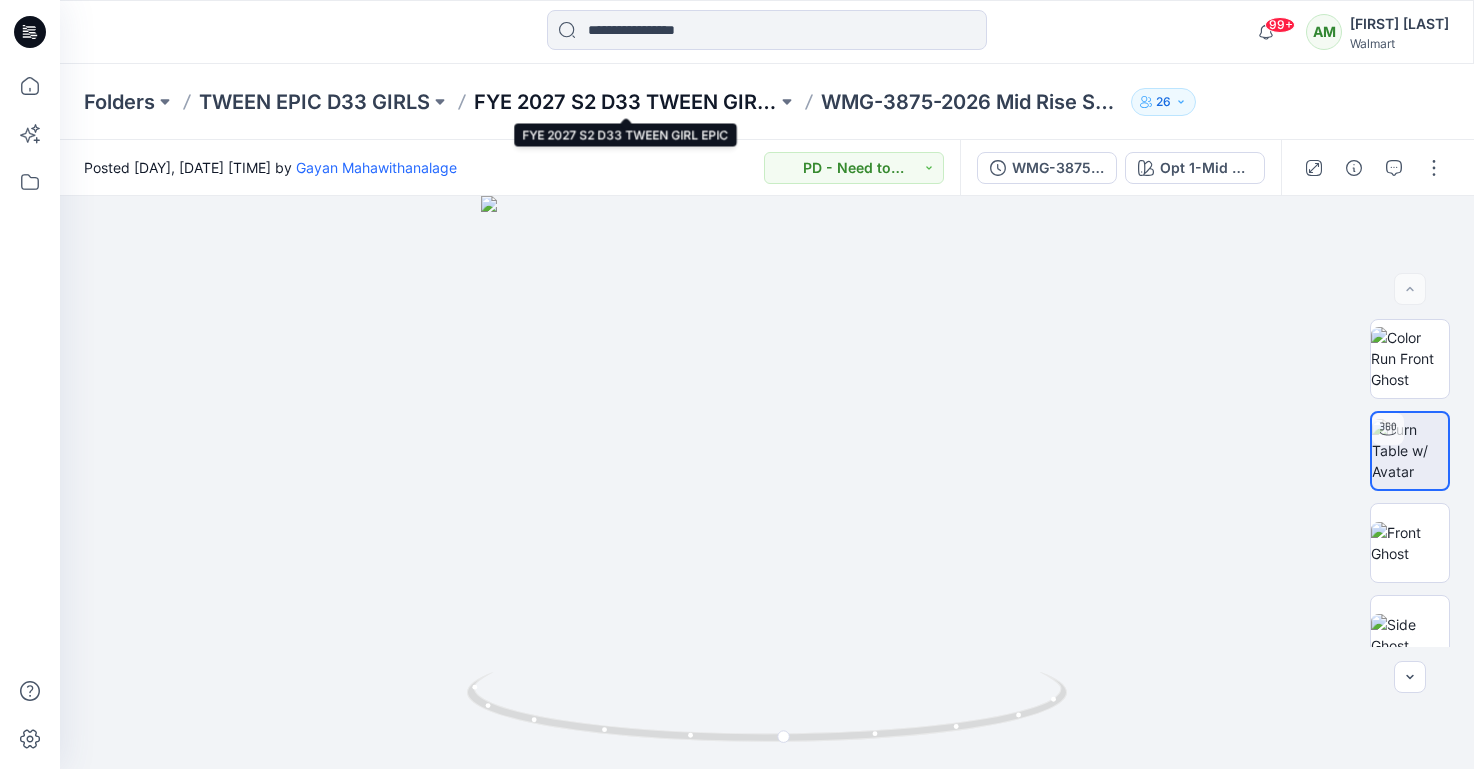 click on "FYE 2027 S2 D33 TWEEN GIRL EPIC" at bounding box center [625, 102] 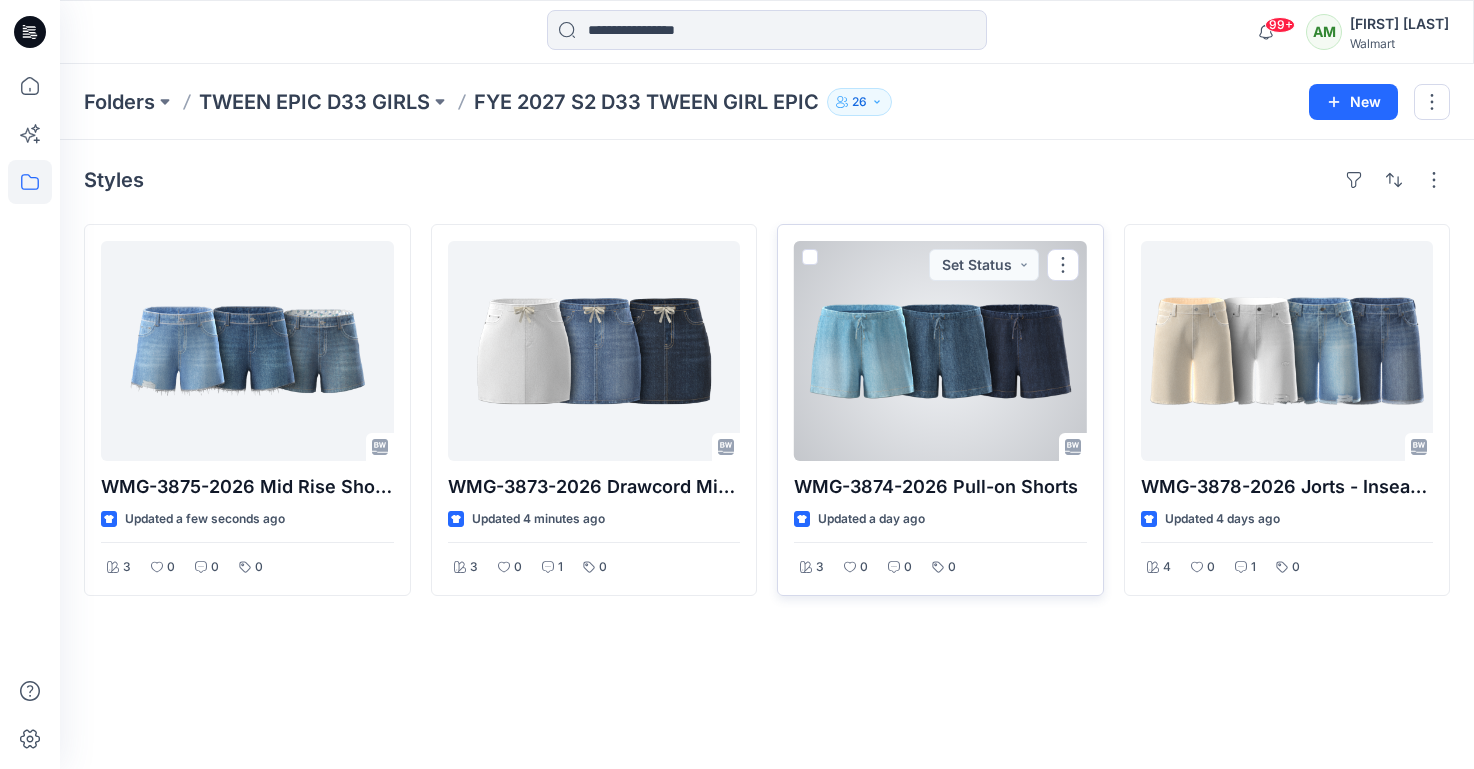 click at bounding box center [940, 351] 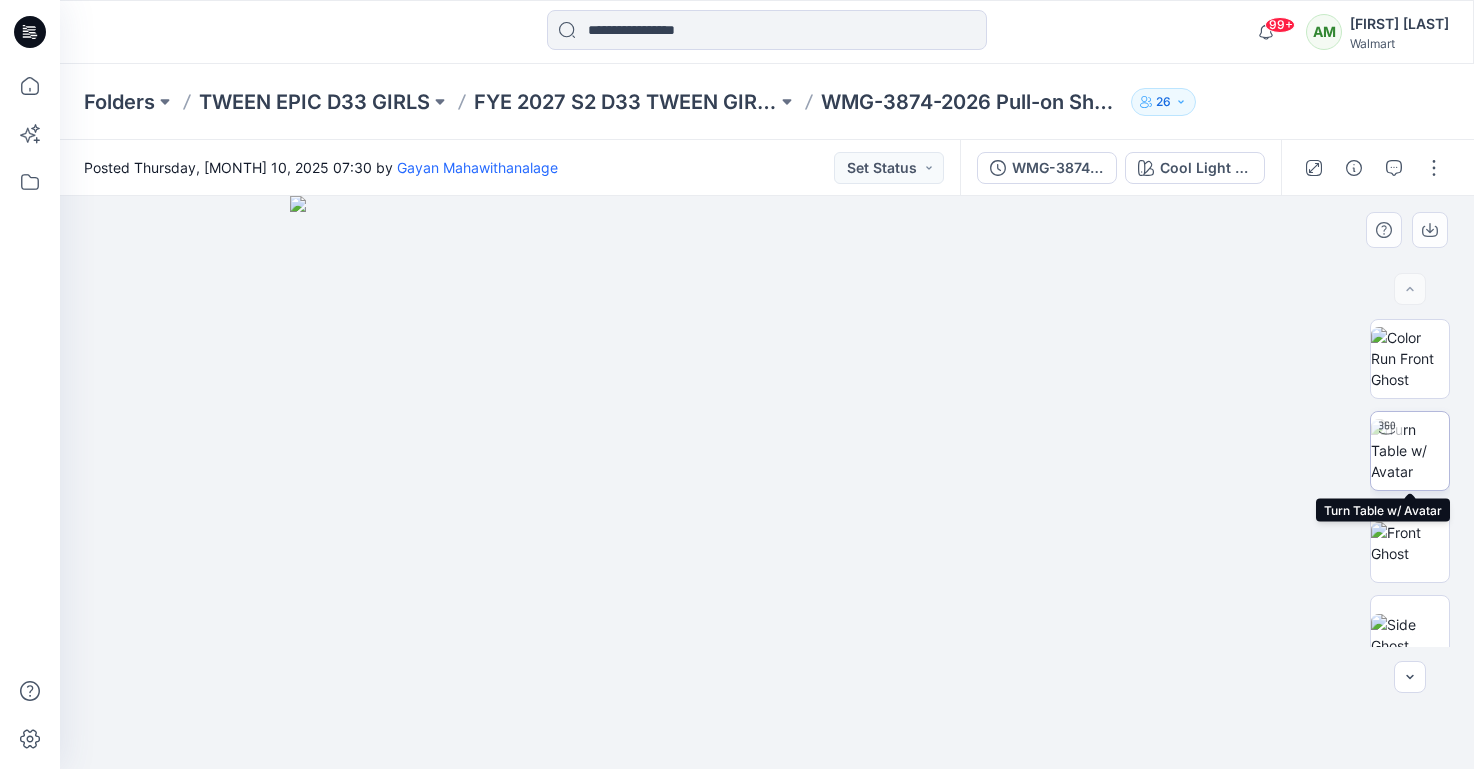 click at bounding box center (1410, 450) 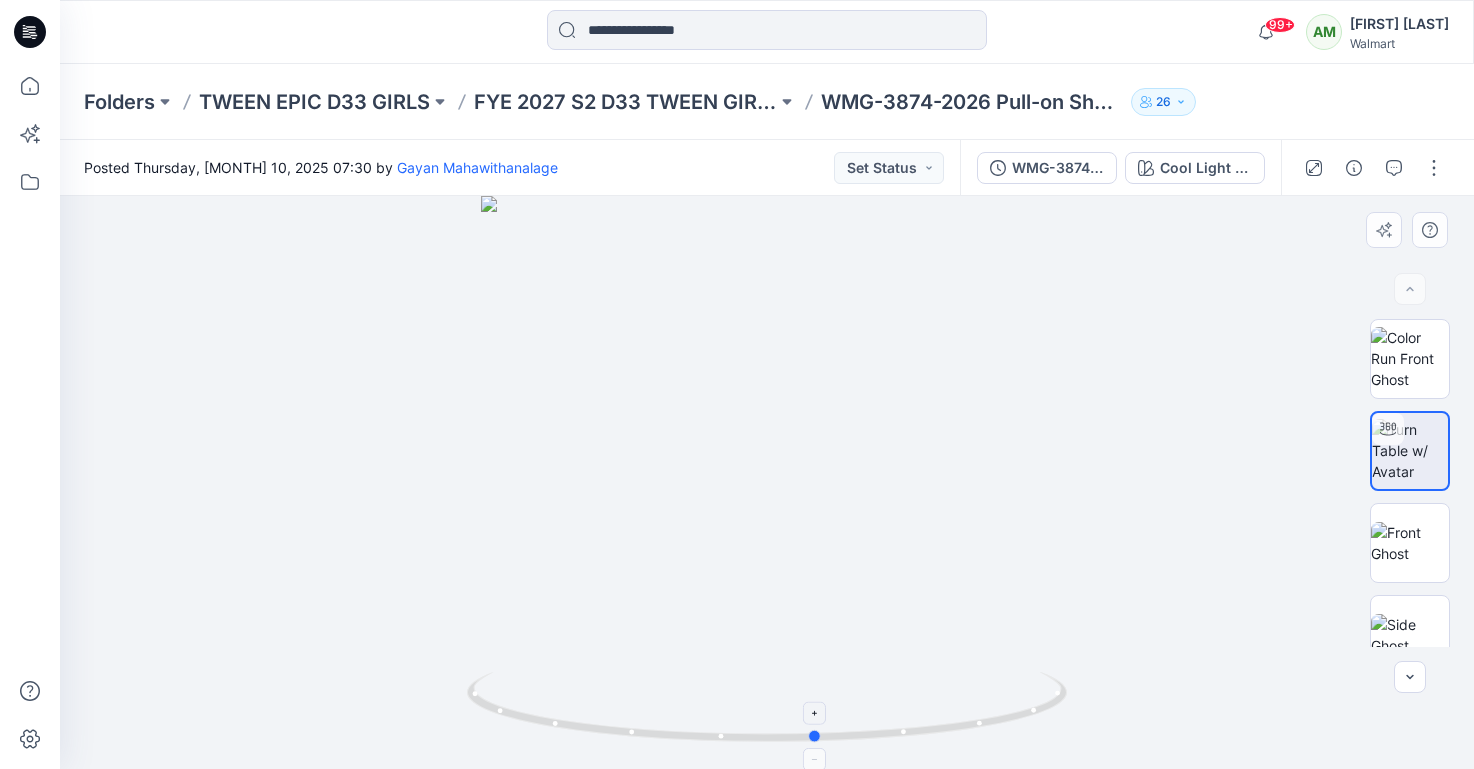 drag, startPoint x: 771, startPoint y: 745, endPoint x: 821, endPoint y: 732, distance: 51.662365 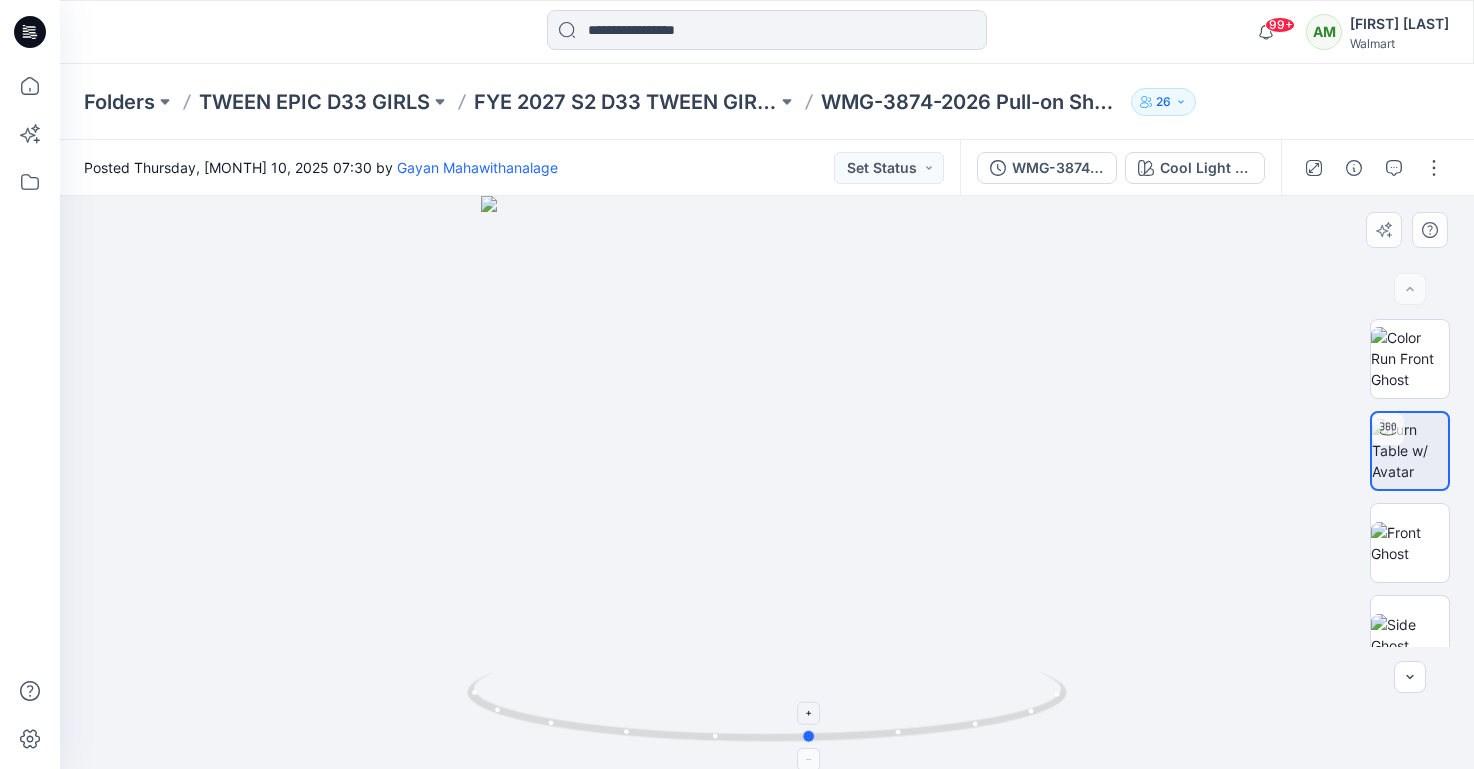 drag, startPoint x: 813, startPoint y: 740, endPoint x: 770, endPoint y: 746, distance: 43.416588 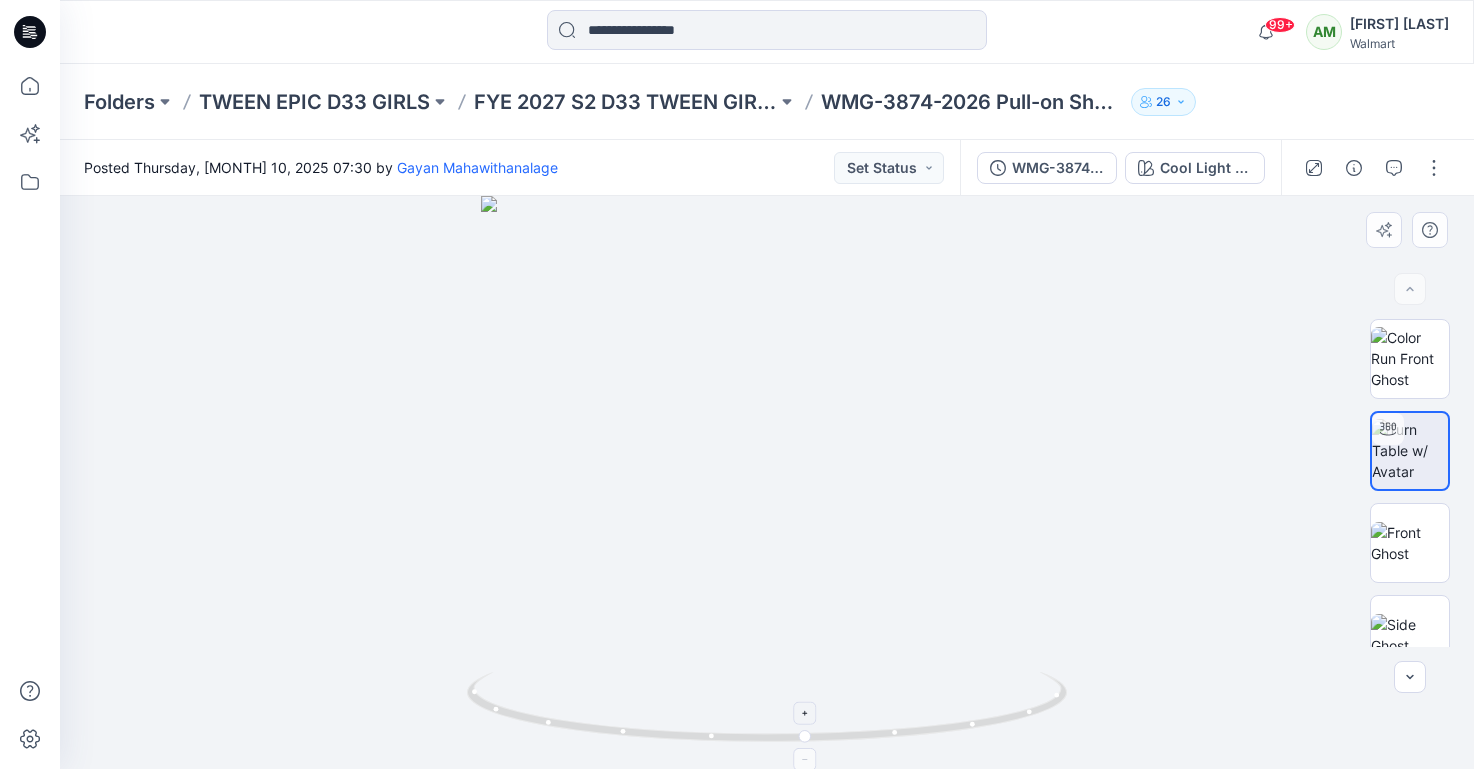click 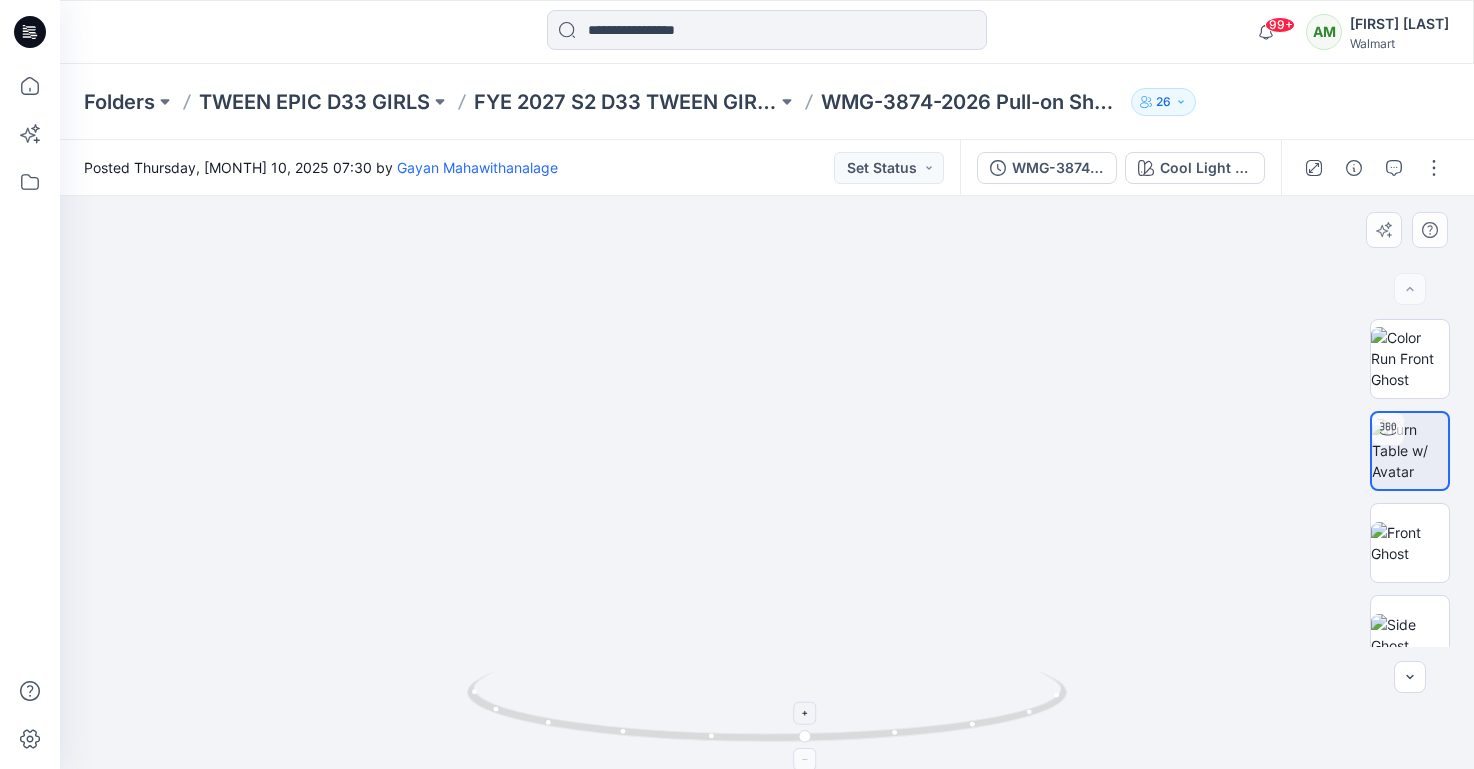 click 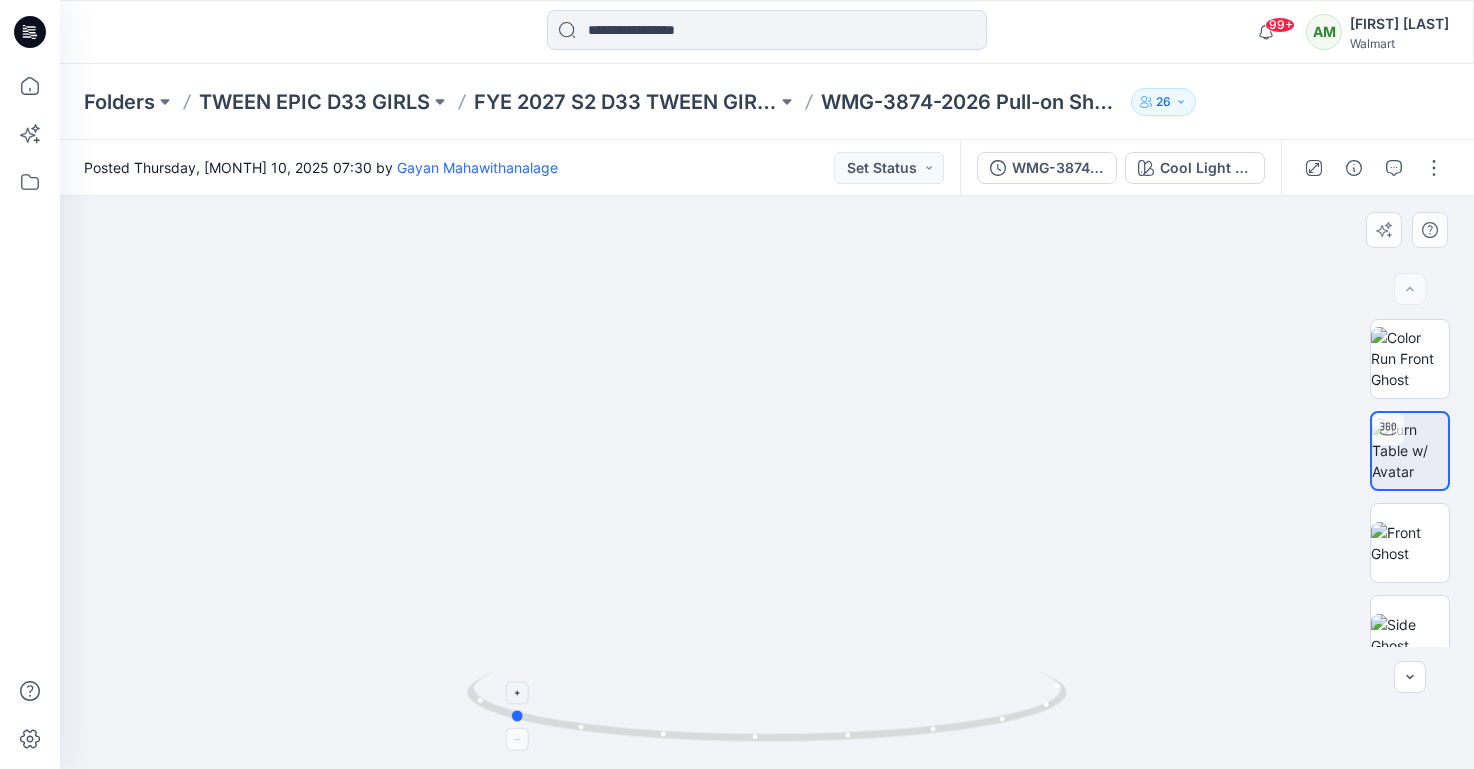 drag, startPoint x: 804, startPoint y: 734, endPoint x: 505, endPoint y: 672, distance: 305.36044 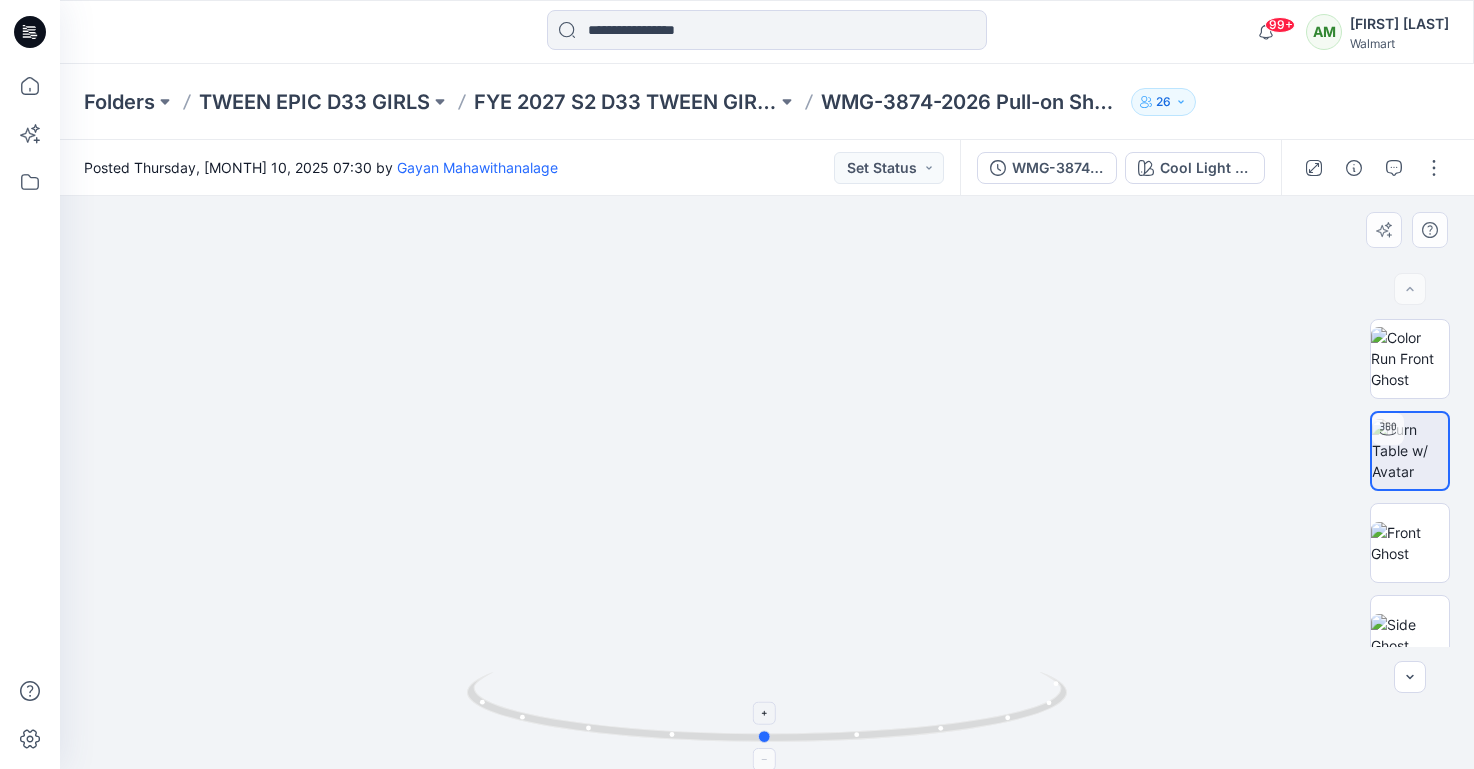 drag, startPoint x: 517, startPoint y: 715, endPoint x: 771, endPoint y: 742, distance: 255.43102 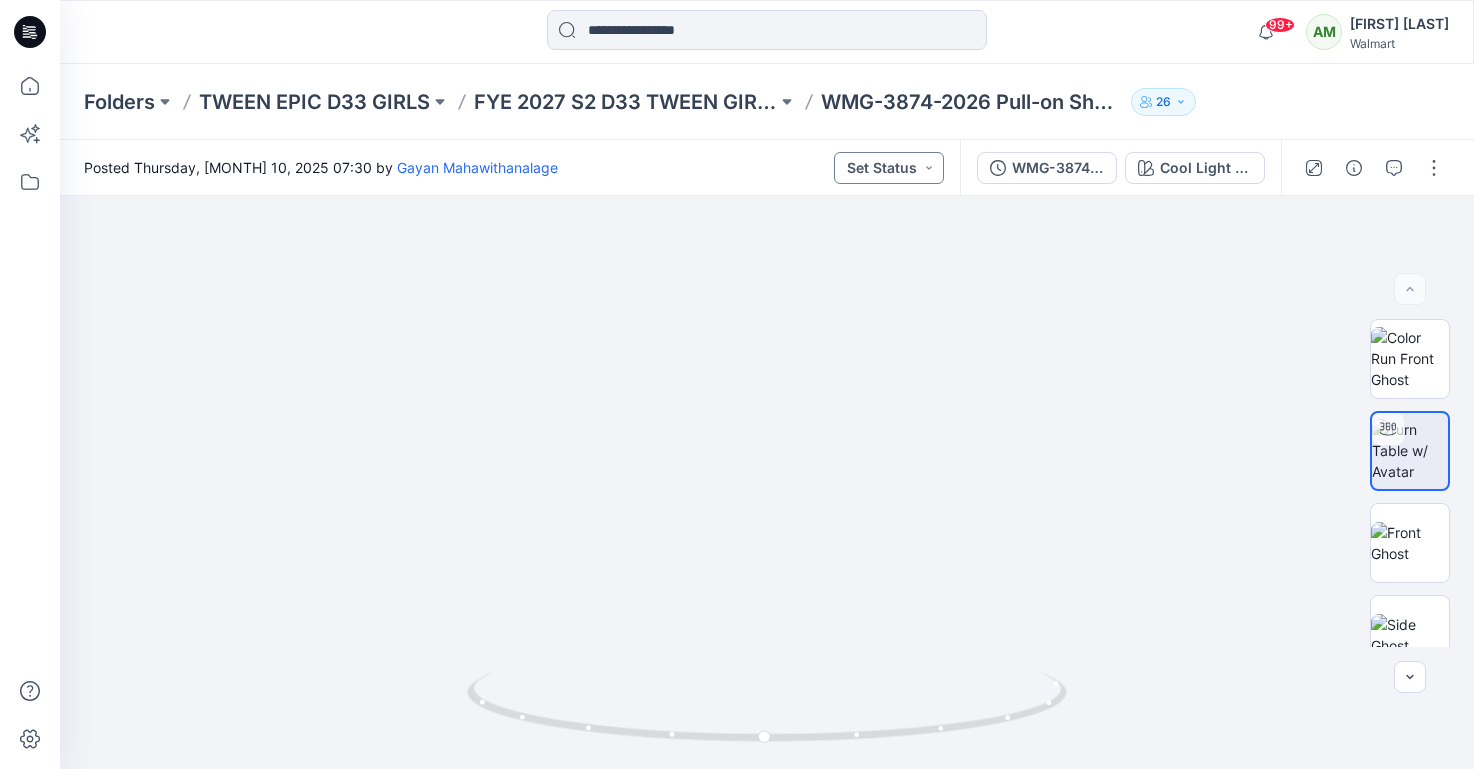 click on "Set Status" at bounding box center (889, 168) 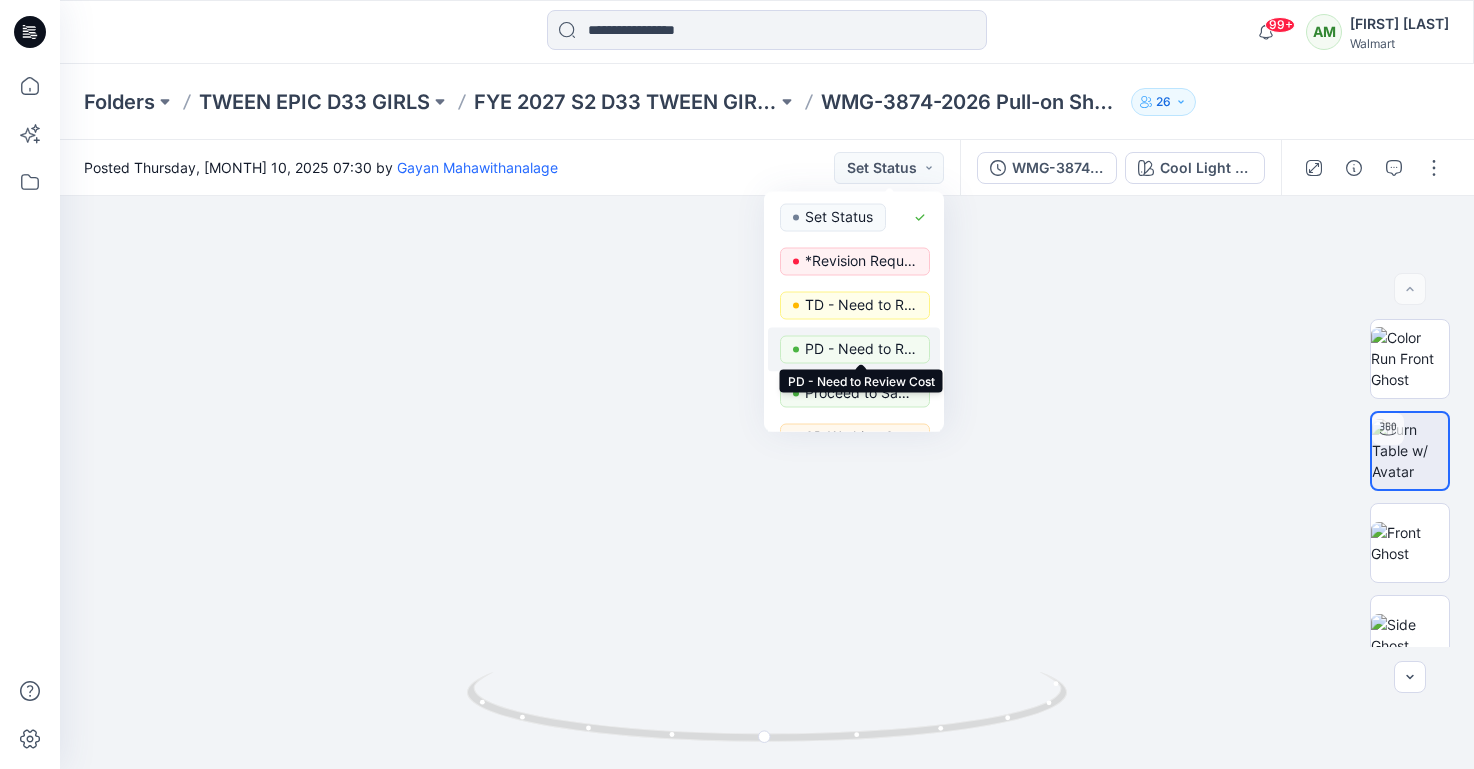 click on "PD - Need to Review Cost" at bounding box center (861, 349) 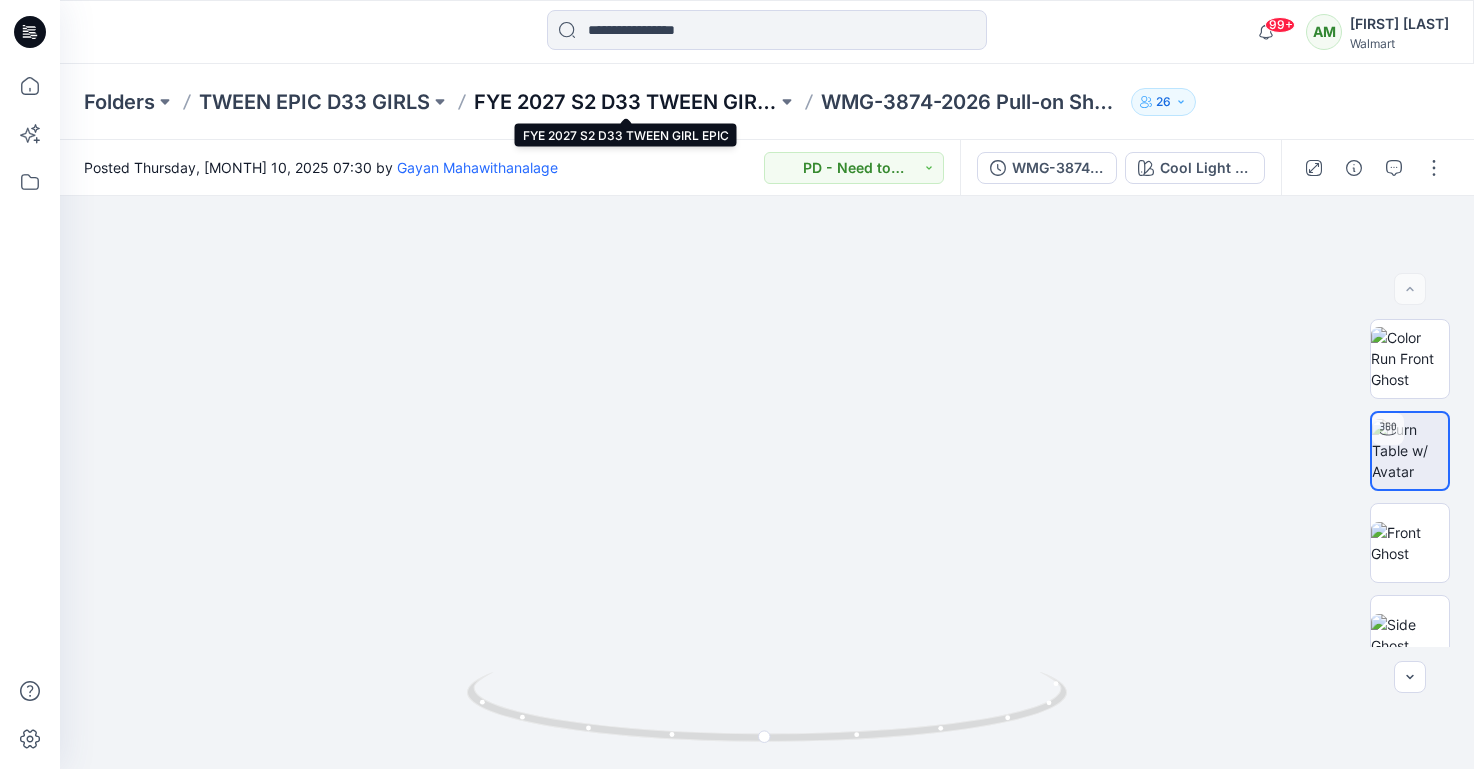 click on "FYE 2027 S2 D33 TWEEN GIRL EPIC" at bounding box center (625, 102) 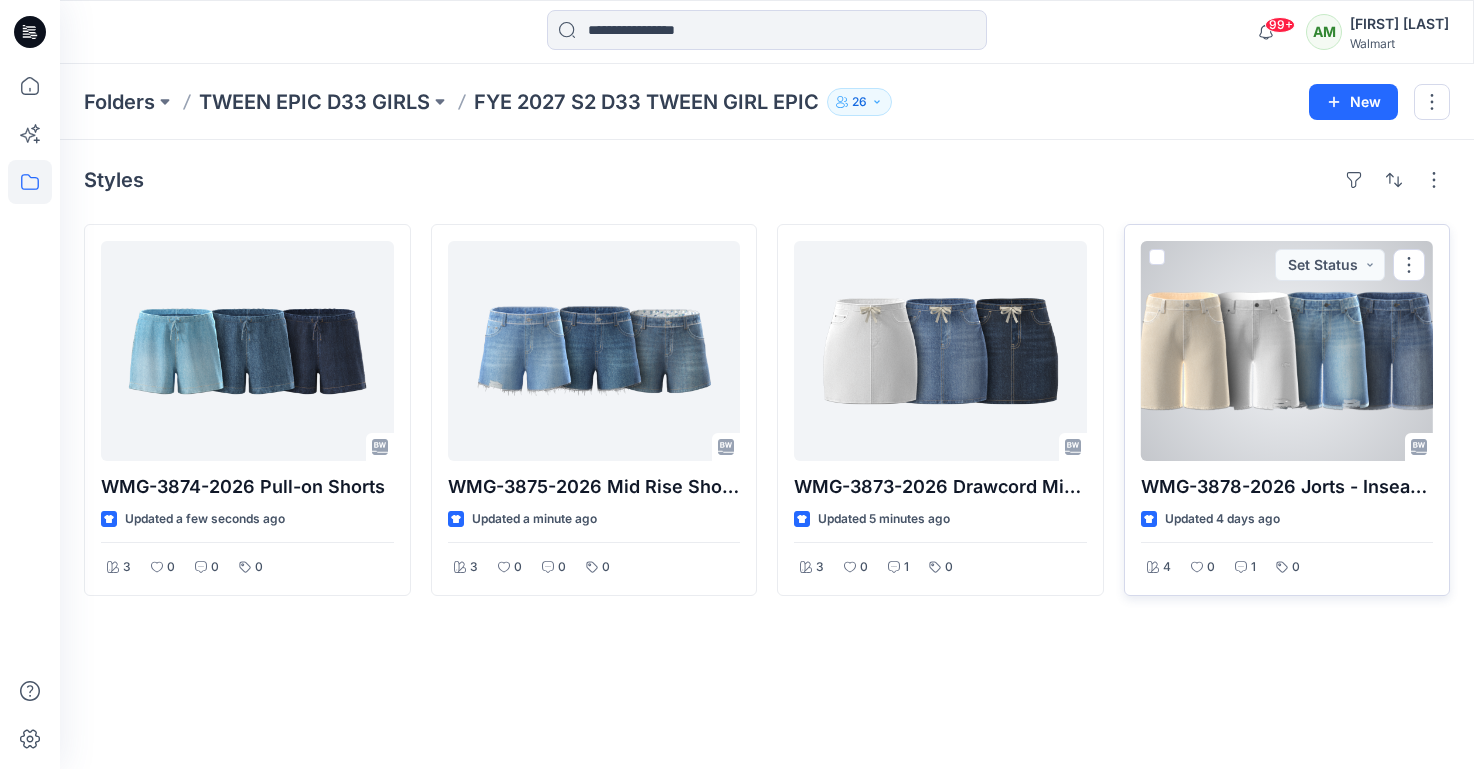 click at bounding box center (1287, 351) 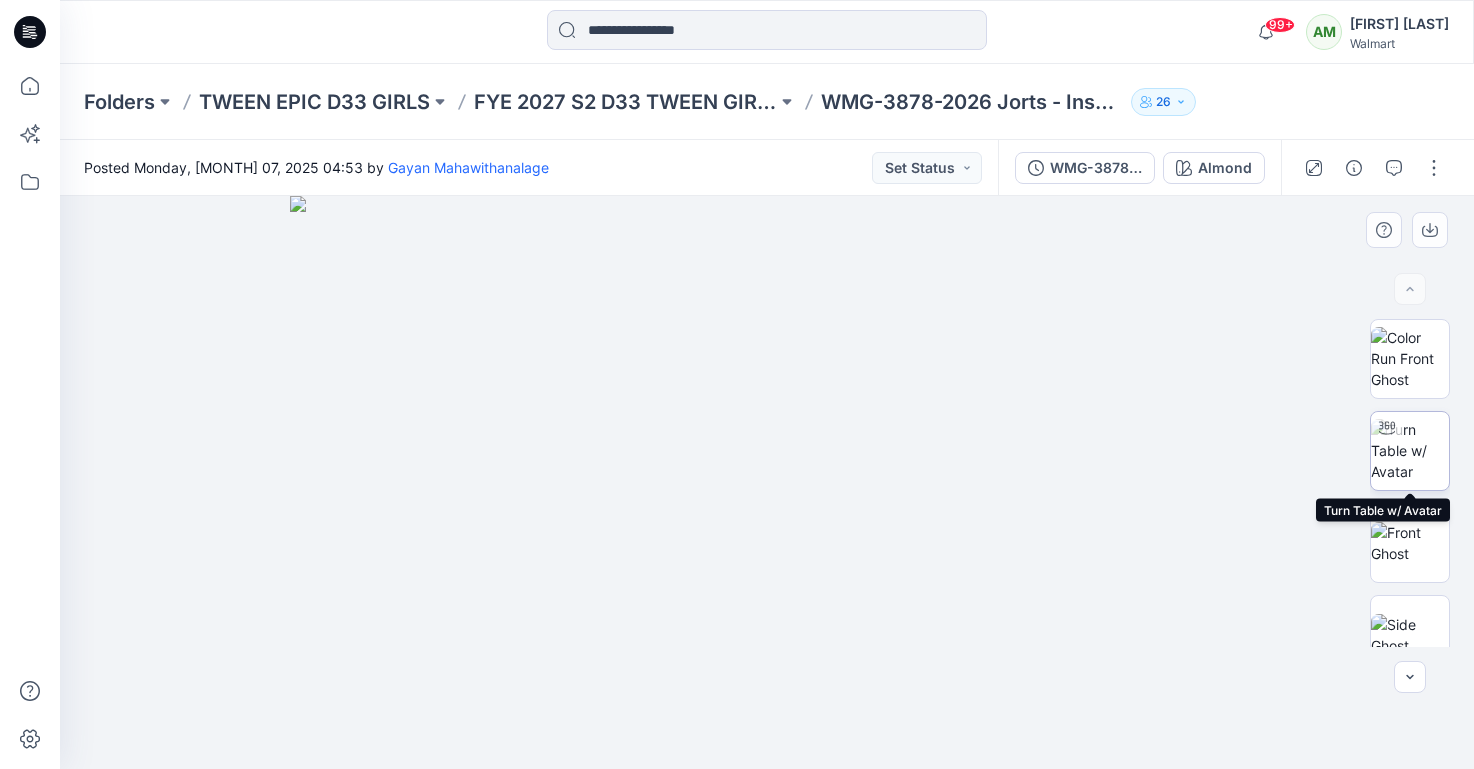 click at bounding box center (1410, 450) 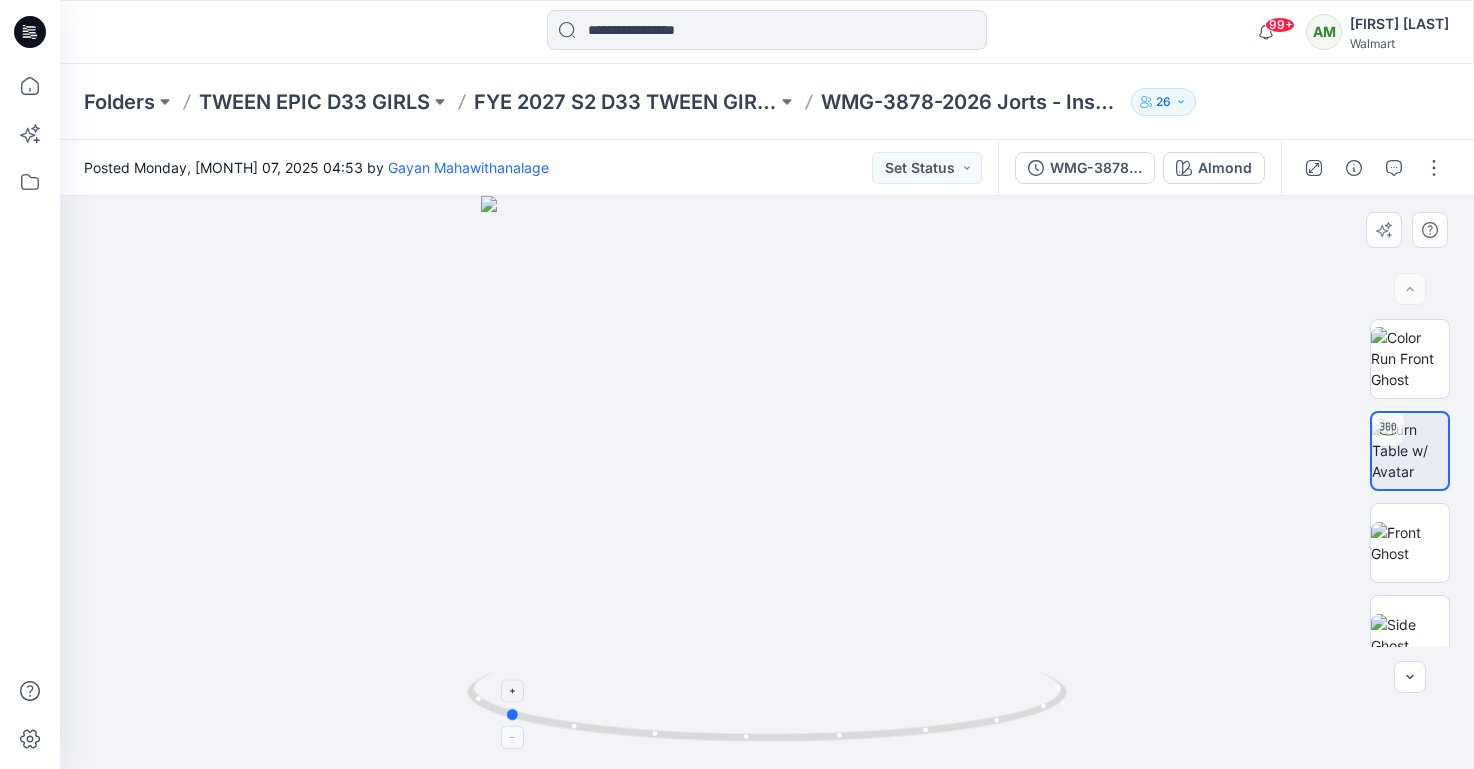 drag, startPoint x: 765, startPoint y: 739, endPoint x: 502, endPoint y: 712, distance: 264.3823 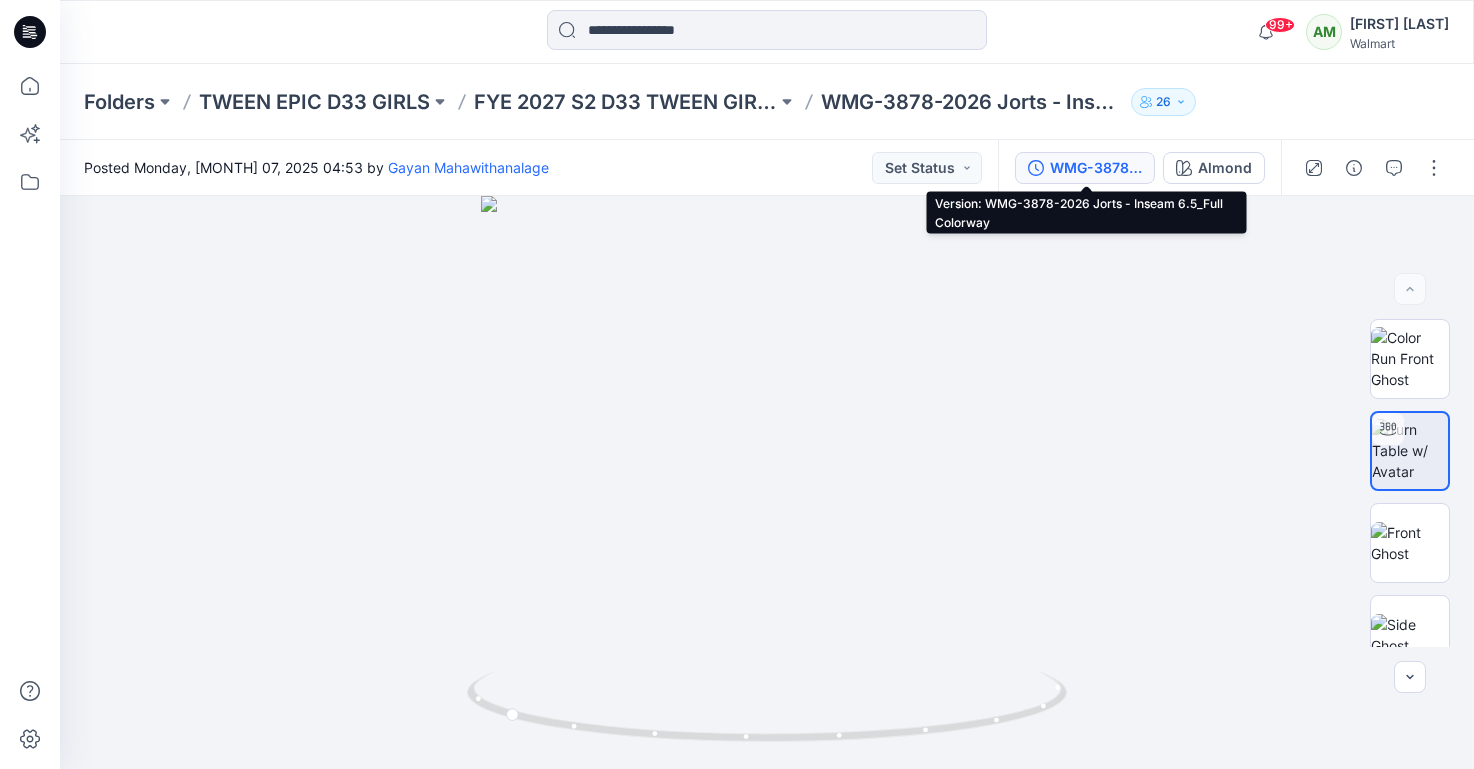 click on "WMG-3878-2026 Jorts - Inseam 6.5_Full Colorway" at bounding box center [1096, 168] 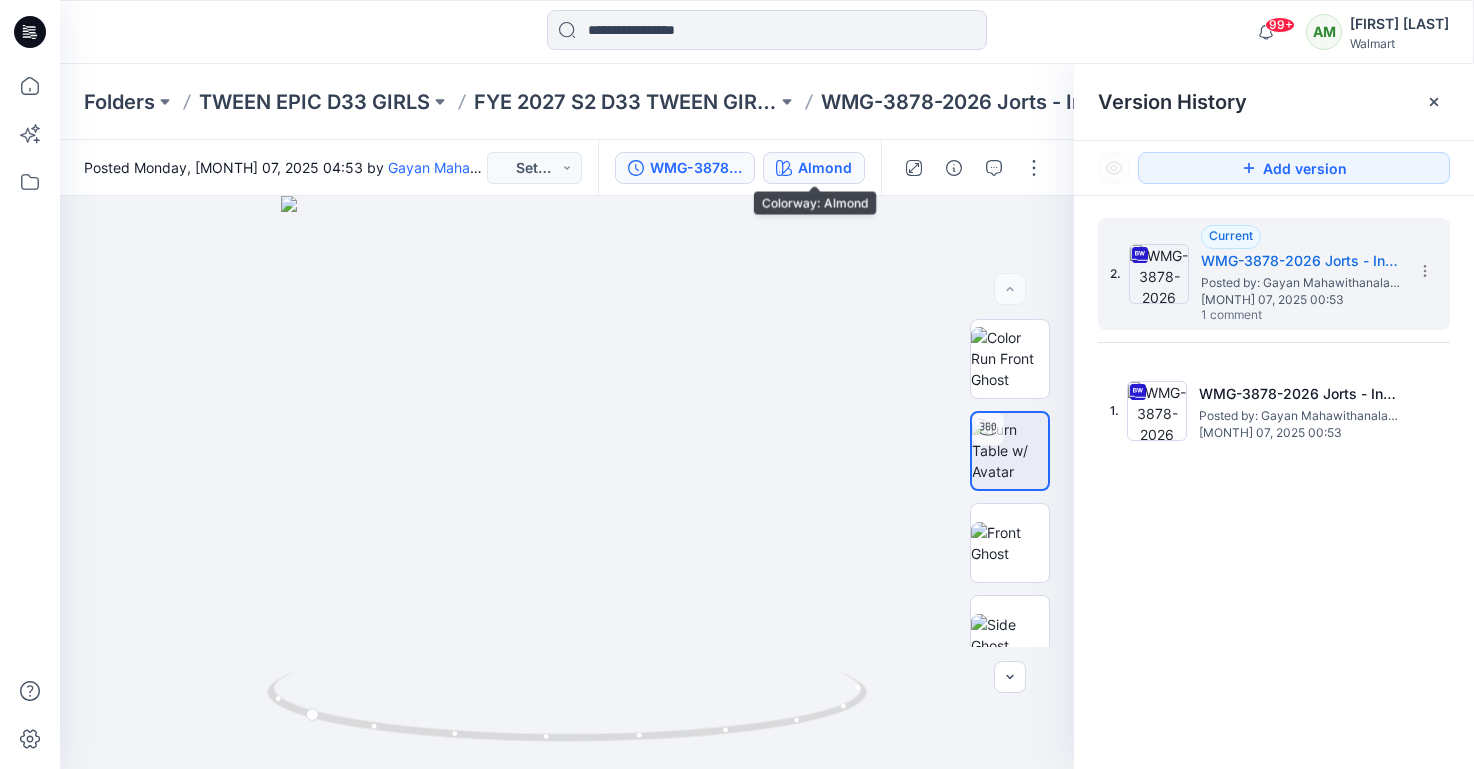 click on "Almond" at bounding box center [825, 168] 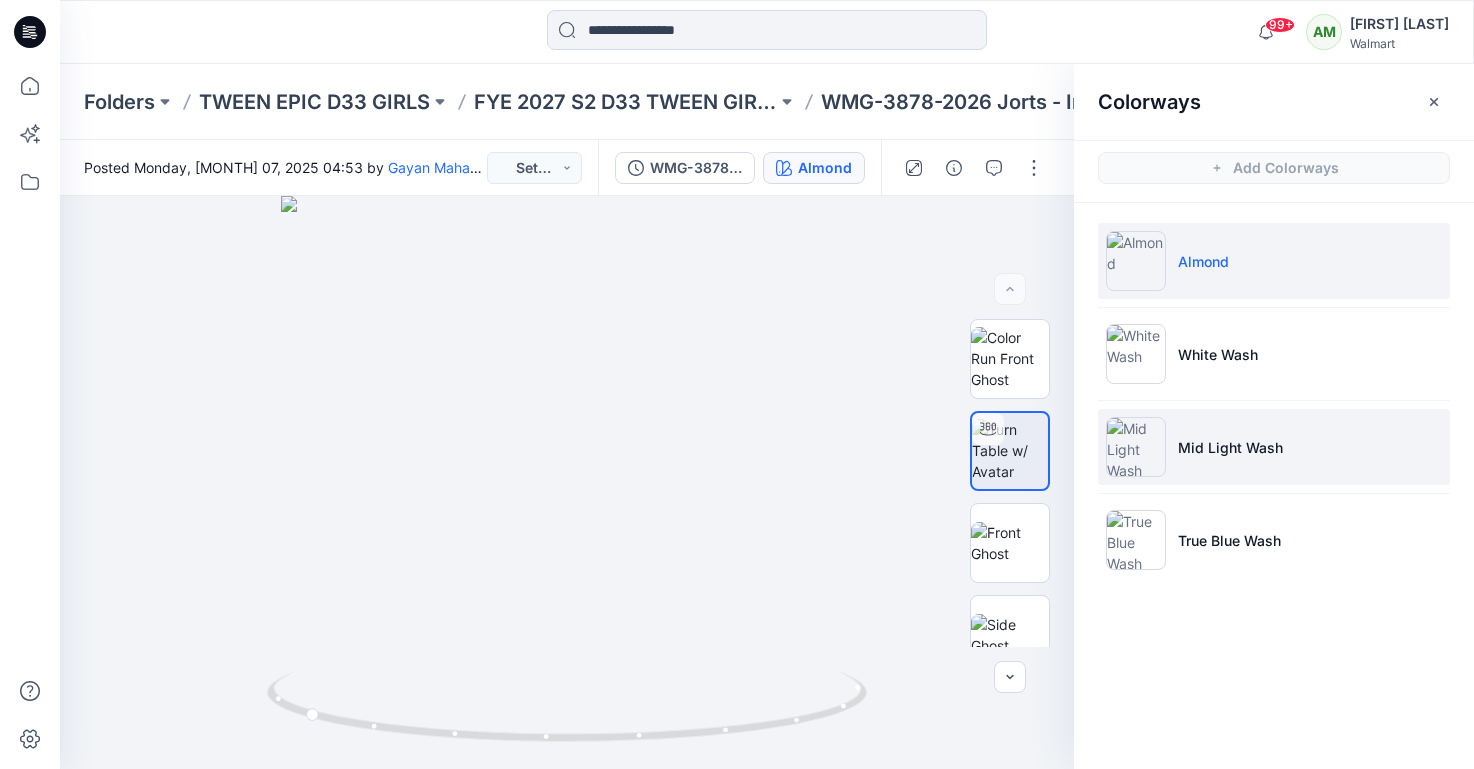 click on "Mid Light Wash" at bounding box center (1230, 447) 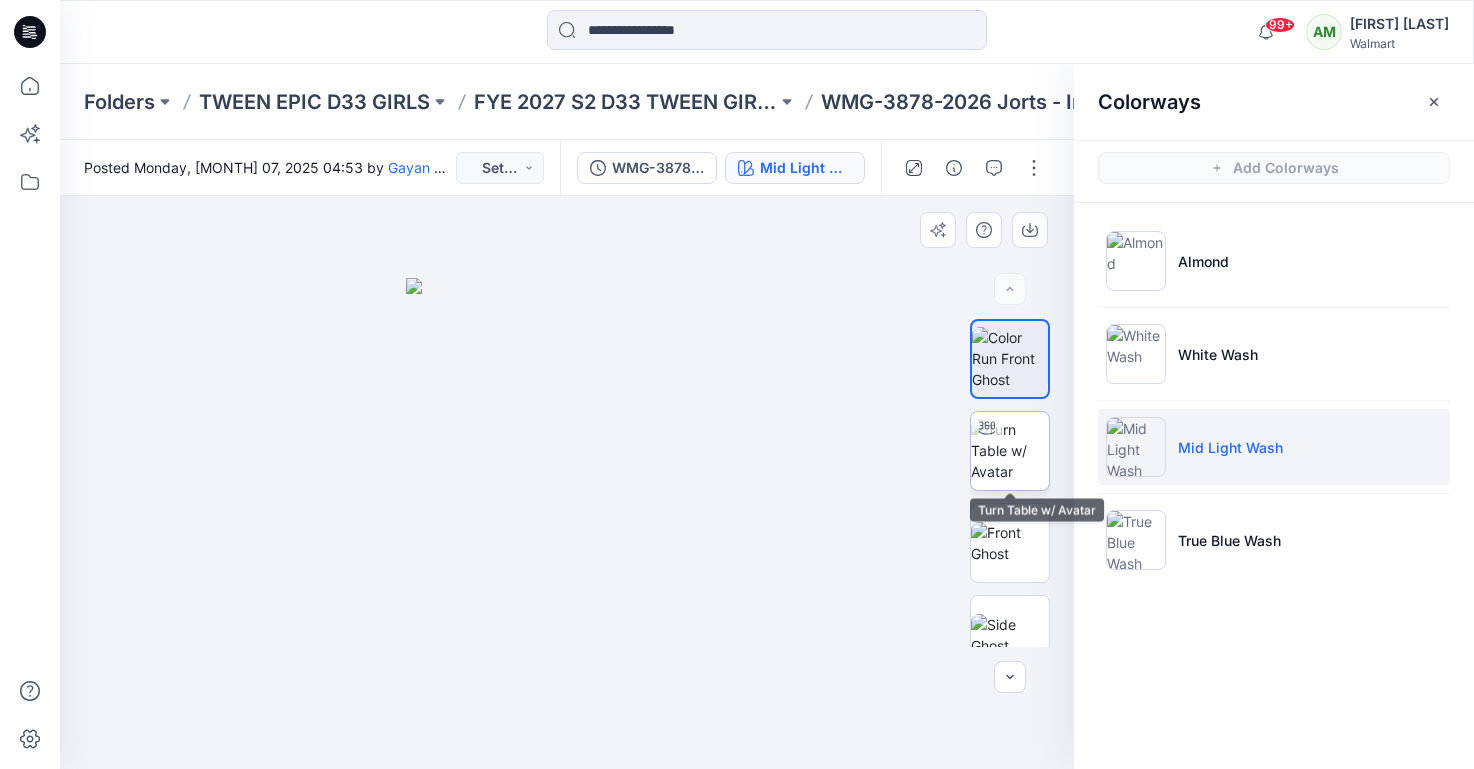 click at bounding box center (1010, 450) 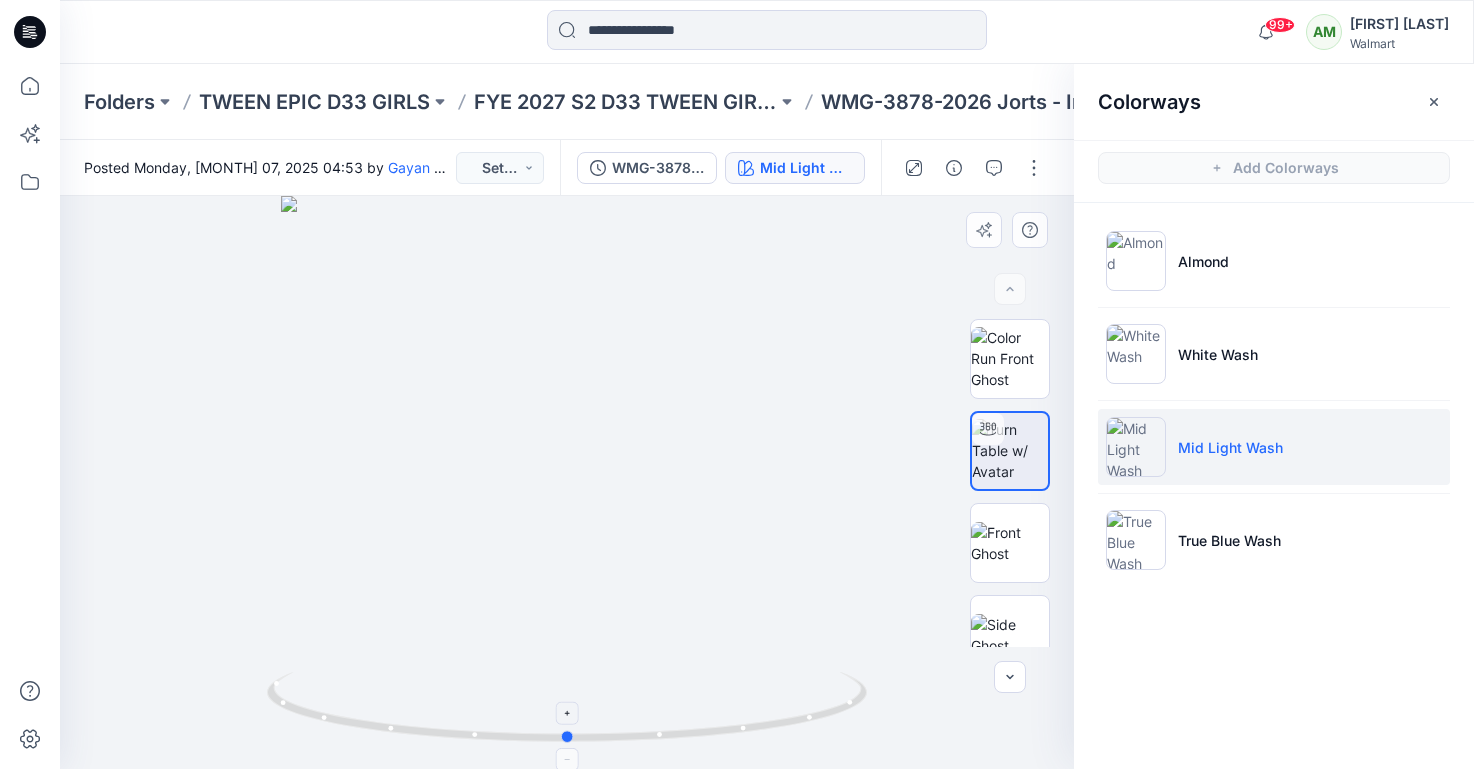 click 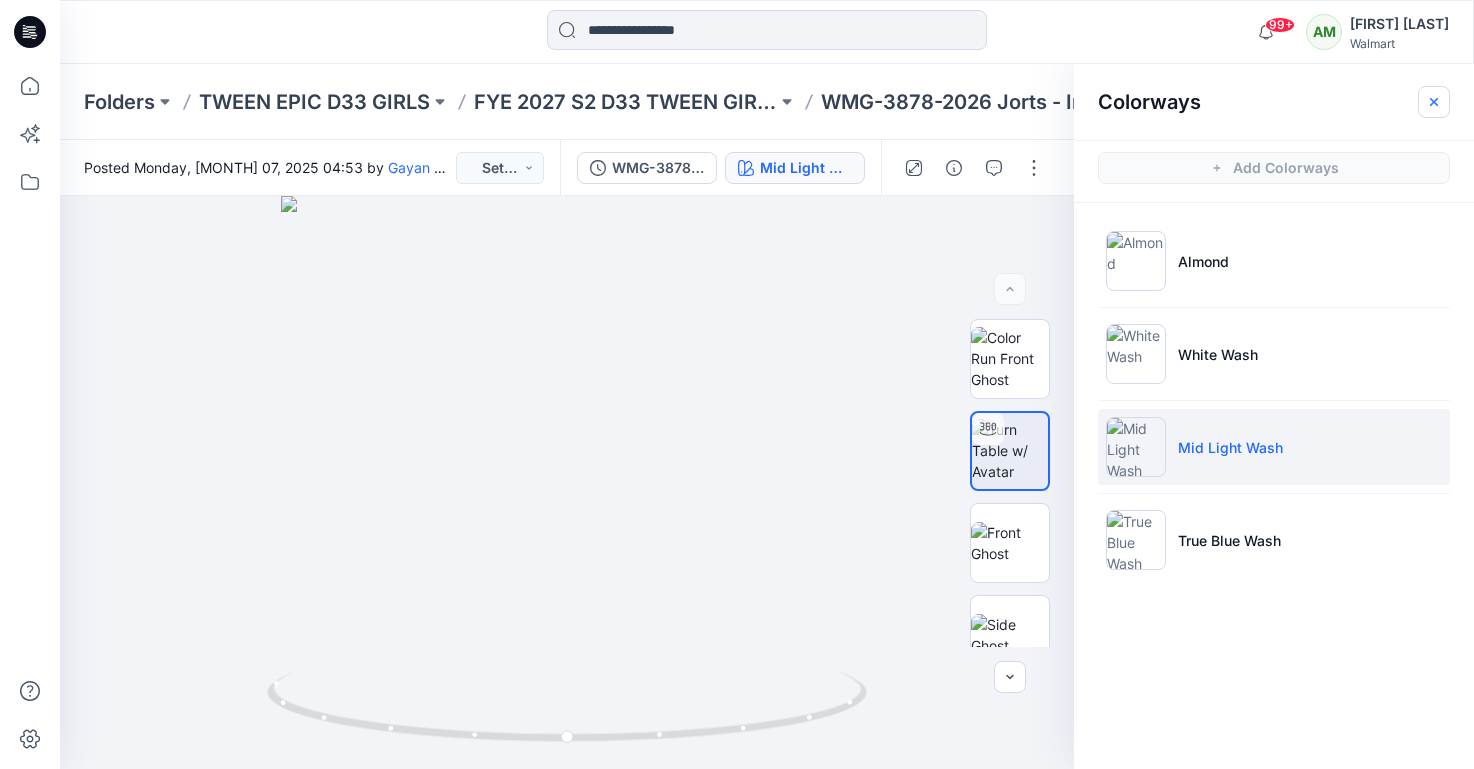 click 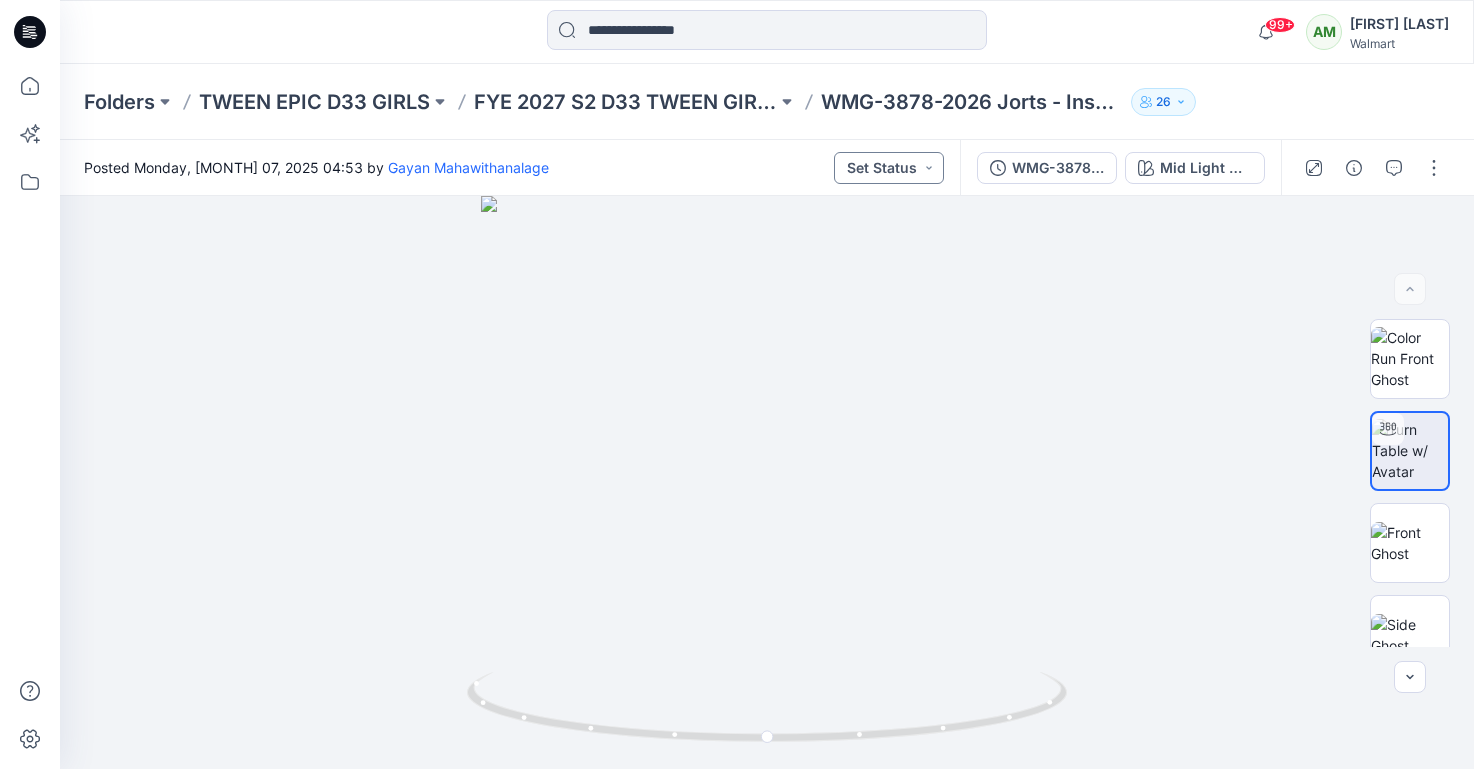 click on "Set Status" at bounding box center (889, 168) 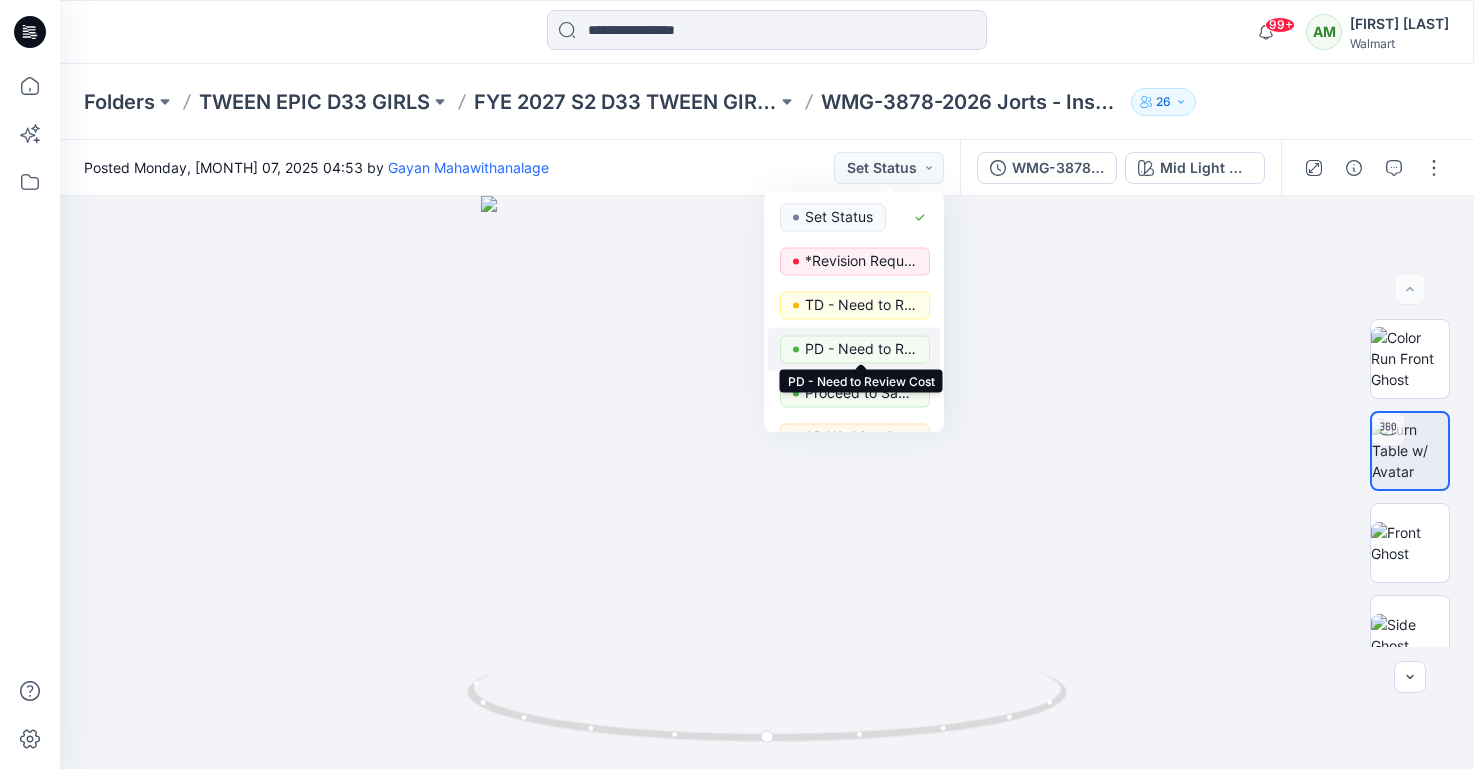 click on "PD - Need to Review Cost" at bounding box center [861, 349] 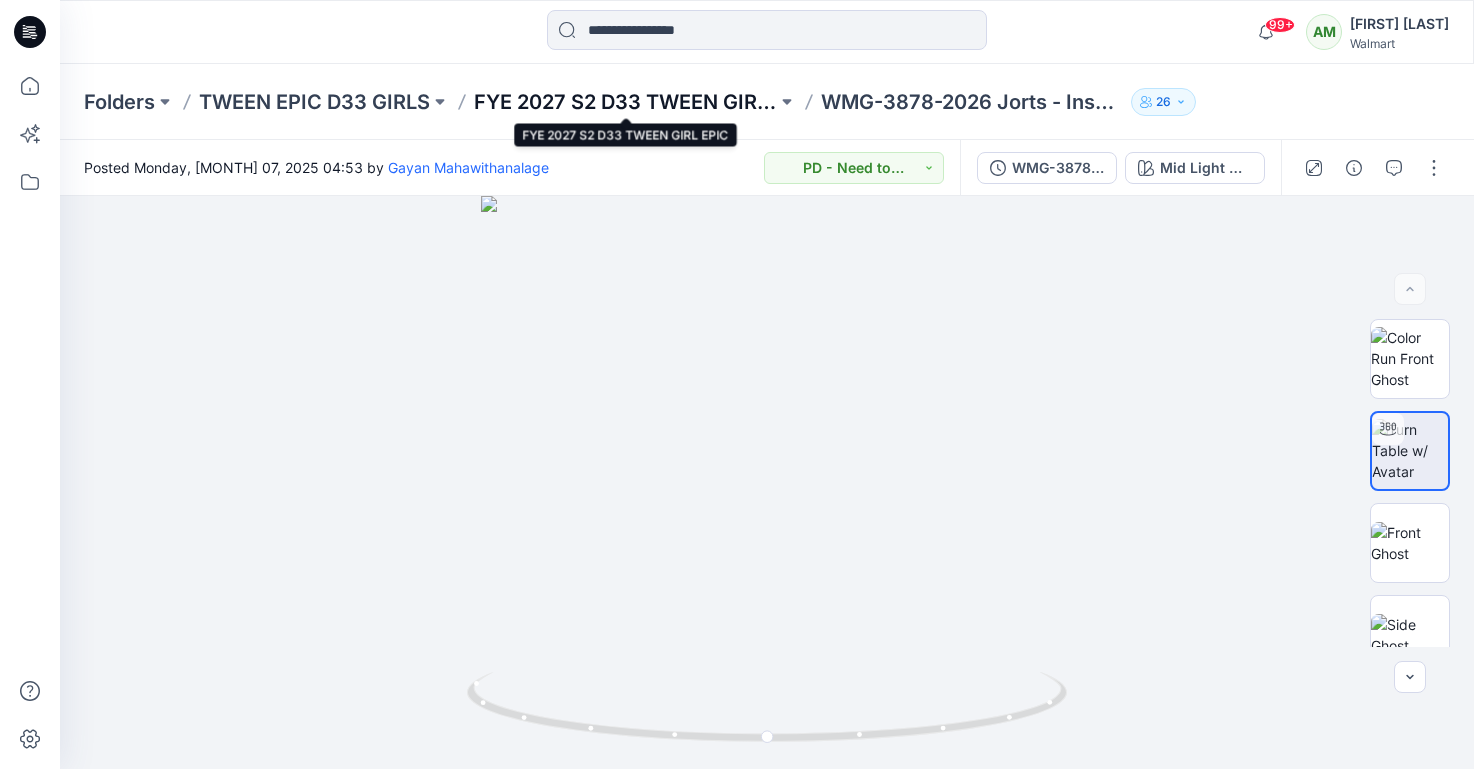 click on "FYE 2027 S2 D33 TWEEN GIRL EPIC" at bounding box center [625, 102] 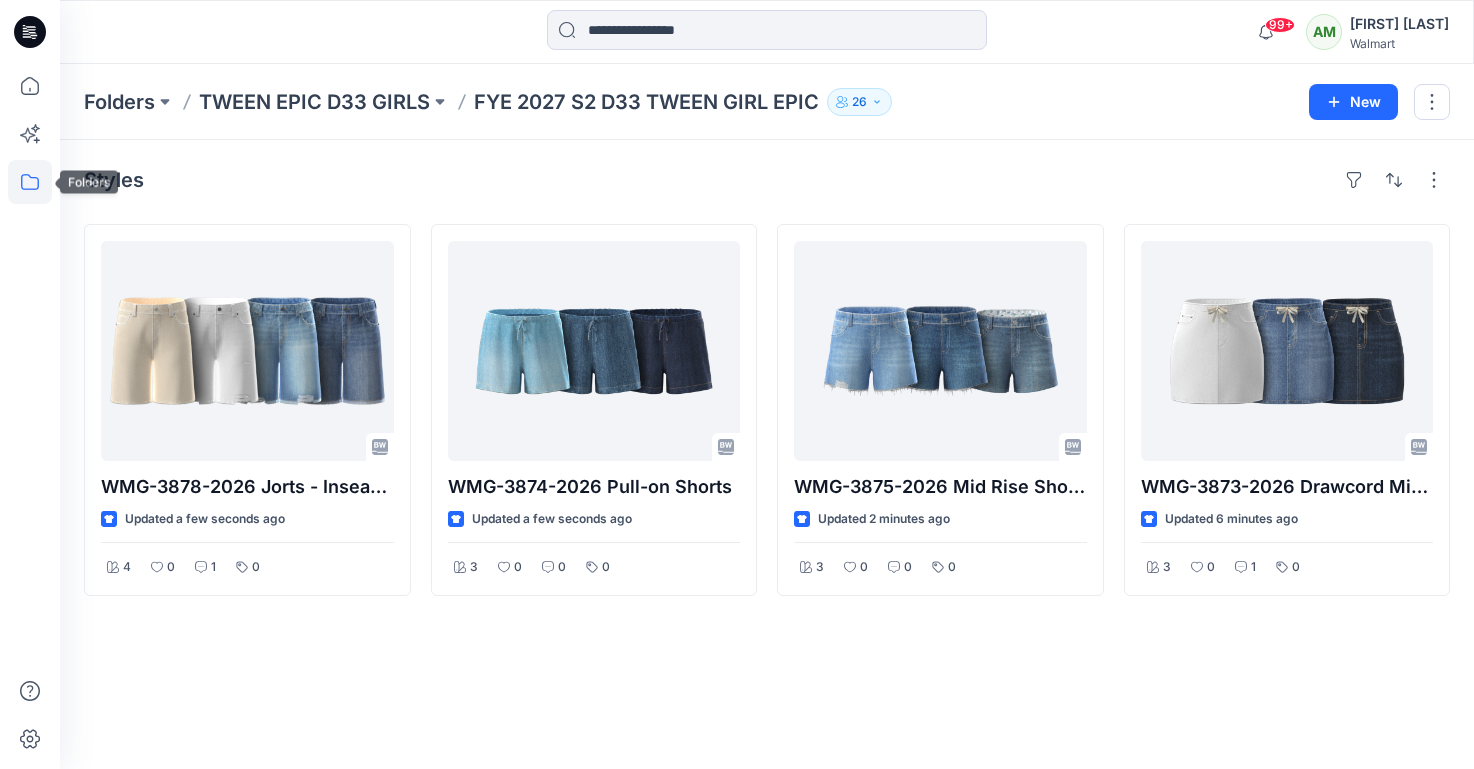click 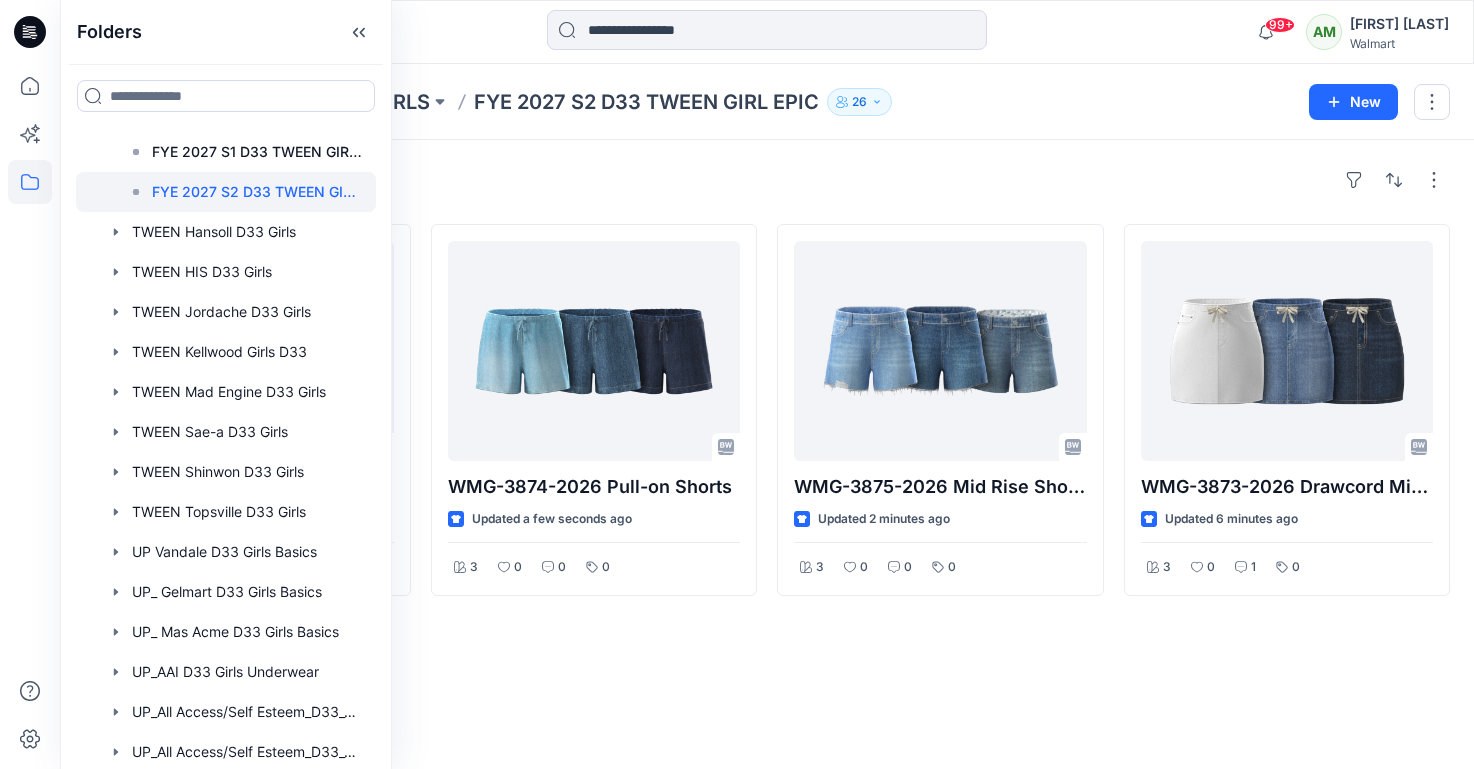scroll, scrollTop: 482, scrollLeft: 0, axis: vertical 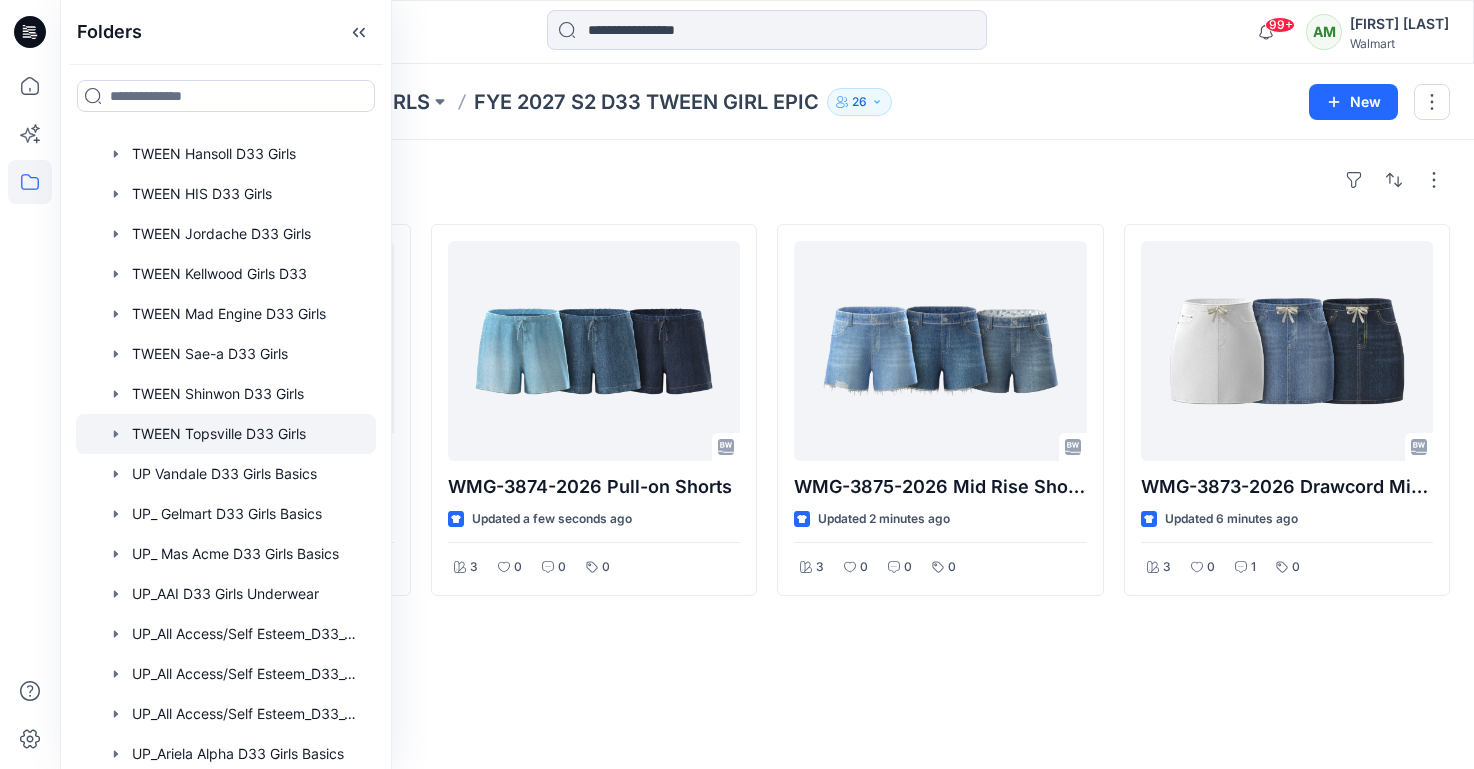 click at bounding box center (226, 434) 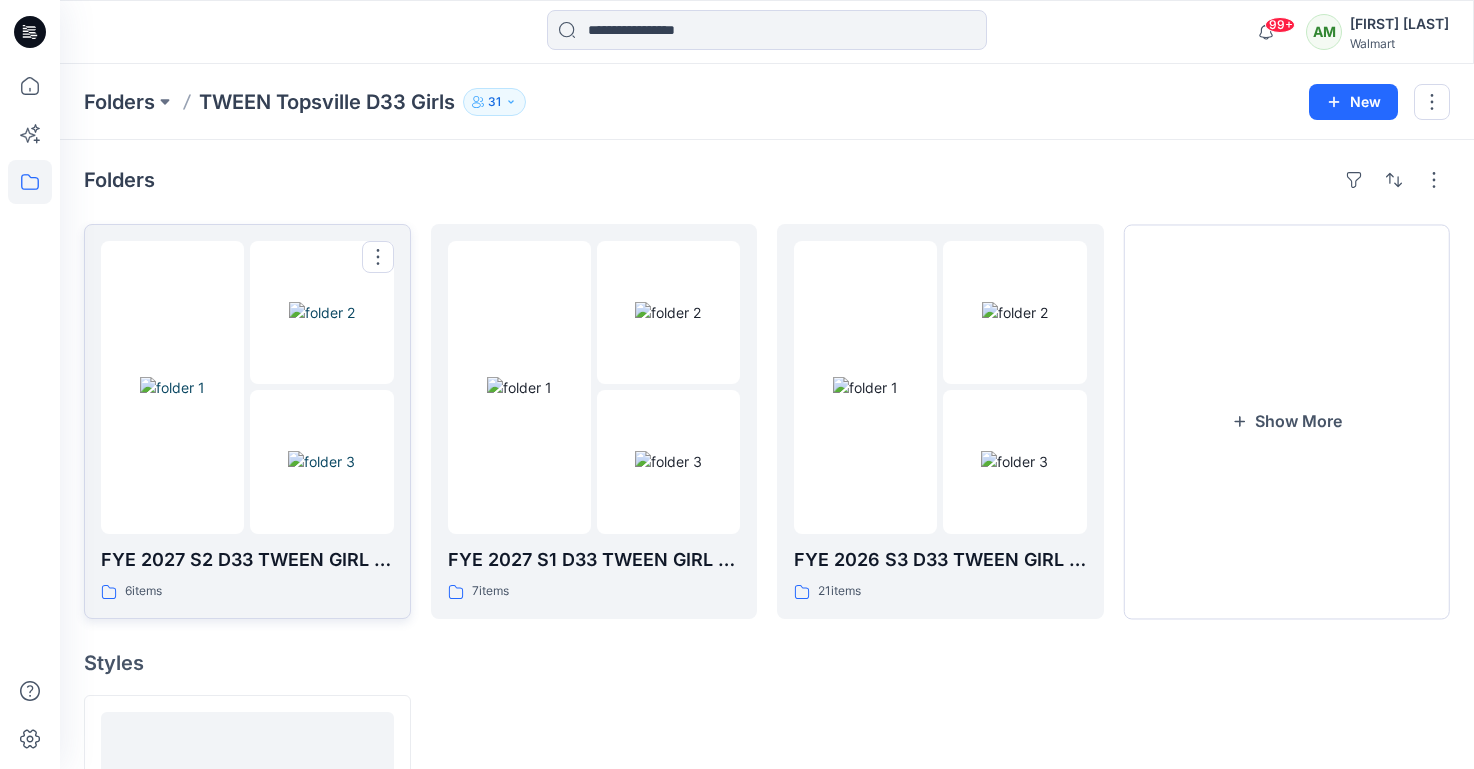 click at bounding box center [322, 312] 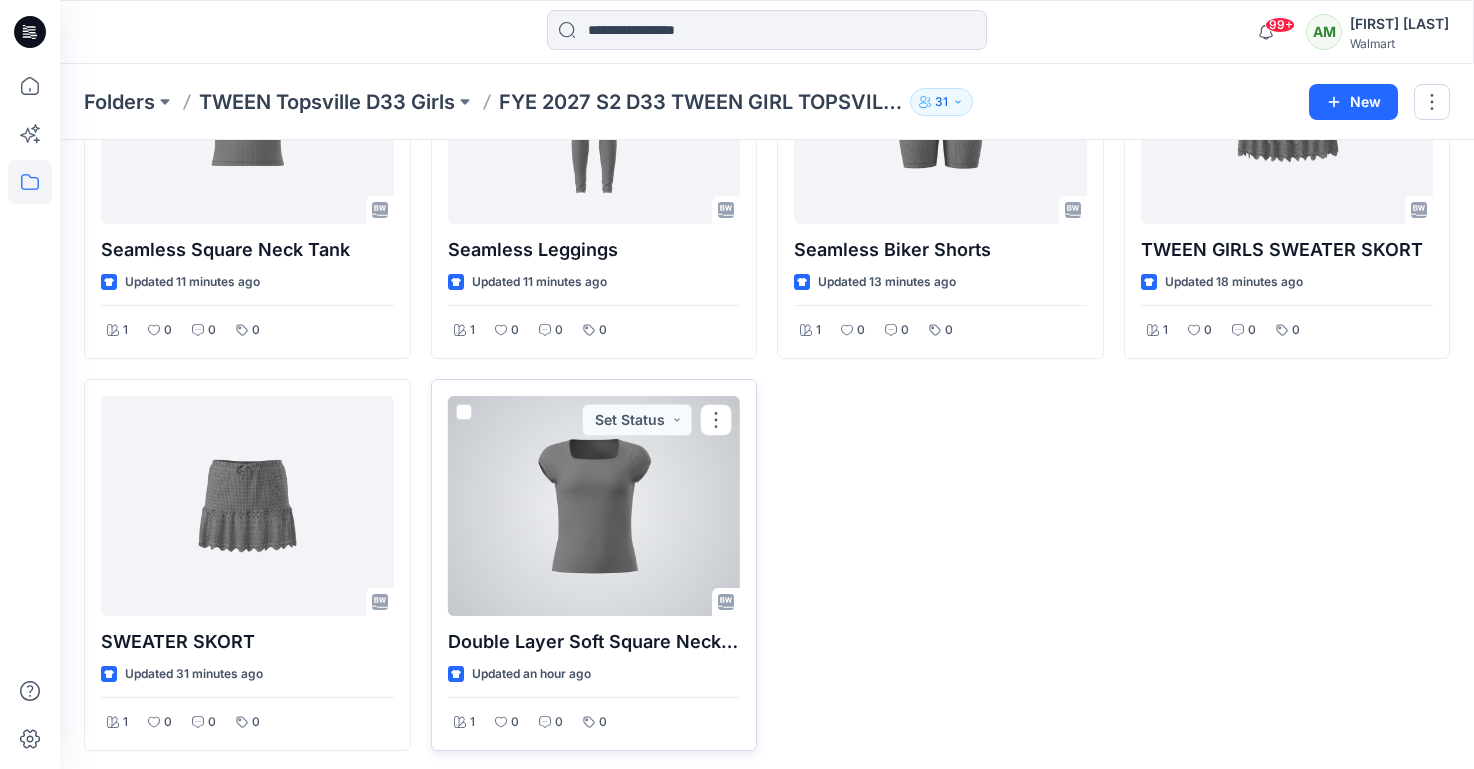 scroll, scrollTop: 243, scrollLeft: 0, axis: vertical 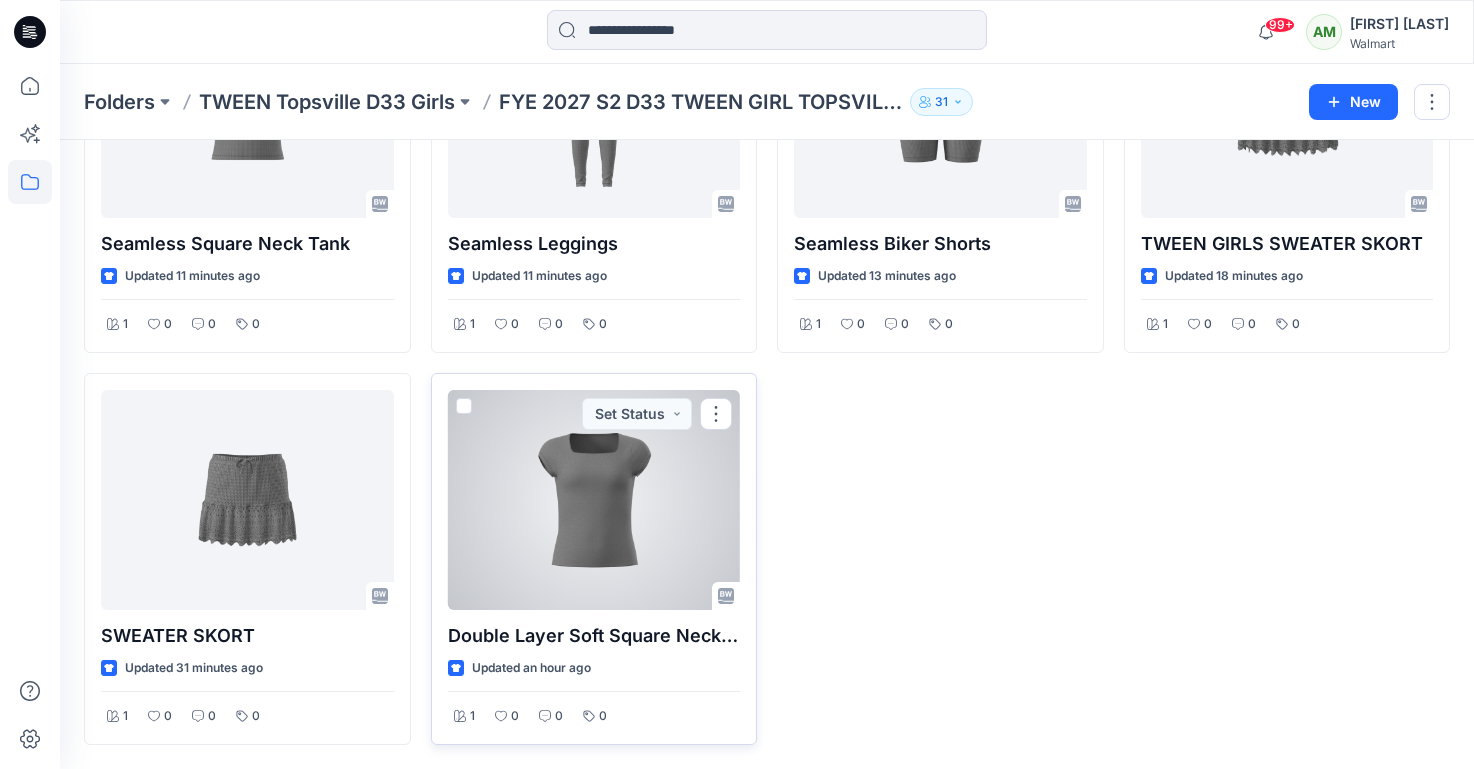 click at bounding box center (594, 500) 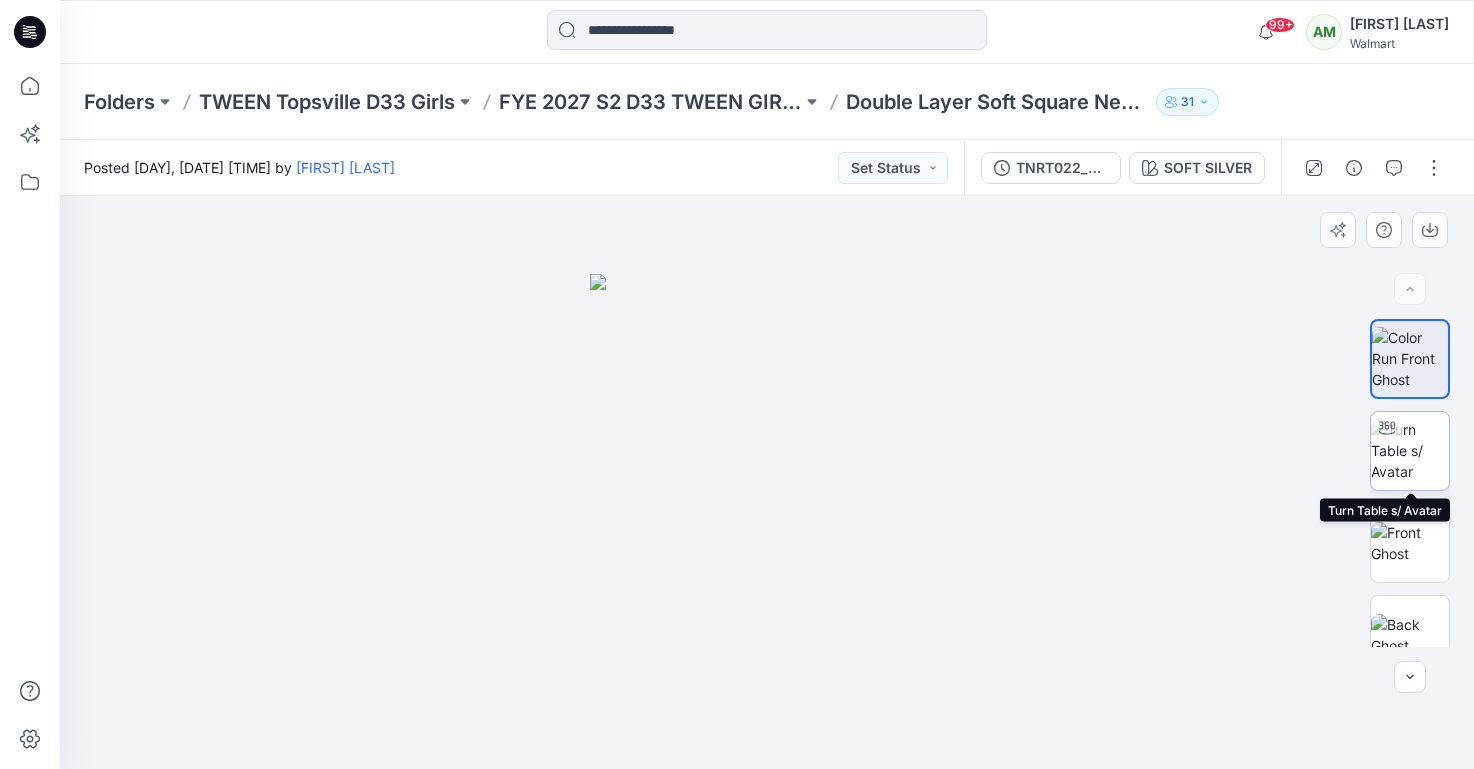 click at bounding box center [1410, 450] 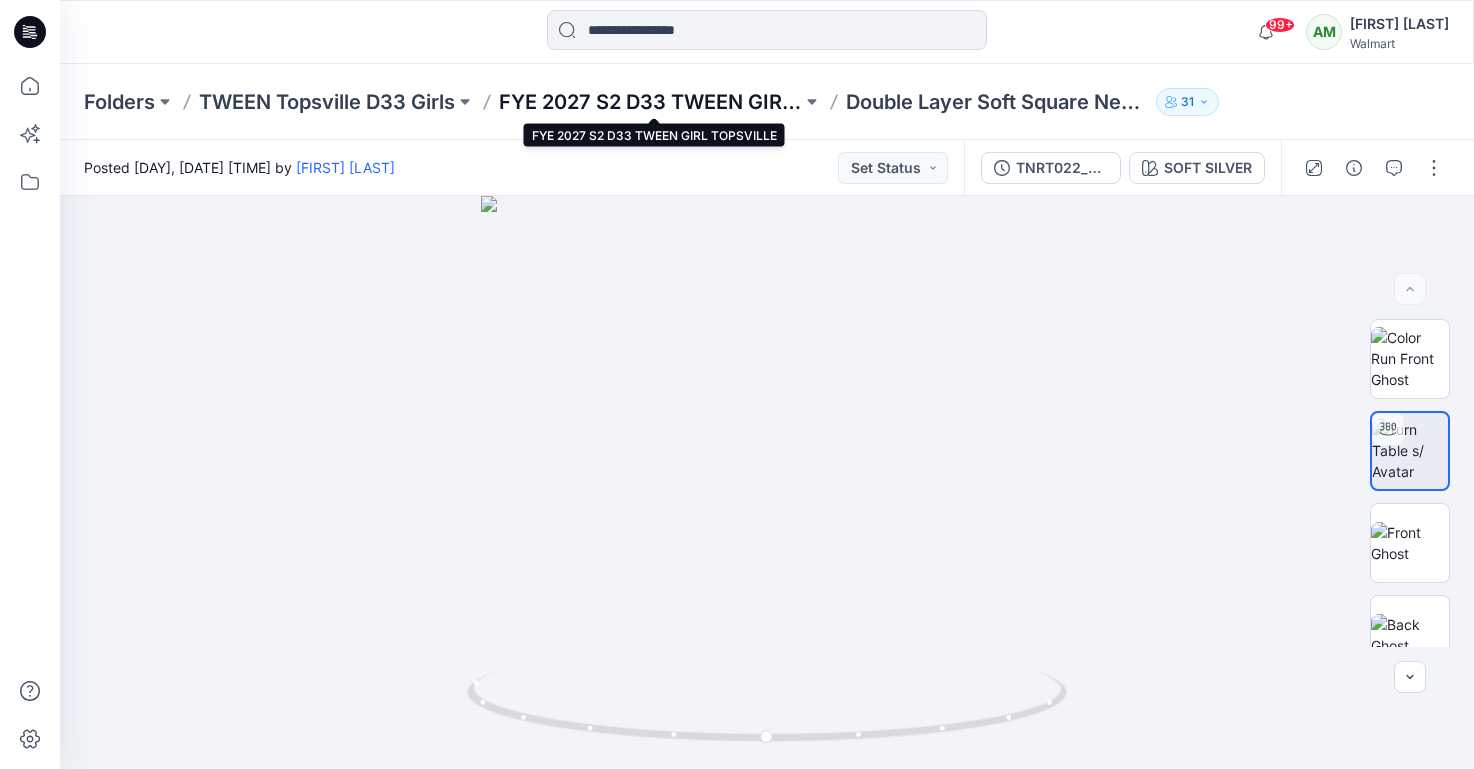 click on "FYE 2027 S2 D33 TWEEN GIRL TOPSVILLE" at bounding box center (650, 102) 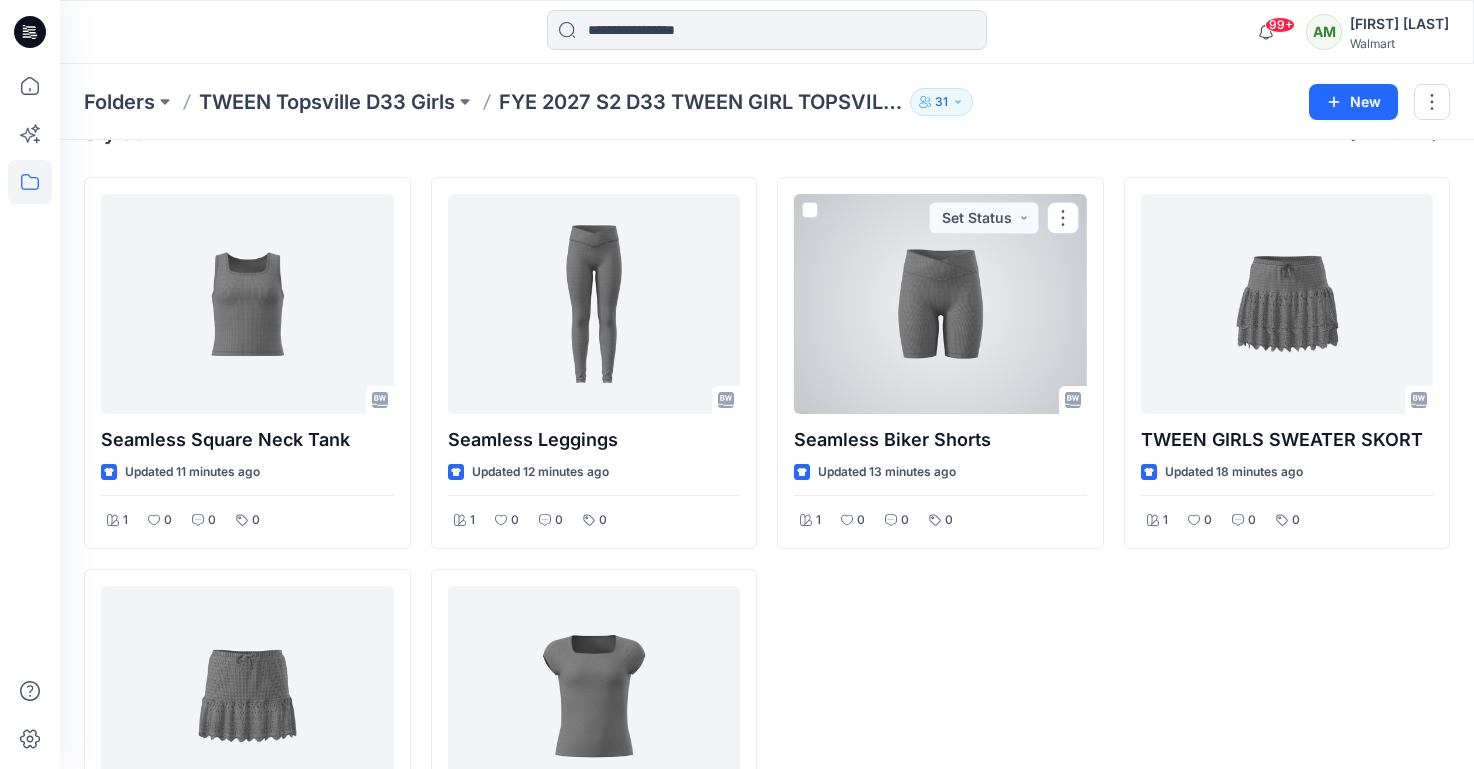 scroll, scrollTop: 50, scrollLeft: 0, axis: vertical 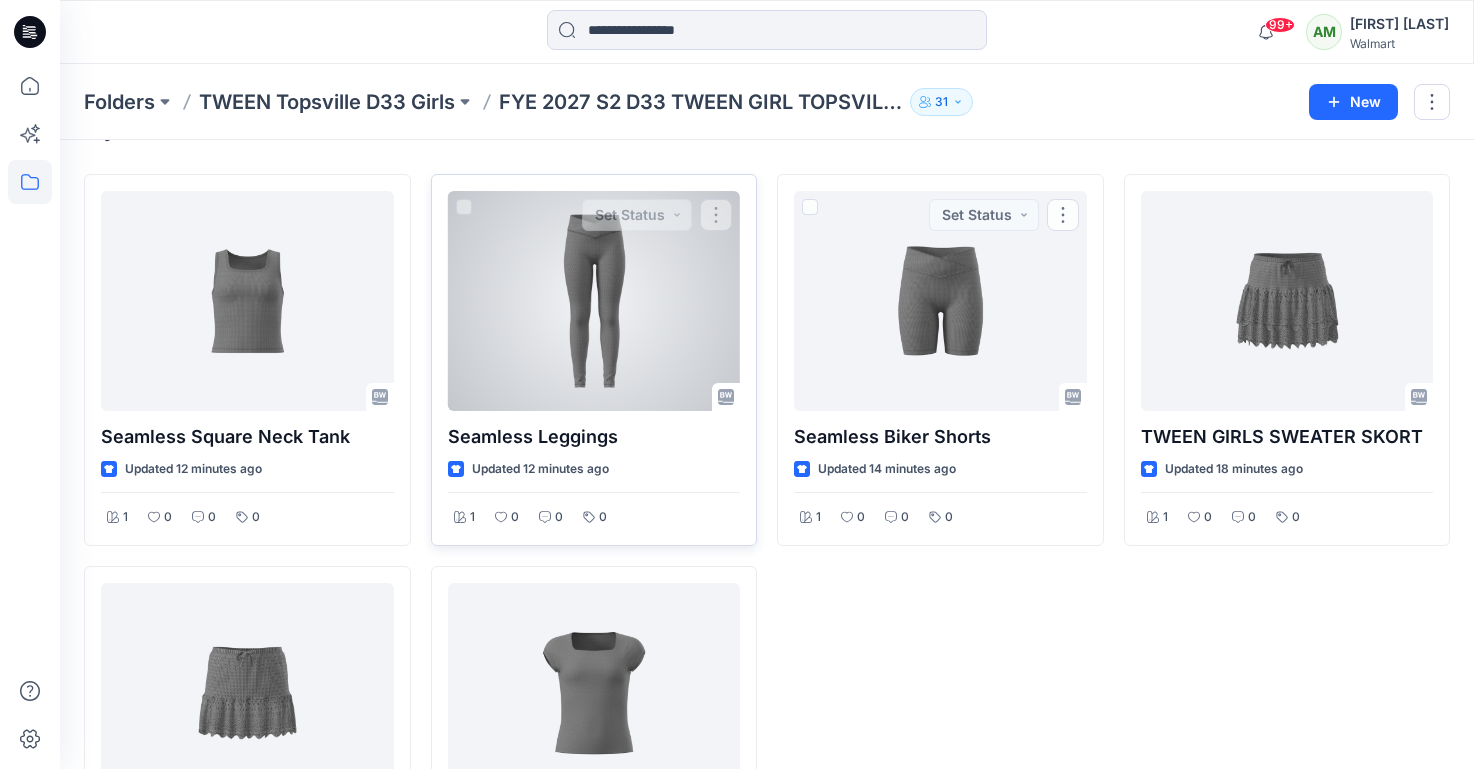 click at bounding box center [594, 301] 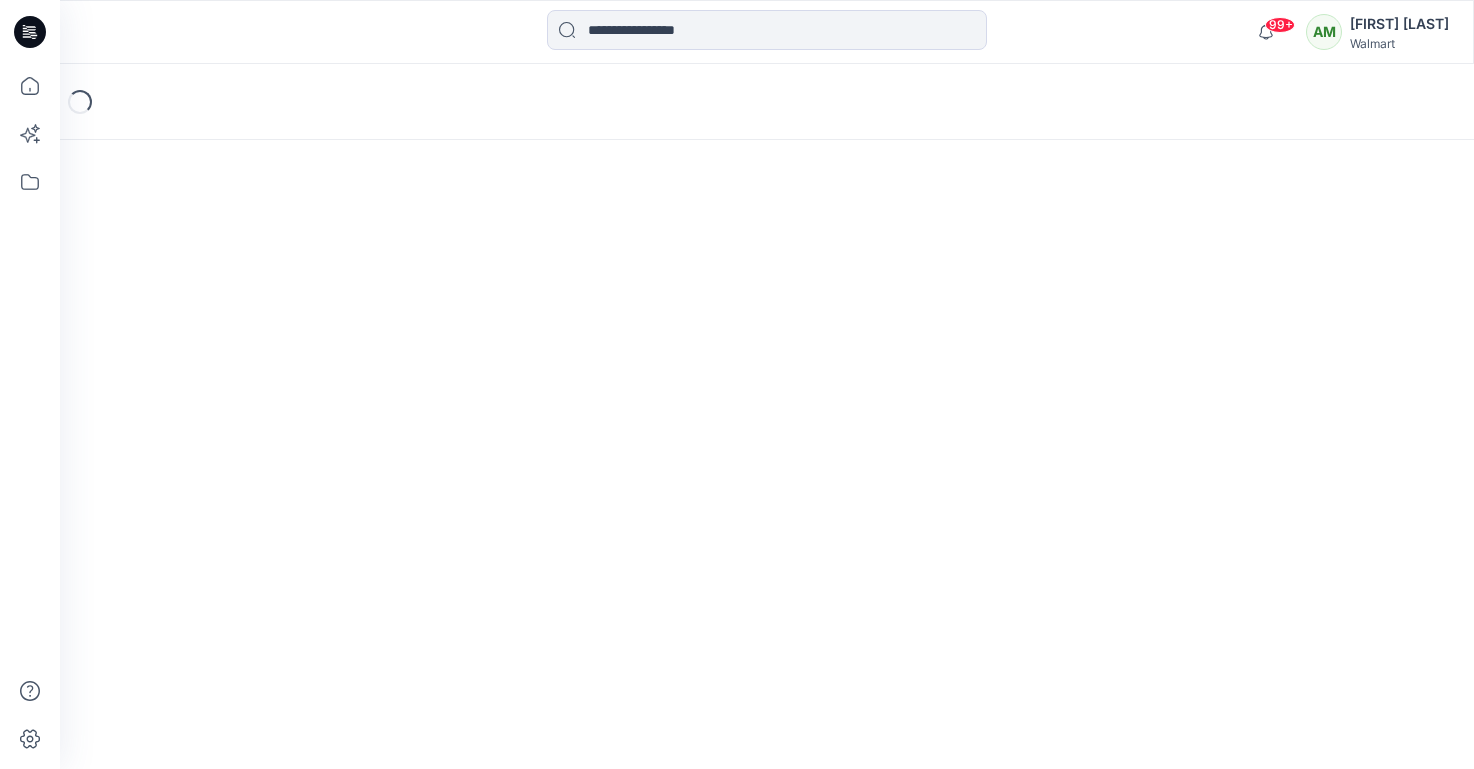 scroll, scrollTop: 0, scrollLeft: 0, axis: both 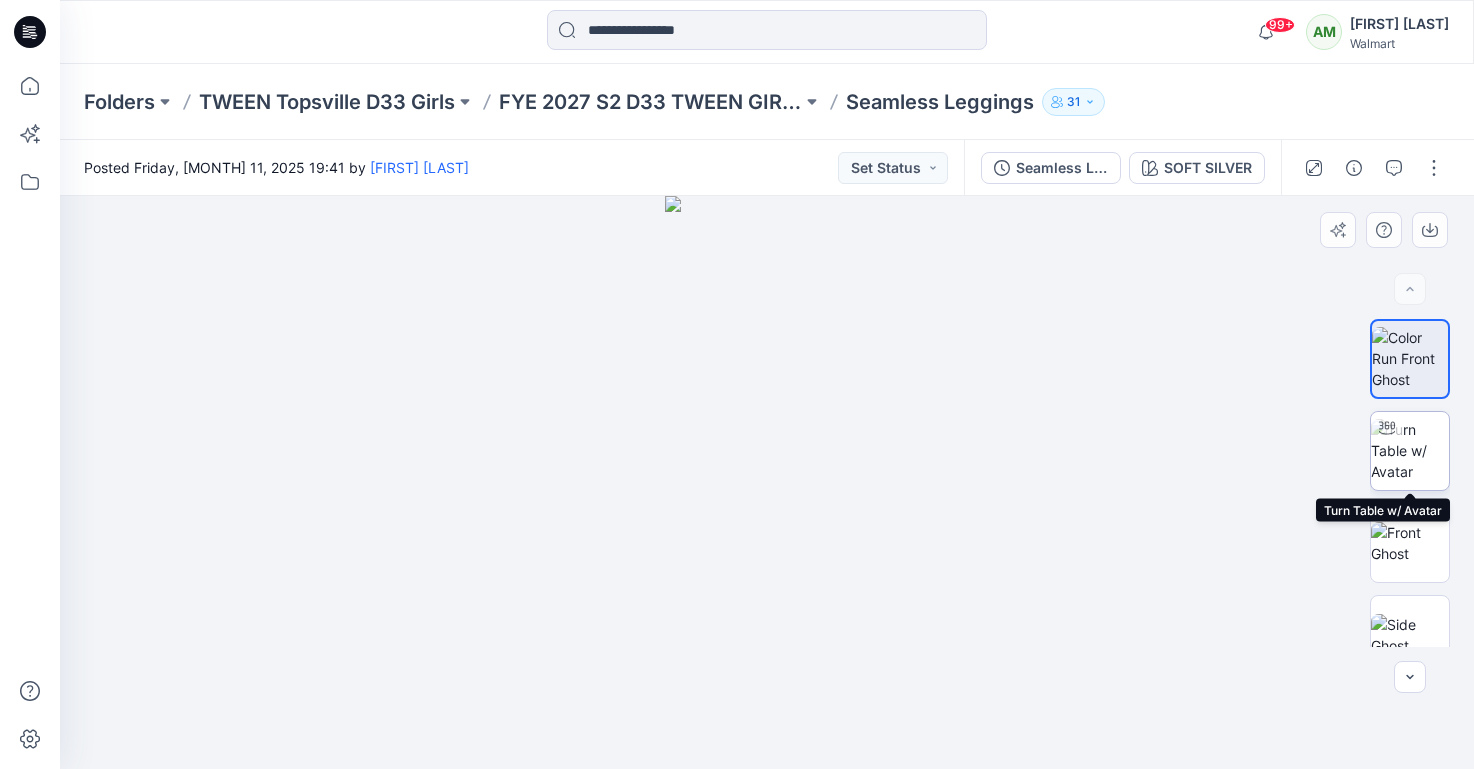 click at bounding box center (1410, 450) 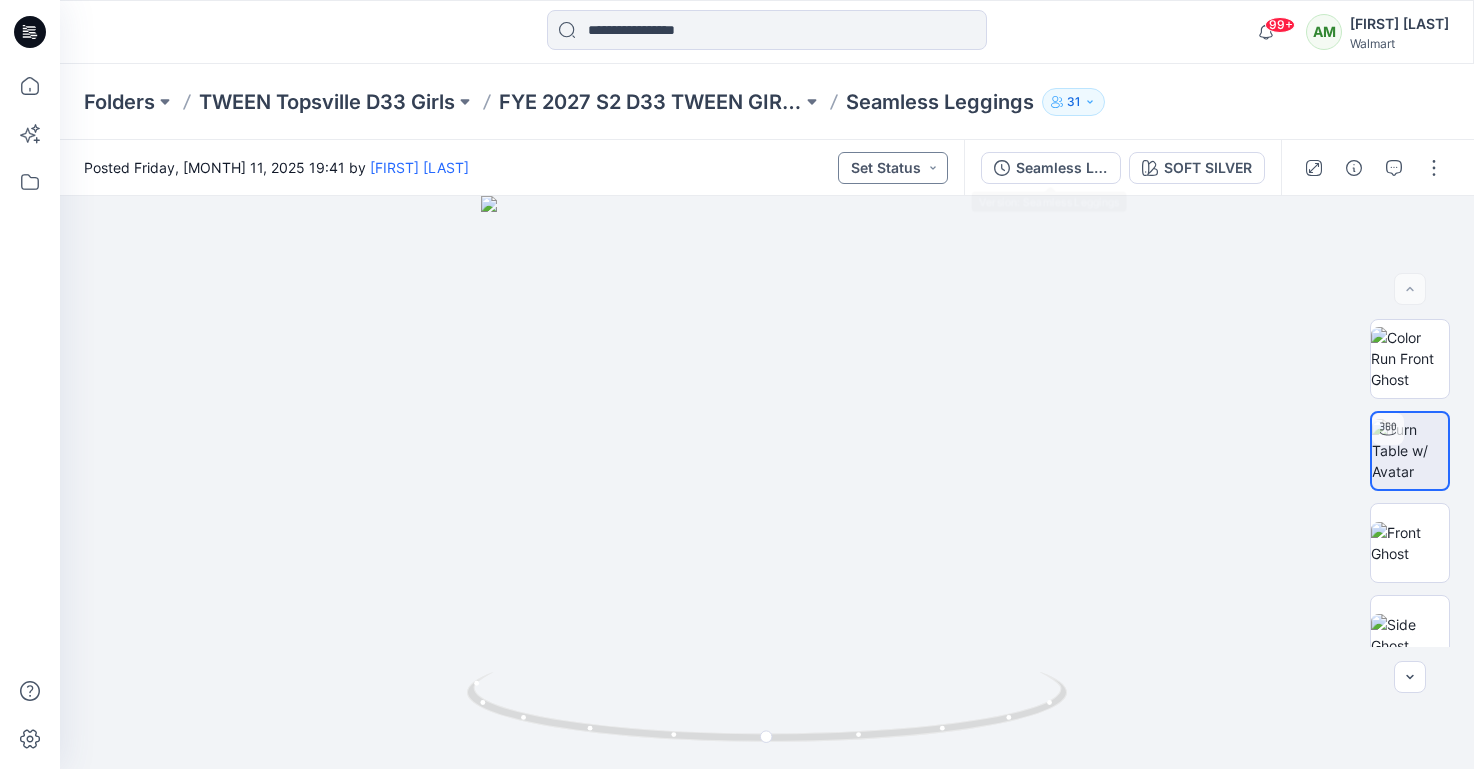 click on "Set Status" at bounding box center [893, 168] 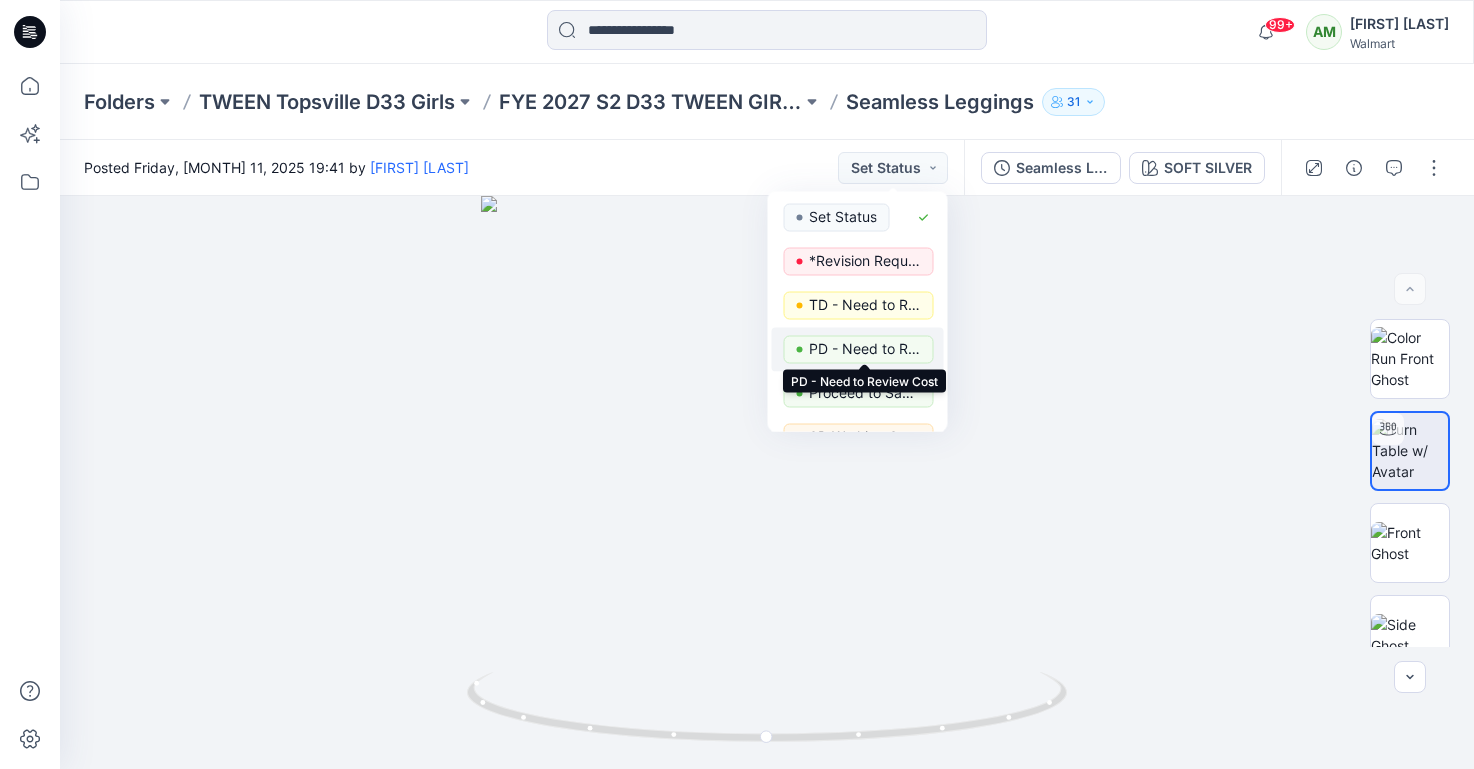 click on "PD - Need to Review Cost" at bounding box center [865, 349] 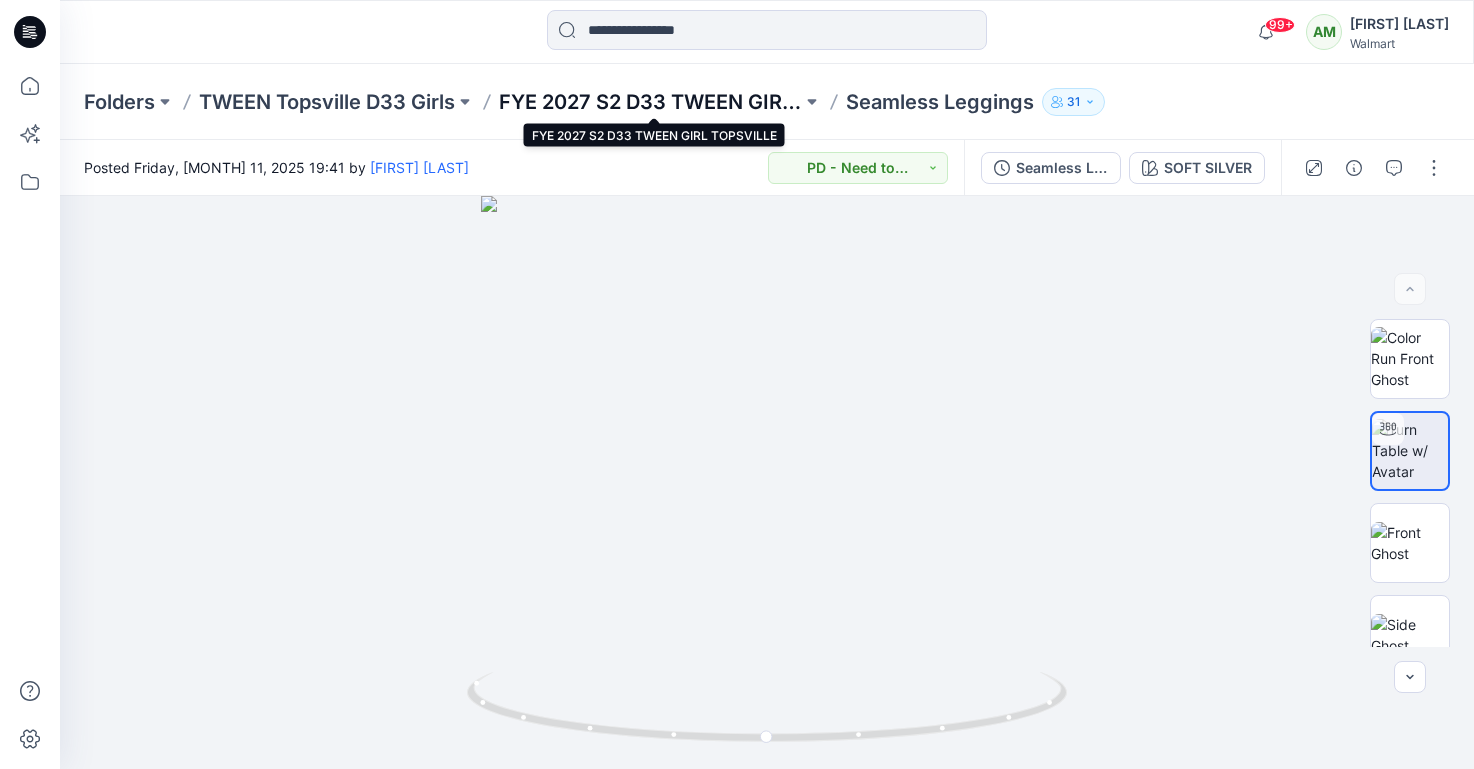 click on "FYE 2027 S2 D33 TWEEN GIRL TOPSVILLE" at bounding box center [650, 102] 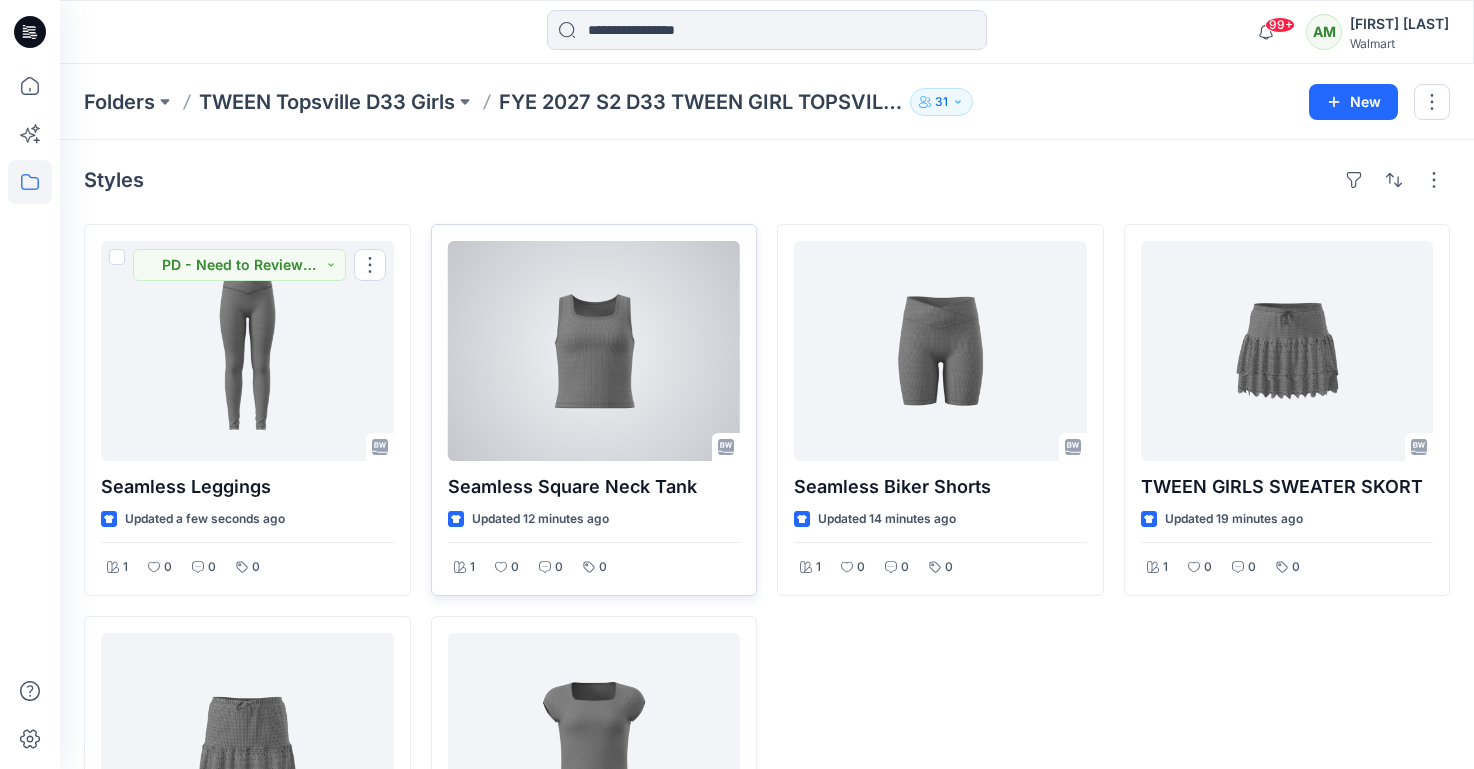 click at bounding box center [594, 351] 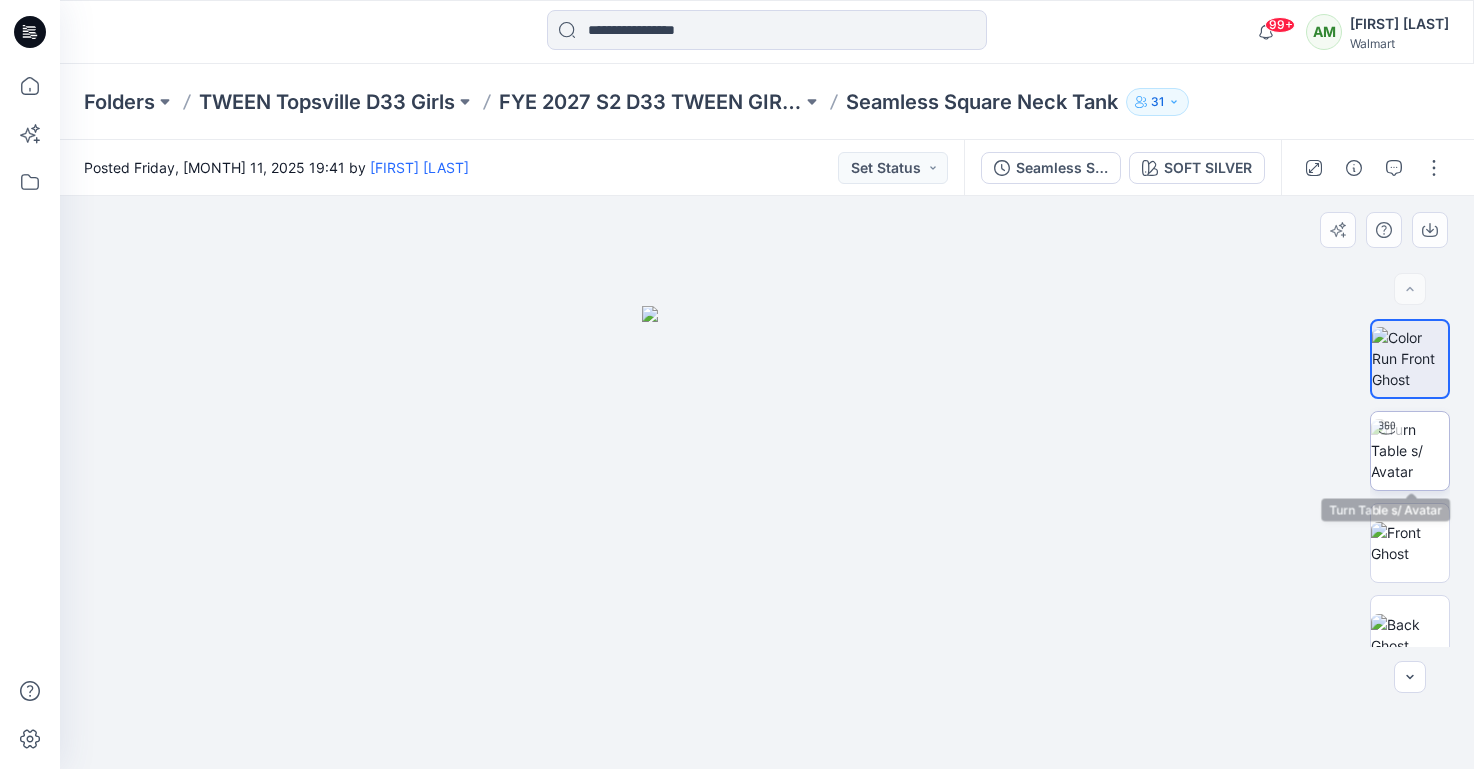 click at bounding box center (1410, 450) 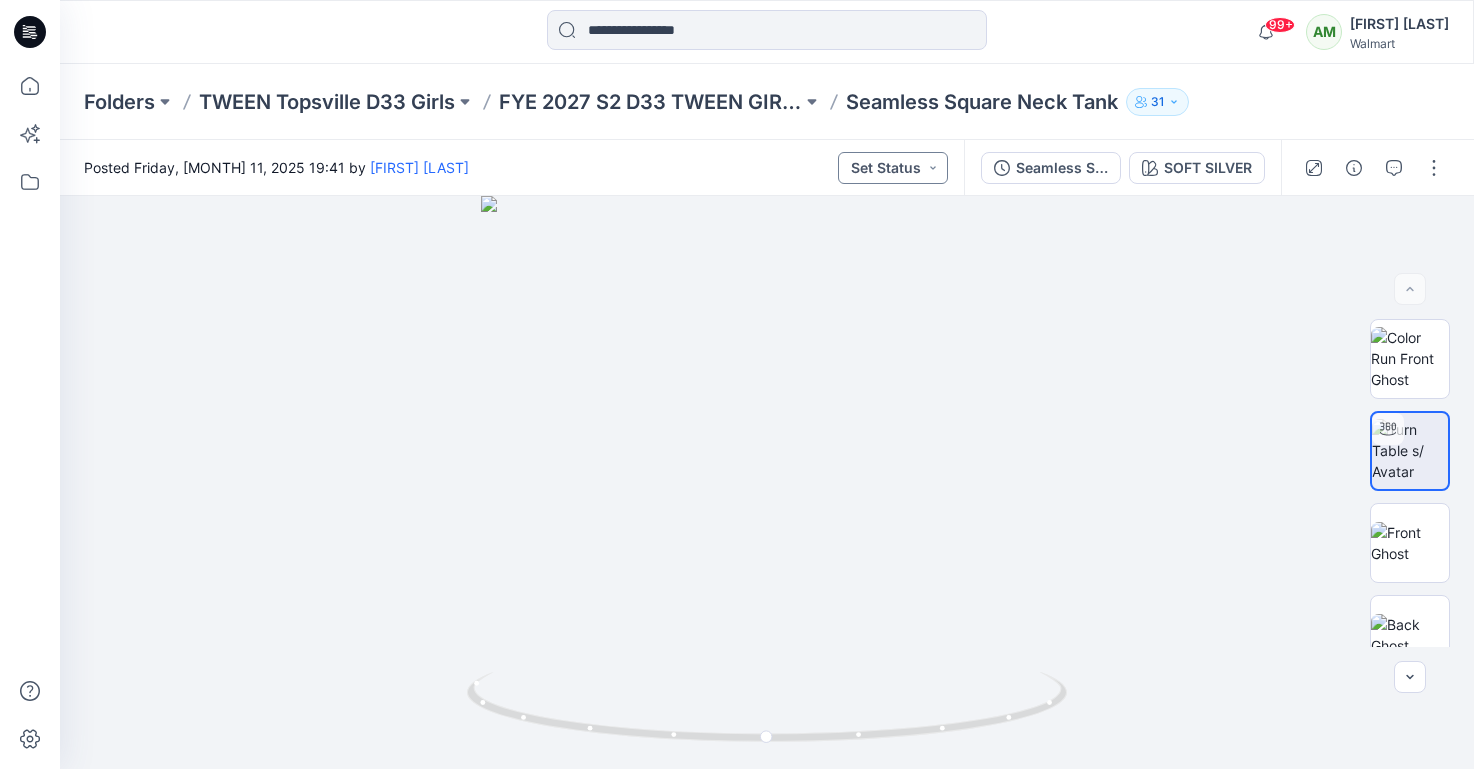 click on "Set Status" at bounding box center (893, 168) 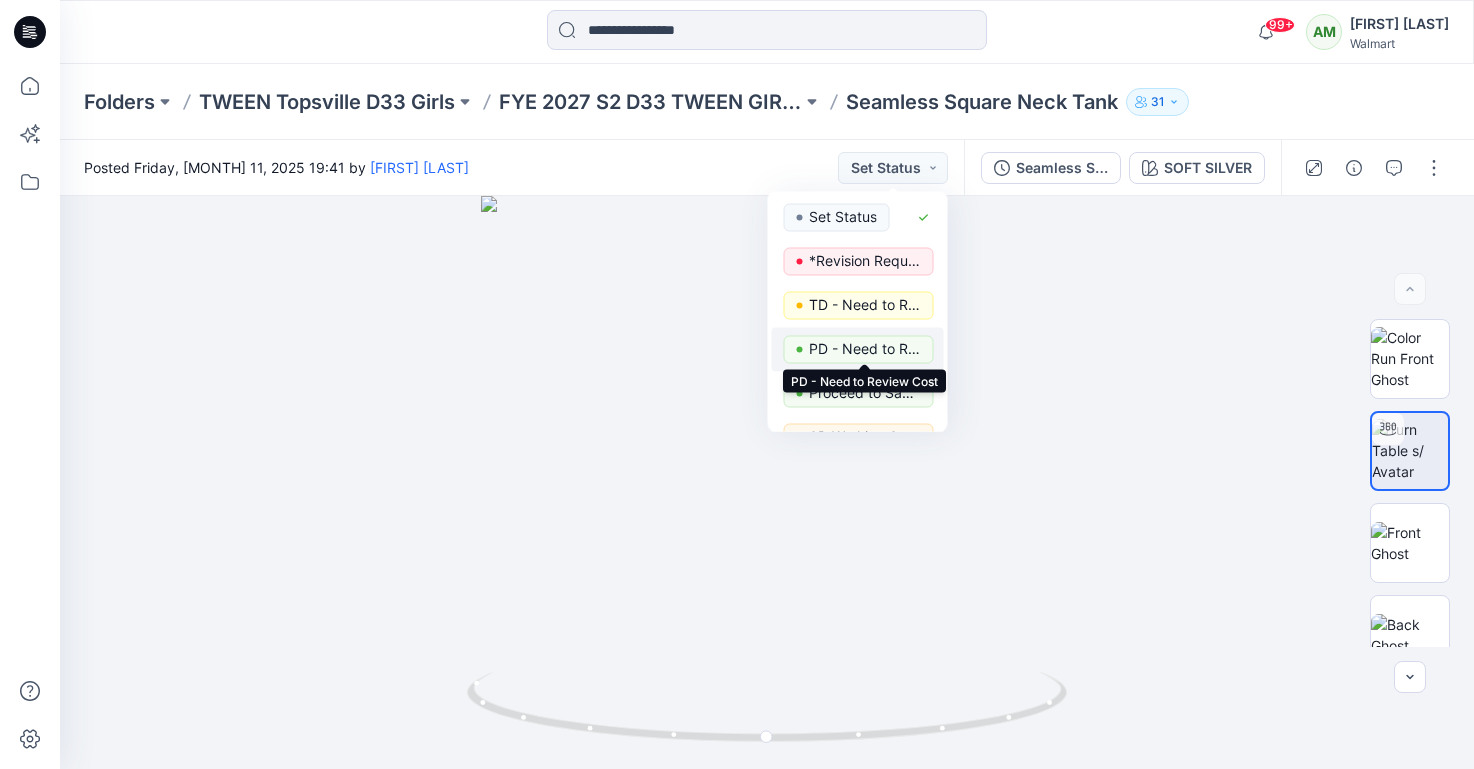 click on "PD - Need to Review Cost" at bounding box center (865, 349) 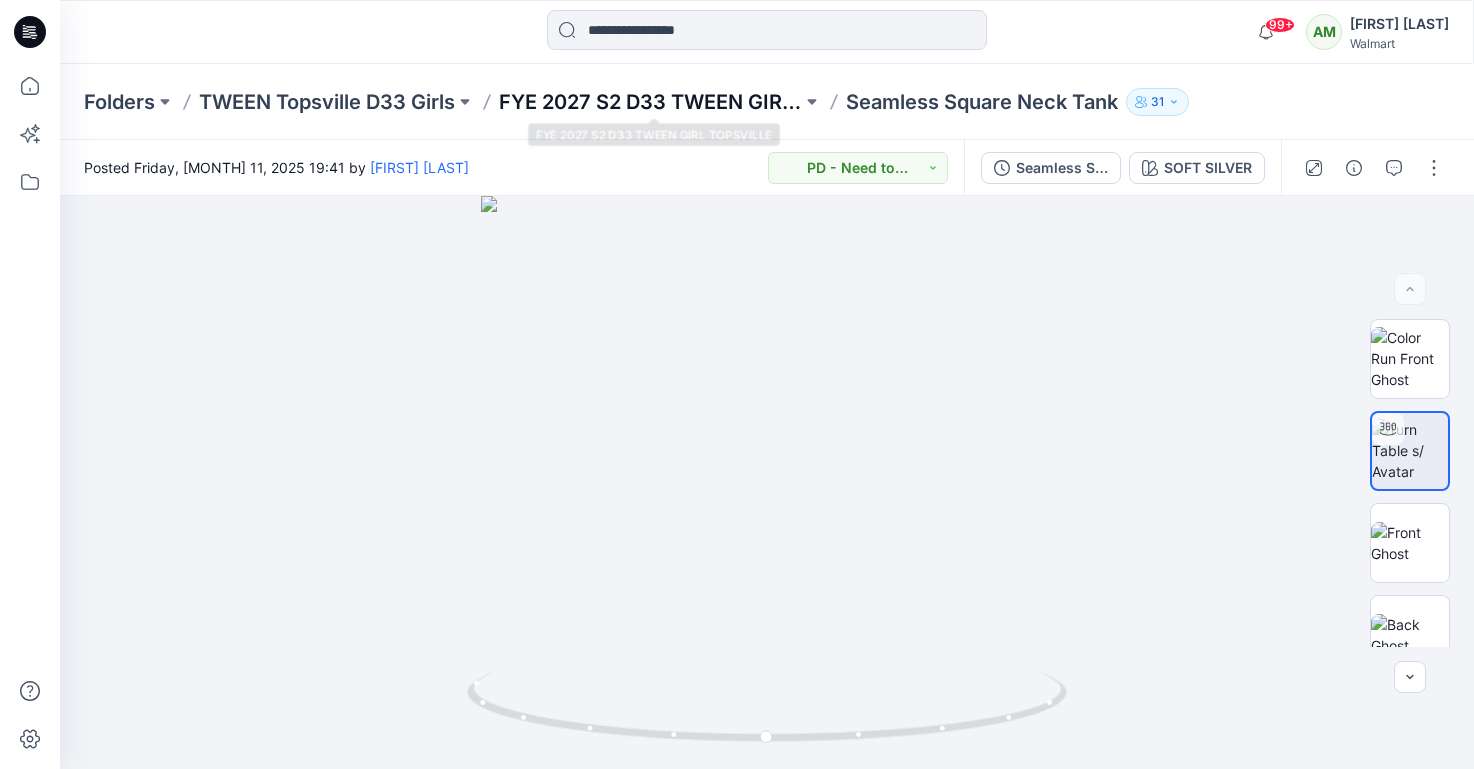 click on "FYE 2027 S2 D33 TWEEN GIRL TOPSVILLE" at bounding box center (650, 102) 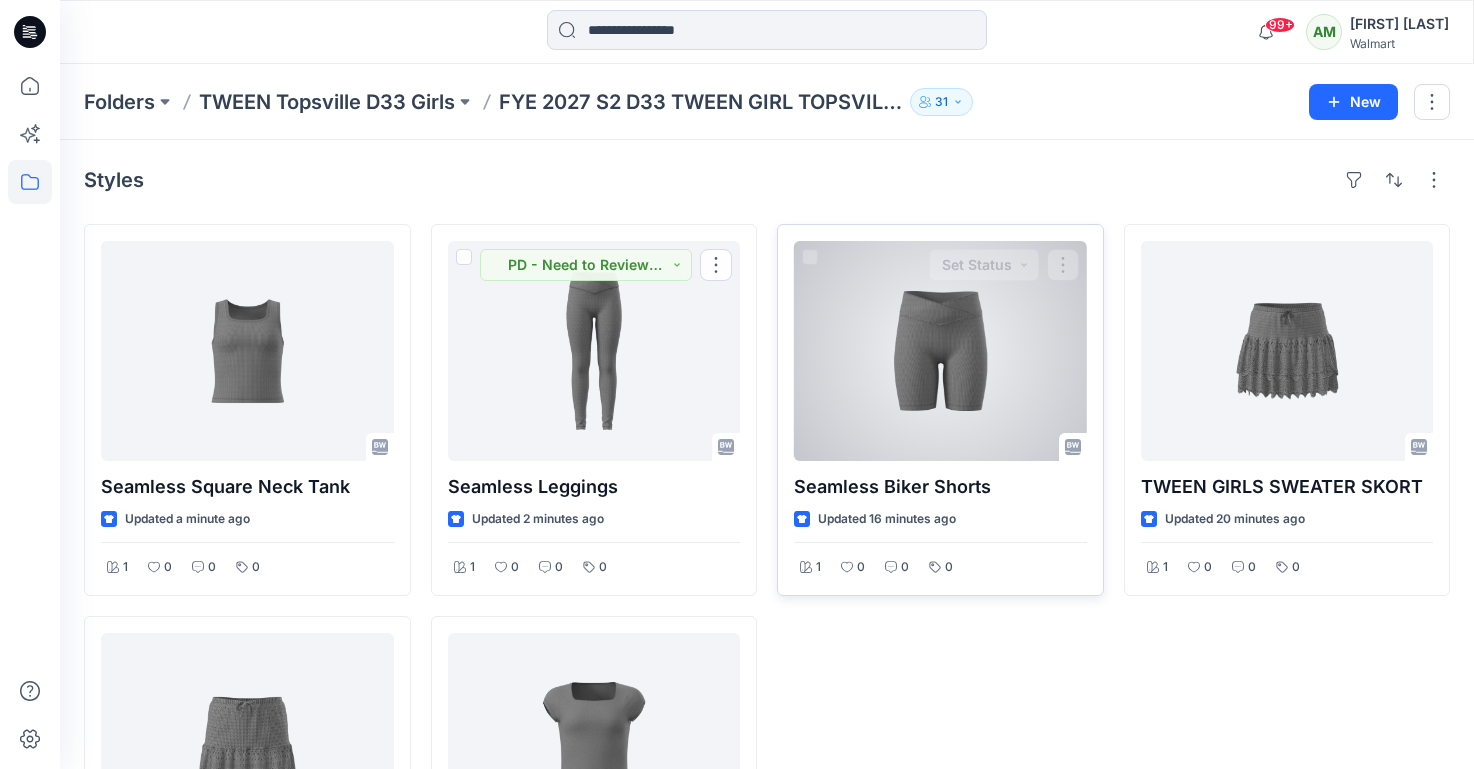 click at bounding box center (940, 351) 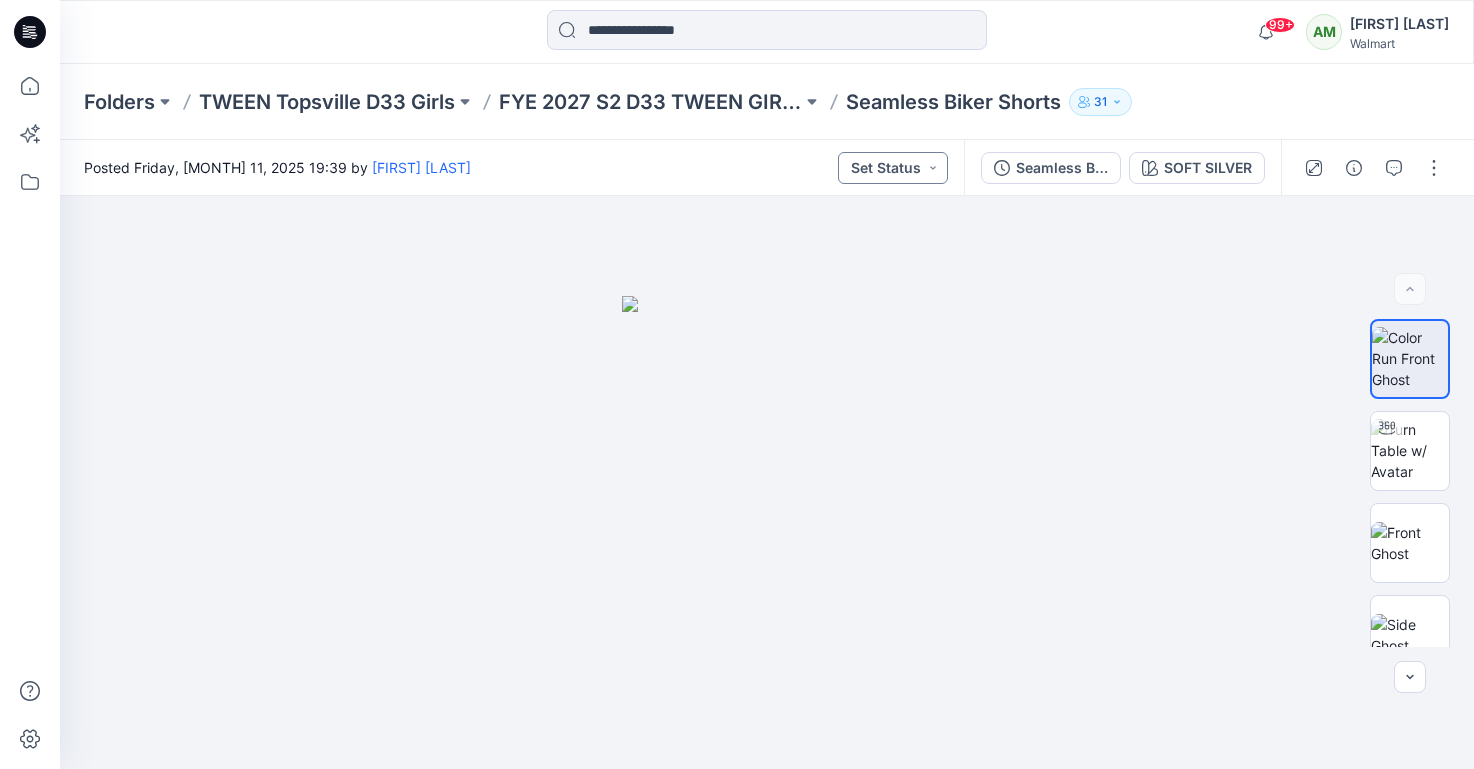 click on "Set Status" at bounding box center (893, 168) 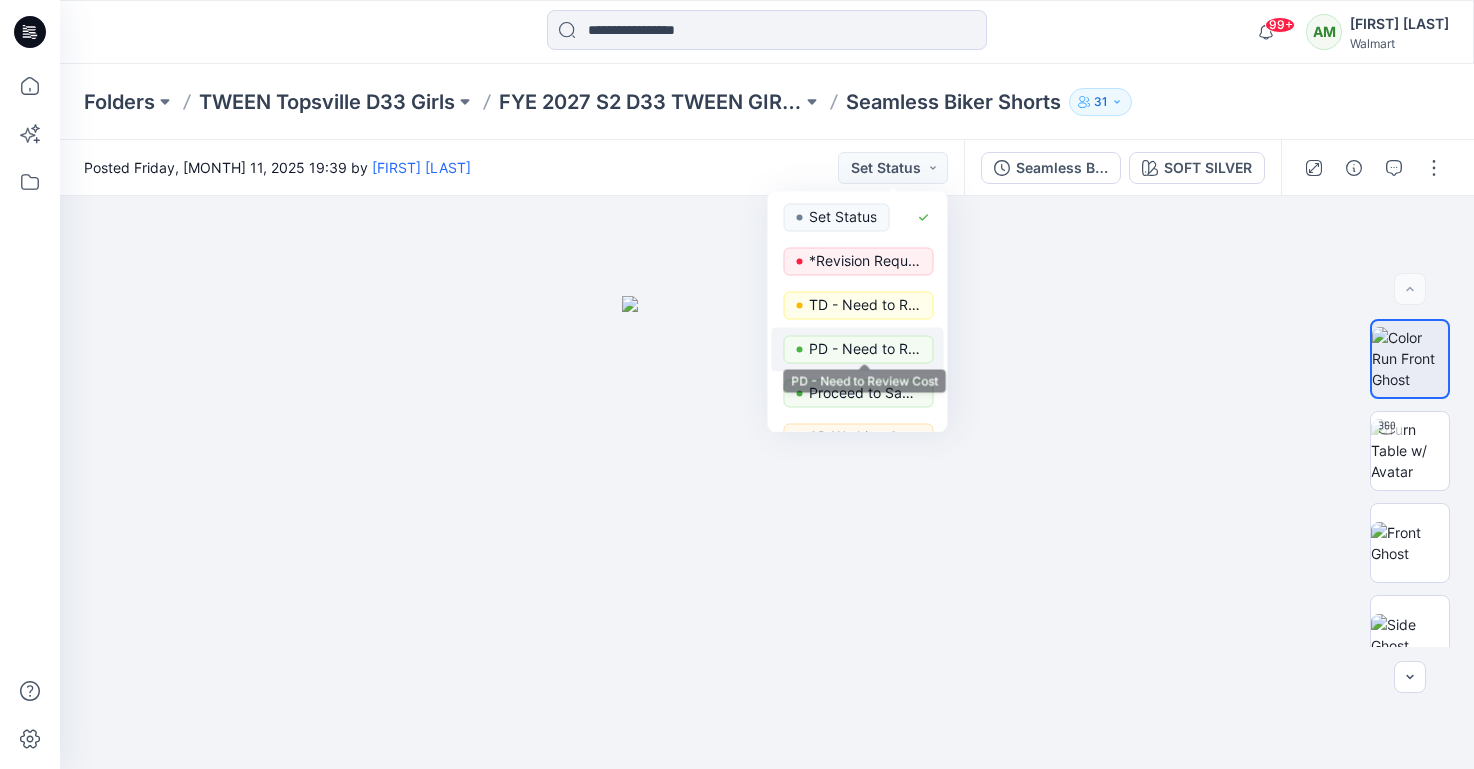 click on "PD - Need to Review Cost" at bounding box center [865, 349] 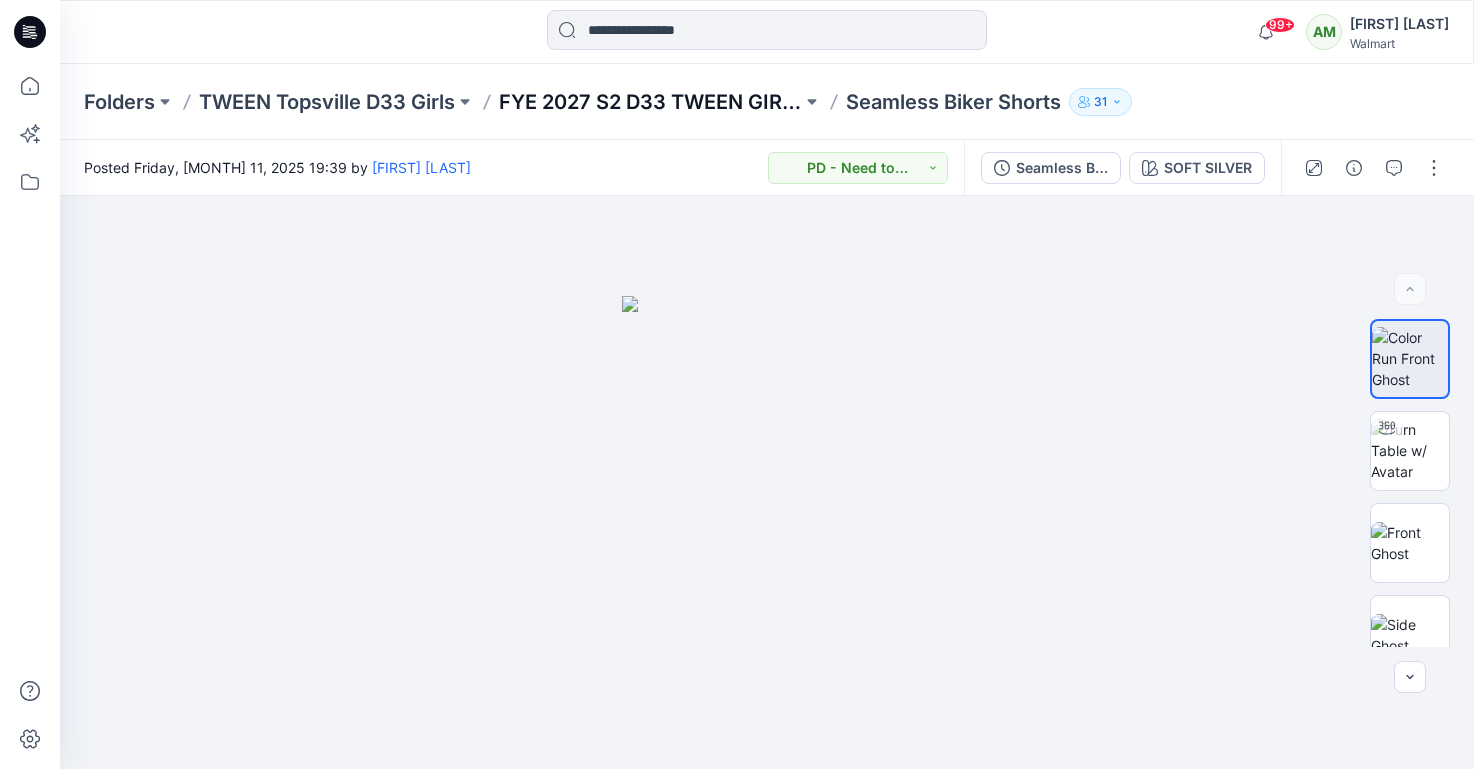 click on "FYE 2027 S2 D33 TWEEN GIRL TOPSVILLE" at bounding box center [650, 102] 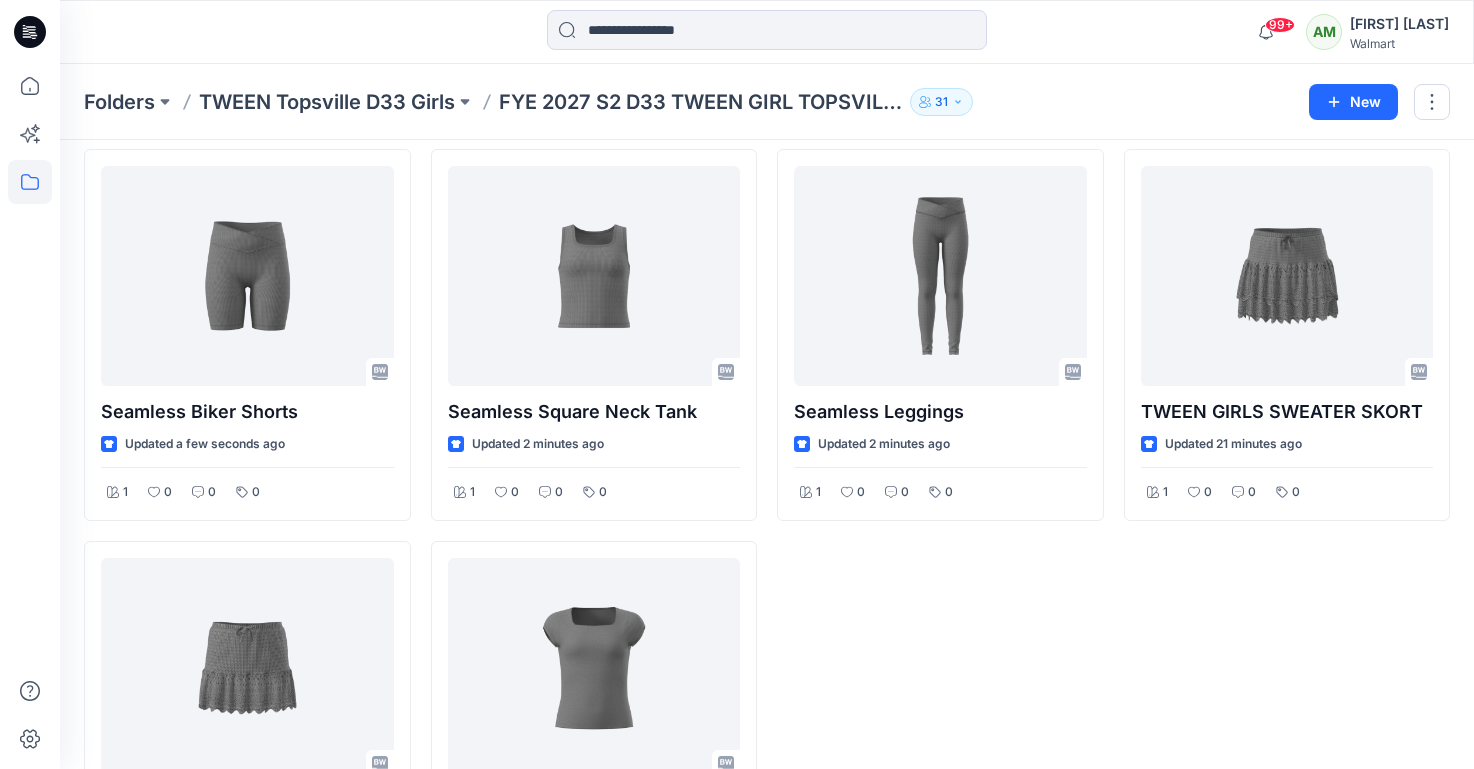 scroll, scrollTop: 0, scrollLeft: 0, axis: both 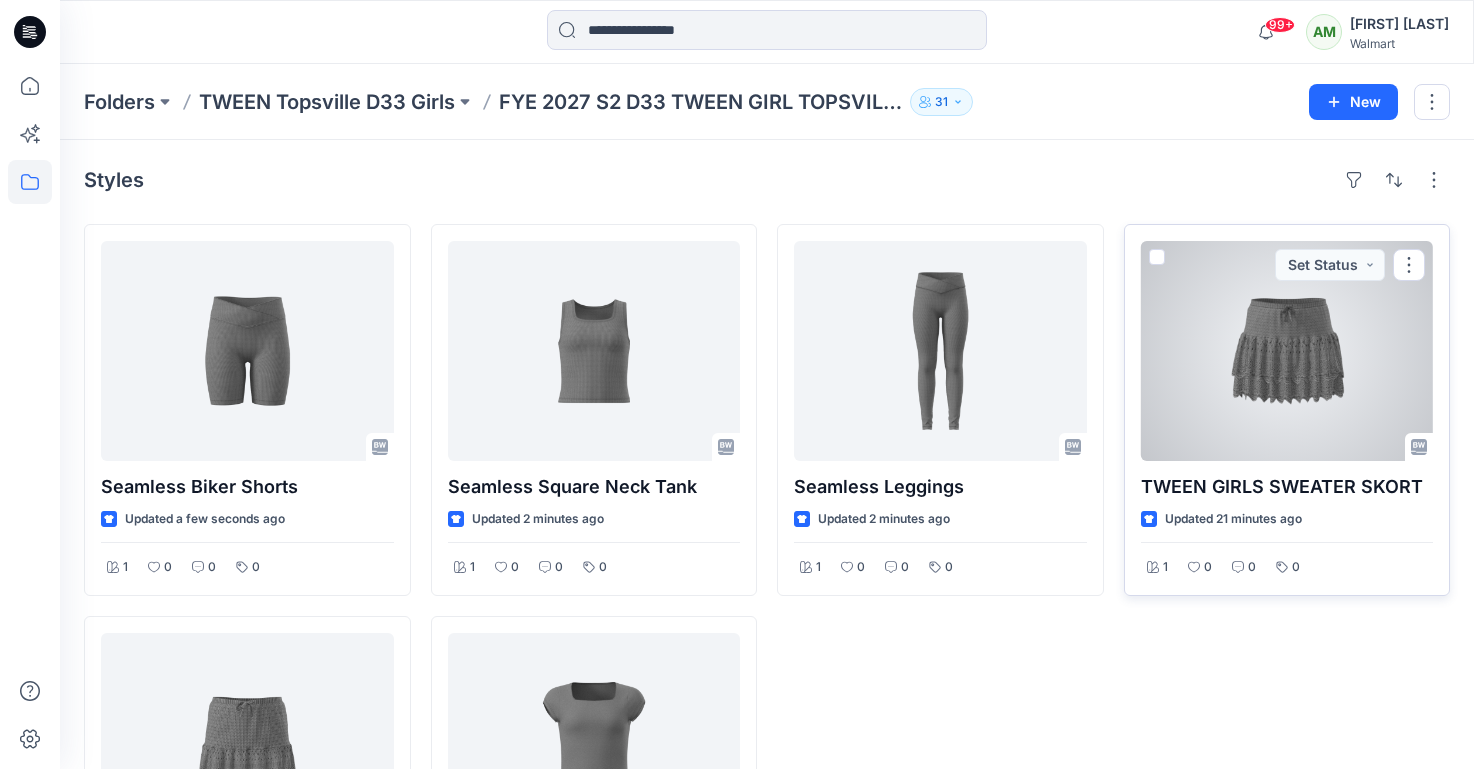 click at bounding box center (1287, 351) 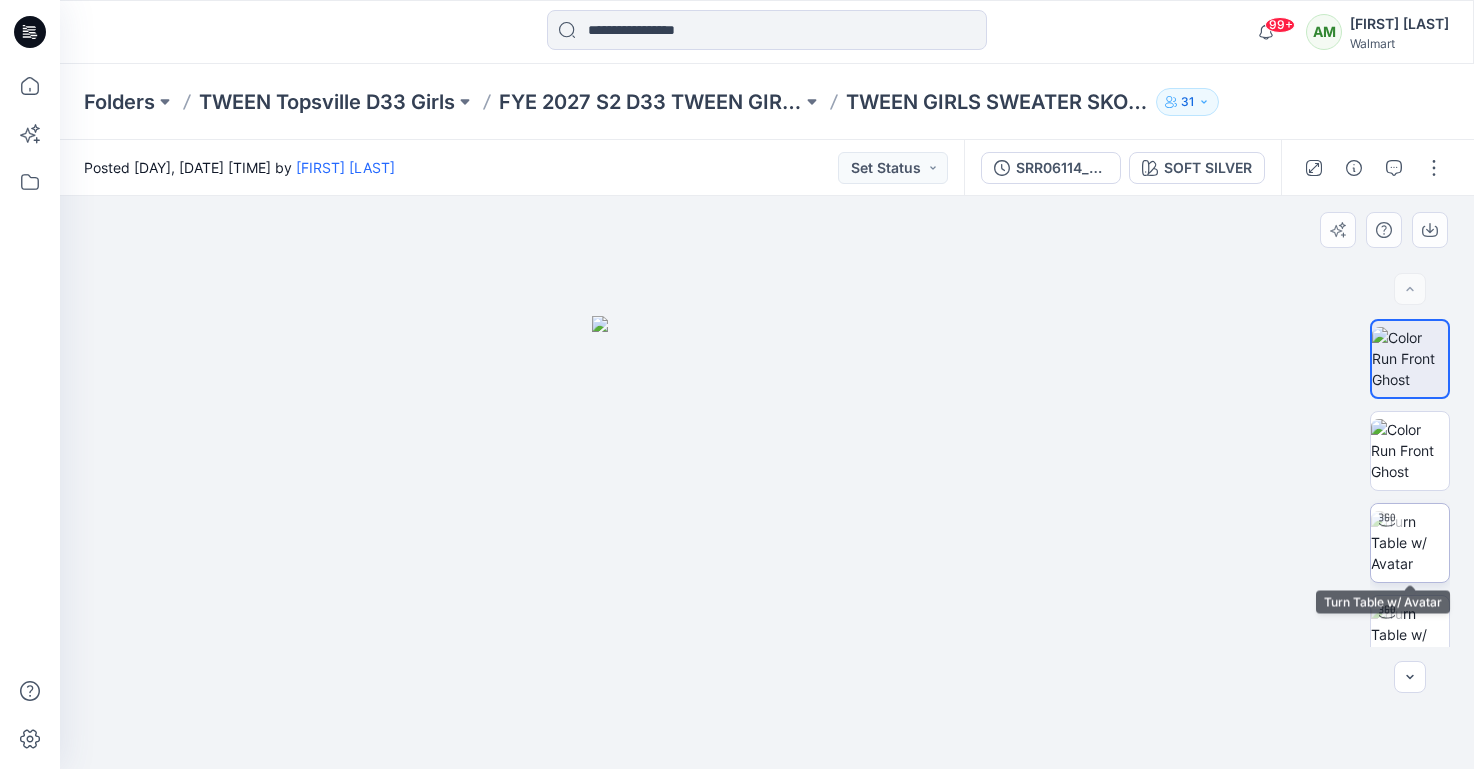 click at bounding box center (1410, 542) 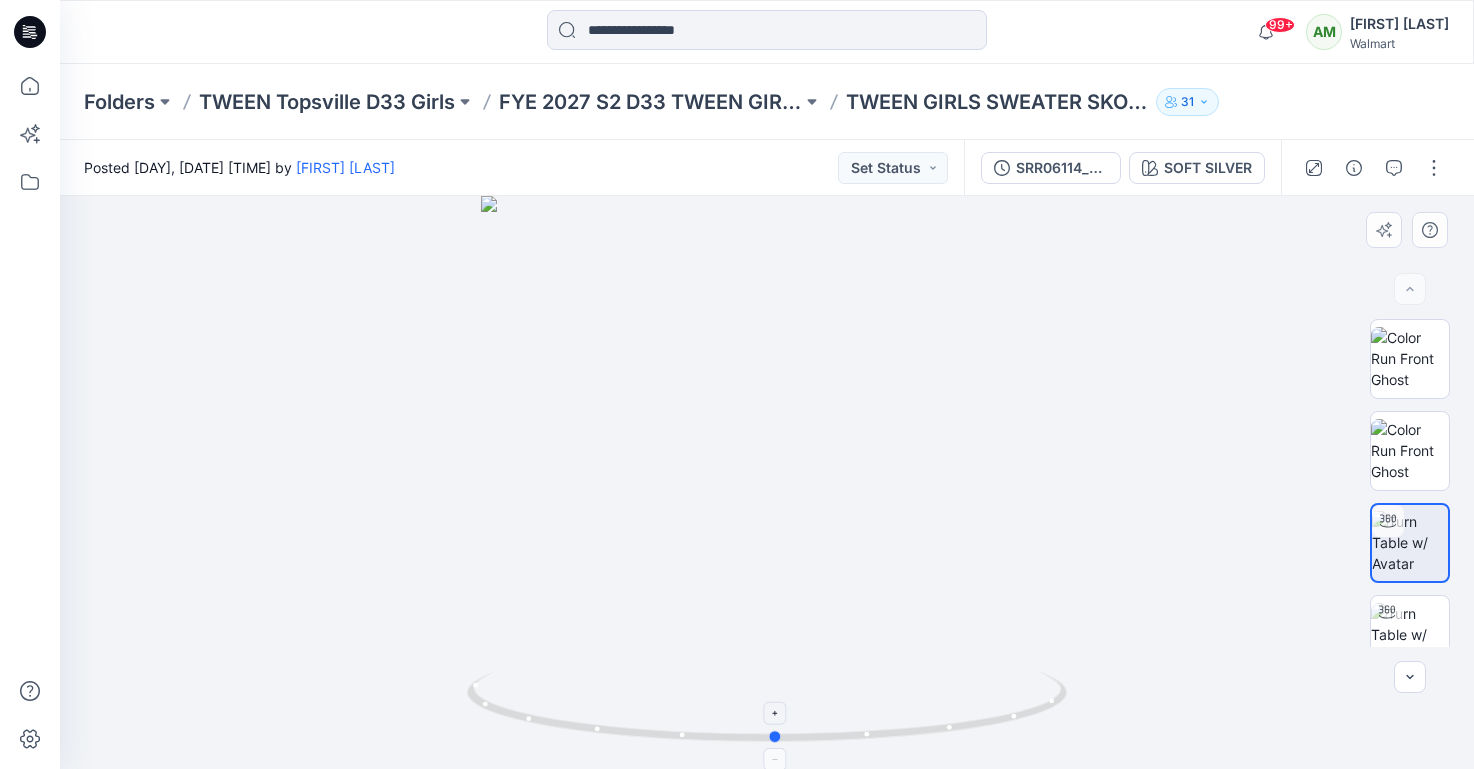drag, startPoint x: 764, startPoint y: 740, endPoint x: 773, endPoint y: 753, distance: 15.811388 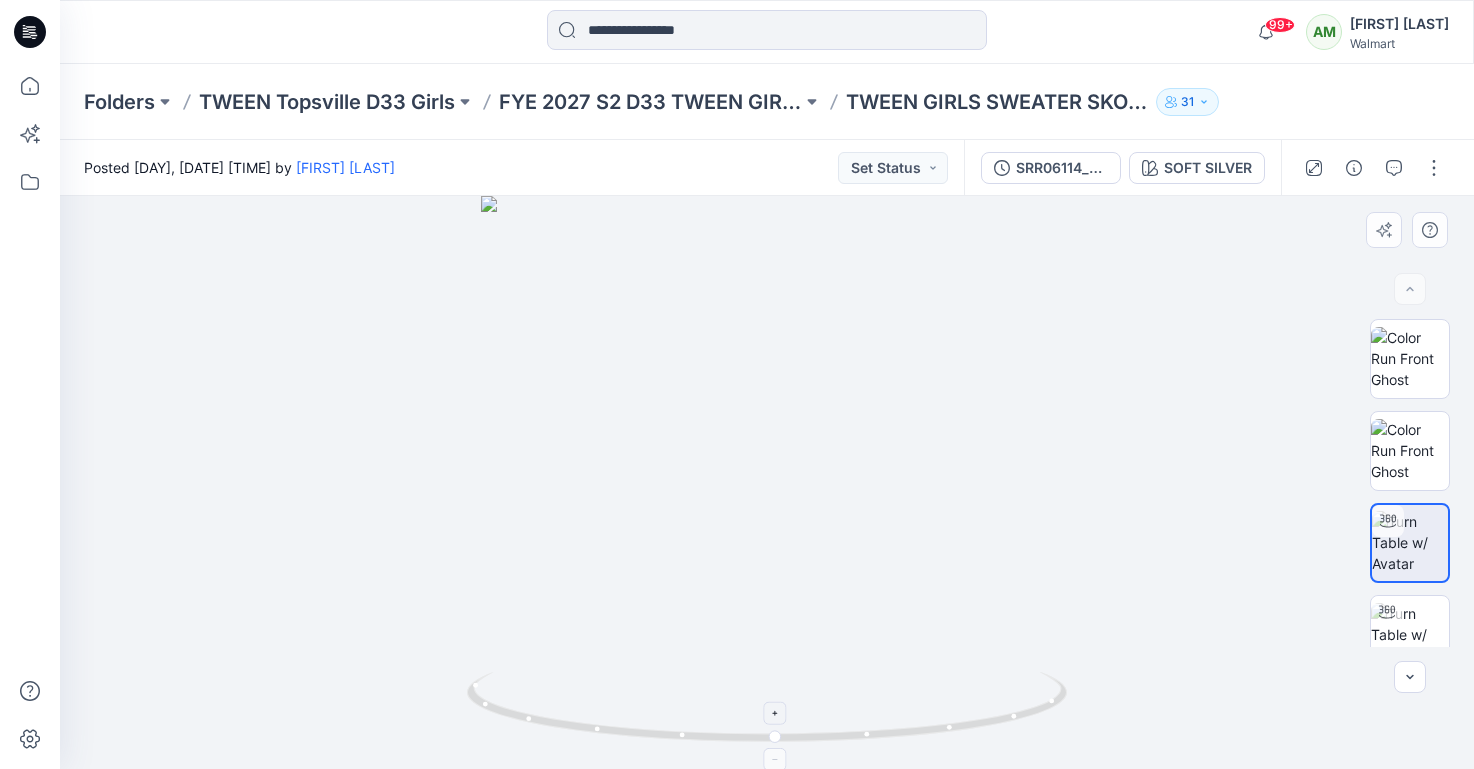 click 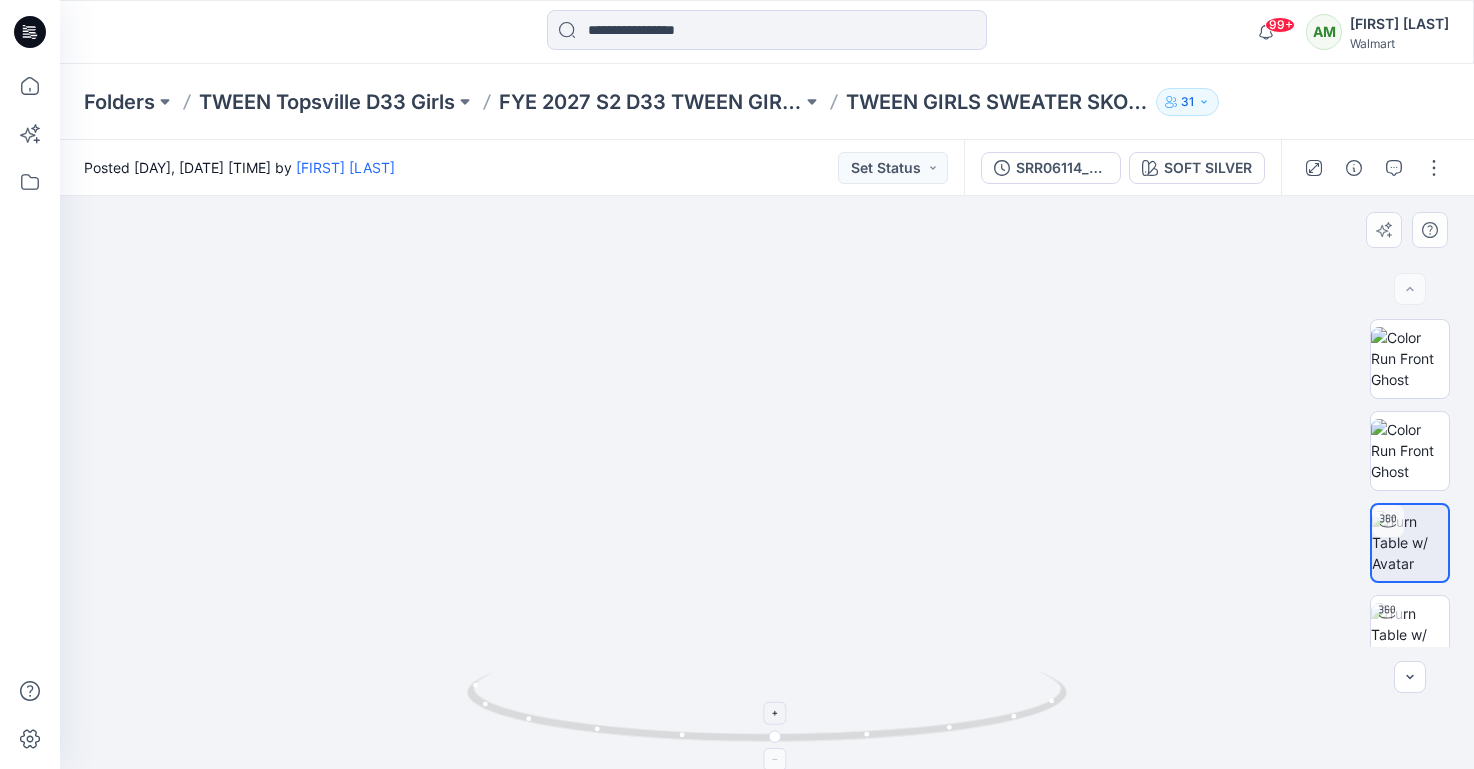 click 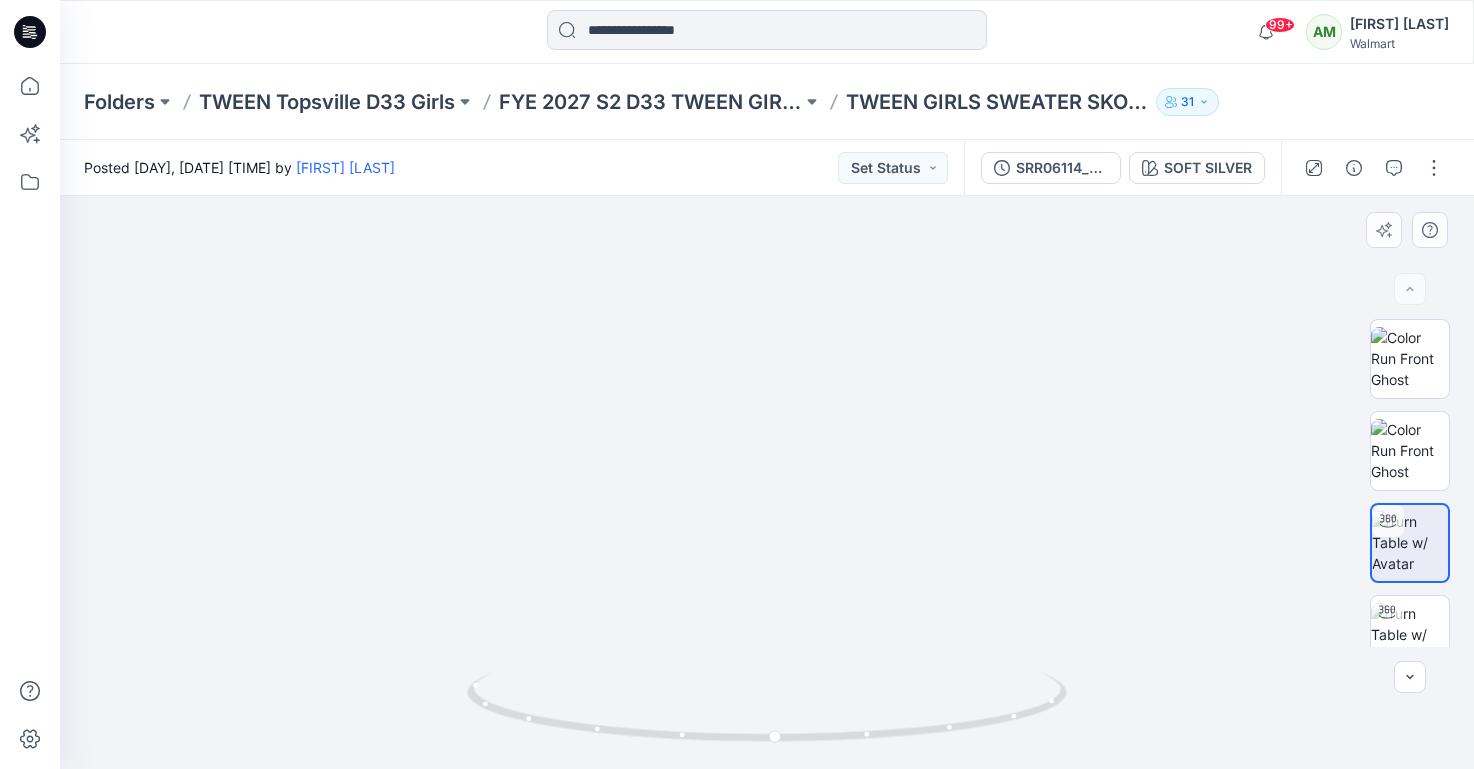 drag, startPoint x: 828, startPoint y: 579, endPoint x: 840, endPoint y: 475, distance: 104.69002 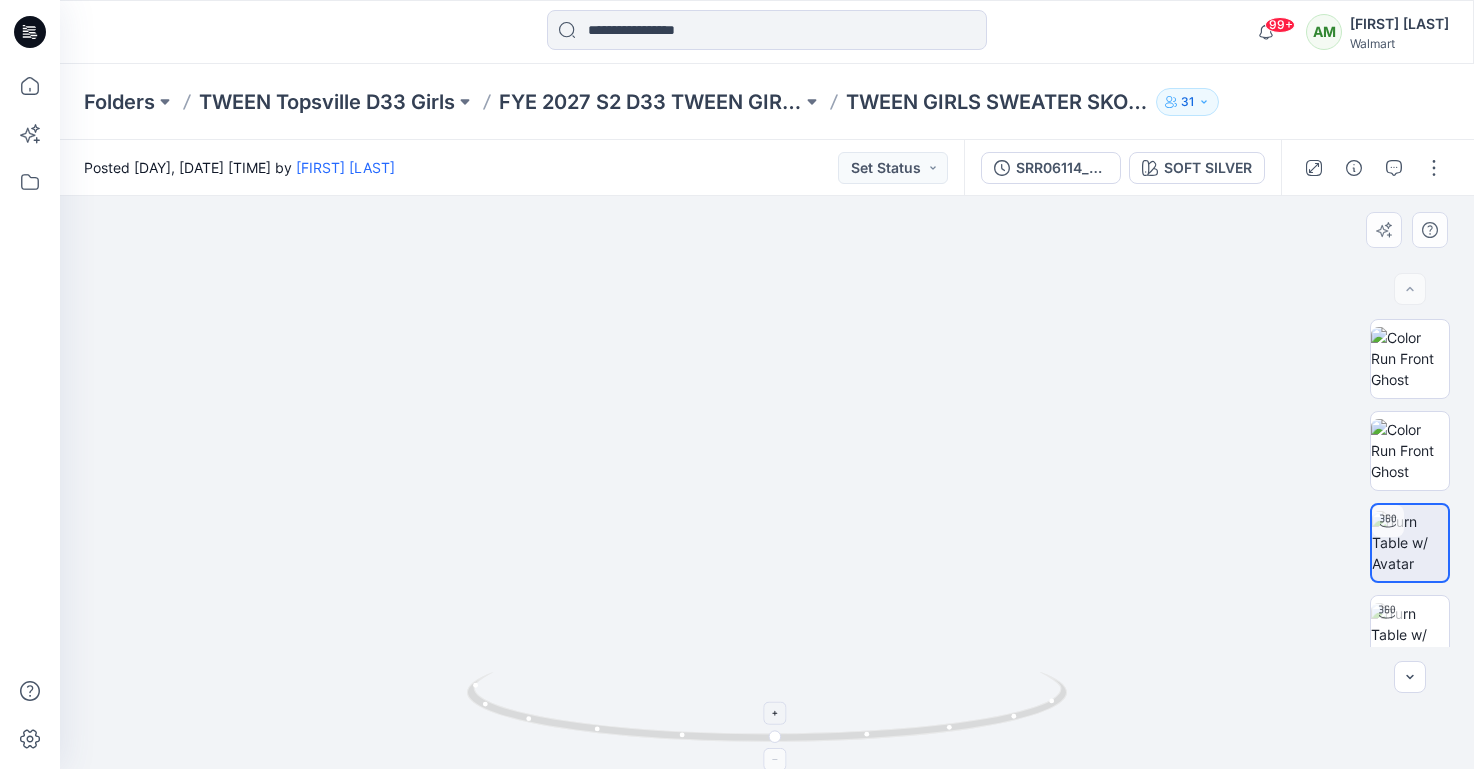 click 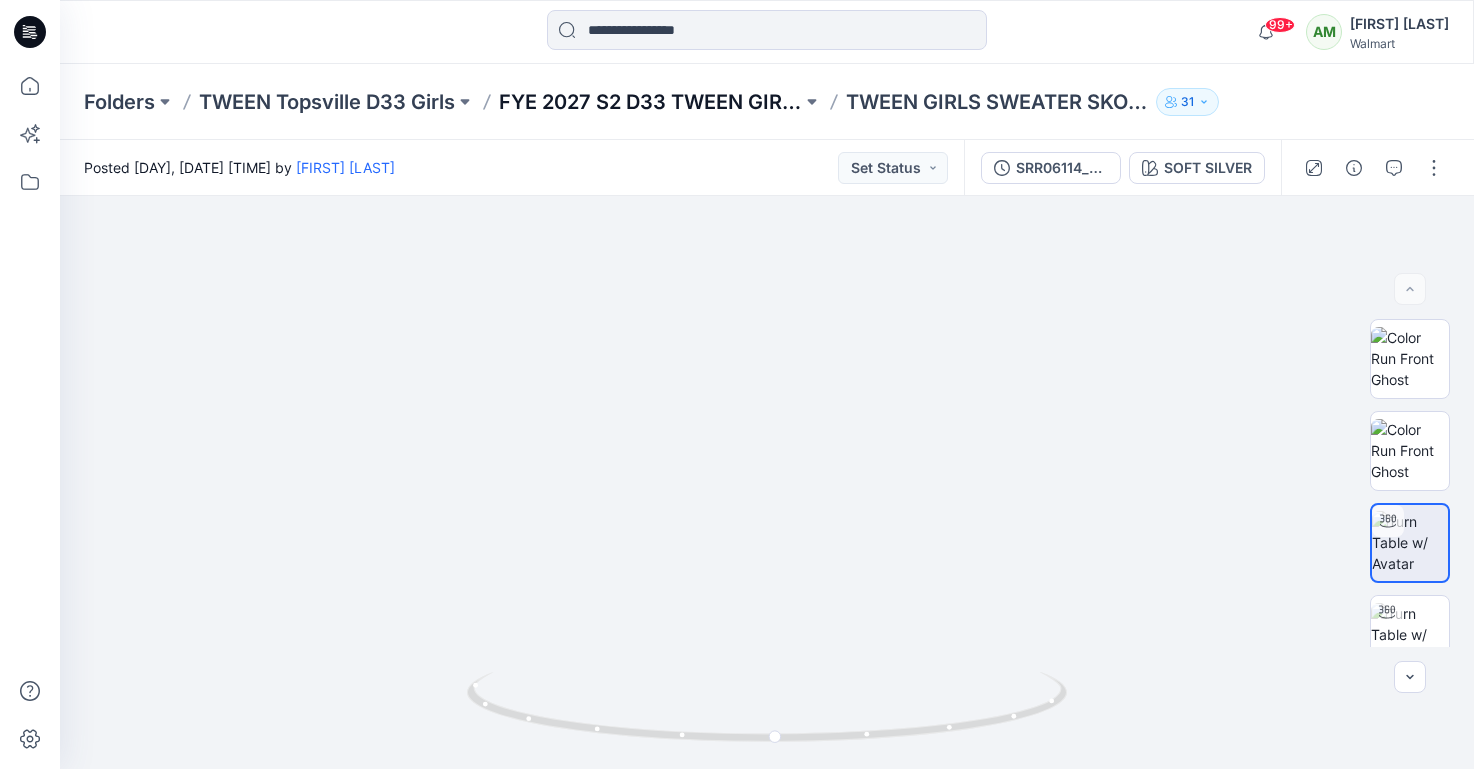 click on "FYE 2027 S2 D33 TWEEN GIRL TOPSVILLE" at bounding box center (650, 102) 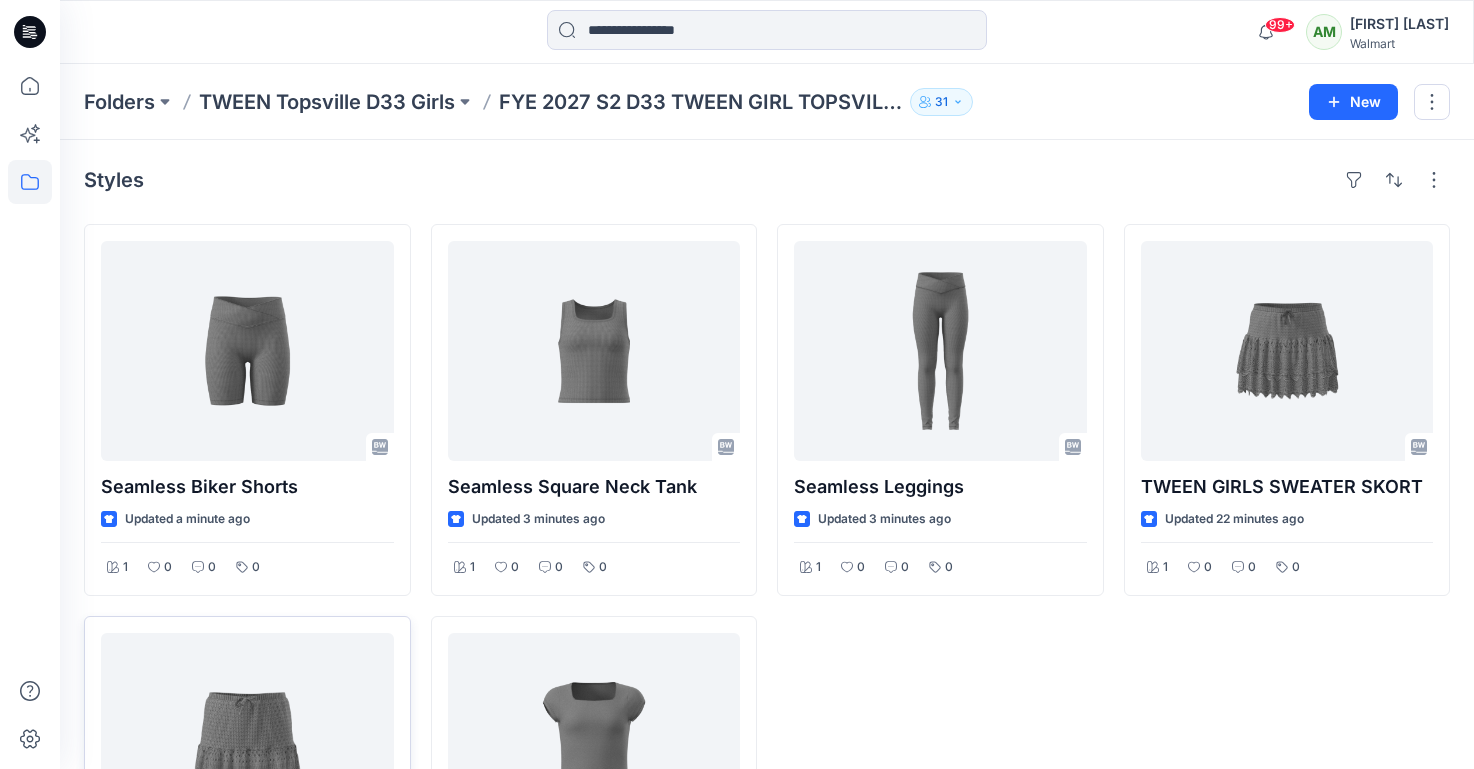 click at bounding box center (247, 743) 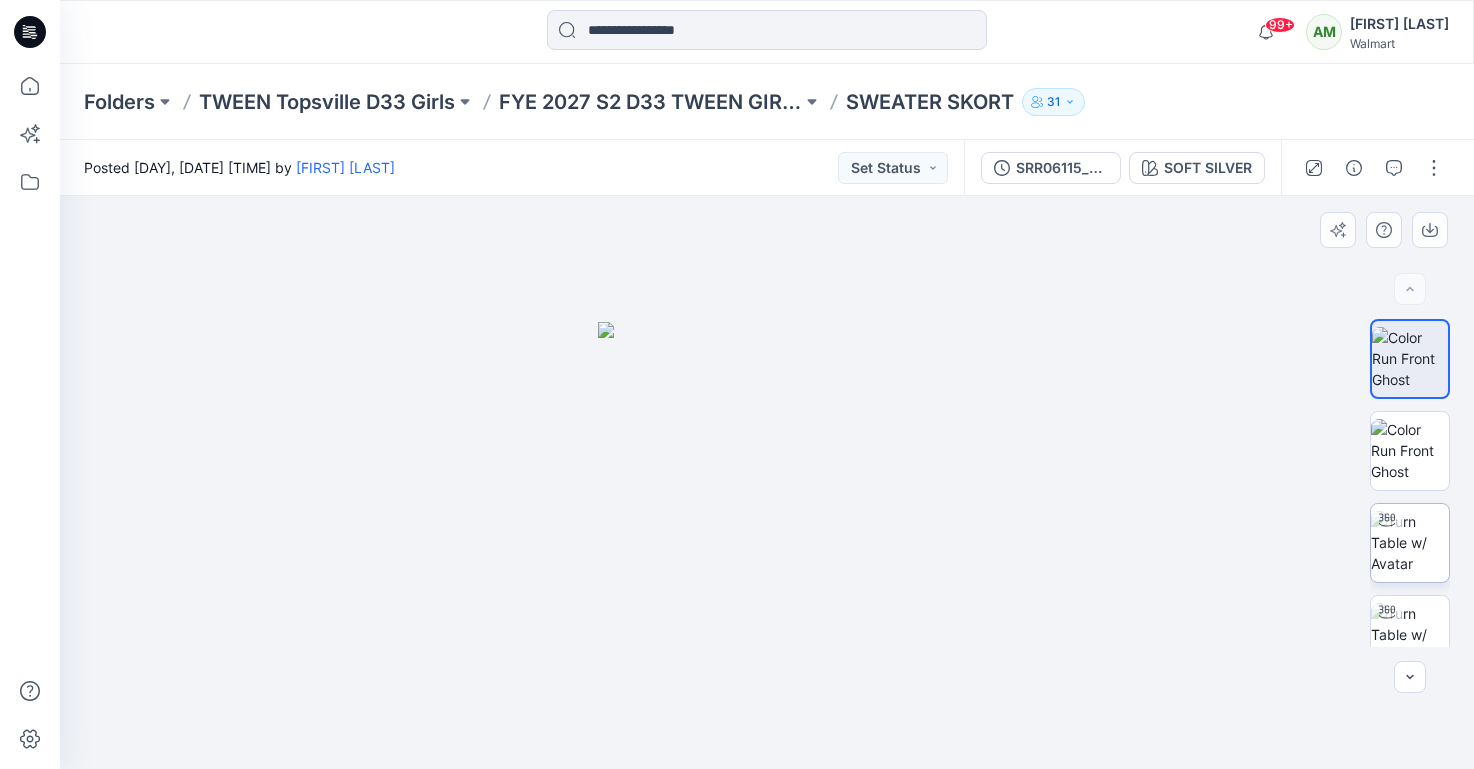 click at bounding box center [1410, 542] 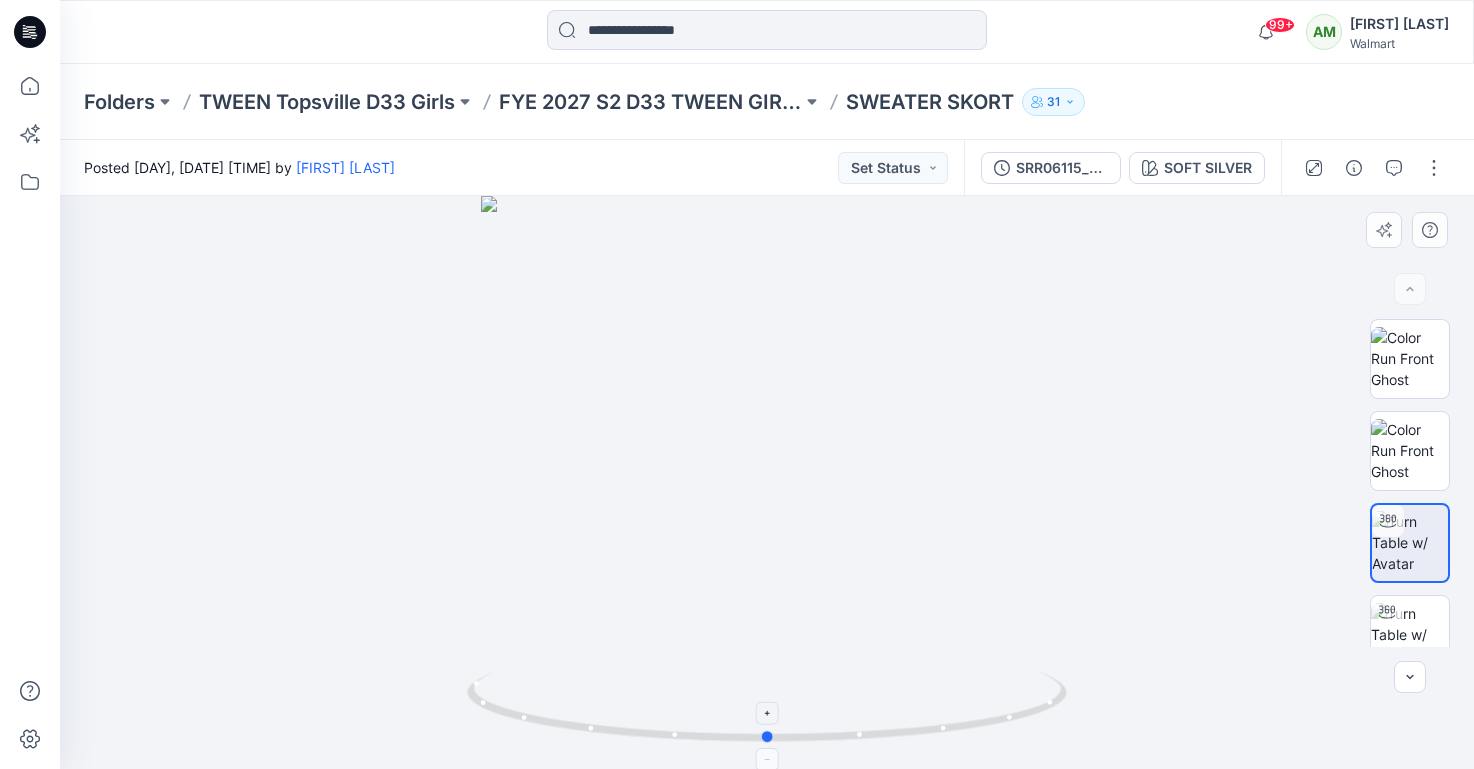 drag, startPoint x: 771, startPoint y: 736, endPoint x: 772, endPoint y: 765, distance: 29.017237 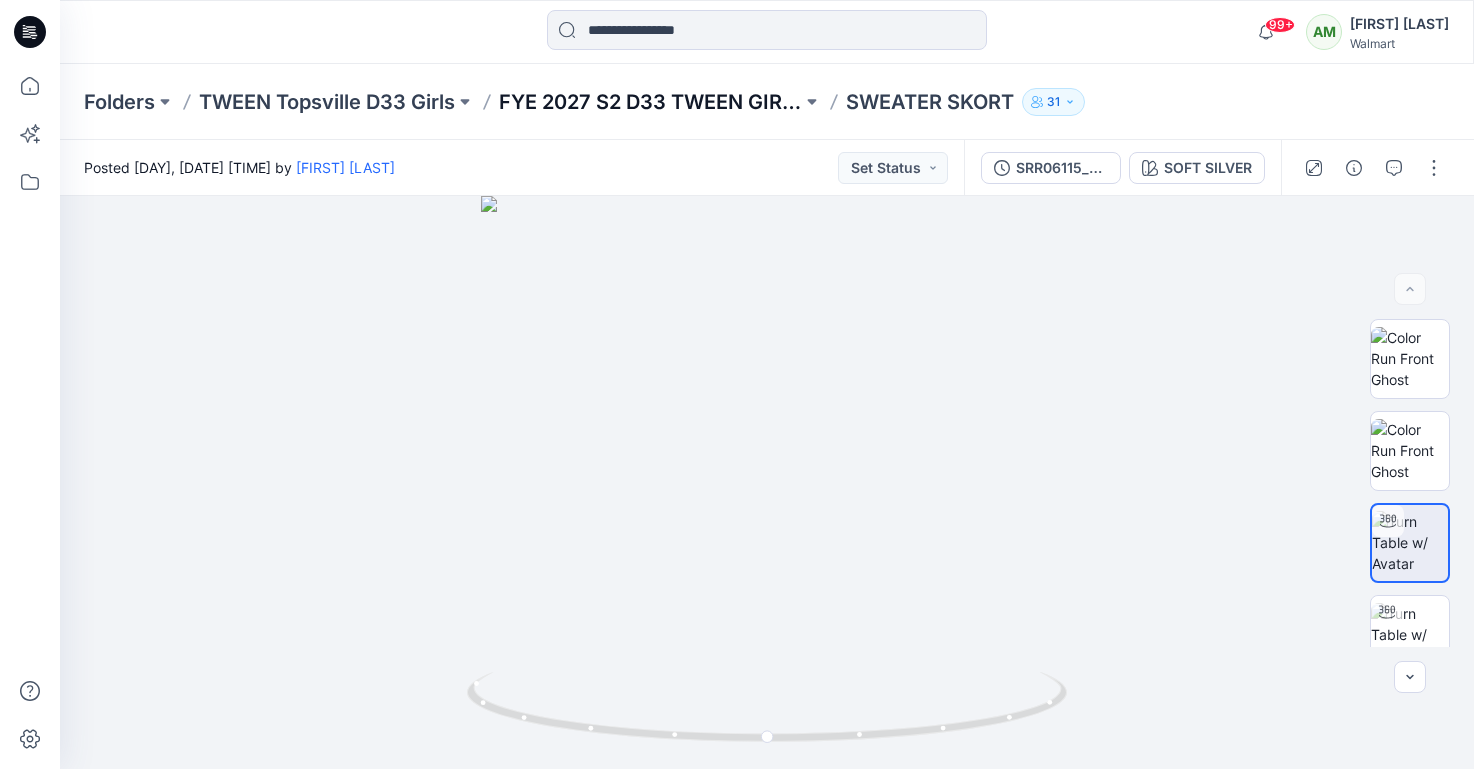 click on "FYE 2027 S2 D33 TWEEN GIRL TOPSVILLE" at bounding box center [650, 102] 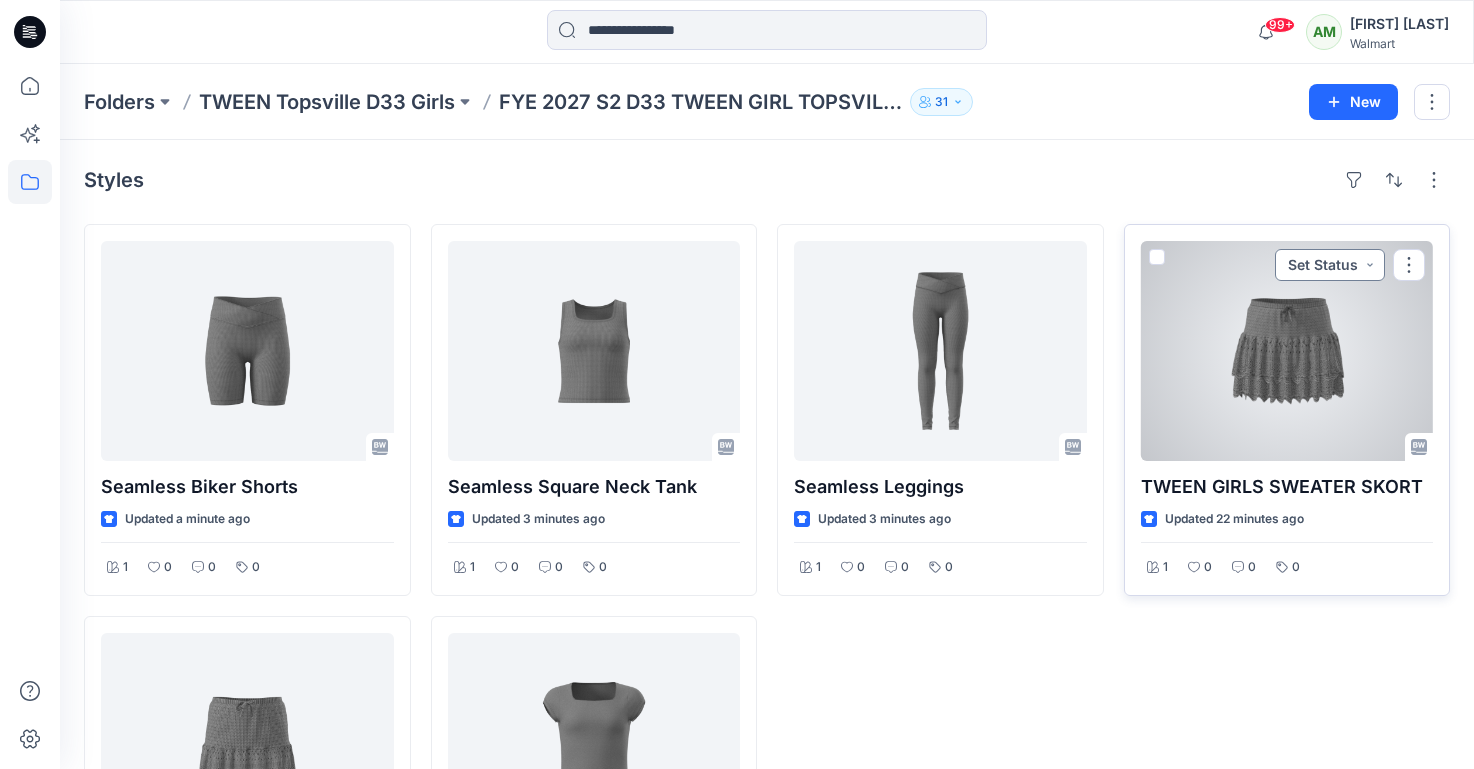 click on "Set Status" at bounding box center [1330, 265] 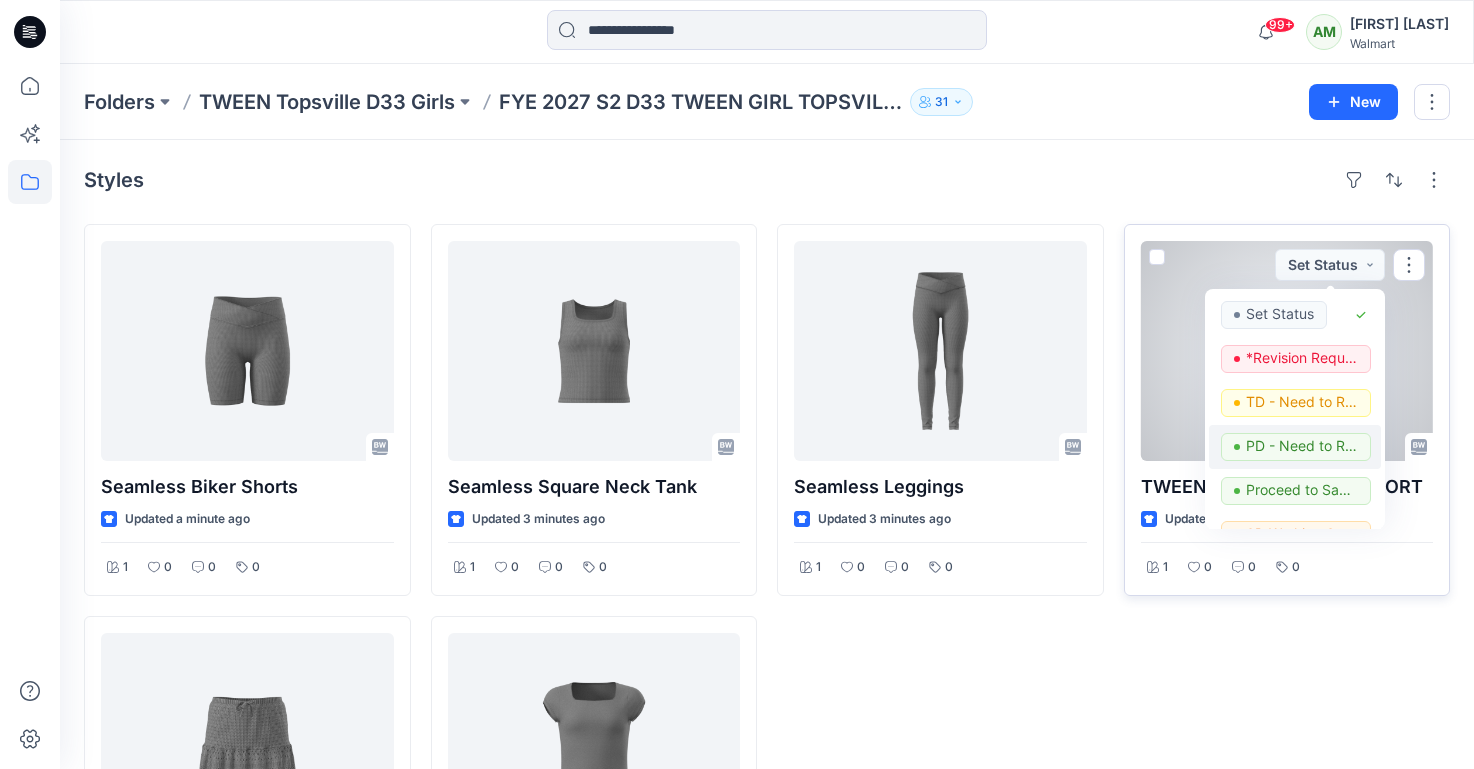 click on "PD - Need to Review Cost" at bounding box center [1302, 446] 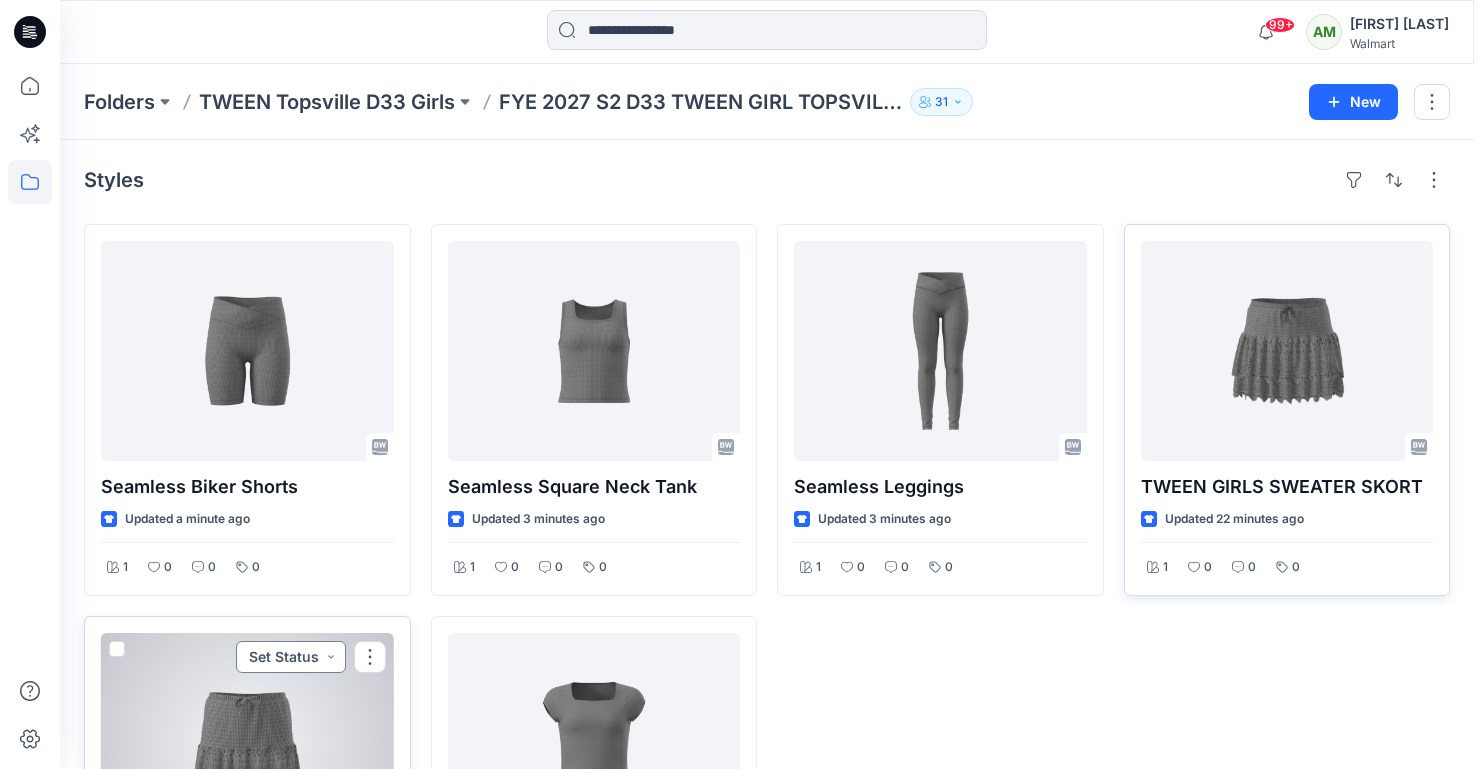 click on "Set Status" at bounding box center [291, 657] 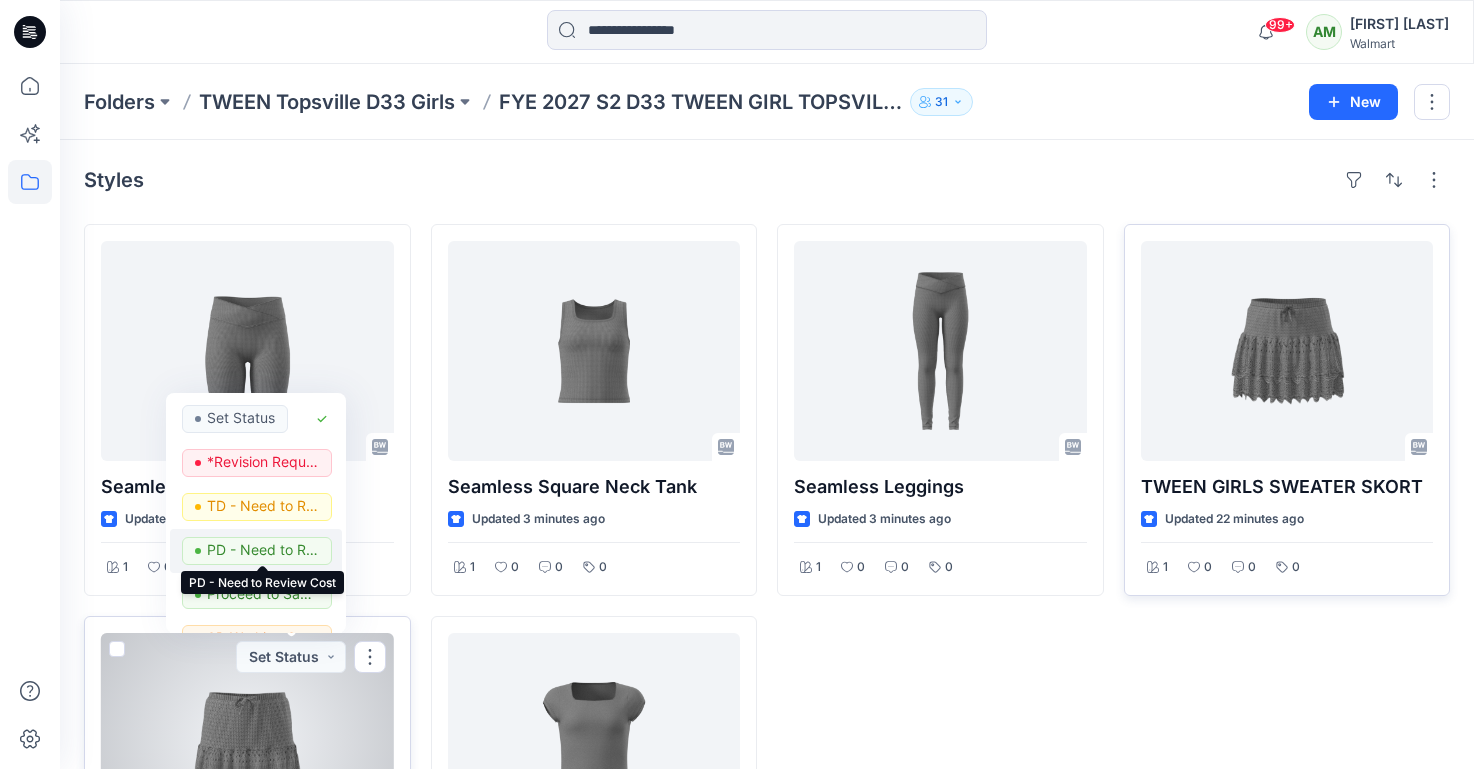 click on "PD - Need to Review Cost" at bounding box center [263, 550] 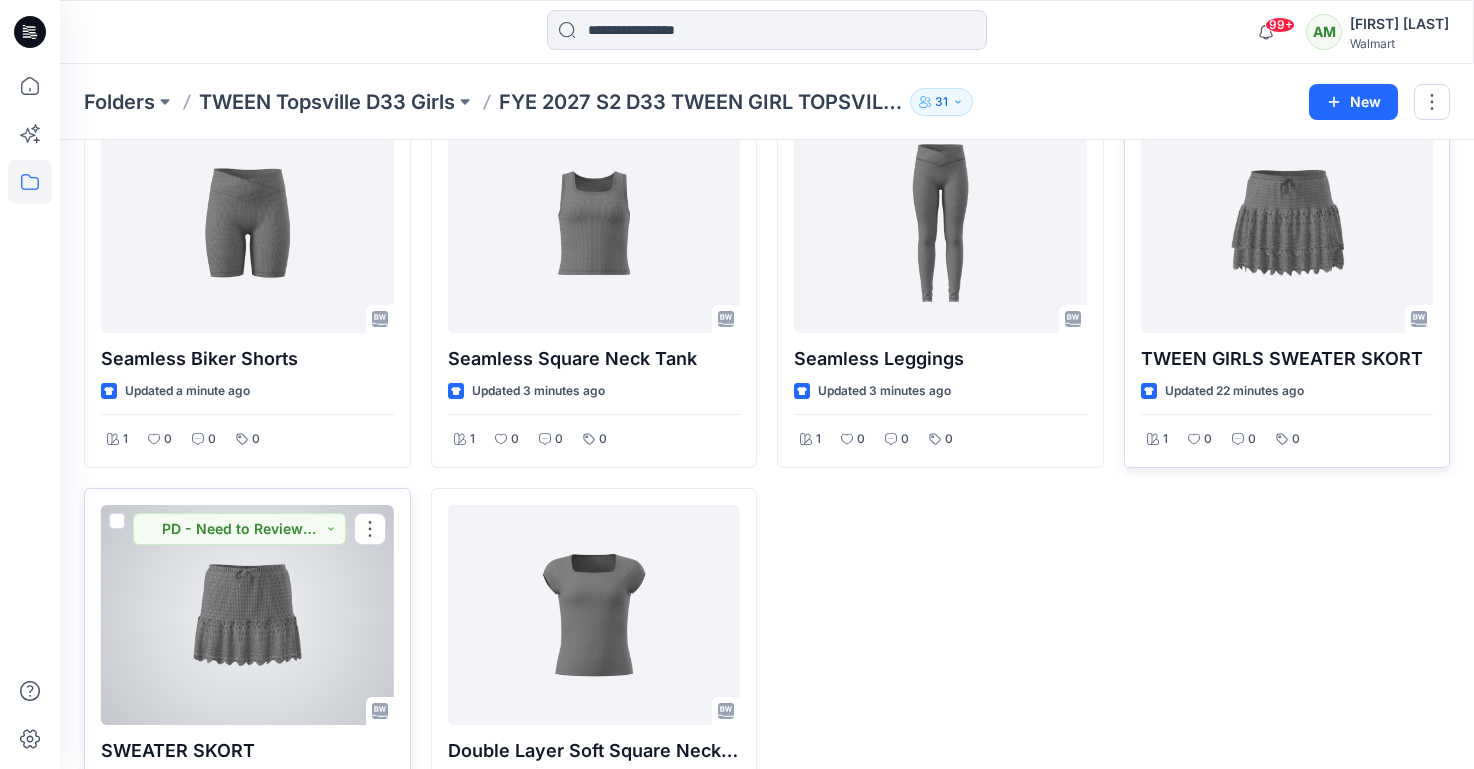 scroll, scrollTop: 129, scrollLeft: 0, axis: vertical 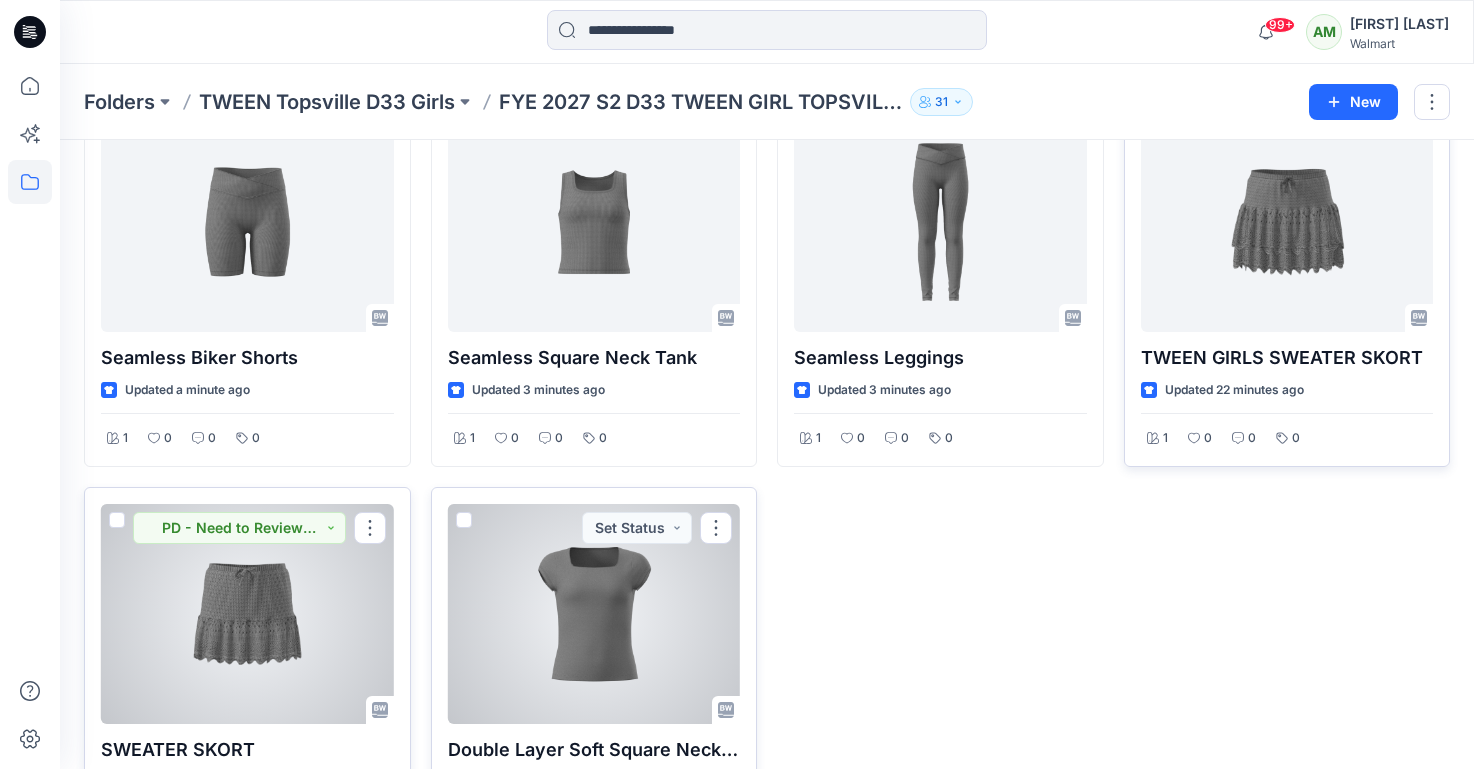 click at bounding box center (594, 614) 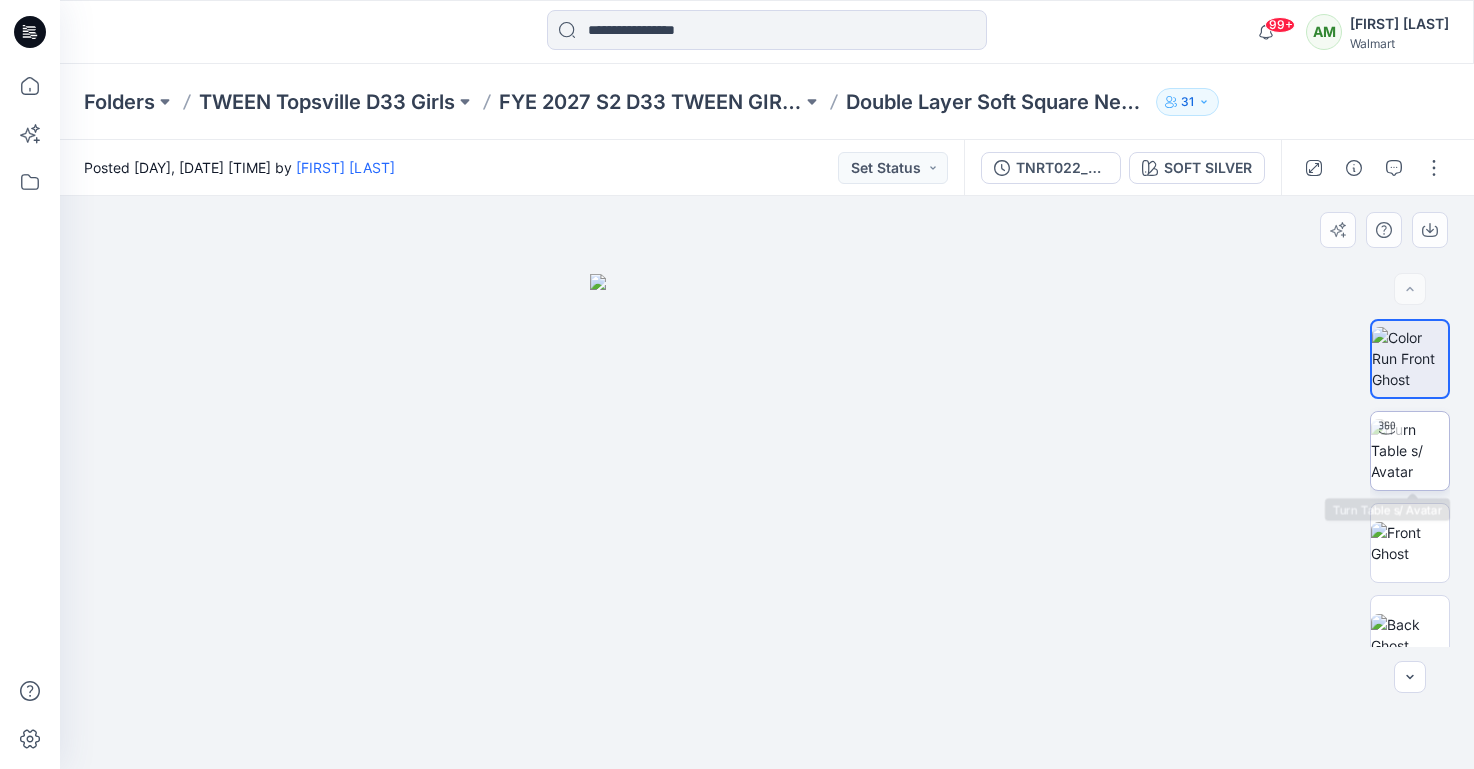 click at bounding box center (1410, 450) 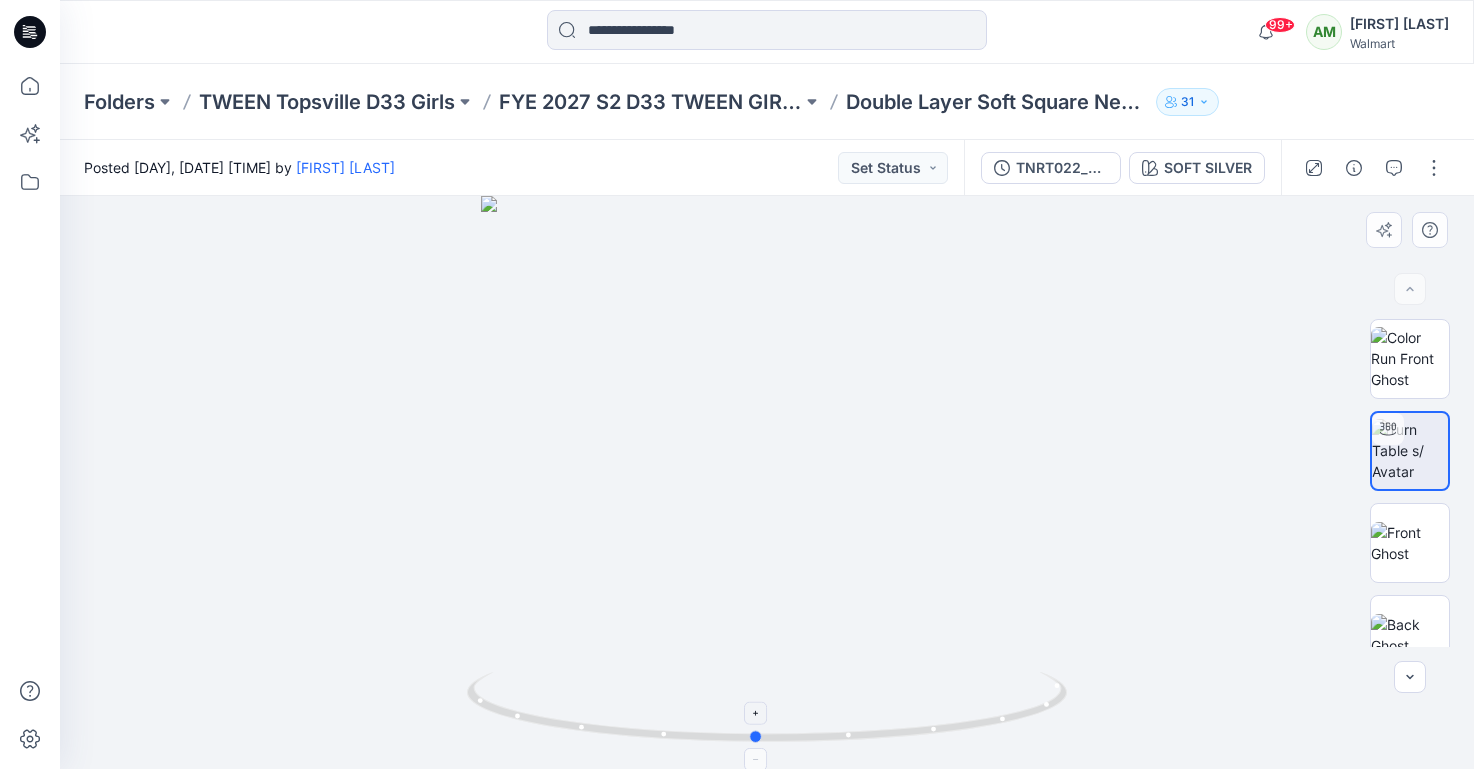 drag, startPoint x: 772, startPoint y: 745, endPoint x: 761, endPoint y: 725, distance: 22.825424 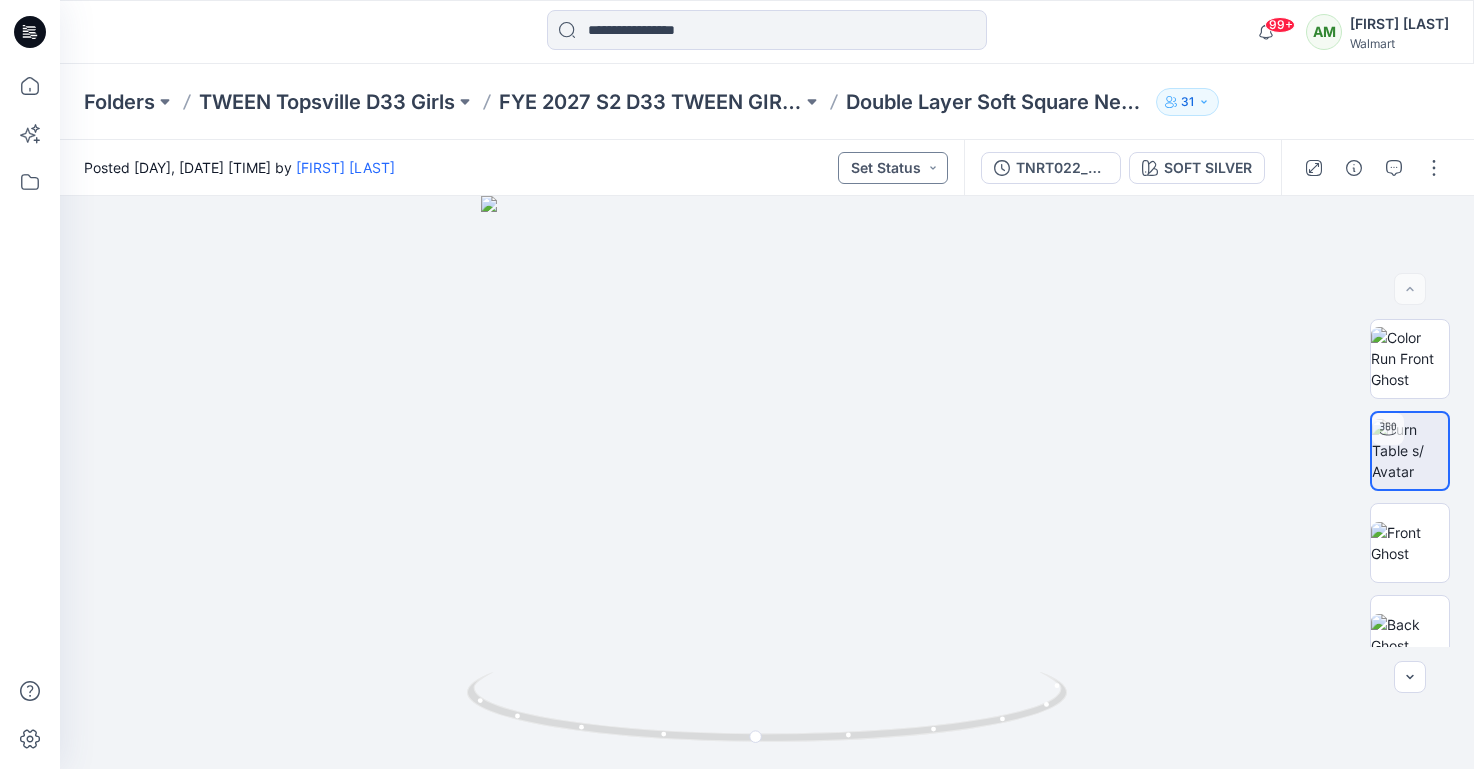 click on "Set Status" at bounding box center [893, 168] 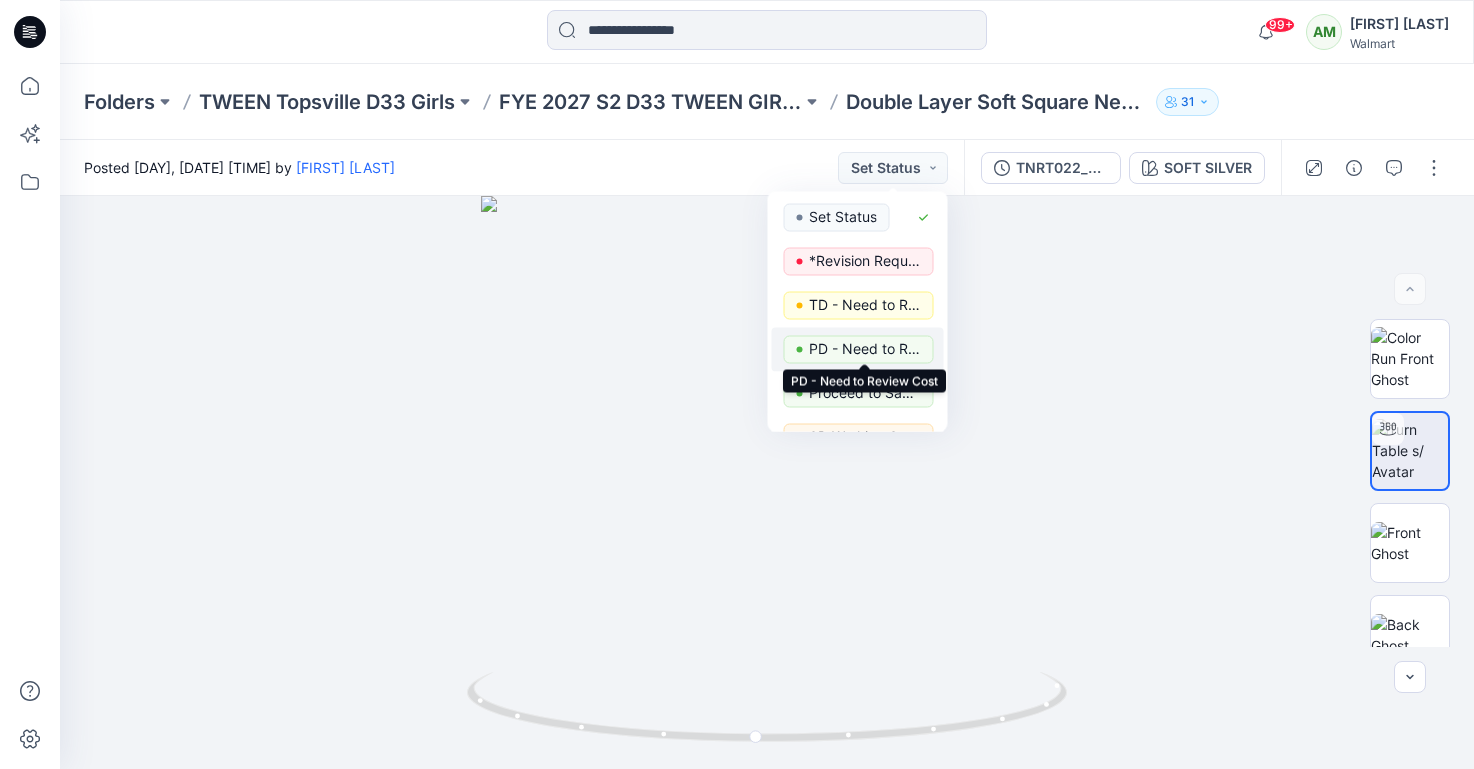 click on "PD - Need to Review Cost" at bounding box center [865, 349] 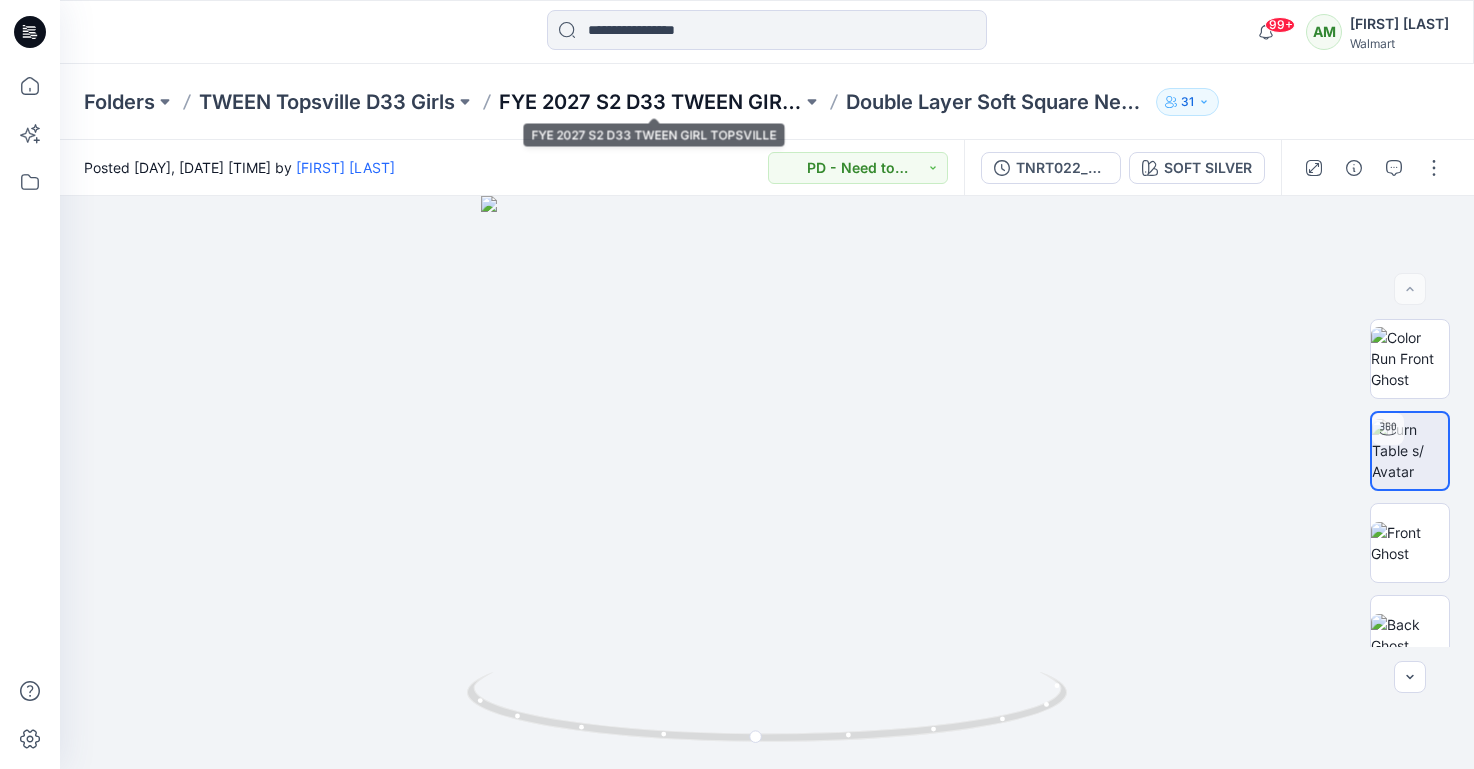 click on "FYE 2027 S2 D33 TWEEN GIRL TOPSVILLE" at bounding box center (650, 102) 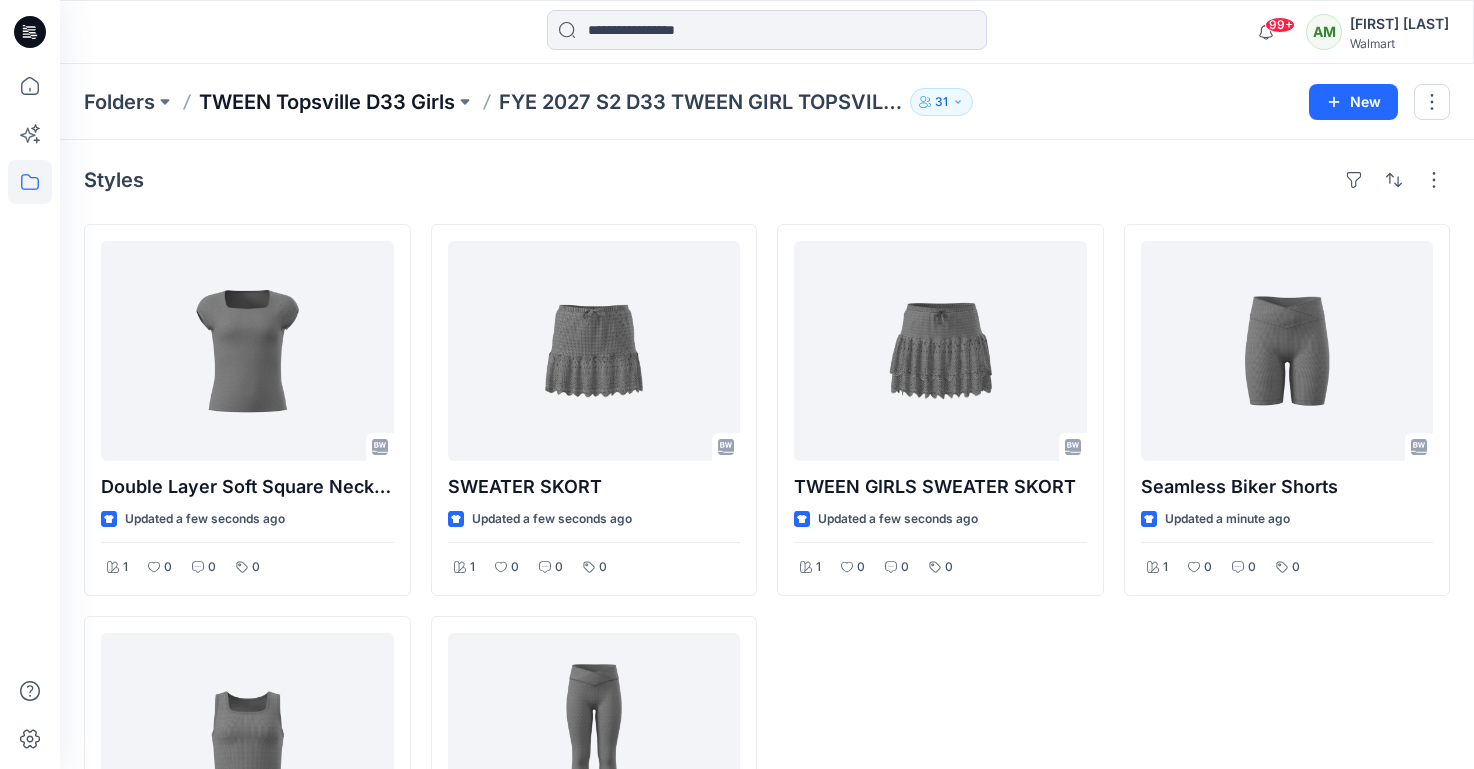 click on "TWEEN Topsville D33 Girls" at bounding box center (327, 102) 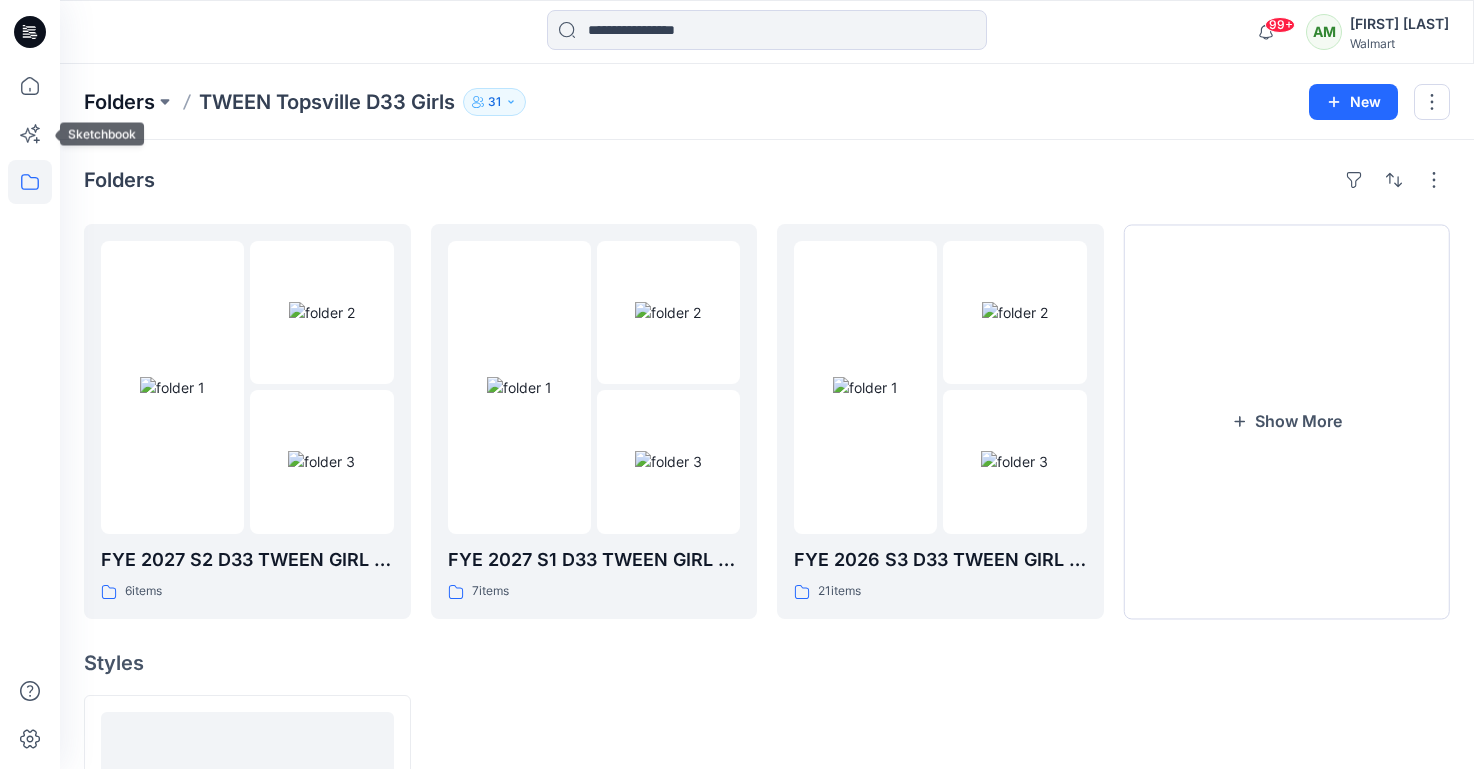 click on "Folders" at bounding box center (119, 102) 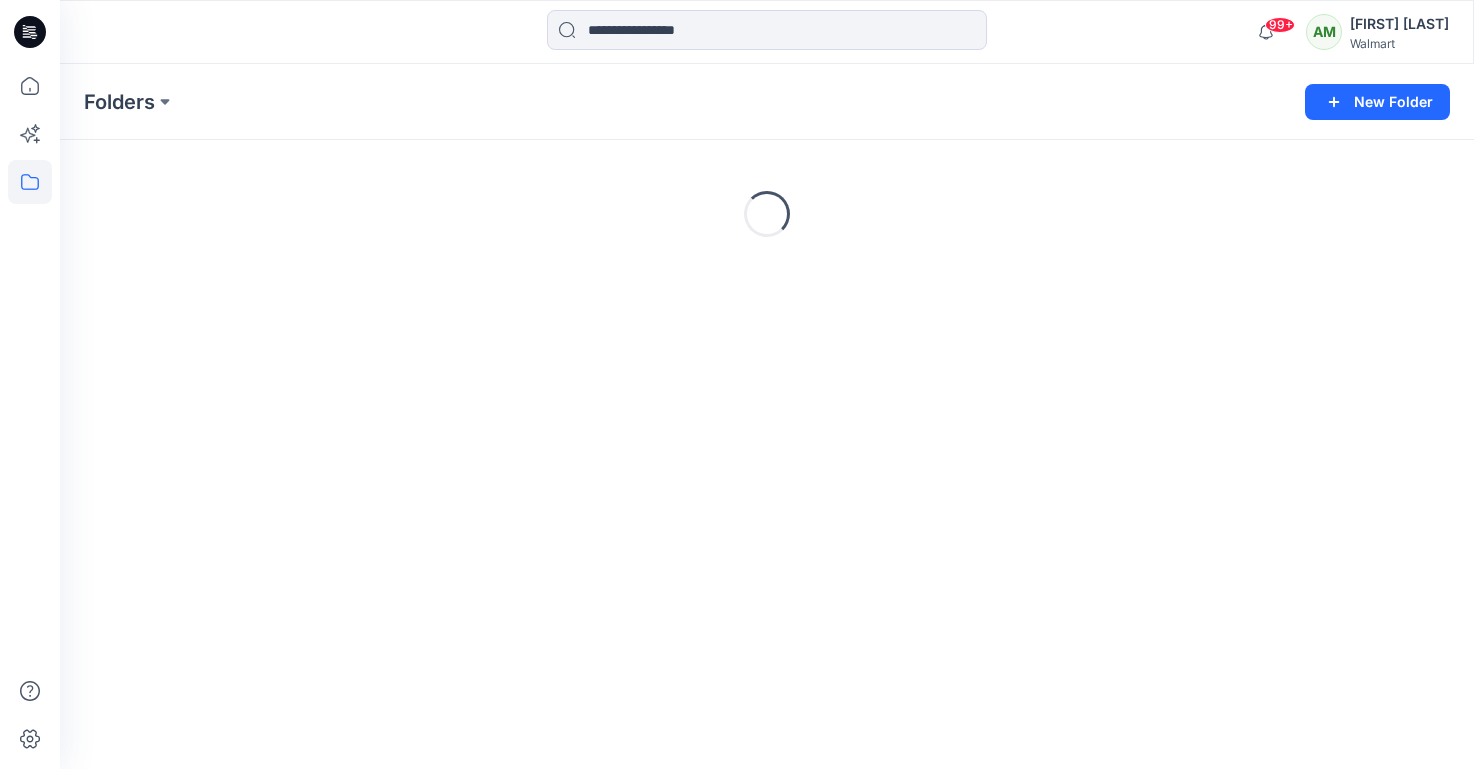 click 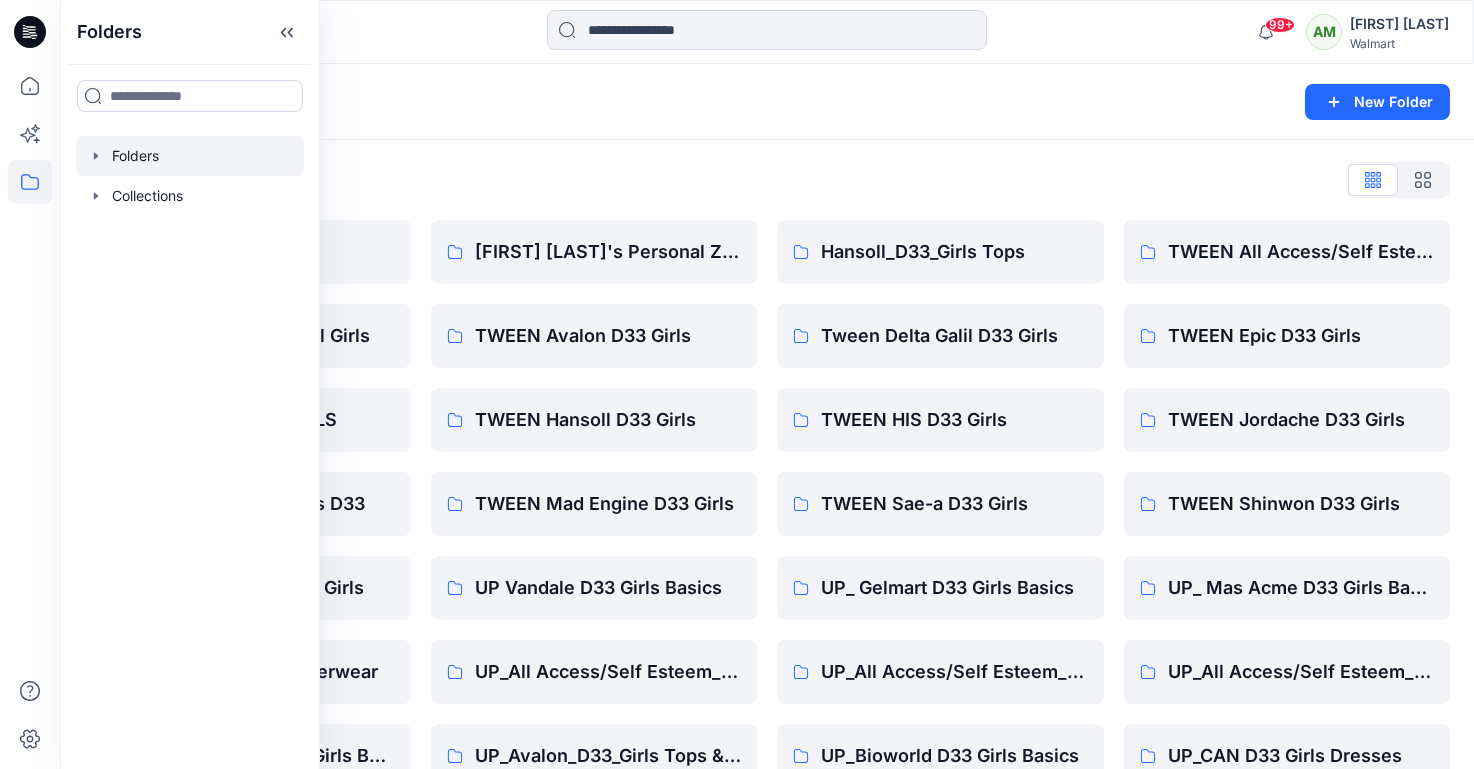 click at bounding box center [190, 156] 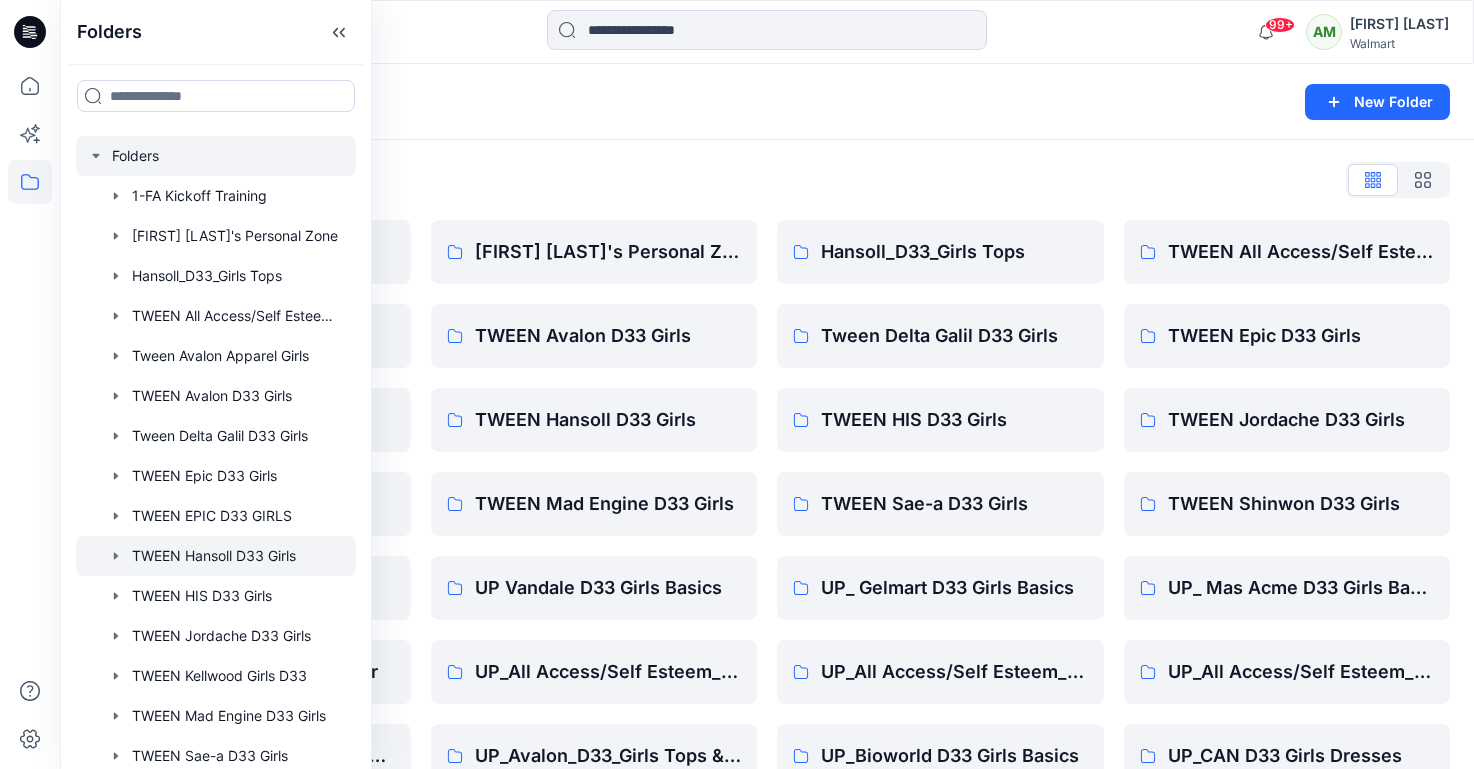 click at bounding box center [216, 556] 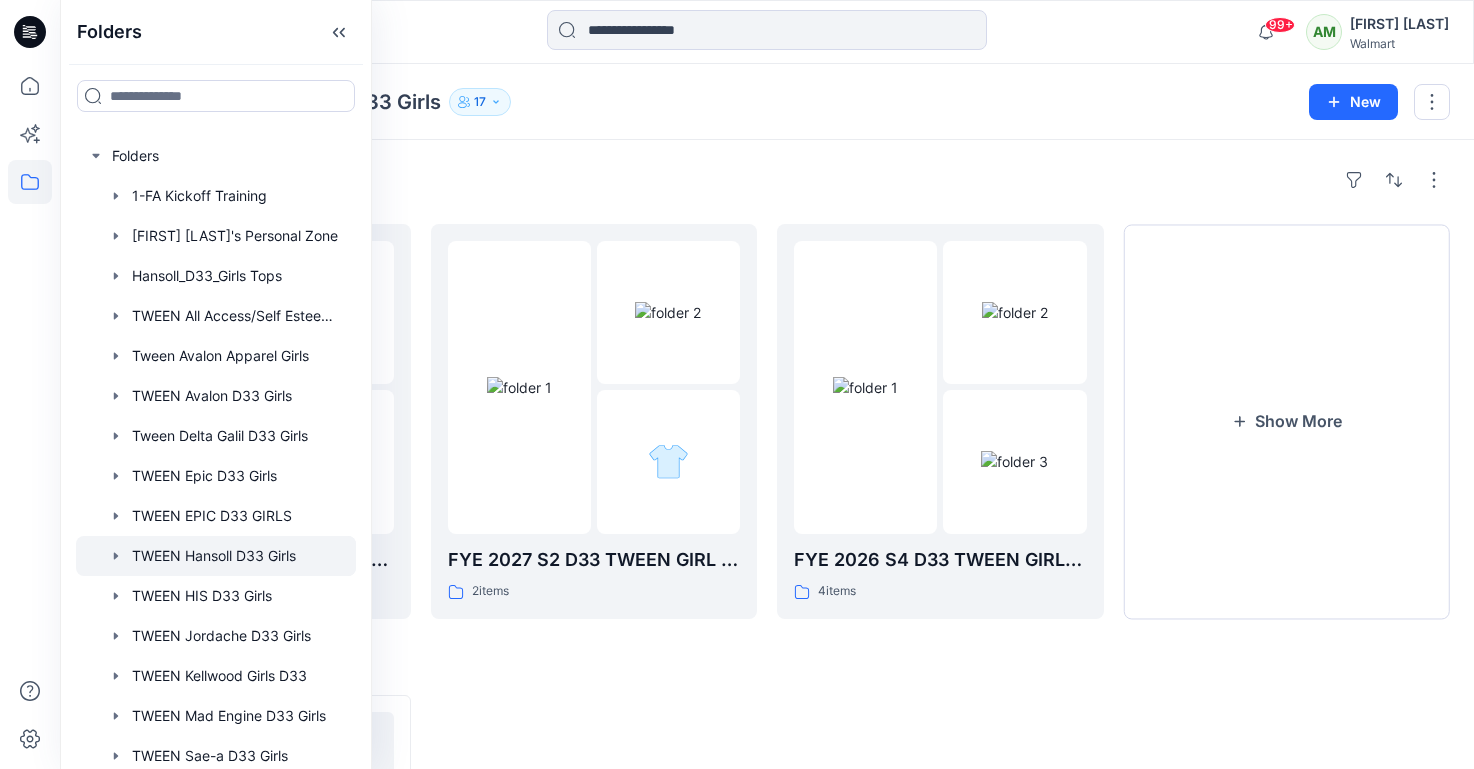 click on "Folders FYE 2027 S1 D33 TWEEN GIRL HANSOLL 12  items FYE 2027 S2 D33 TWEEN GIRL HANSOLL 2  items FYE 2026 S4 D33 TWEEN GIRL Hansoll 4  items Show More Styles ASTM D33 Reg Alpha size run Updated 4 months ago 1 0 0 0" at bounding box center [767, 615] 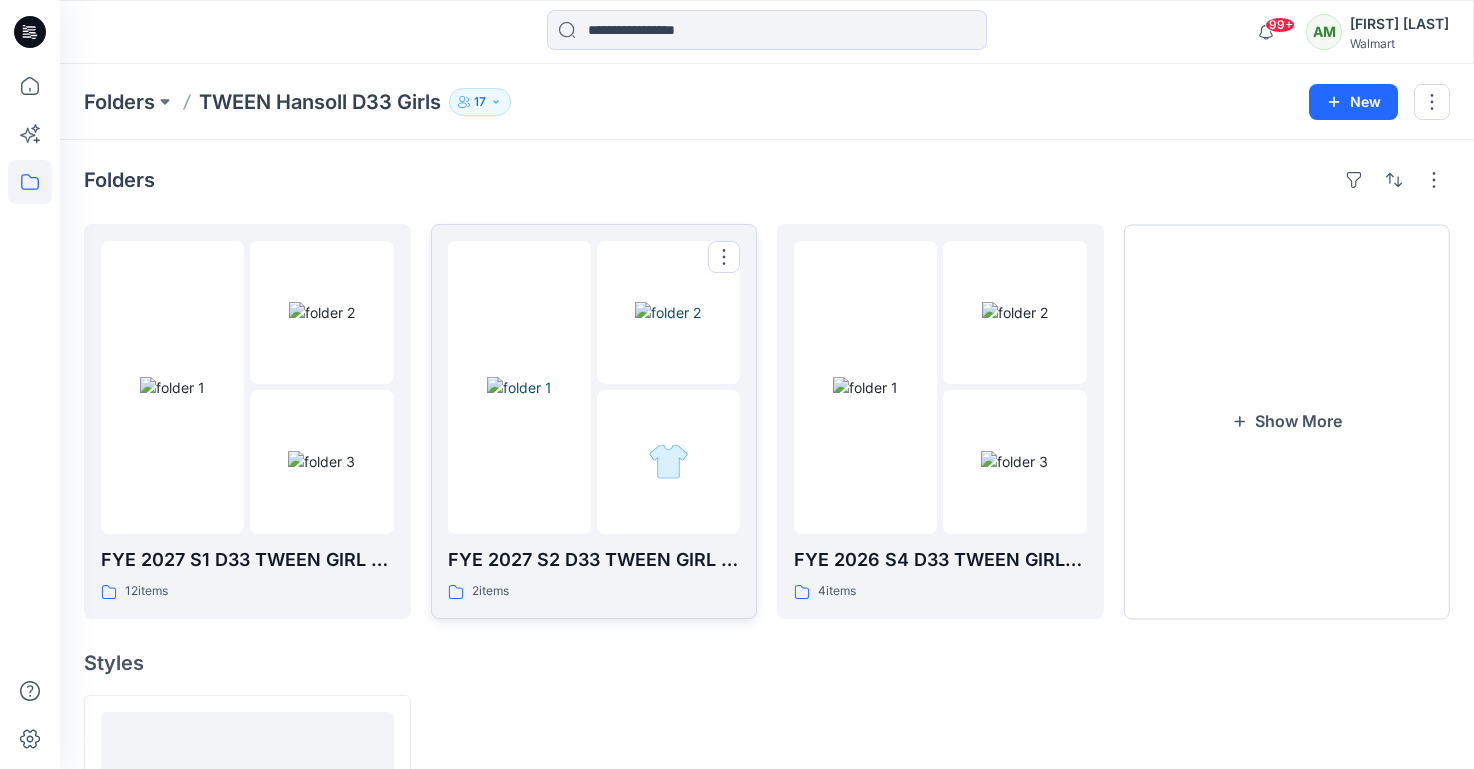 click at bounding box center (519, 387) 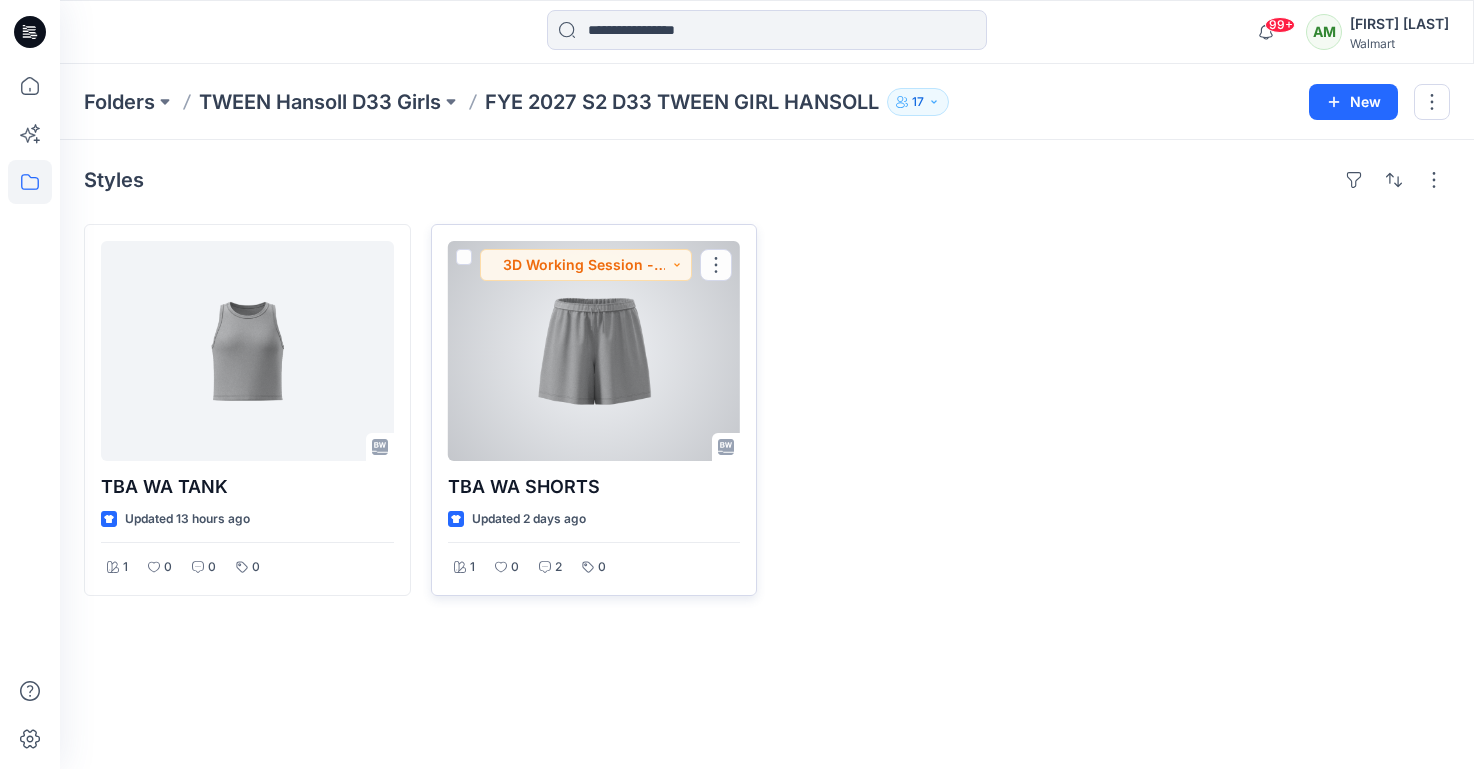 click at bounding box center (594, 351) 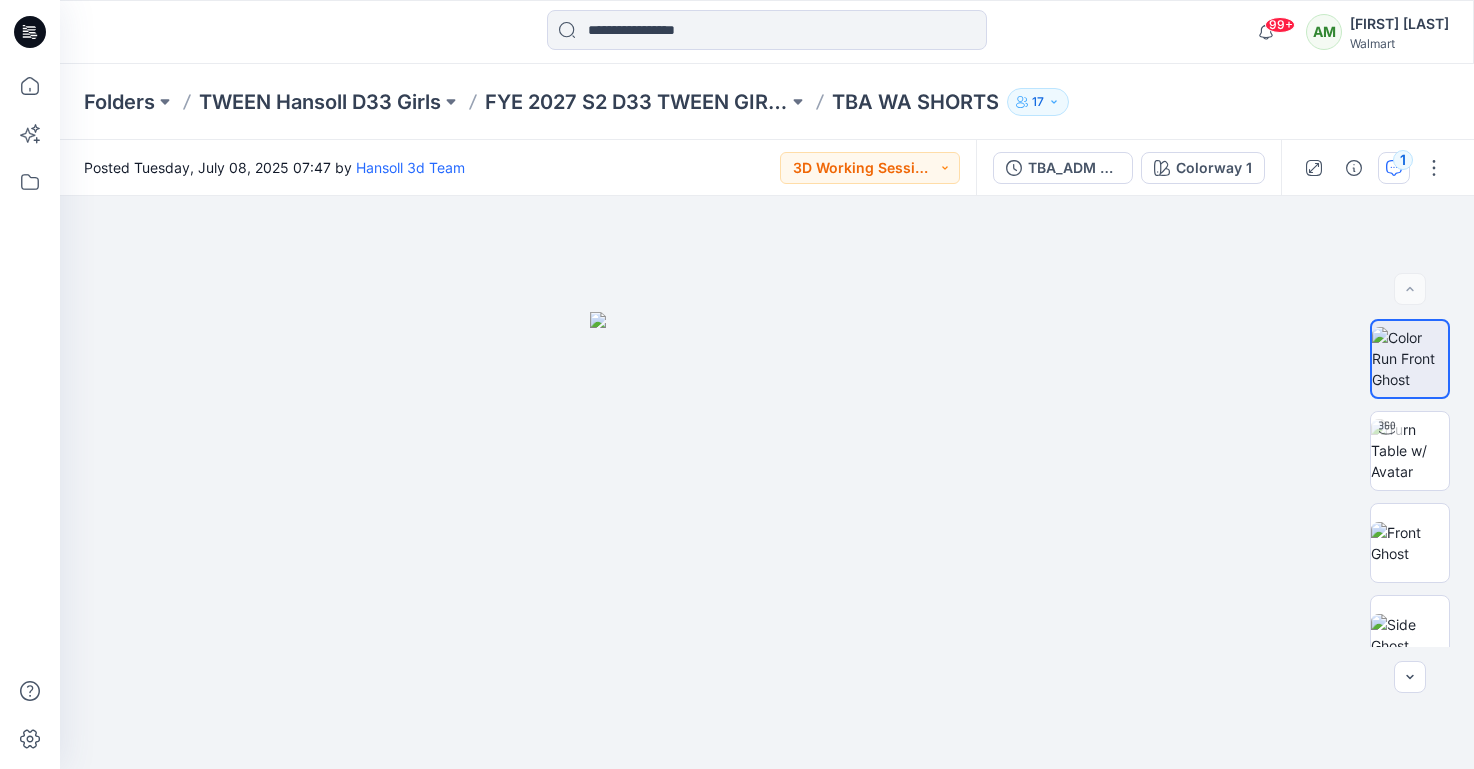 click 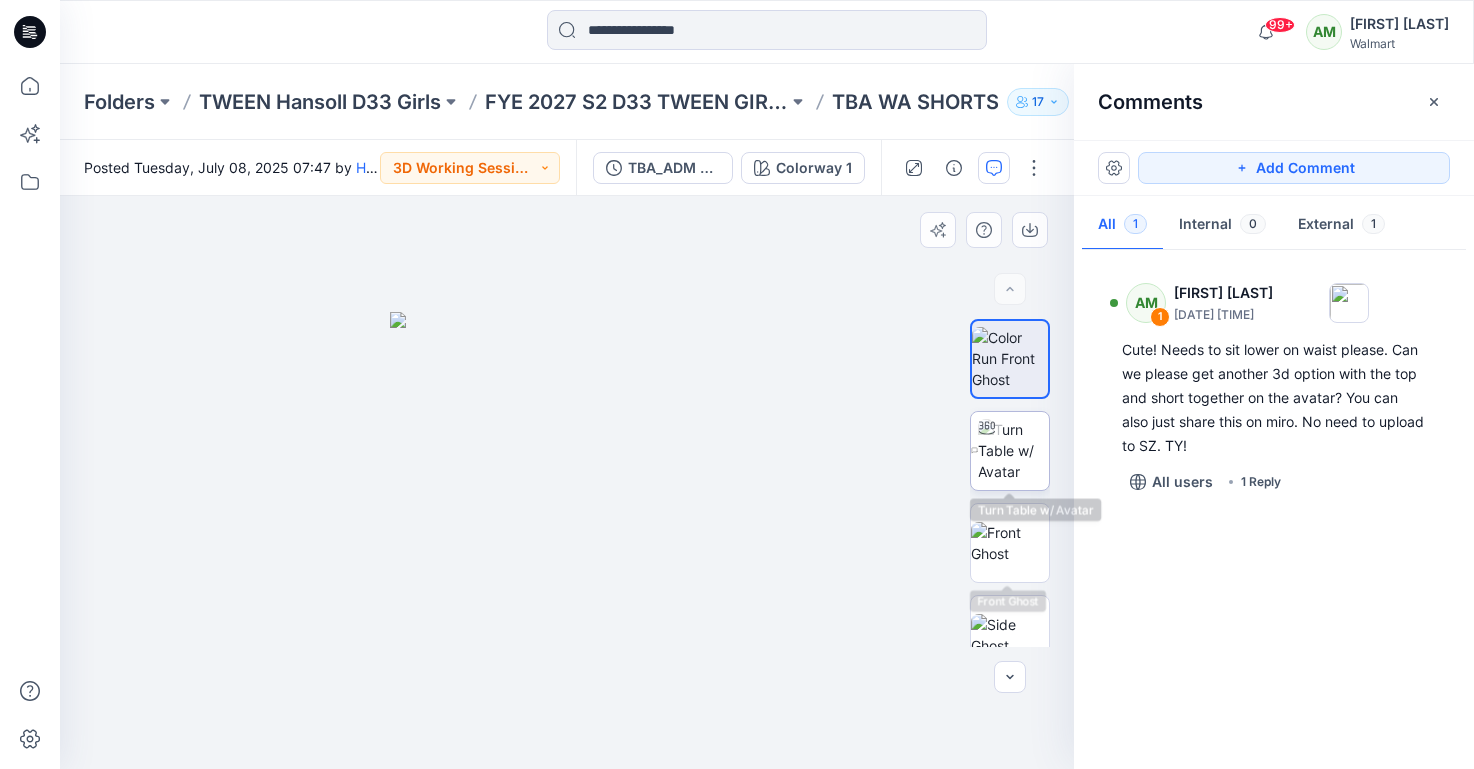 click at bounding box center [1013, 450] 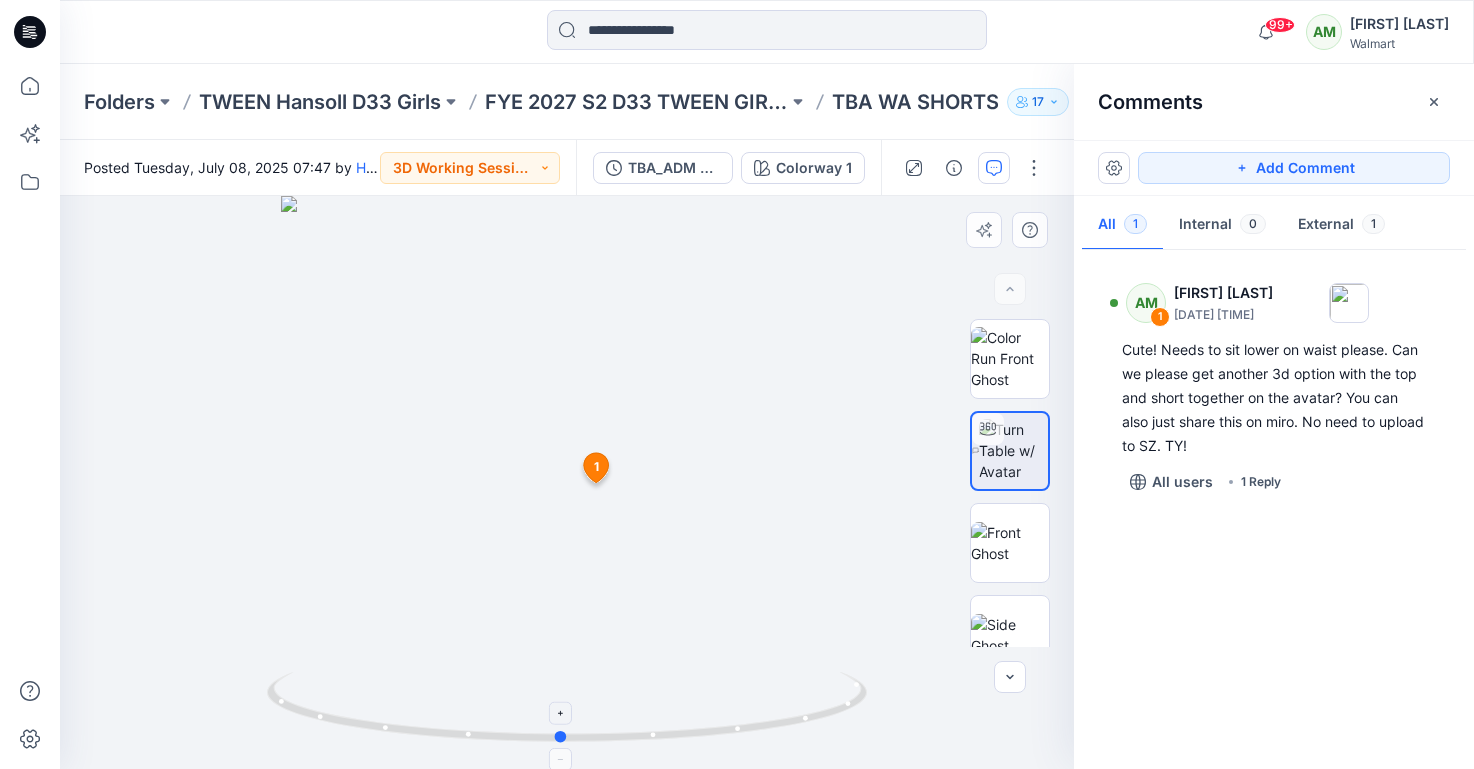 click 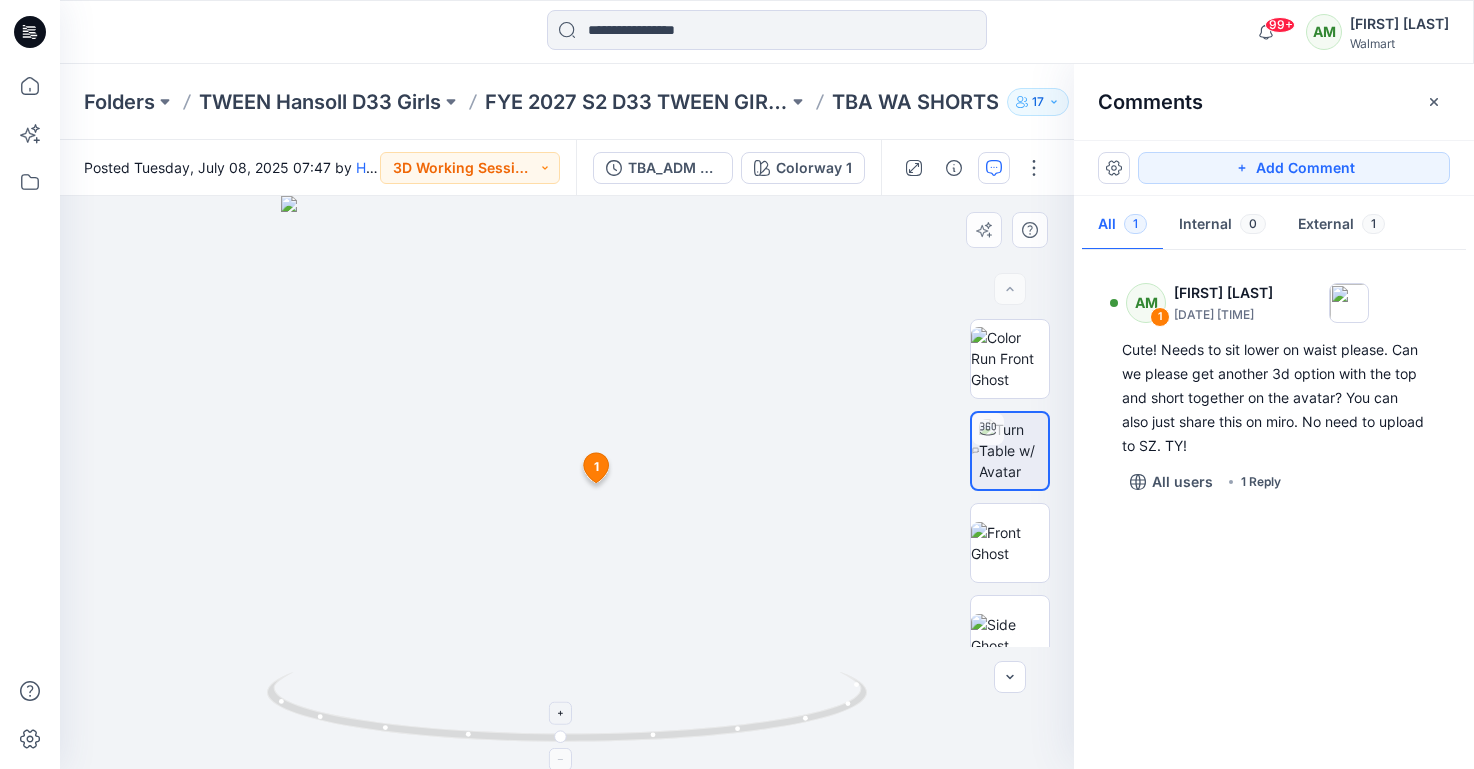 click 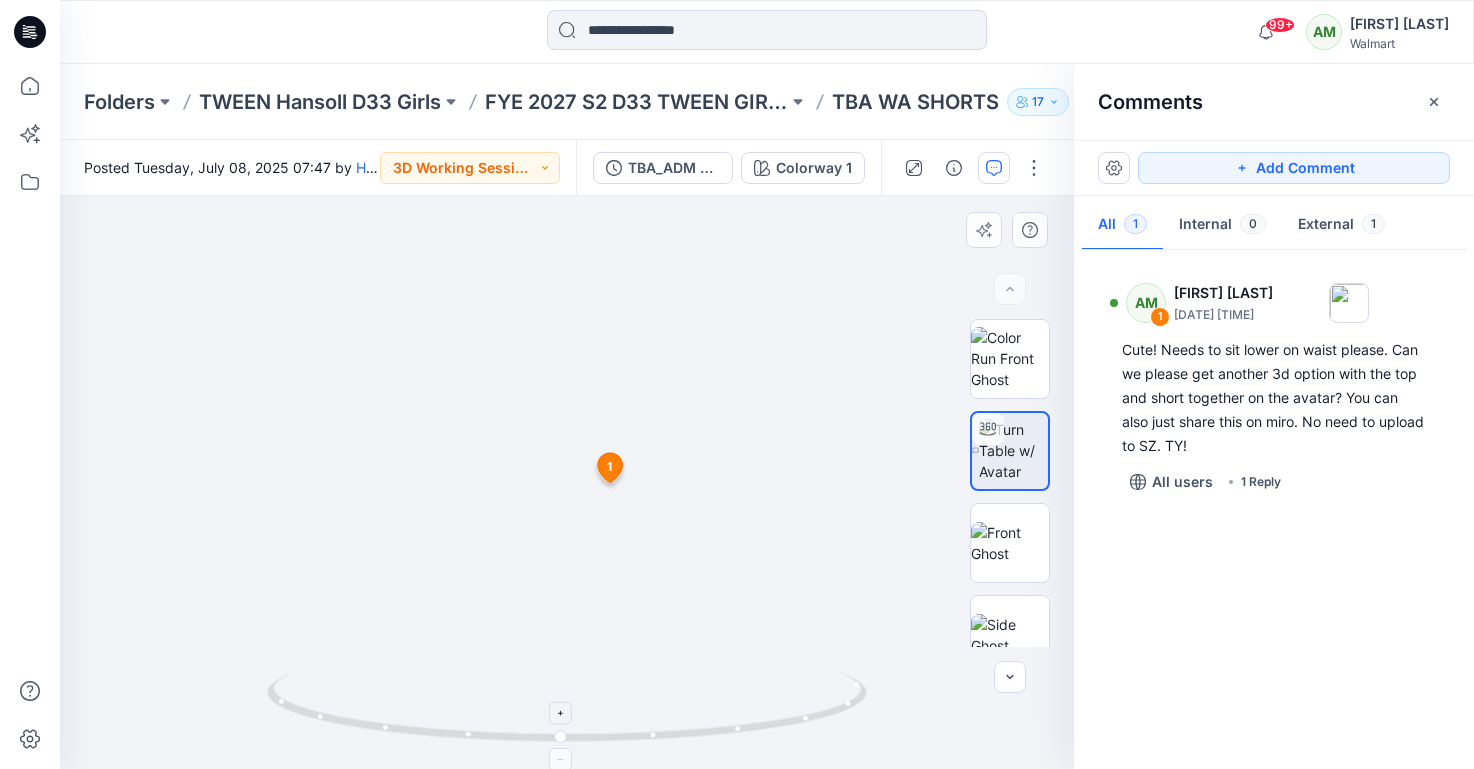 click 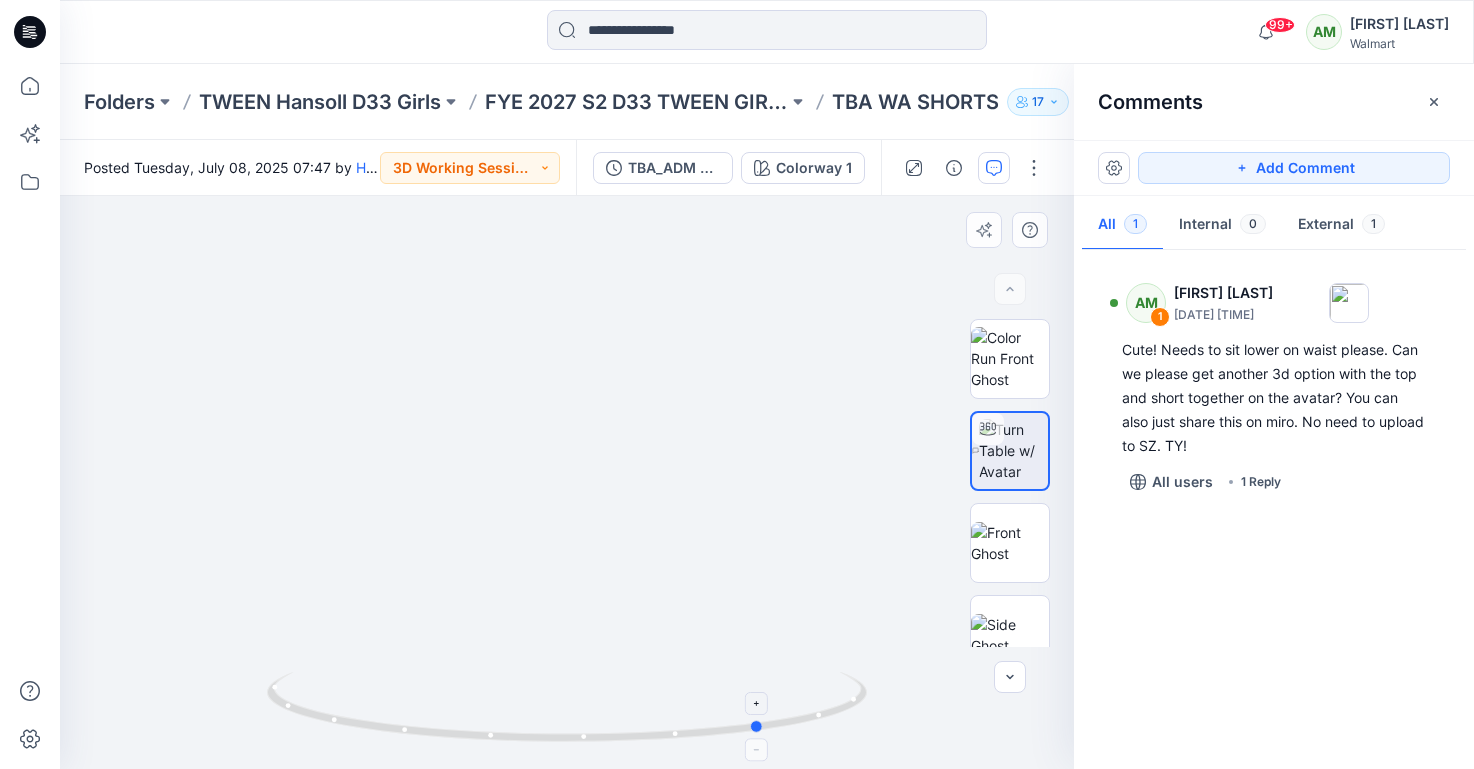 drag, startPoint x: 565, startPoint y: 745, endPoint x: 768, endPoint y: 736, distance: 203.1994 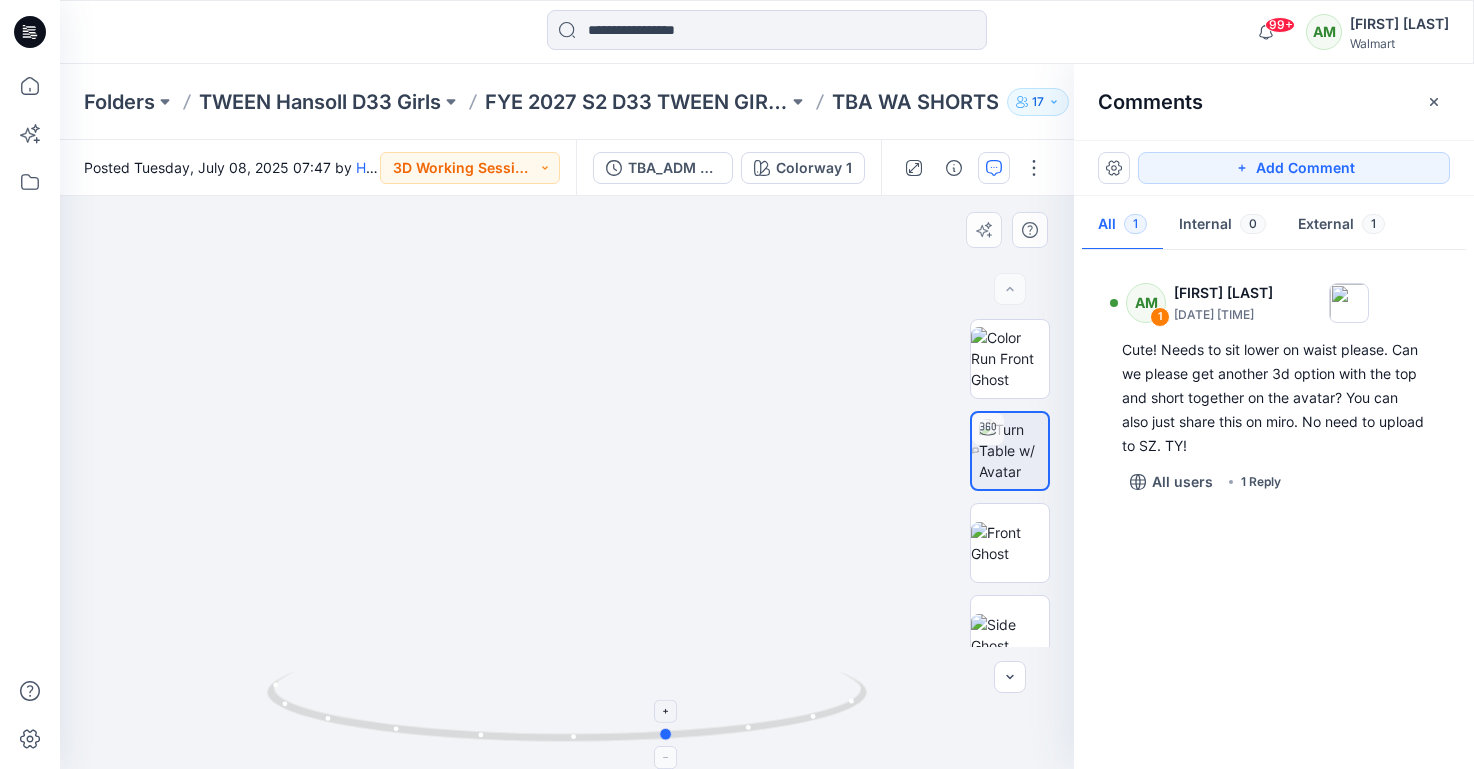 drag, startPoint x: 759, startPoint y: 729, endPoint x: 665, endPoint y: 739, distance: 94.53042 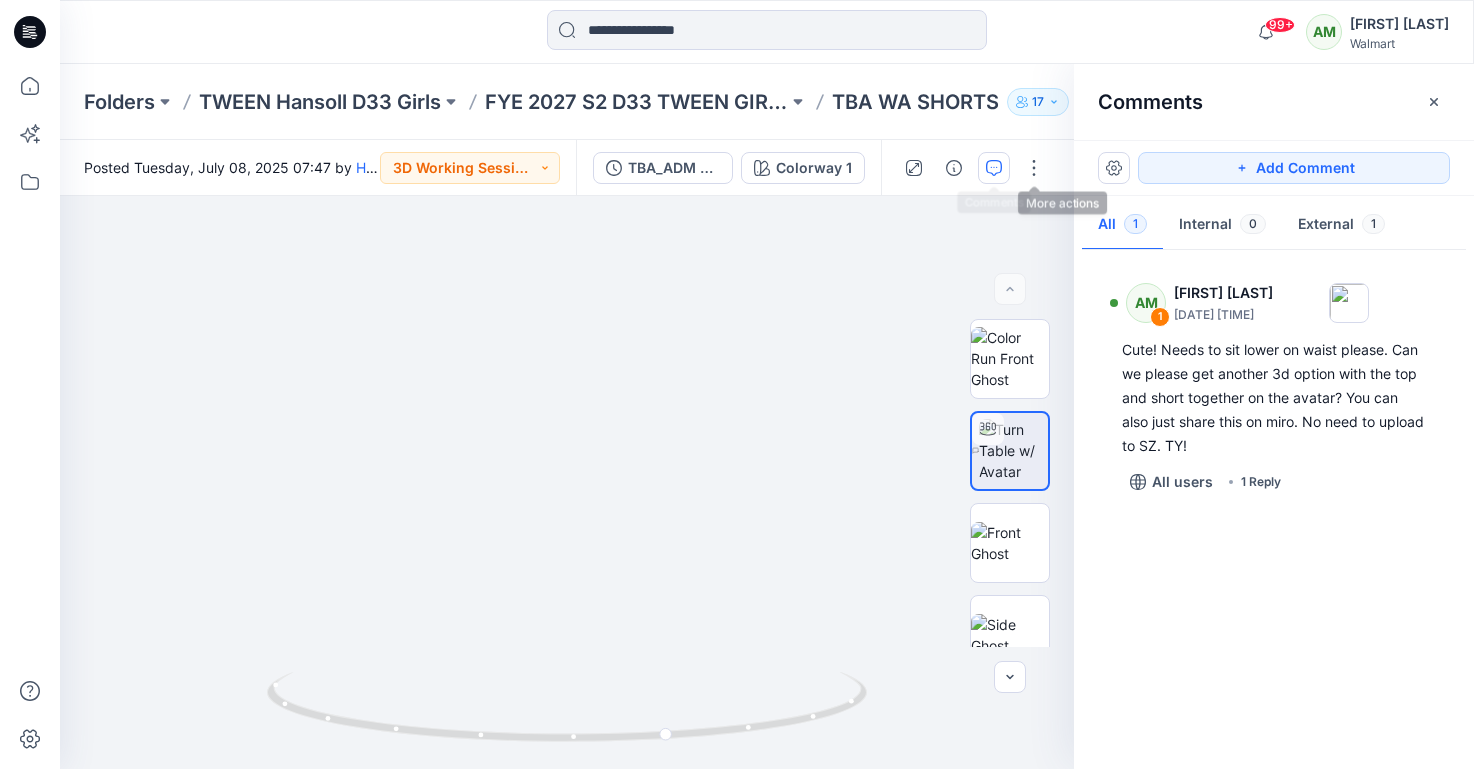 click 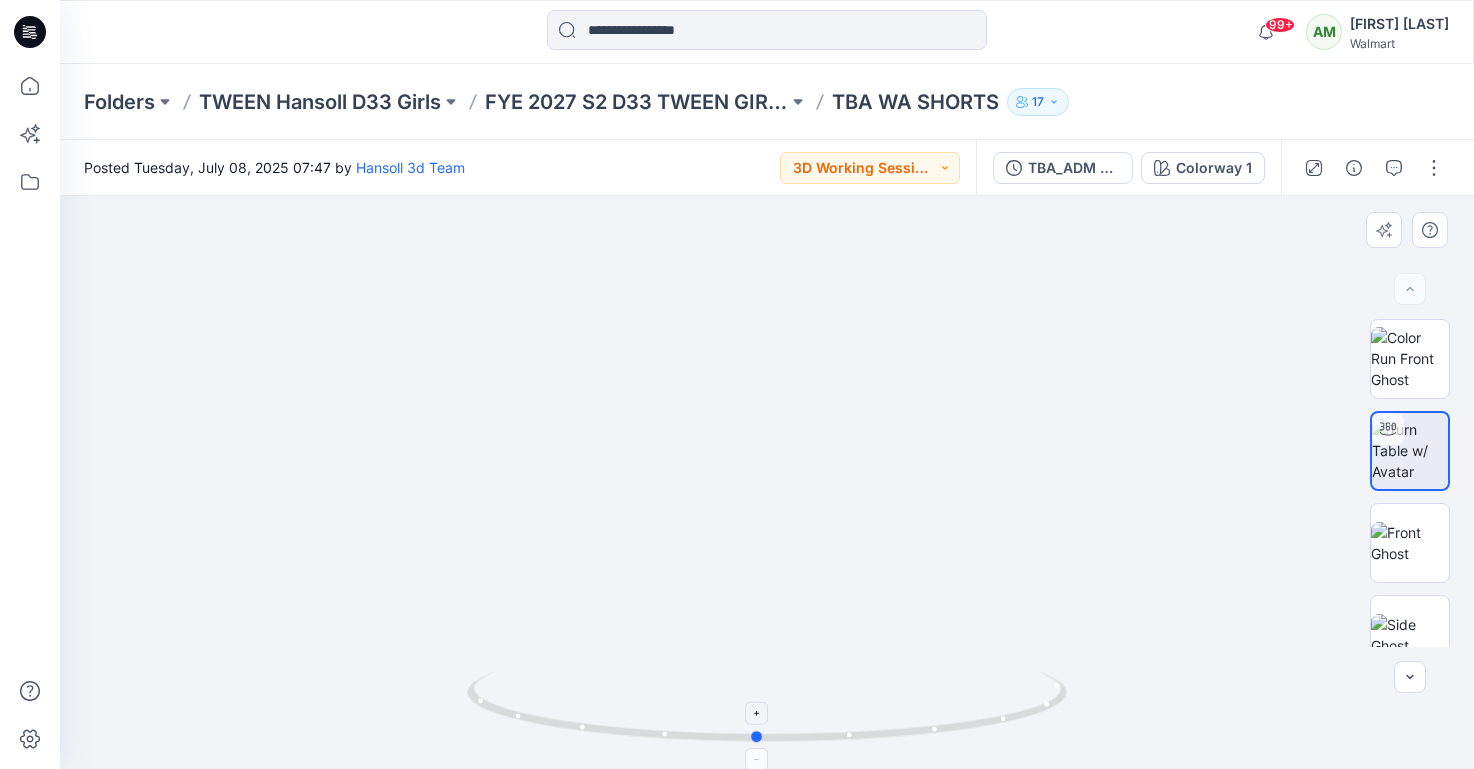 drag, startPoint x: 863, startPoint y: 729, endPoint x: 750, endPoint y: 726, distance: 113.03982 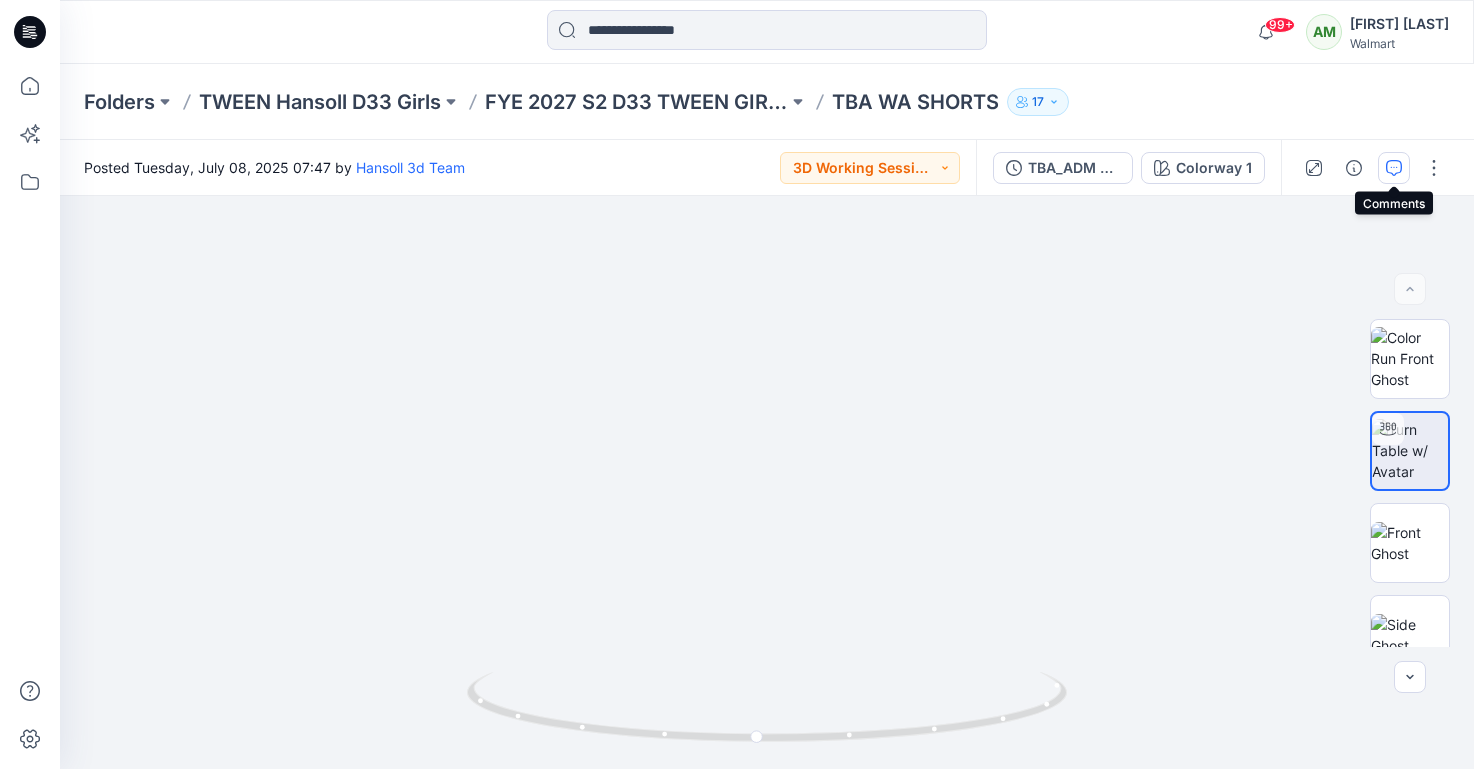 click 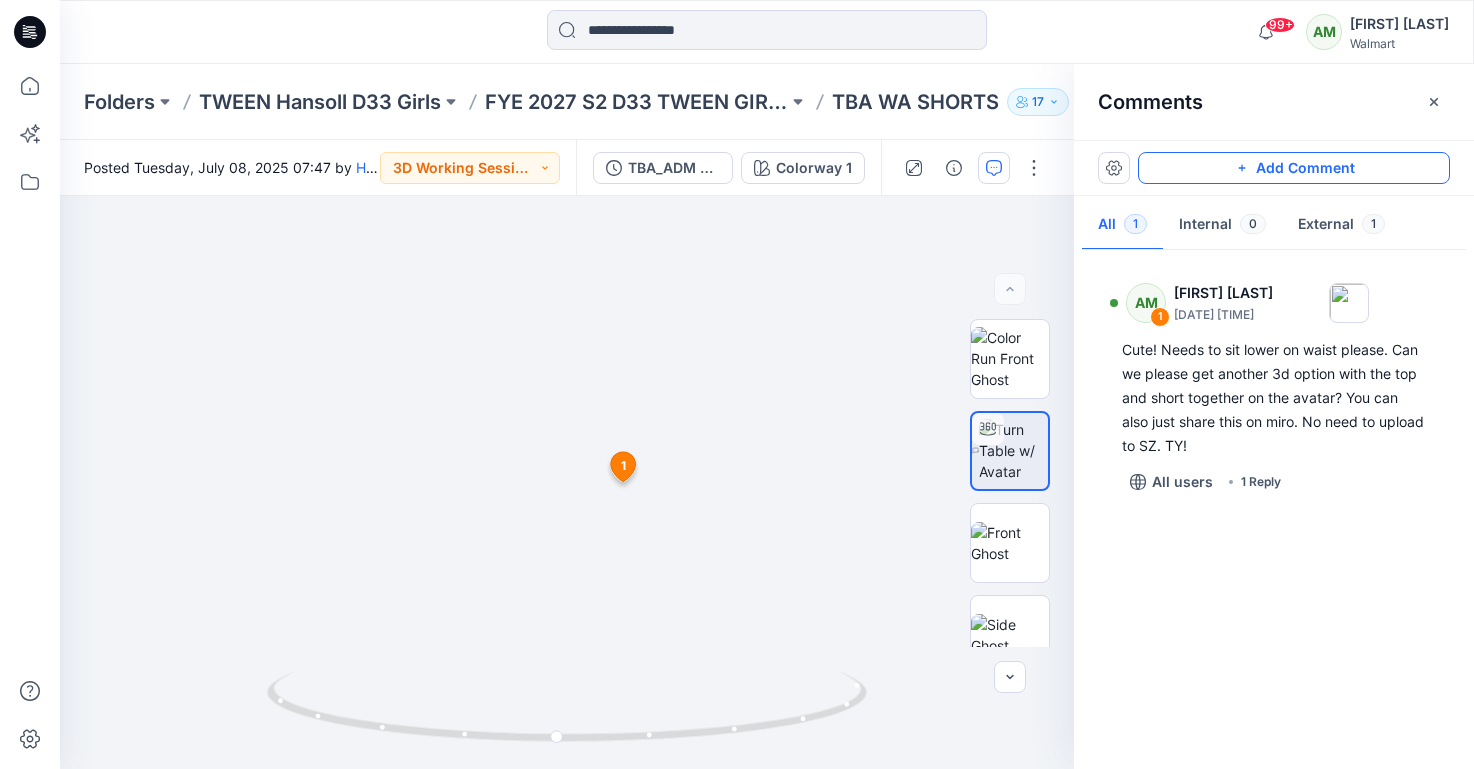 click on "Add Comment" at bounding box center (1294, 168) 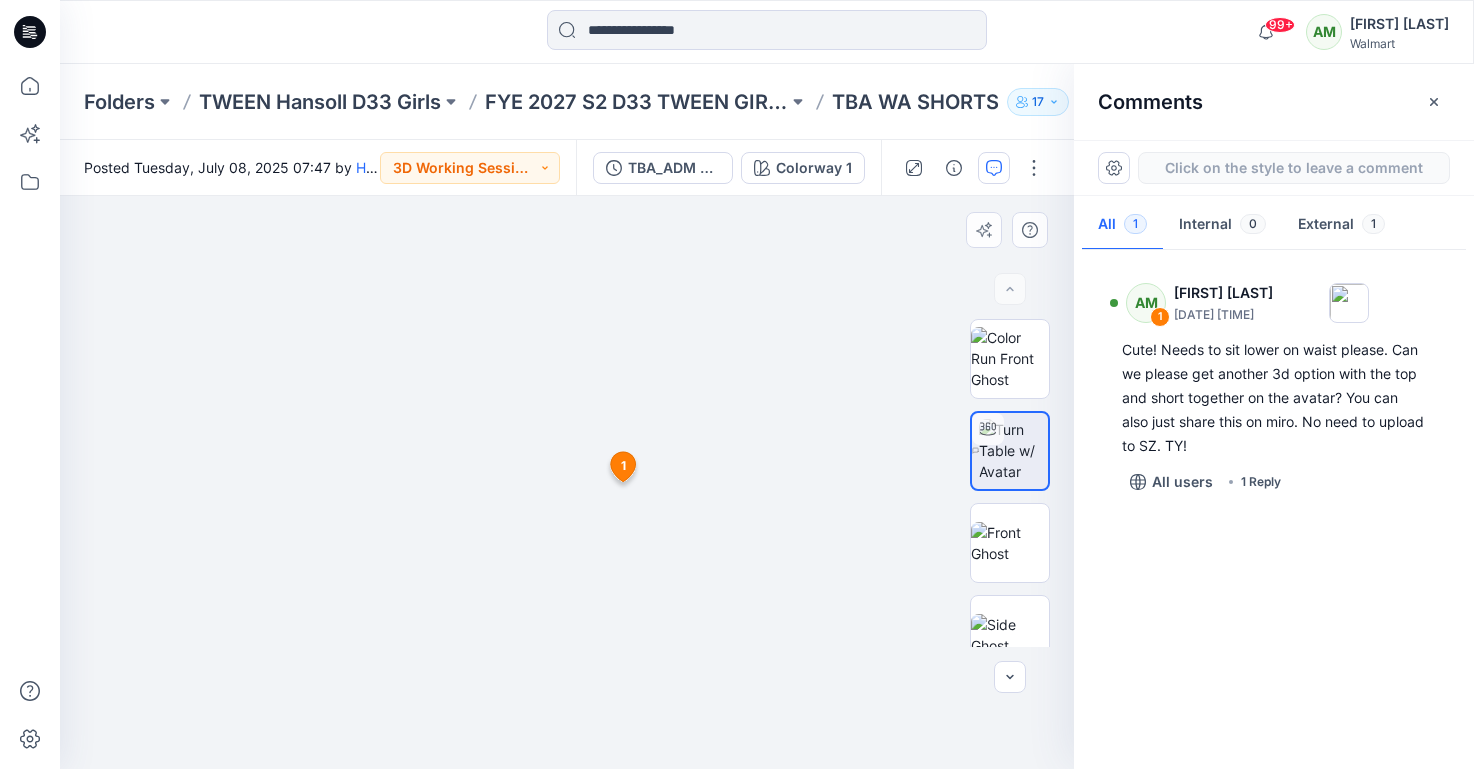 click on "2 1 AM Alyssa Montalvo   July 09, 2025 09:43 Cute! Needs to sit lower on waist please. Can we please get another 3d option with the top and short together on the avatar? You can also just share this on miro. No need to upload to SZ. TY! HH Halsoll Hansoll Walmart Girls Design Team   July 10, 2025 02:59 Sure! We'll make 3d with top & short together by next Monday~! Reply" at bounding box center [567, 482] 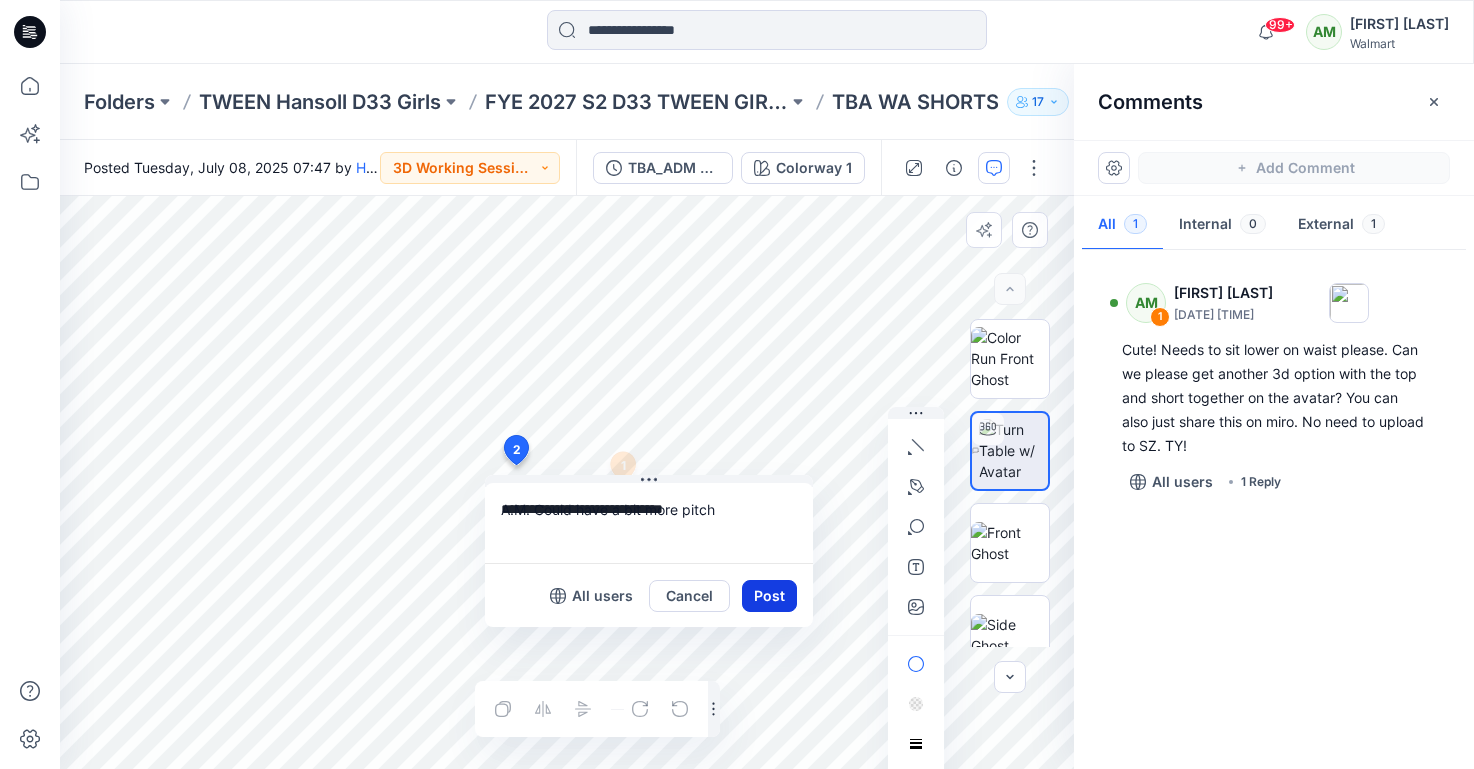 type on "**********" 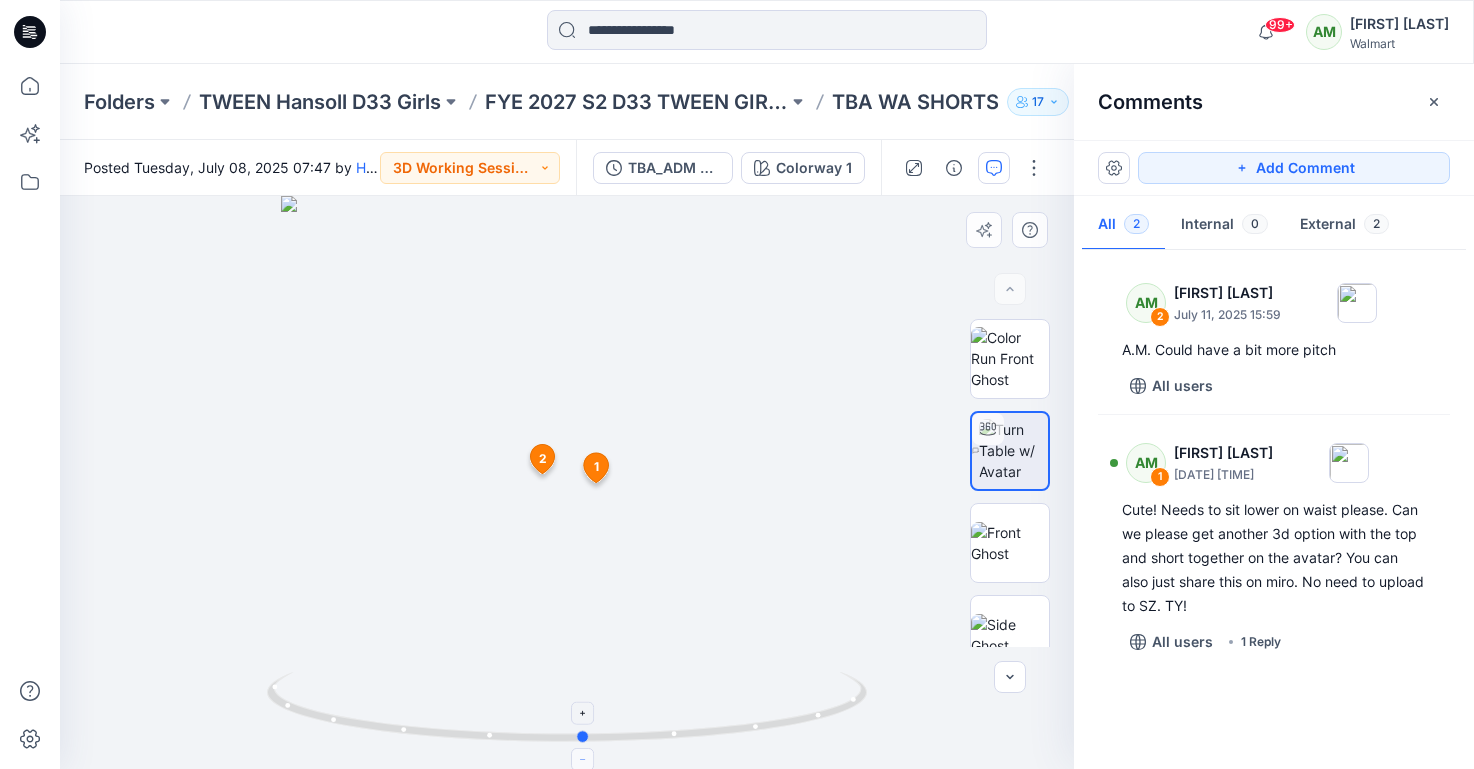 drag, startPoint x: 568, startPoint y: 732, endPoint x: 585, endPoint y: 768, distance: 39.812057 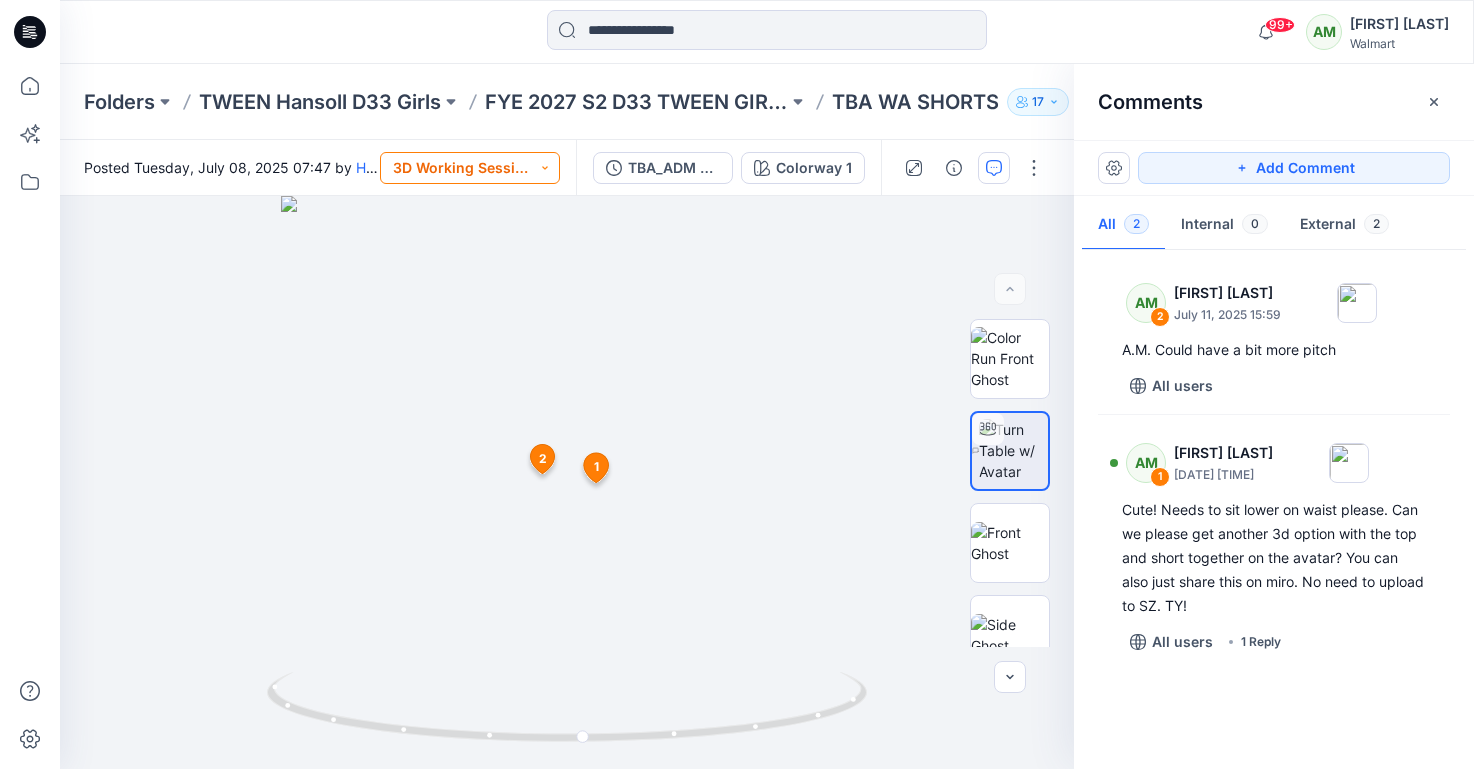 click on "3D Working Session - Need to Review" at bounding box center (470, 168) 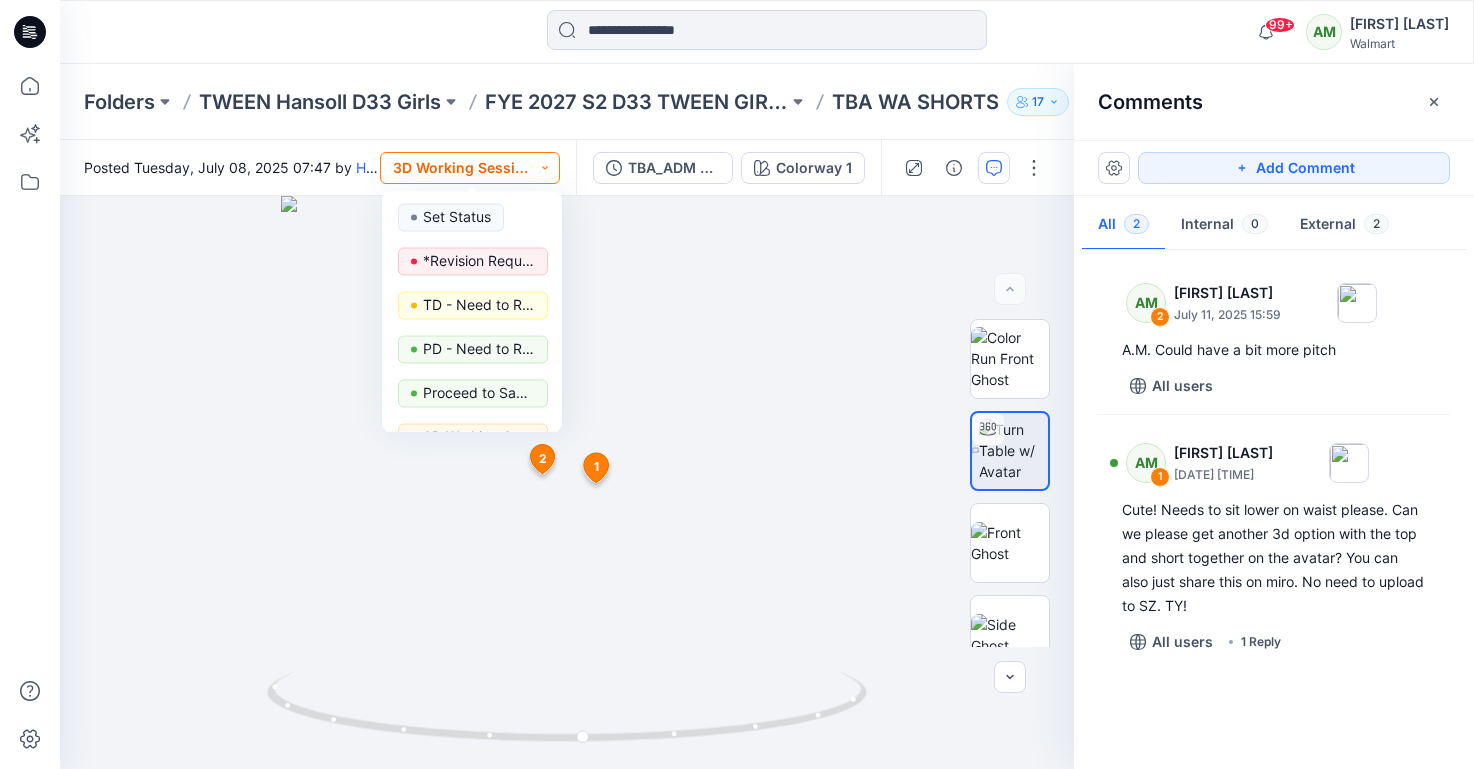 click on "3D Working Session - Need to Review" at bounding box center [470, 168] 